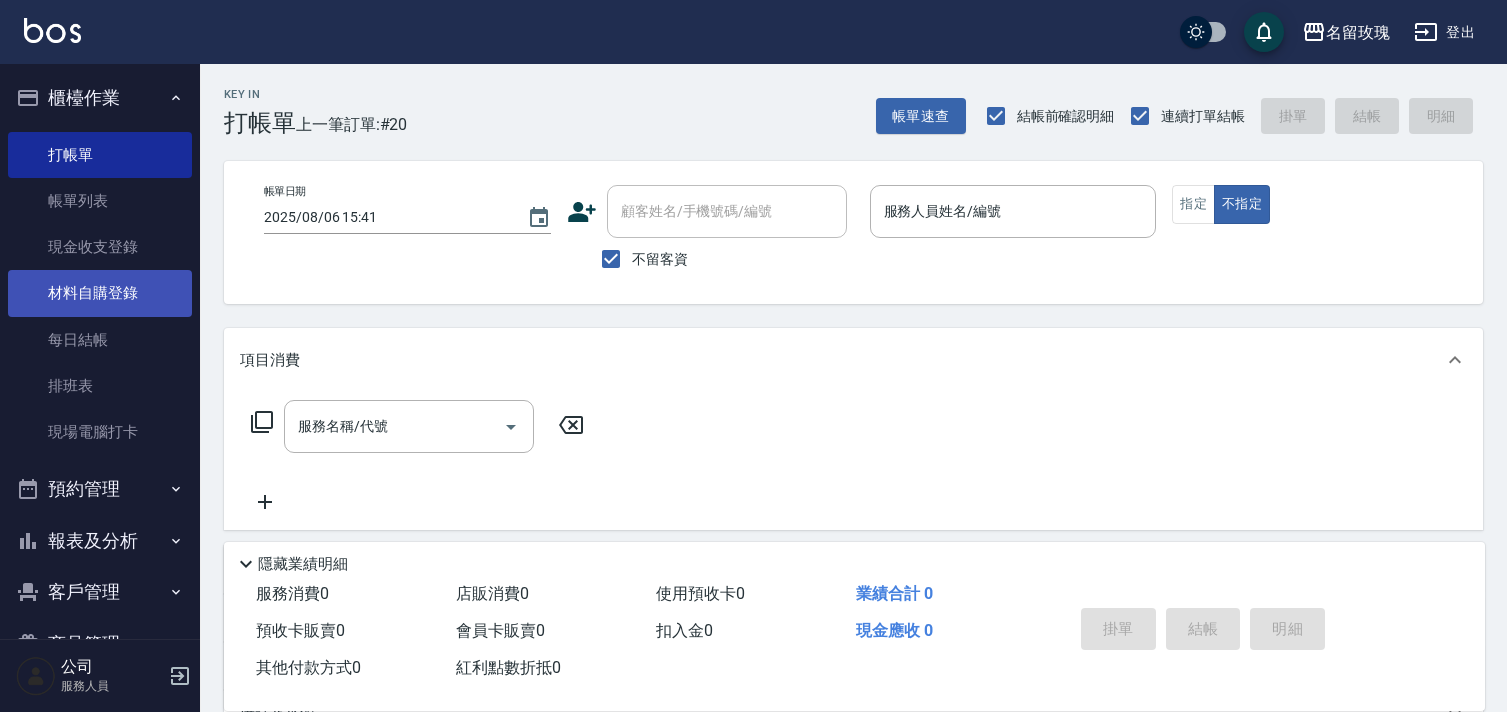 scroll, scrollTop: 0, scrollLeft: 0, axis: both 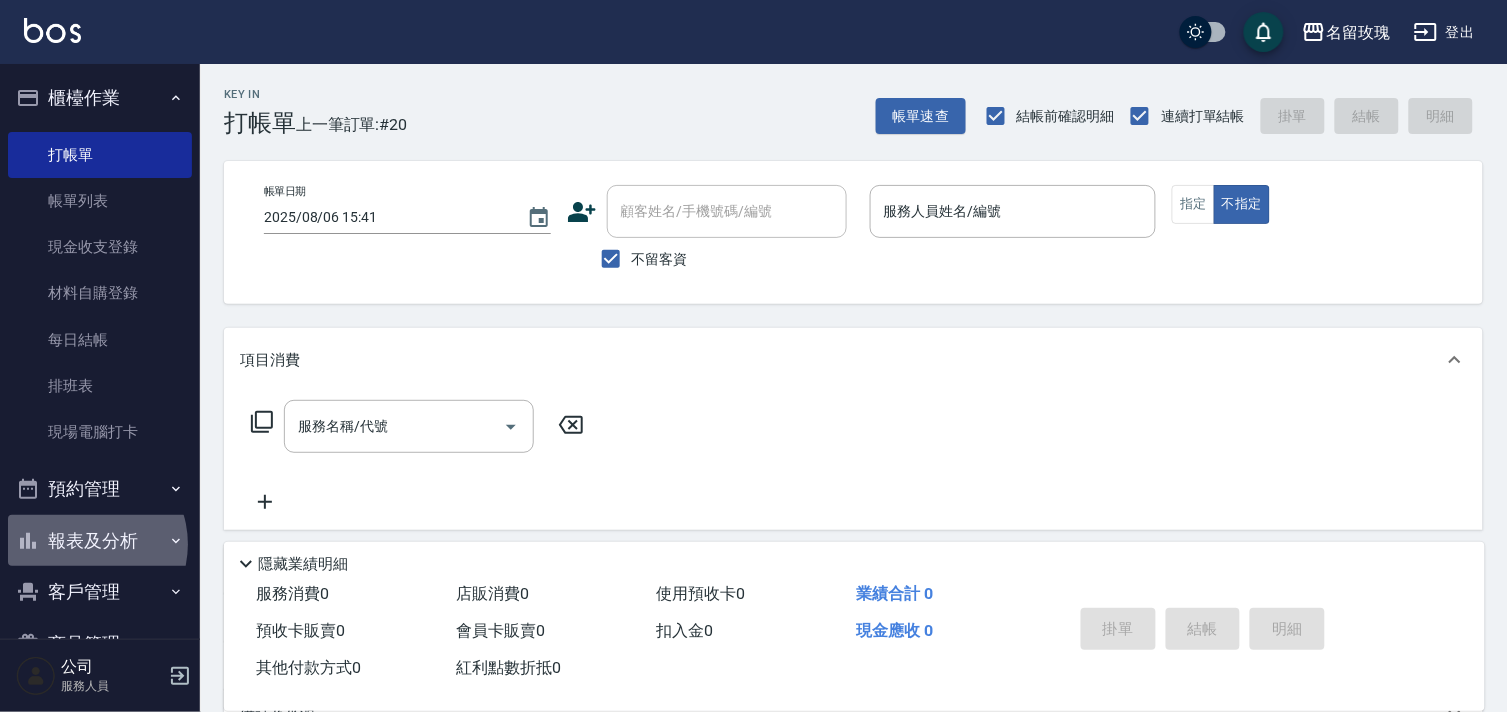 click on "報表及分析" at bounding box center (100, 541) 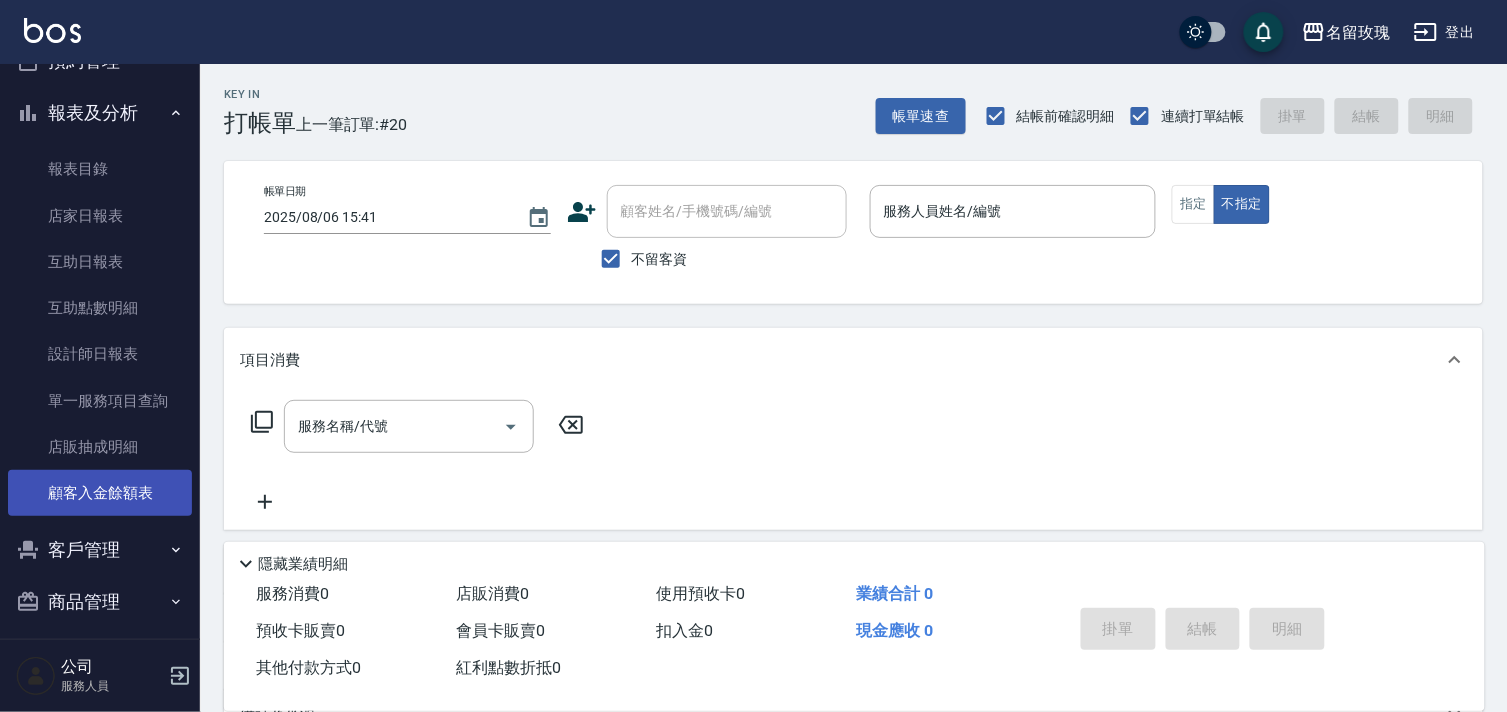scroll, scrollTop: 440, scrollLeft: 0, axis: vertical 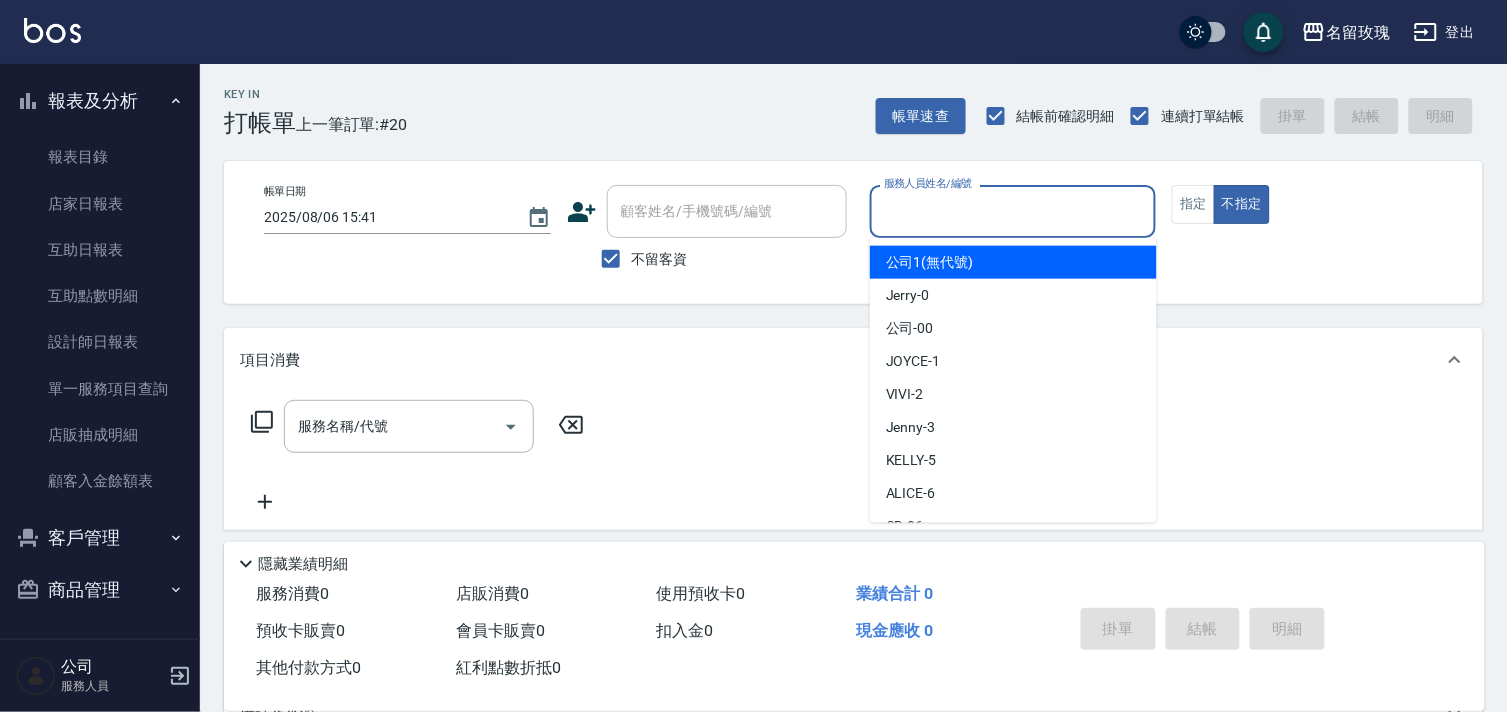 click on "服務人員姓名/編號" at bounding box center (1013, 211) 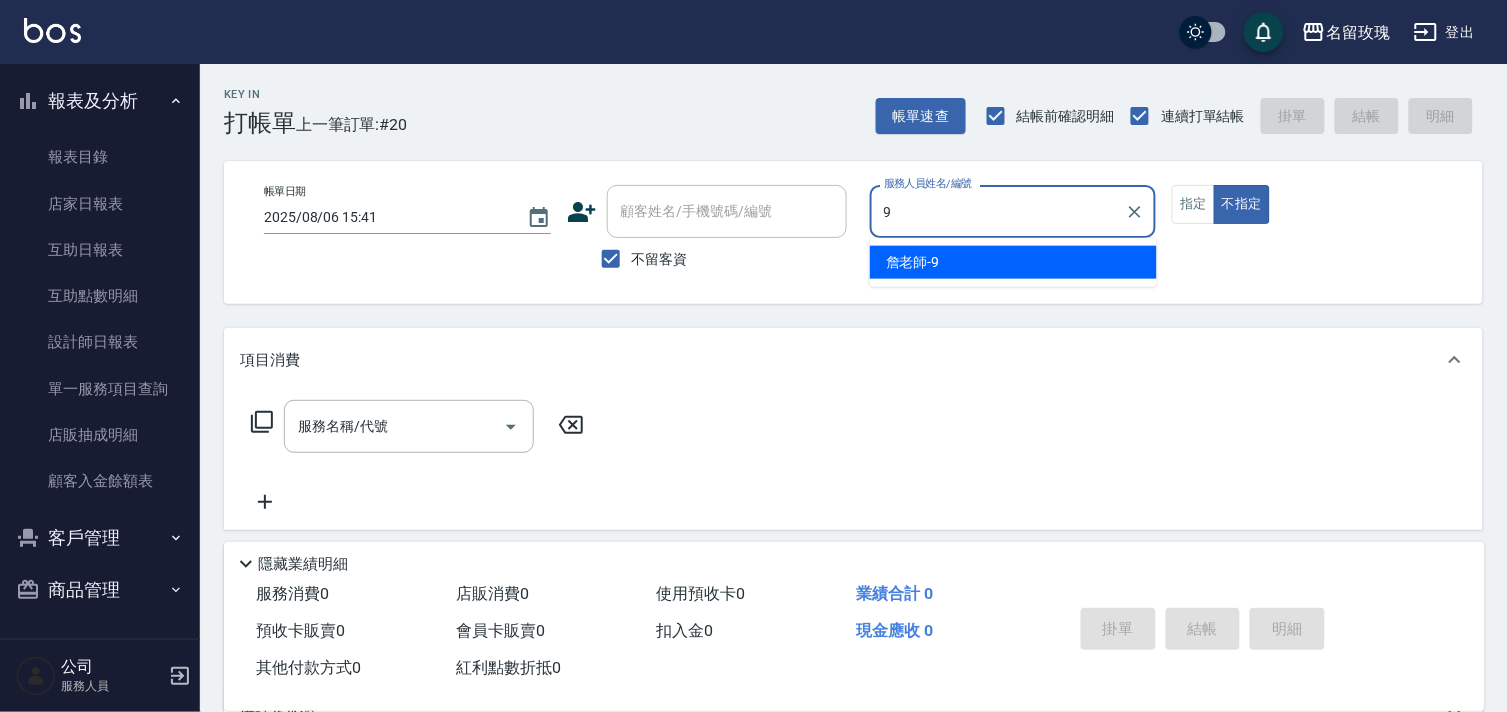 click on "詹老師 -9" at bounding box center (1013, 262) 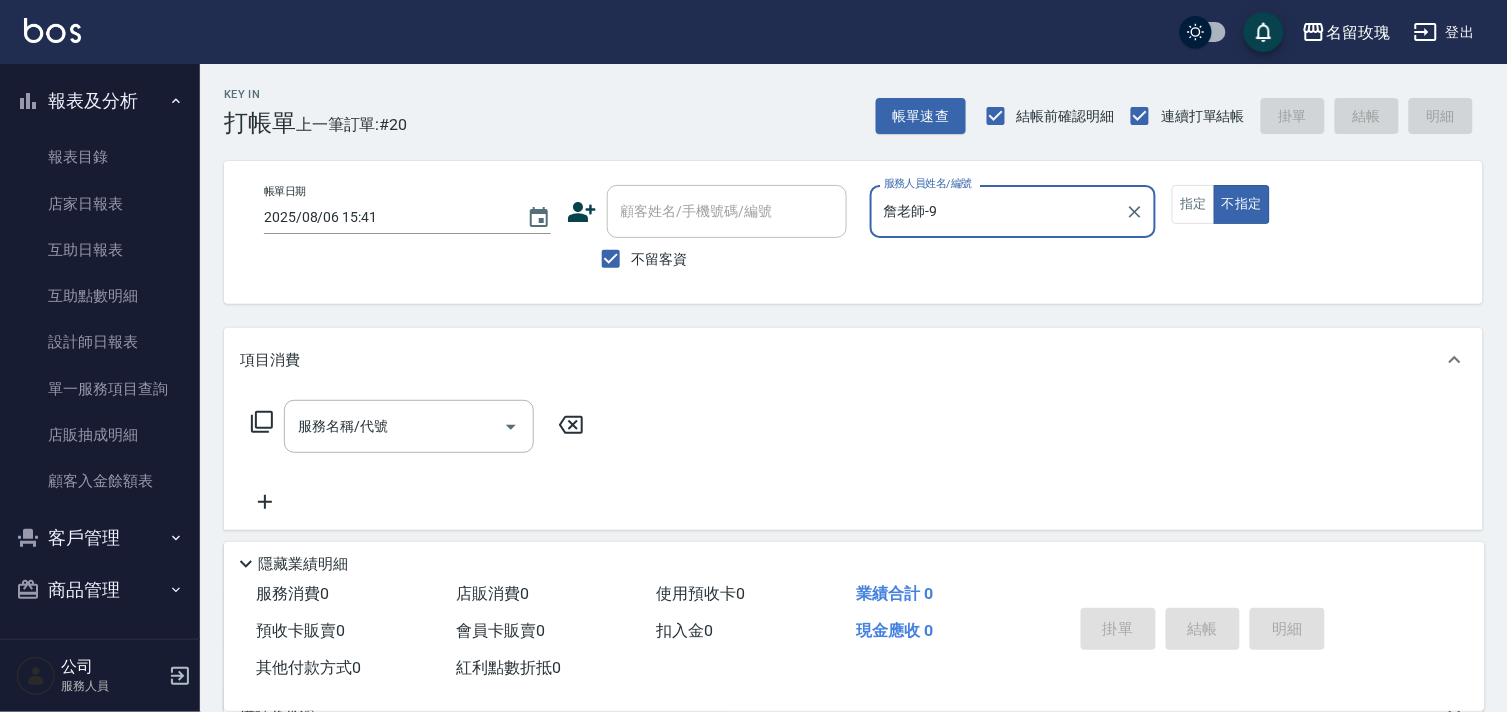 type on "詹老師-9" 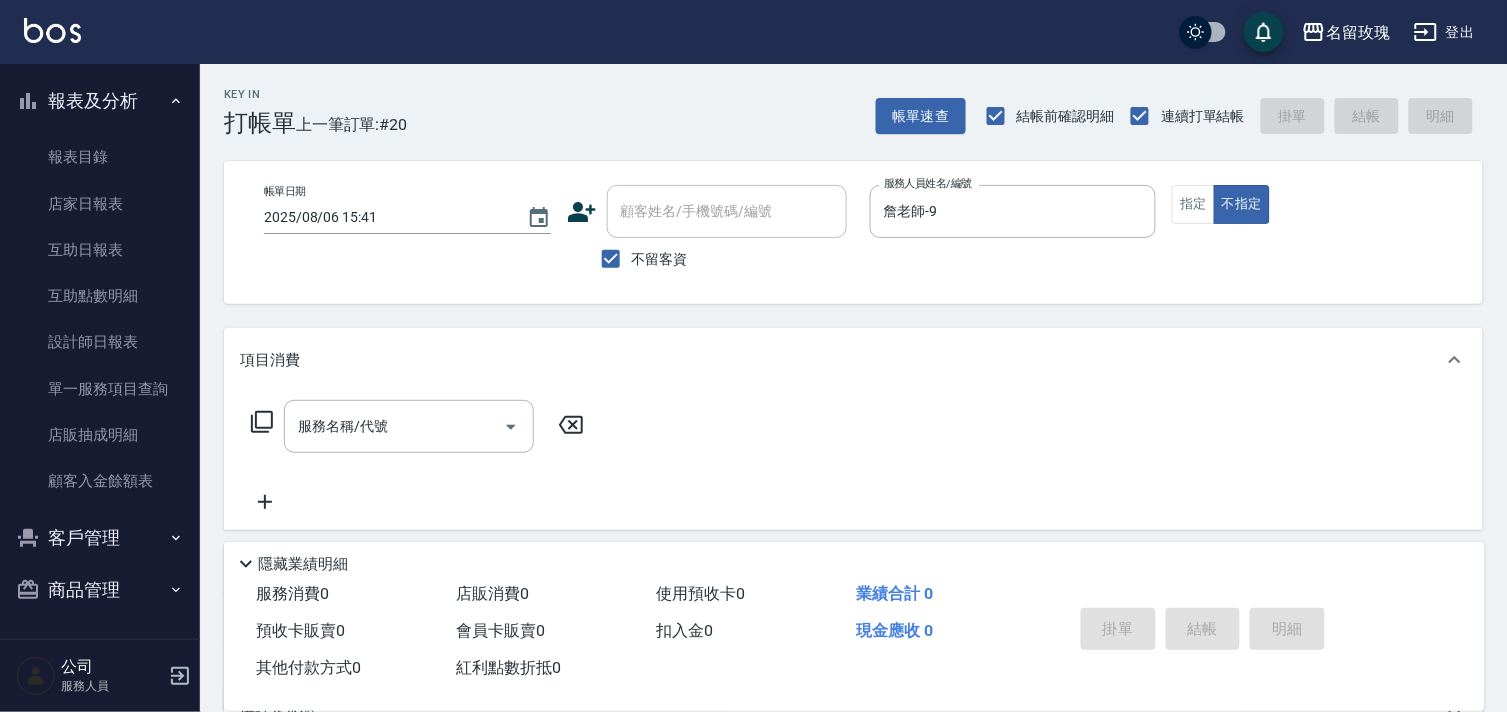 click 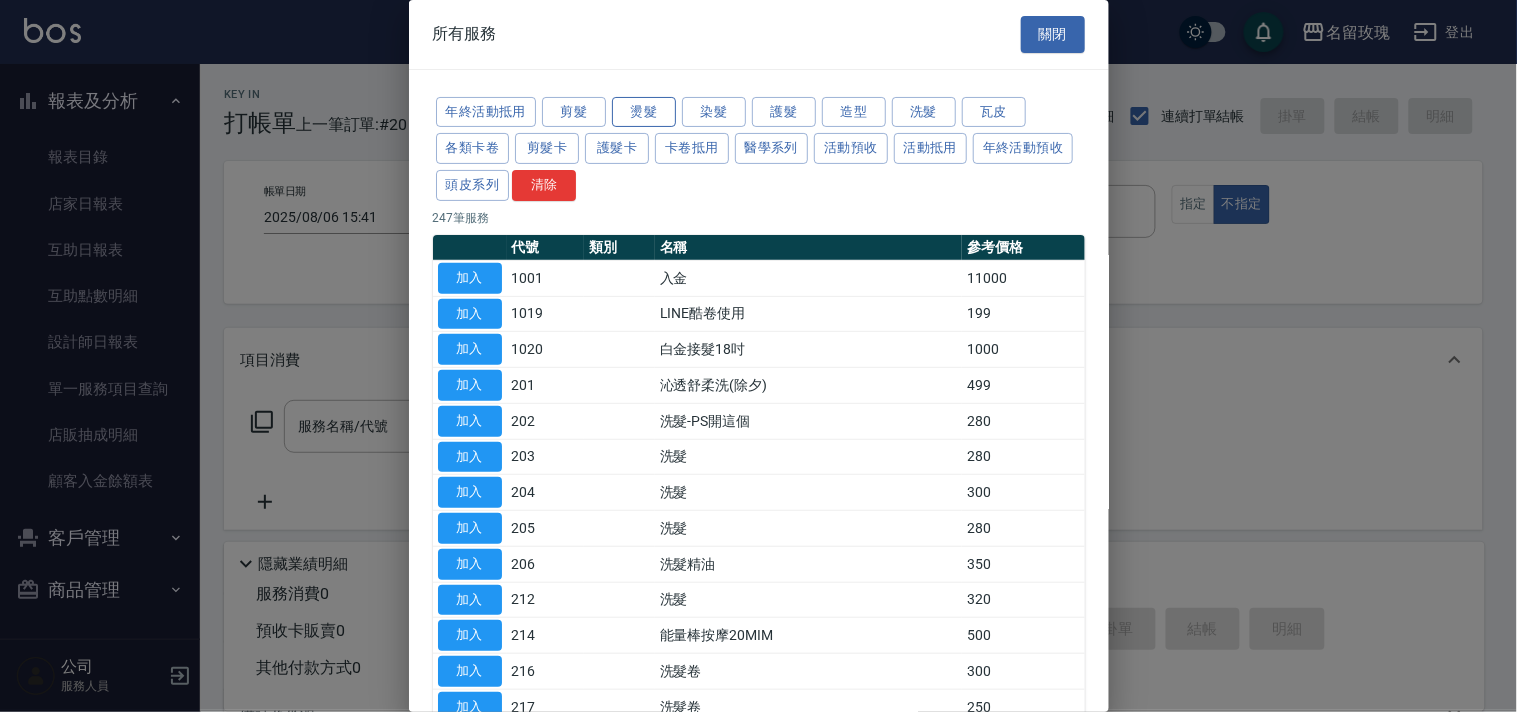 click on "燙髮" at bounding box center [644, 112] 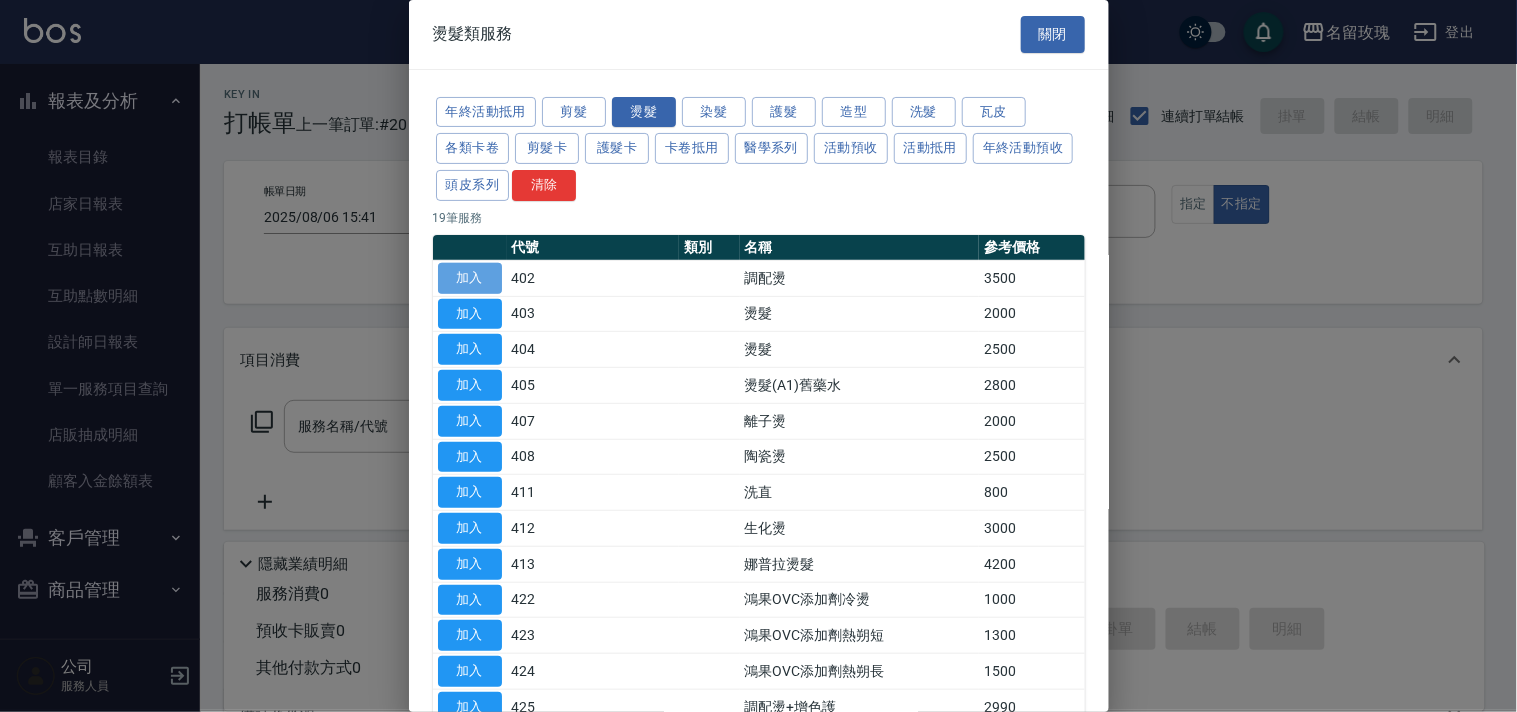 click on "加入" at bounding box center [470, 278] 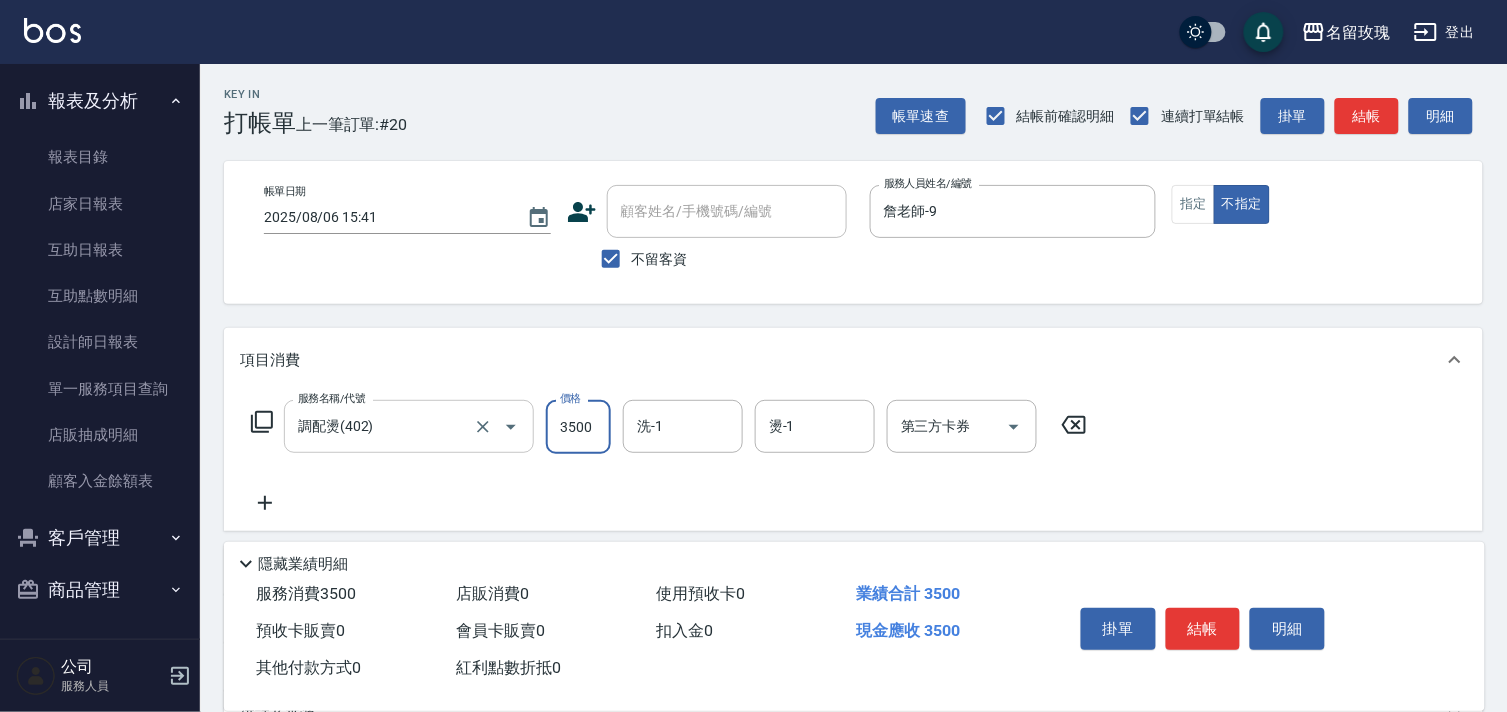 click on "調配燙(402)" at bounding box center (381, 426) 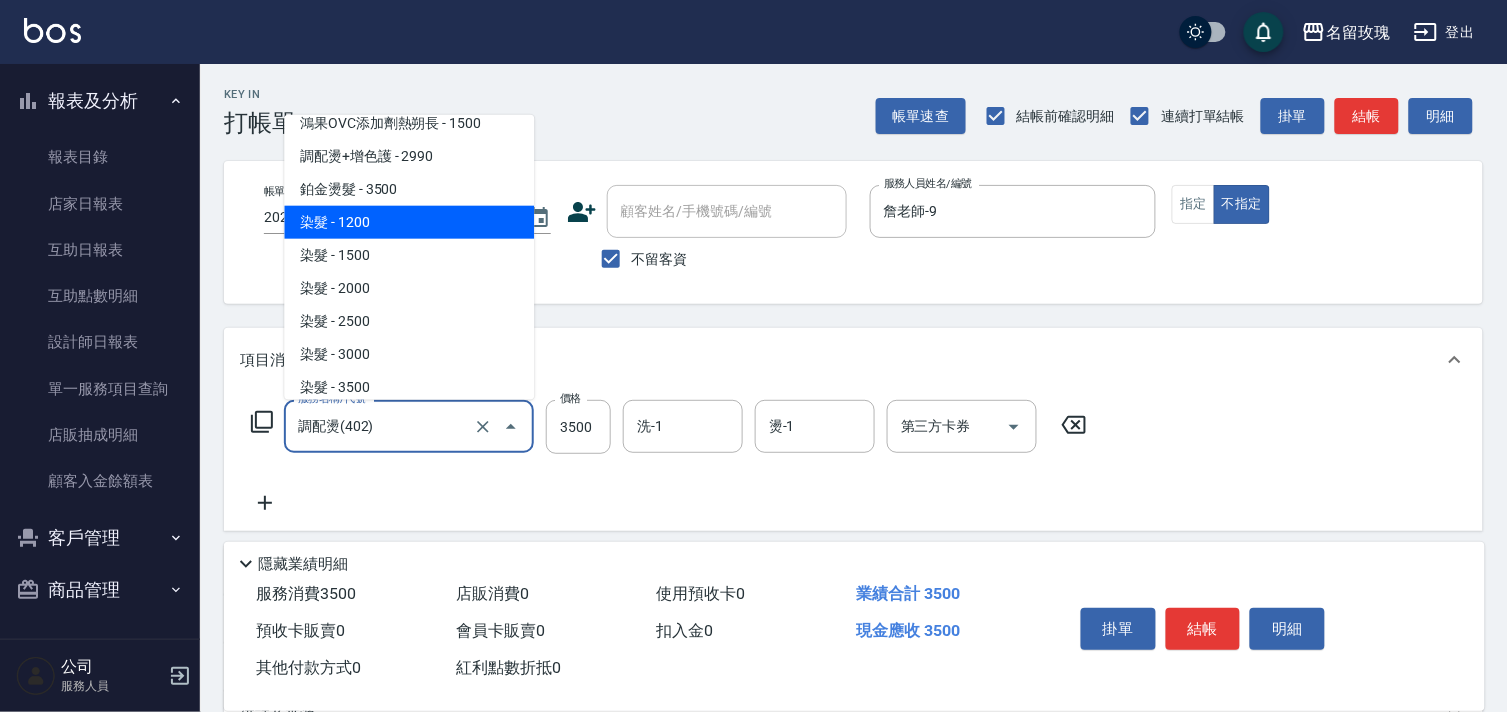 scroll, scrollTop: 1222, scrollLeft: 0, axis: vertical 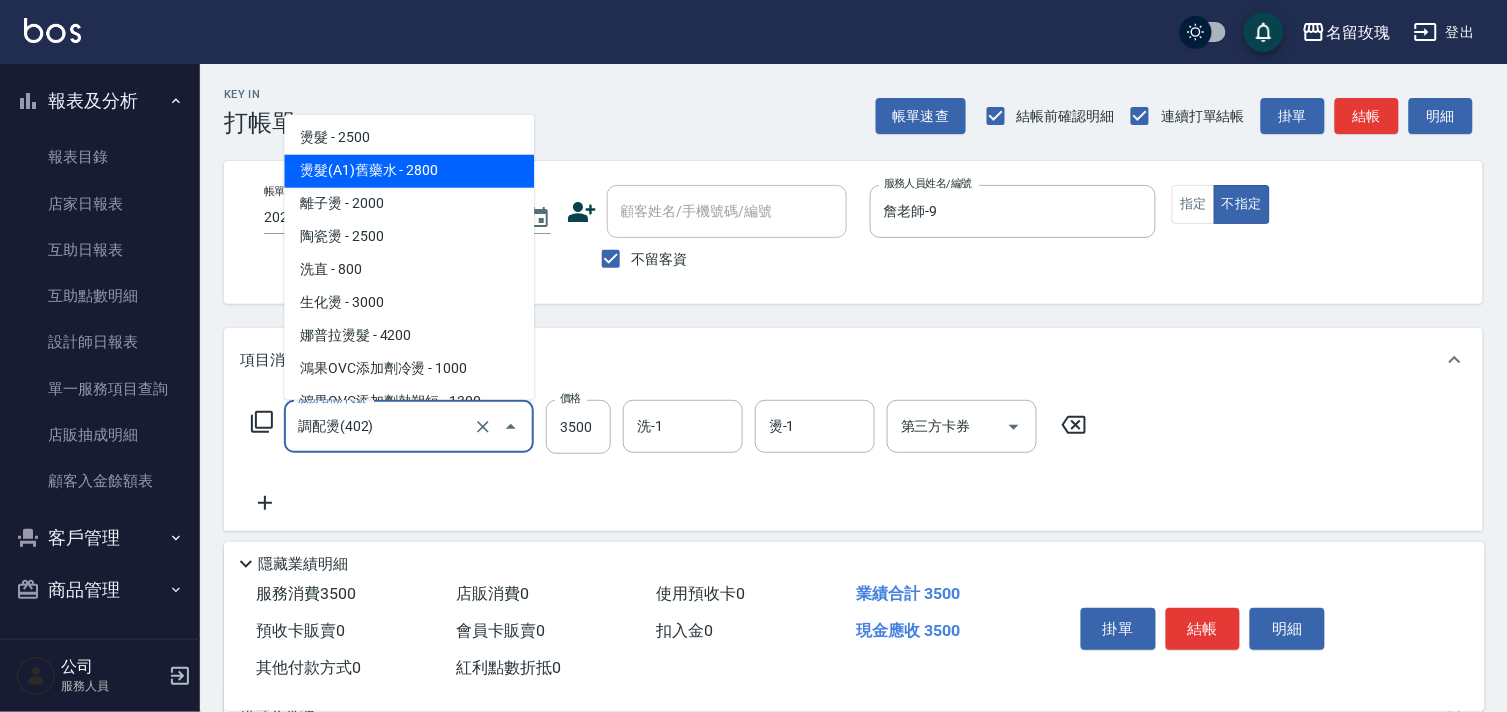 click on "燙髮(A1)舊藥水 - 2800" at bounding box center [409, 171] 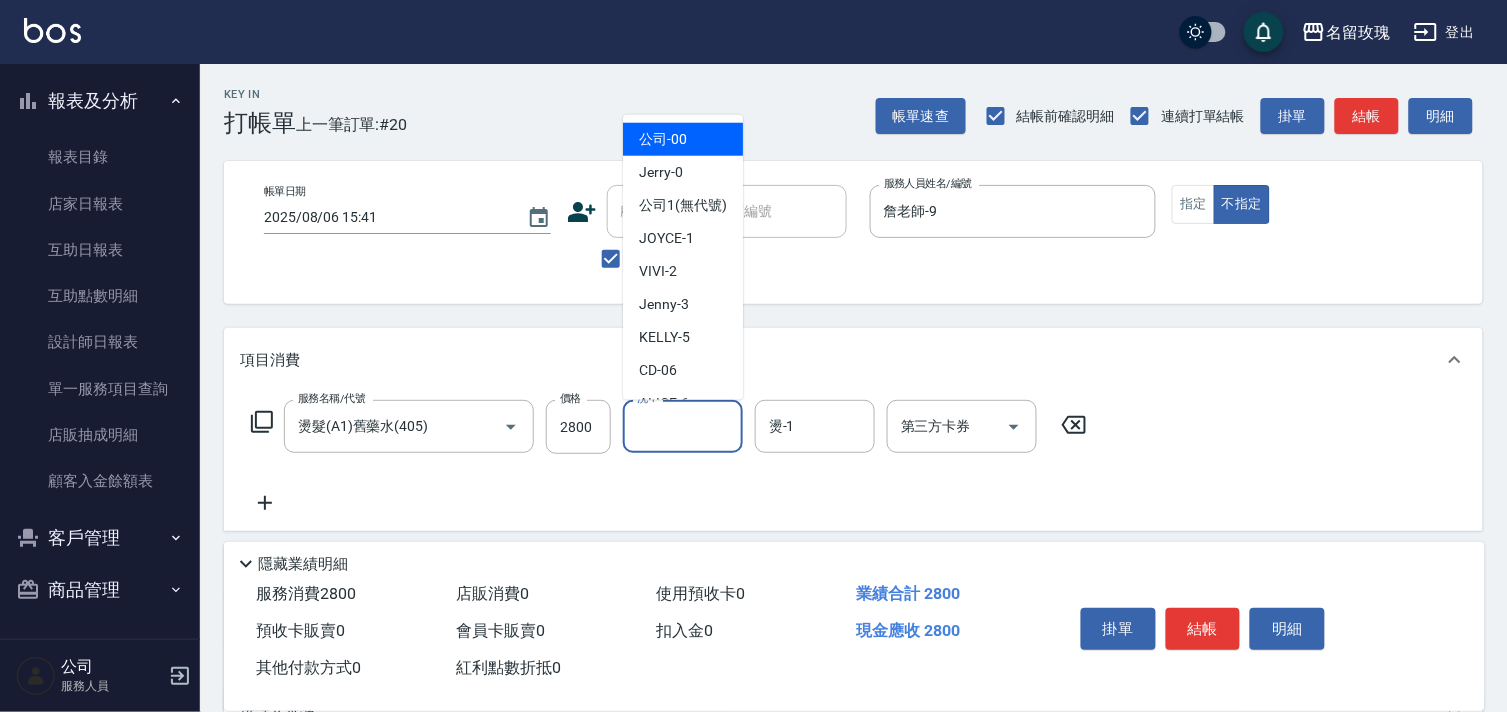 click on "洗-1" at bounding box center (683, 426) 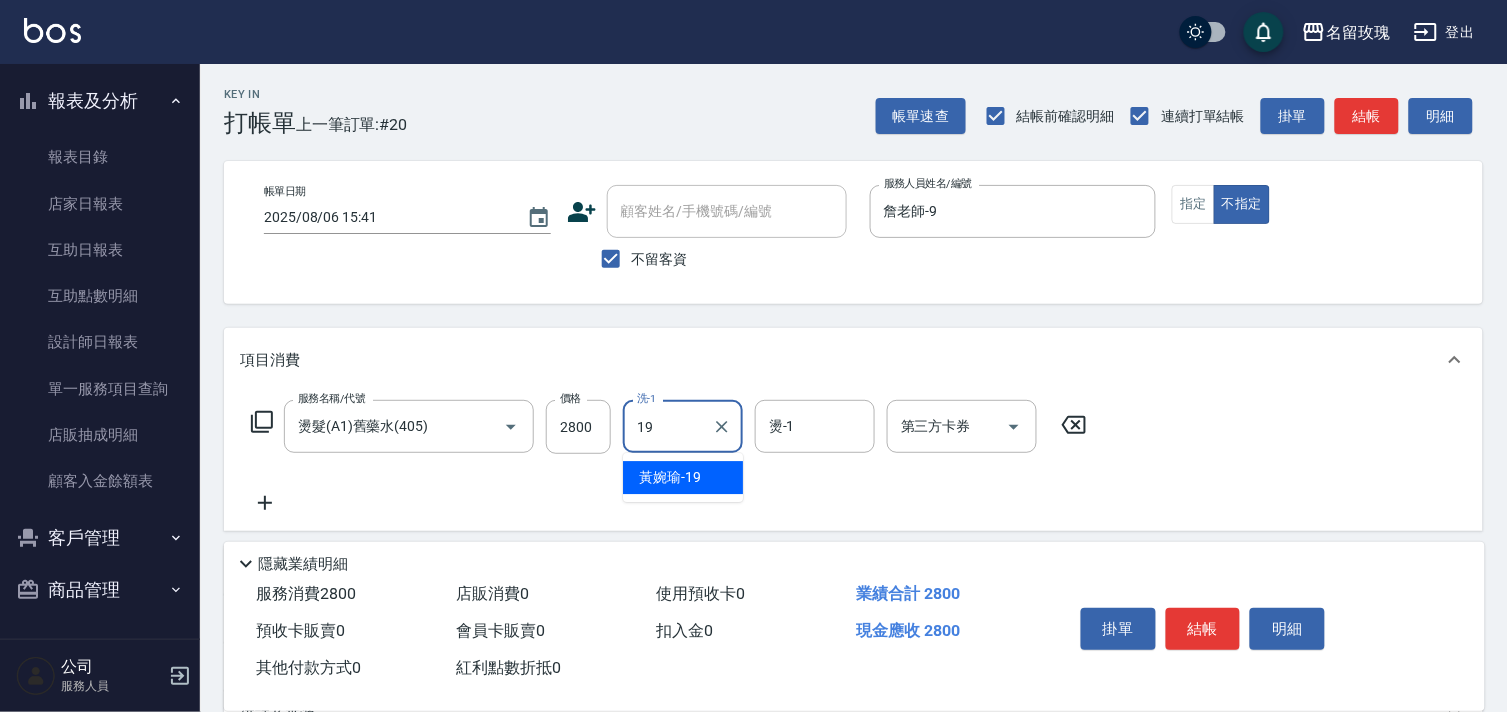 drag, startPoint x: 713, startPoint y: 478, endPoint x: 724, endPoint y: 462, distance: 19.416489 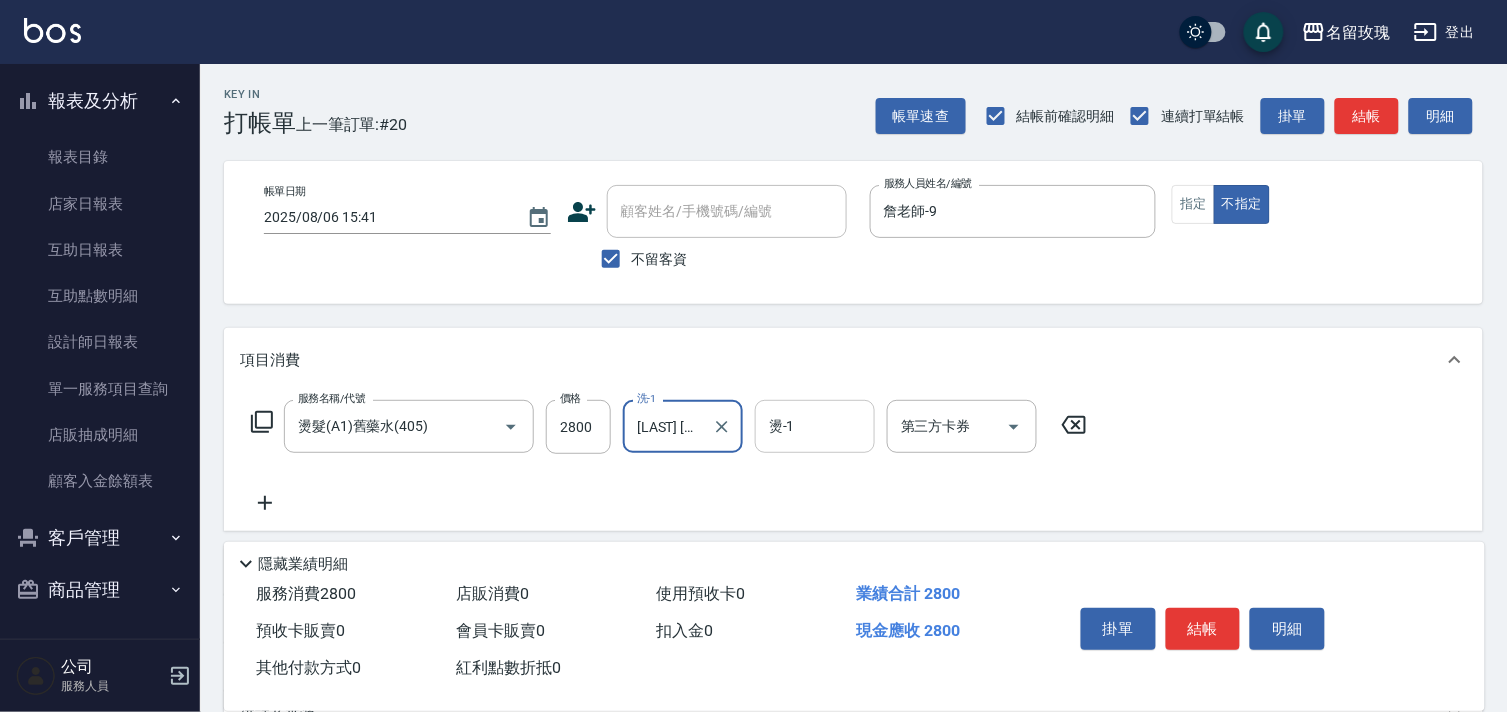 type on "[LAST] [LAST]-19" 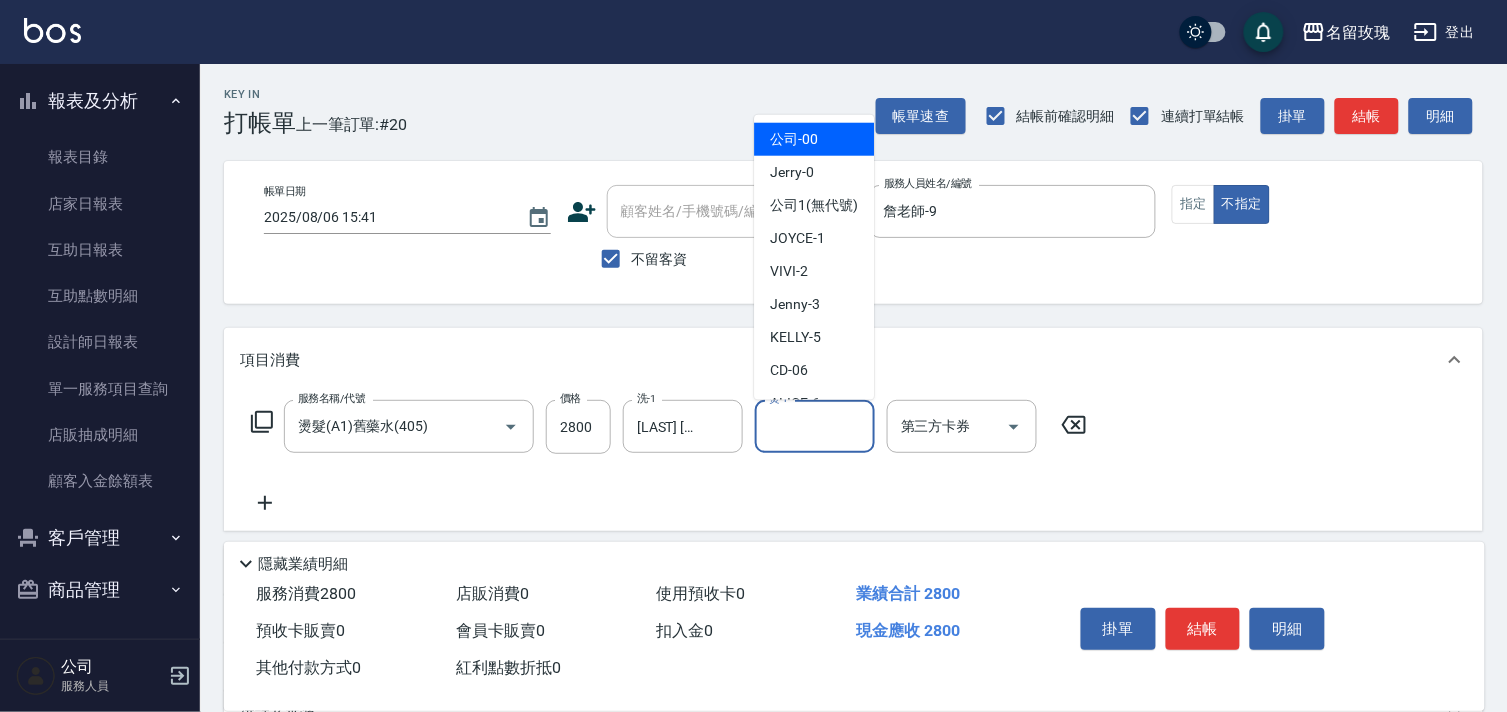 click on "燙-1" at bounding box center [815, 426] 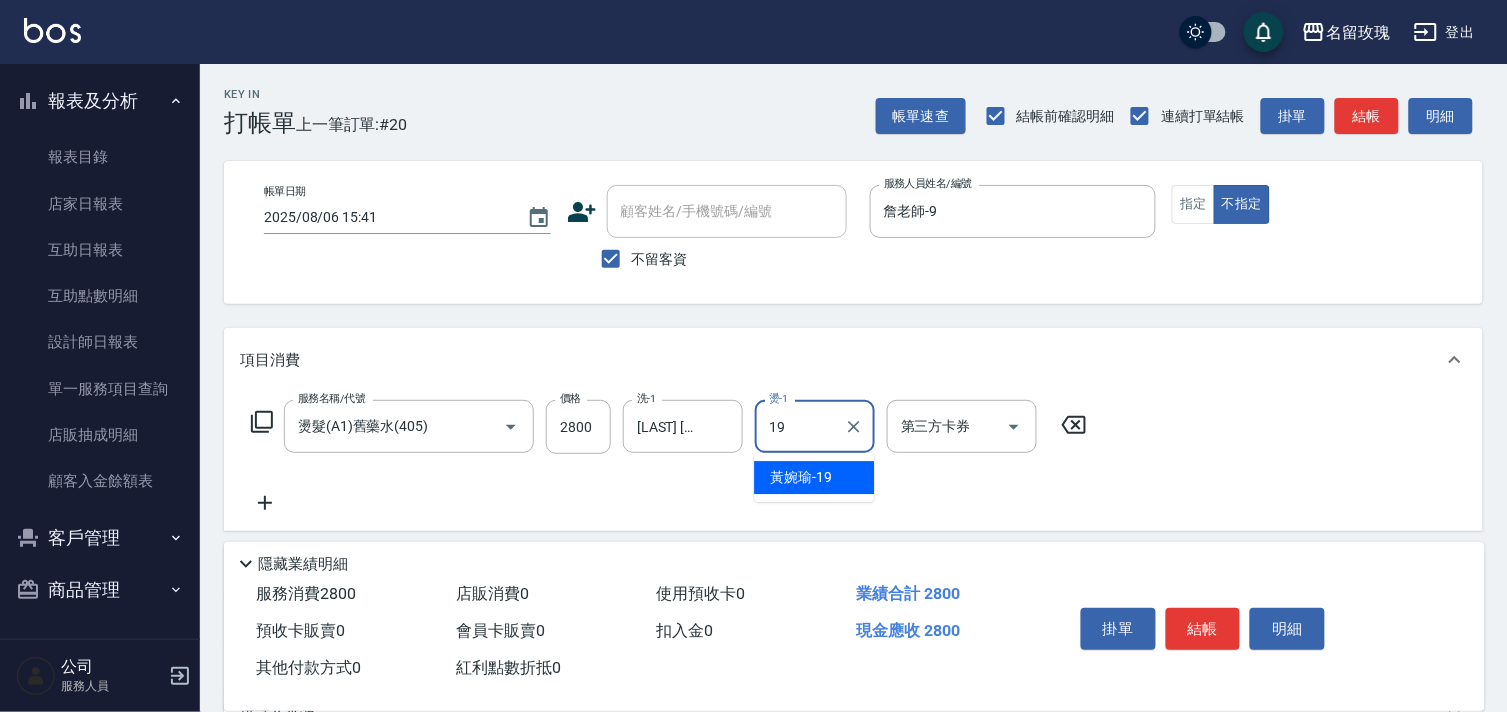 click on "[LAST] [LAST] -19" at bounding box center [801, 477] 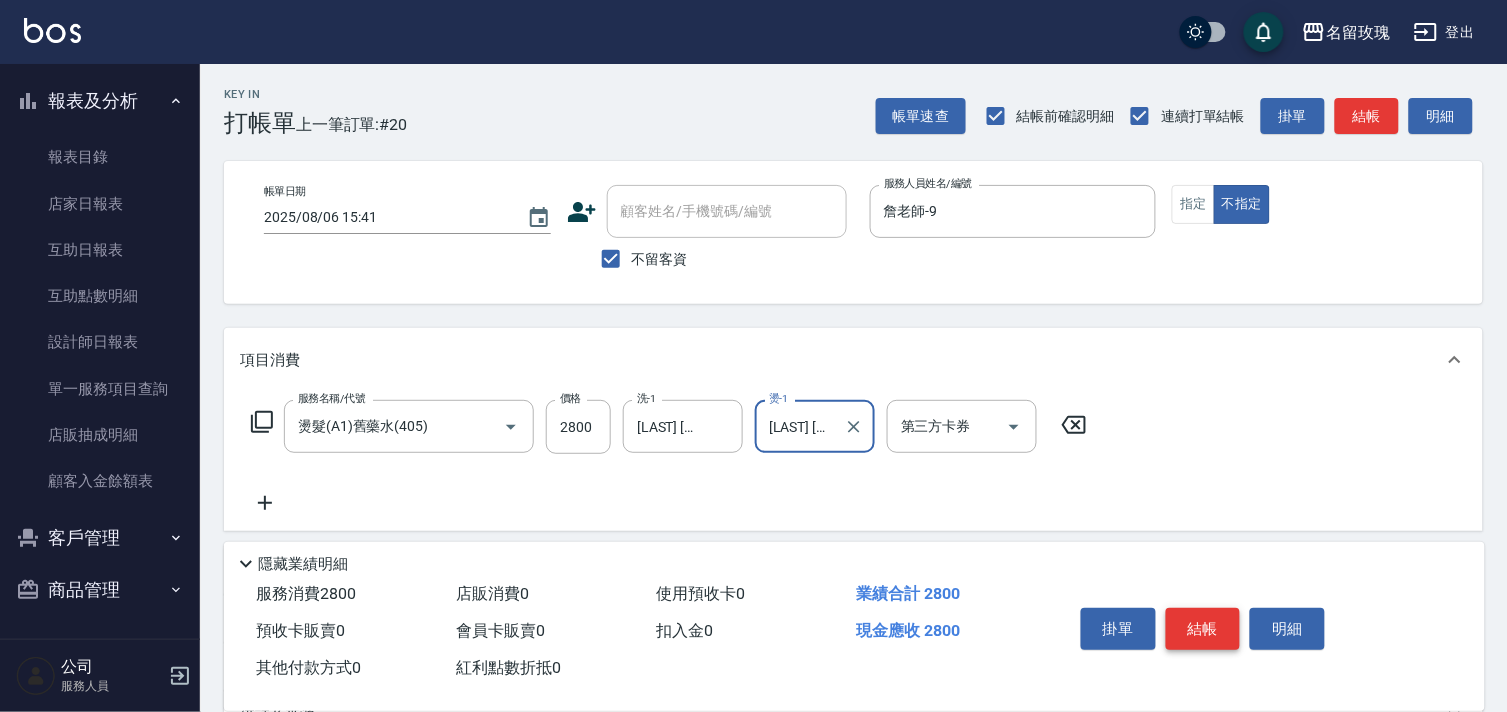 type on "[LAST] [LAST]-19" 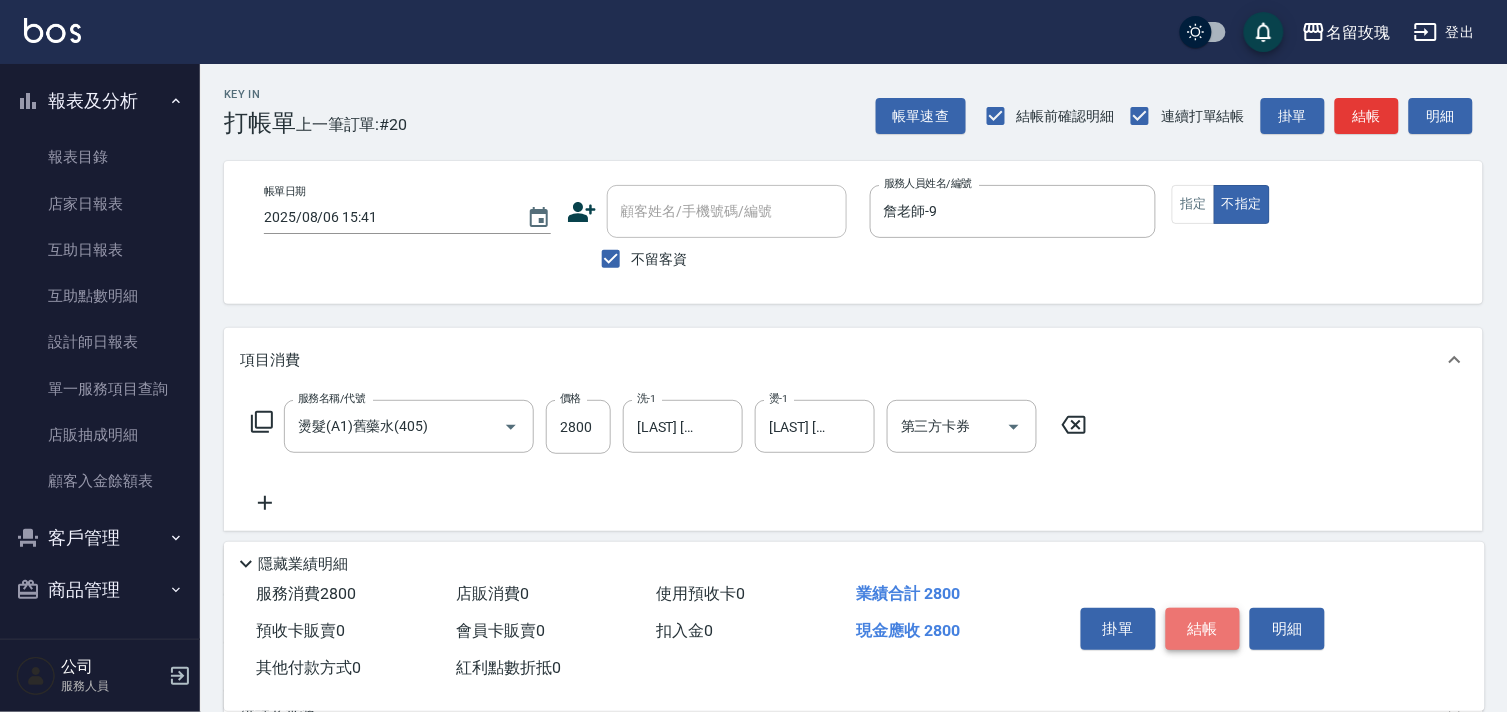 click on "結帳" at bounding box center (1203, 629) 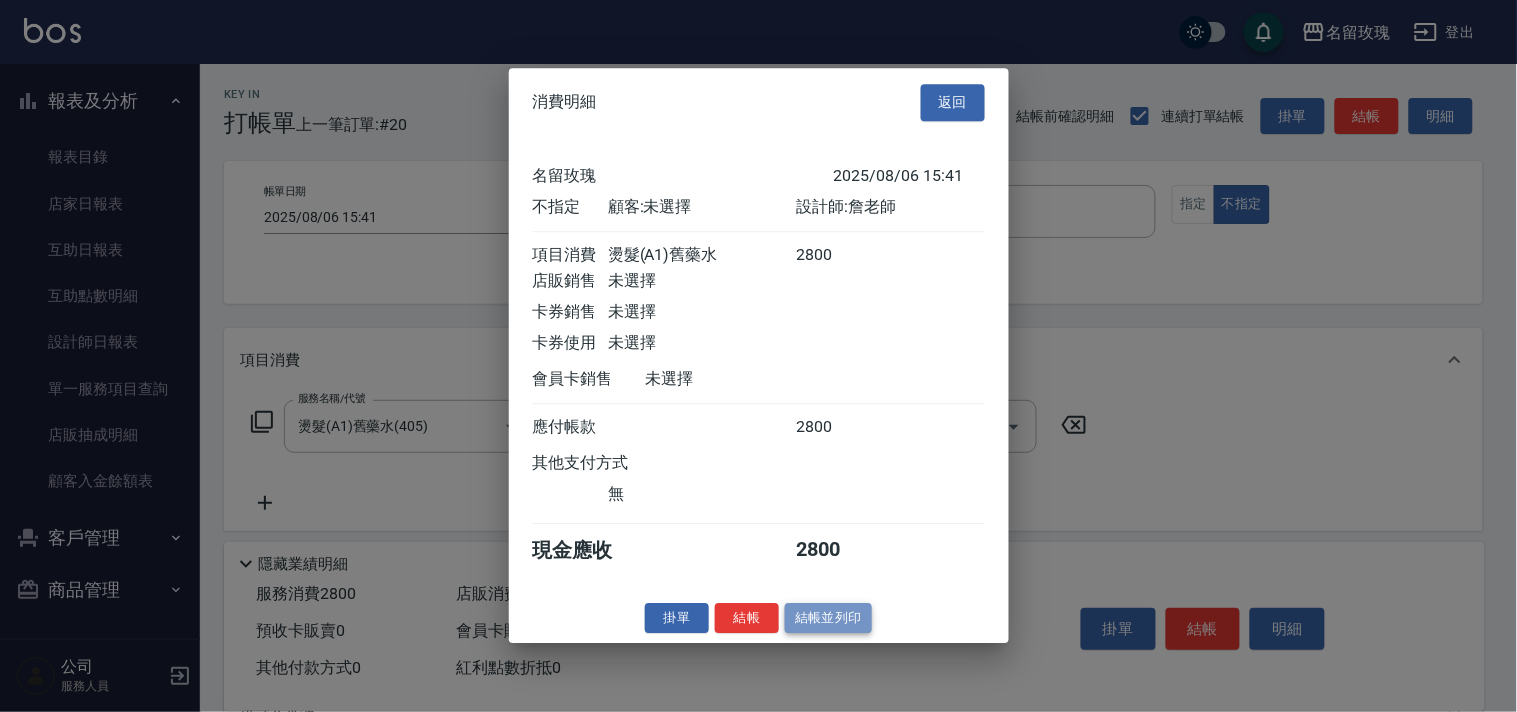 click on "結帳並列印" at bounding box center (828, 618) 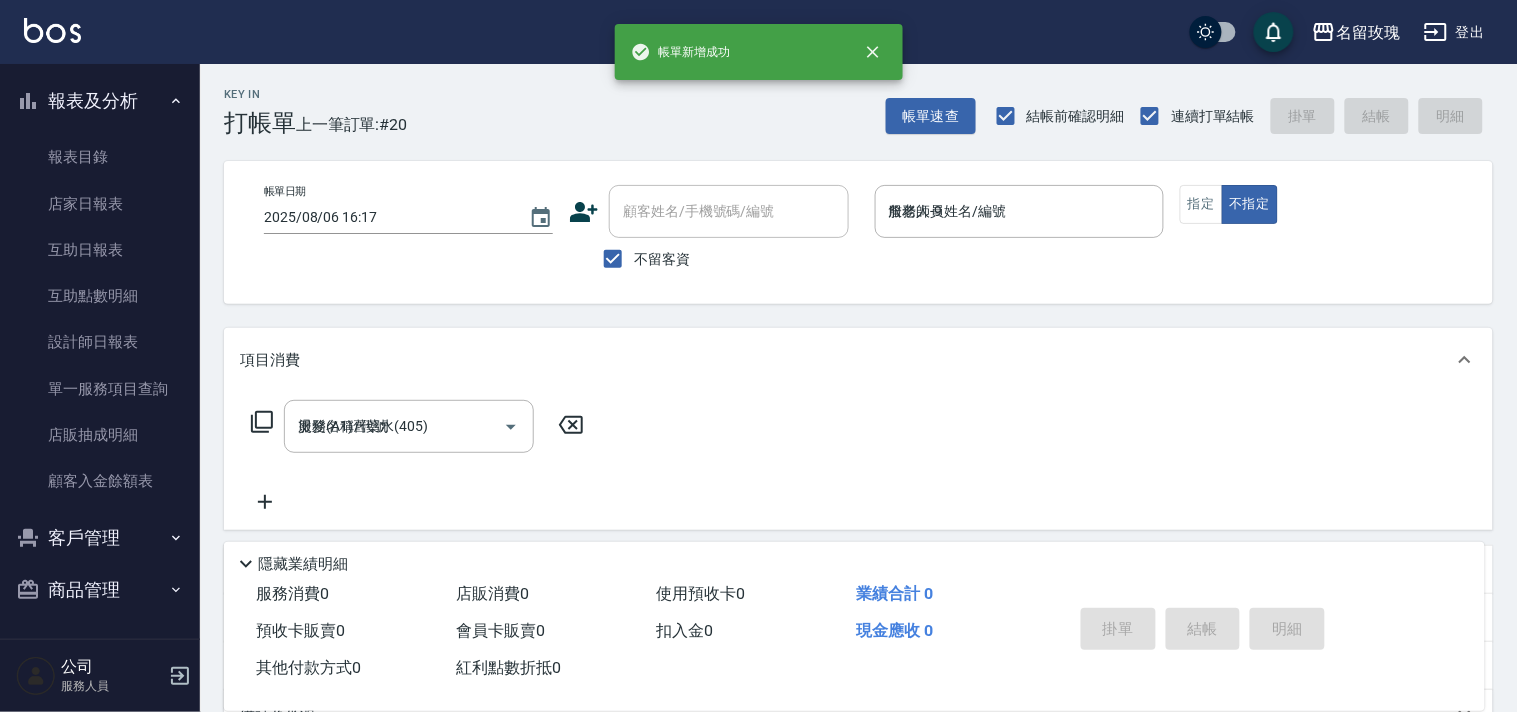 type on "2025/08/06 16:17" 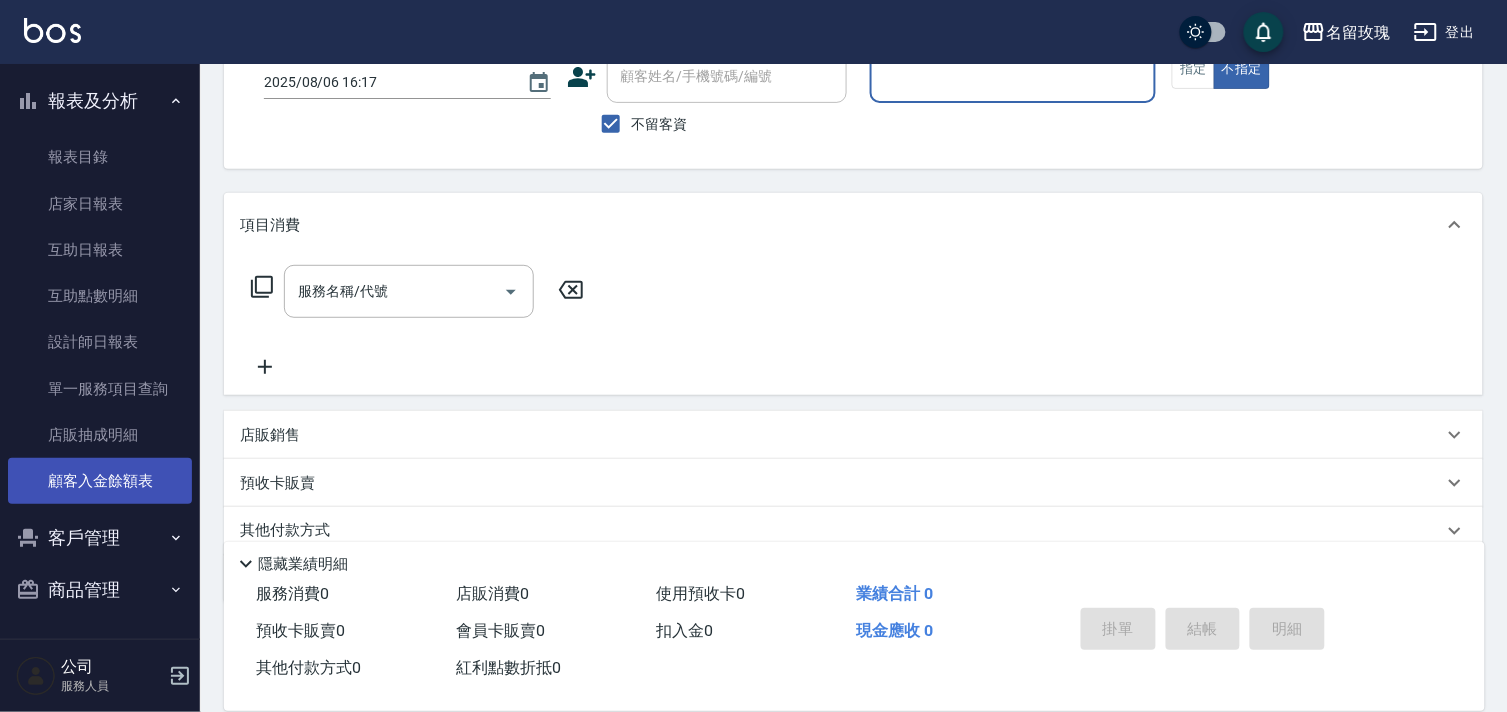 scroll, scrollTop: 215, scrollLeft: 0, axis: vertical 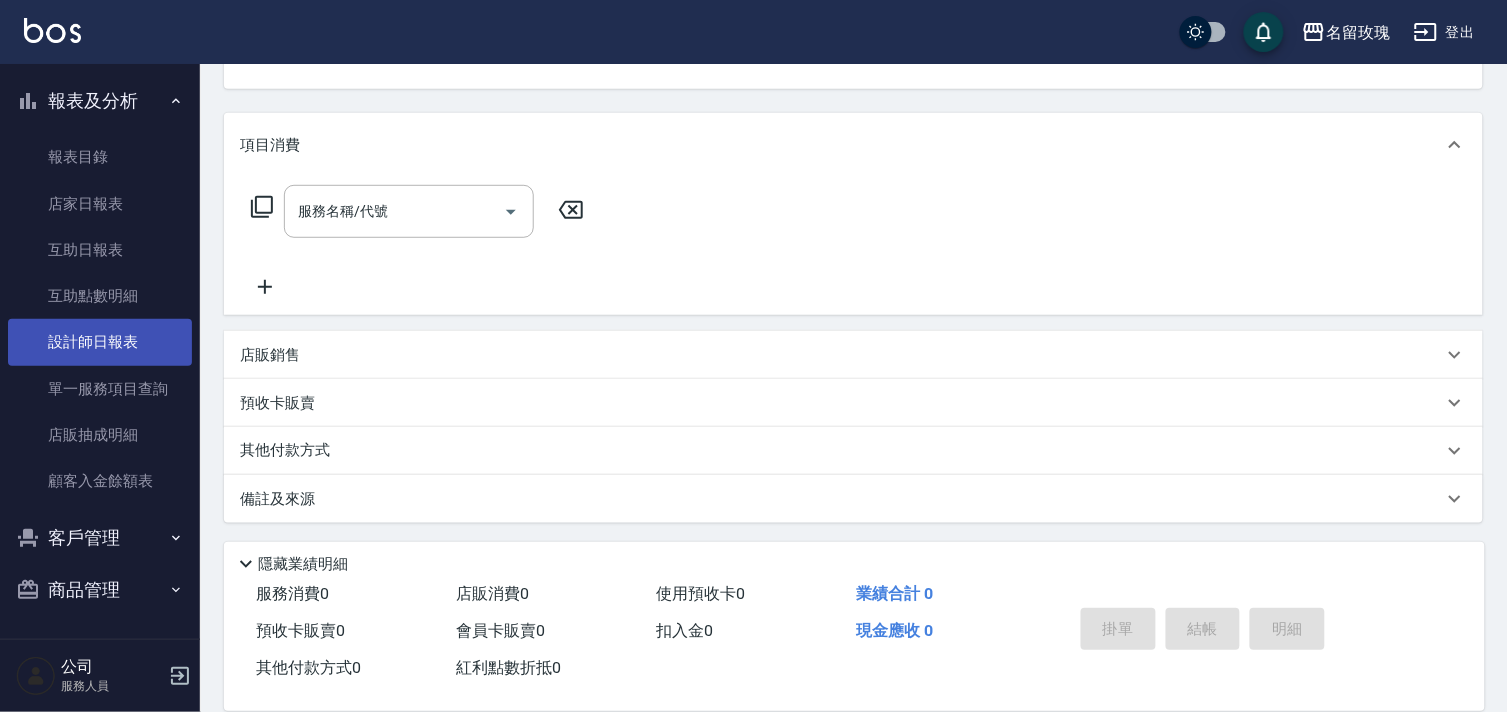 click on "設計師日報表" at bounding box center (100, 342) 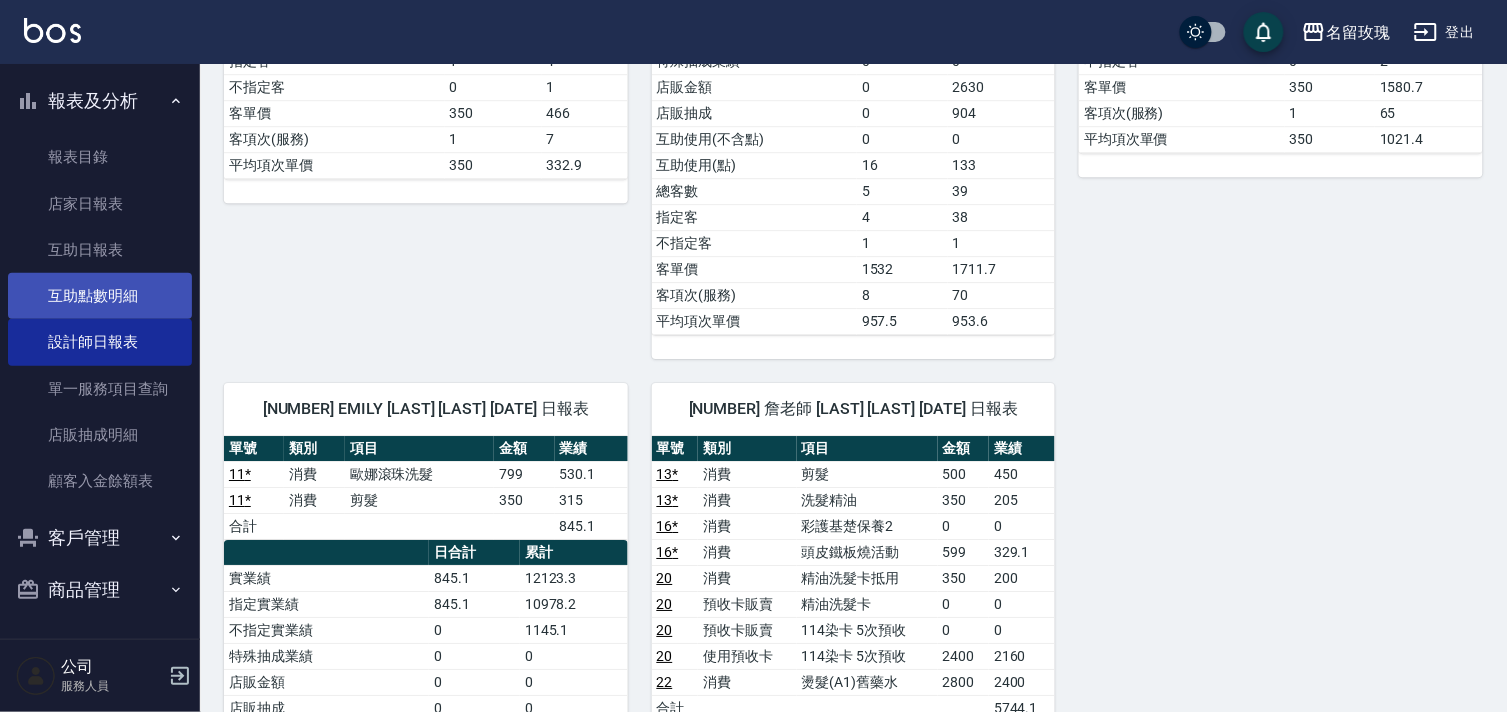 scroll, scrollTop: 1444, scrollLeft: 0, axis: vertical 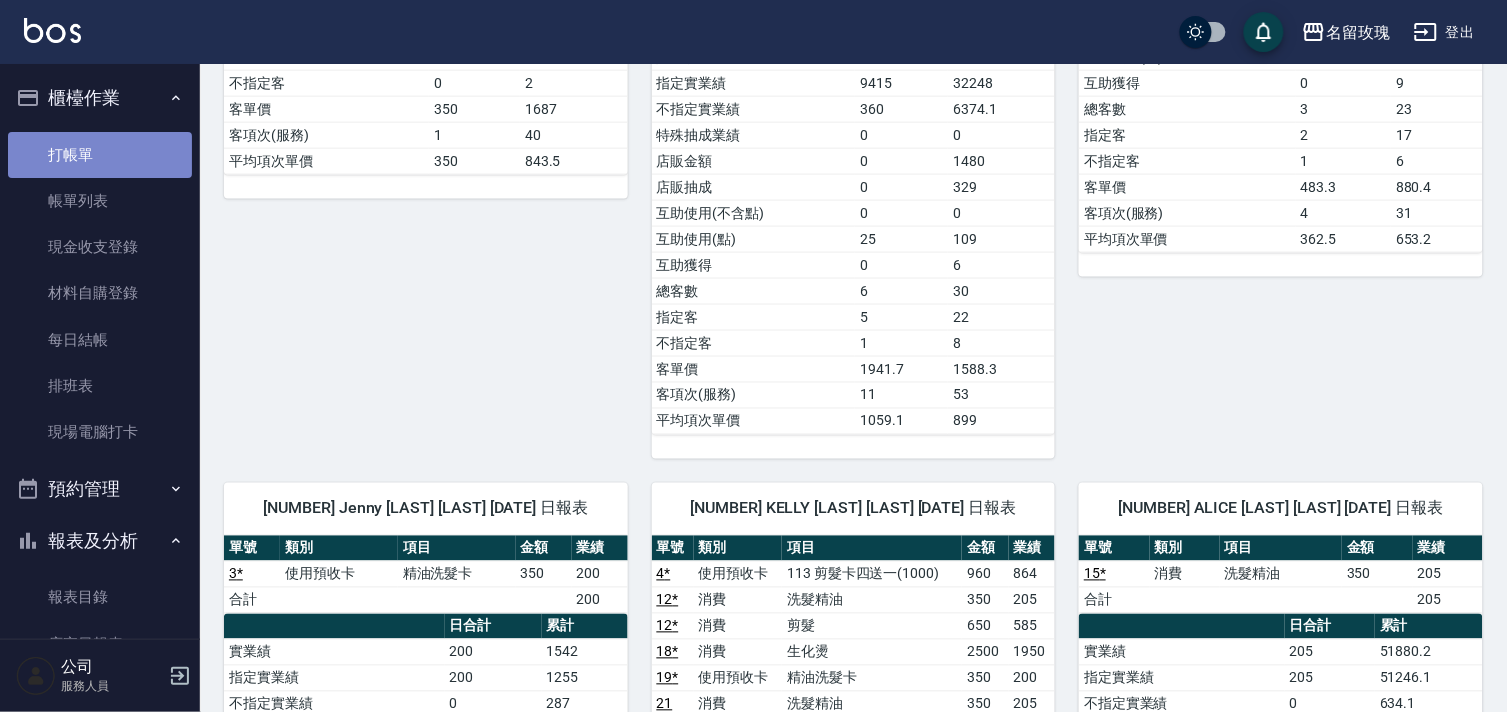 click on "打帳單" at bounding box center (100, 155) 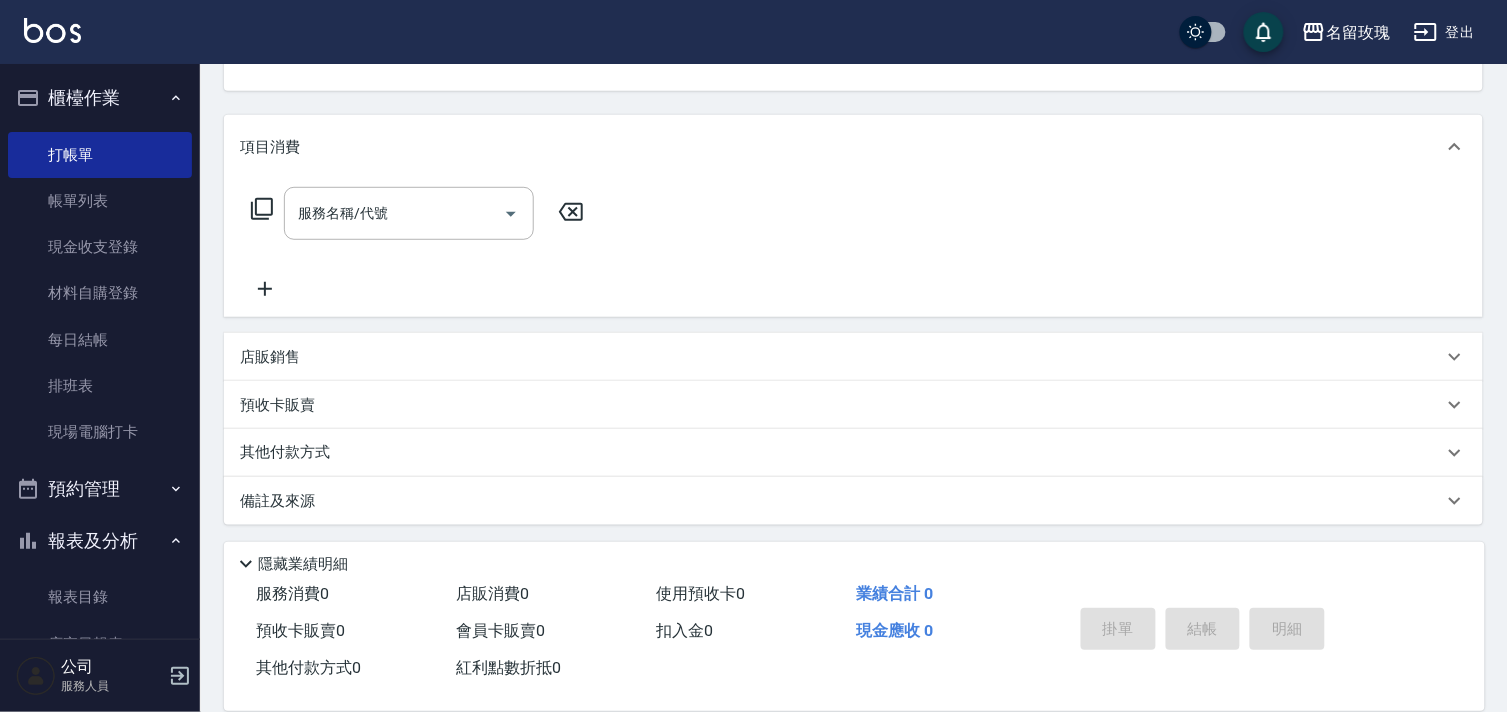 scroll, scrollTop: 215, scrollLeft: 0, axis: vertical 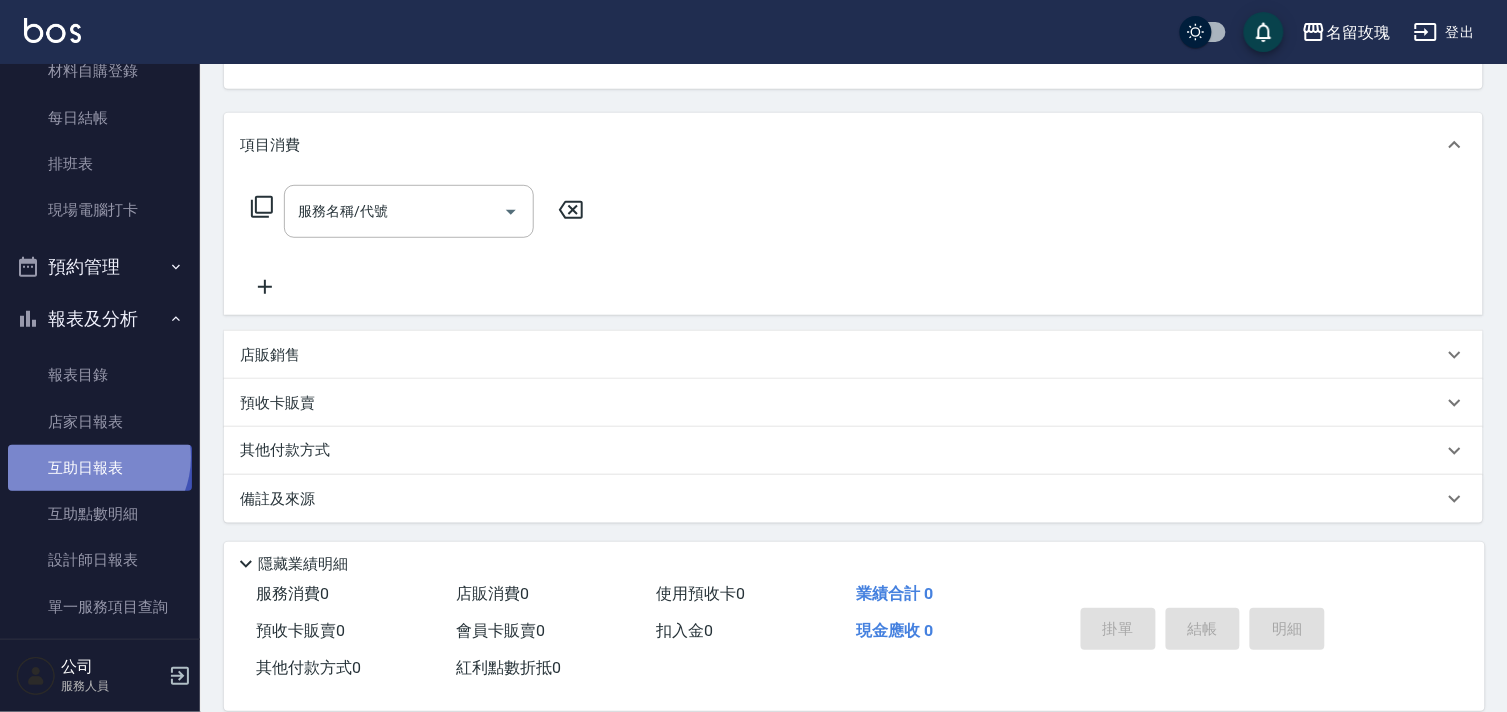 click on "互助日報表" at bounding box center (100, 468) 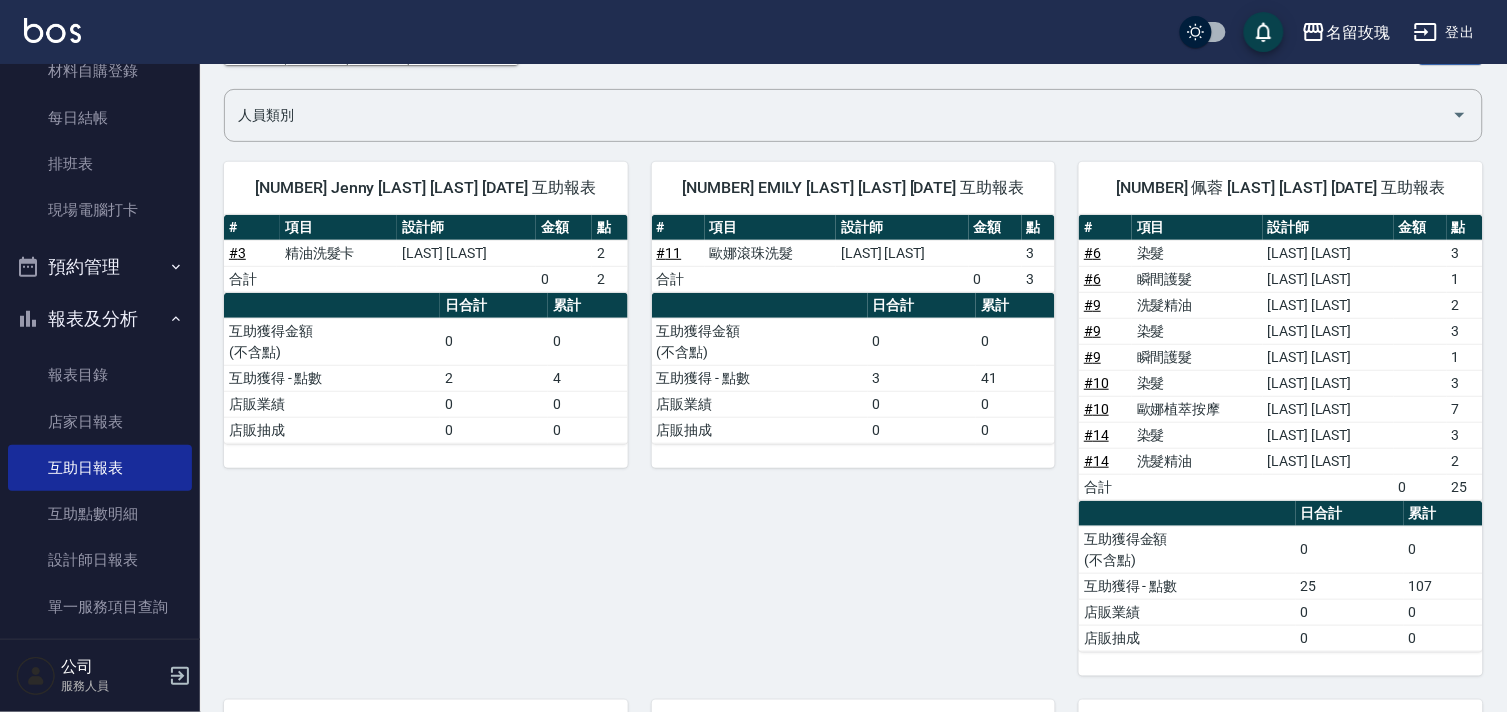 scroll, scrollTop: 0, scrollLeft: 0, axis: both 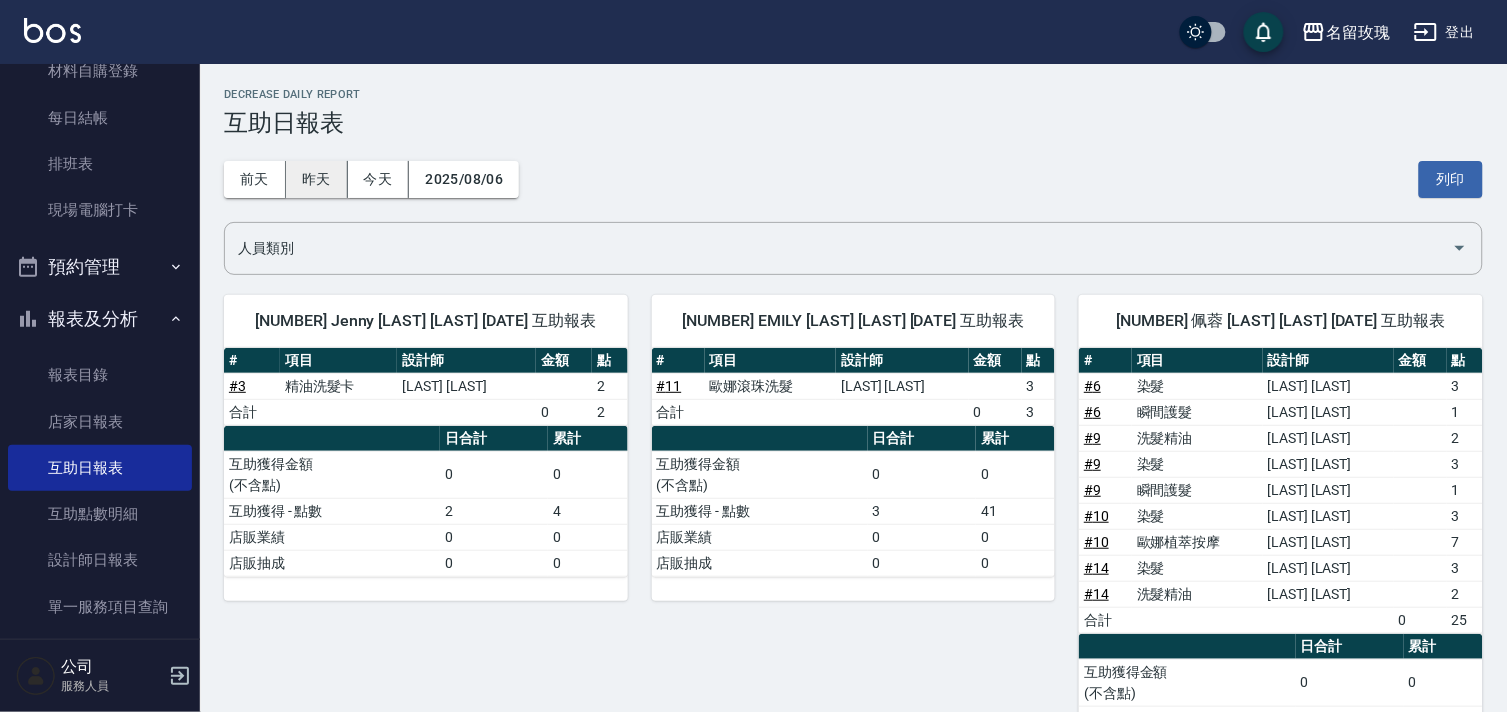 click on "昨天" at bounding box center (317, 179) 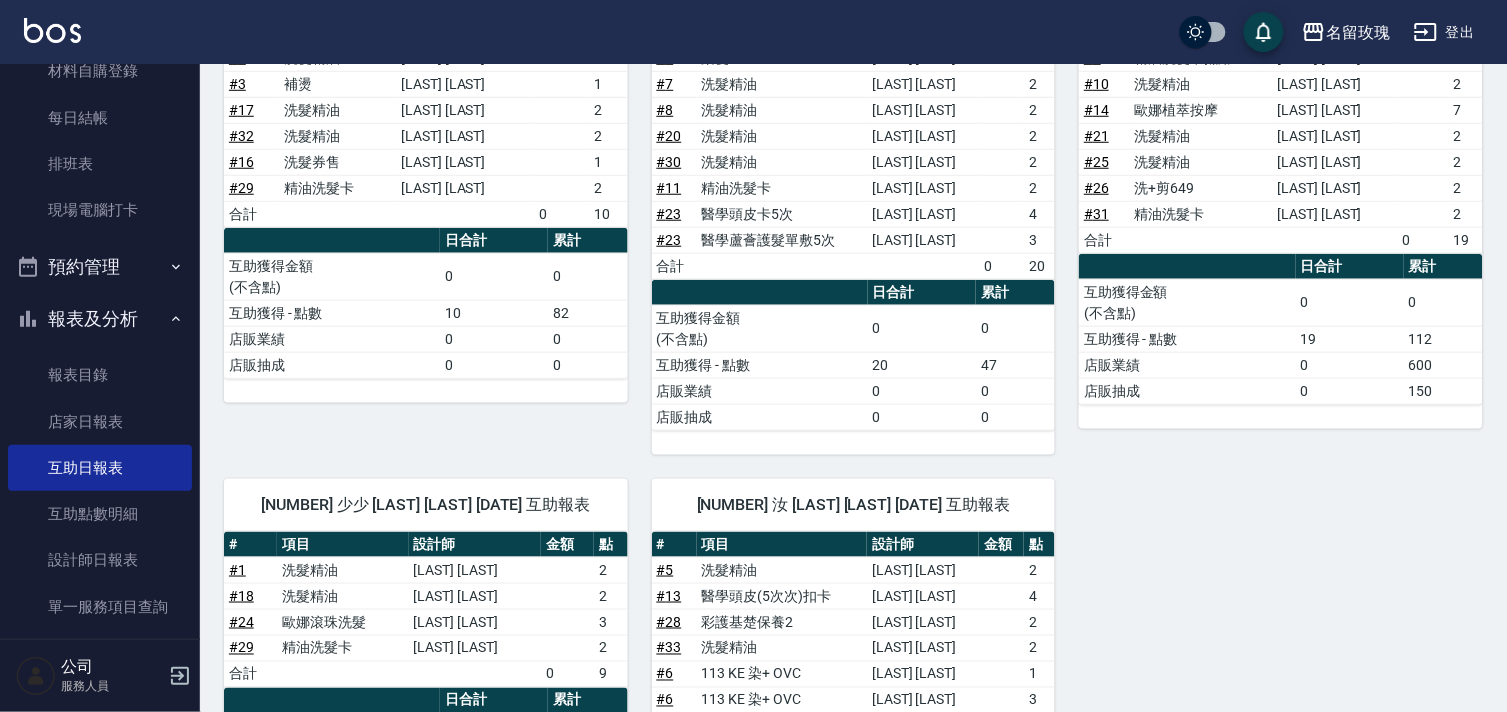 scroll, scrollTop: 217, scrollLeft: 0, axis: vertical 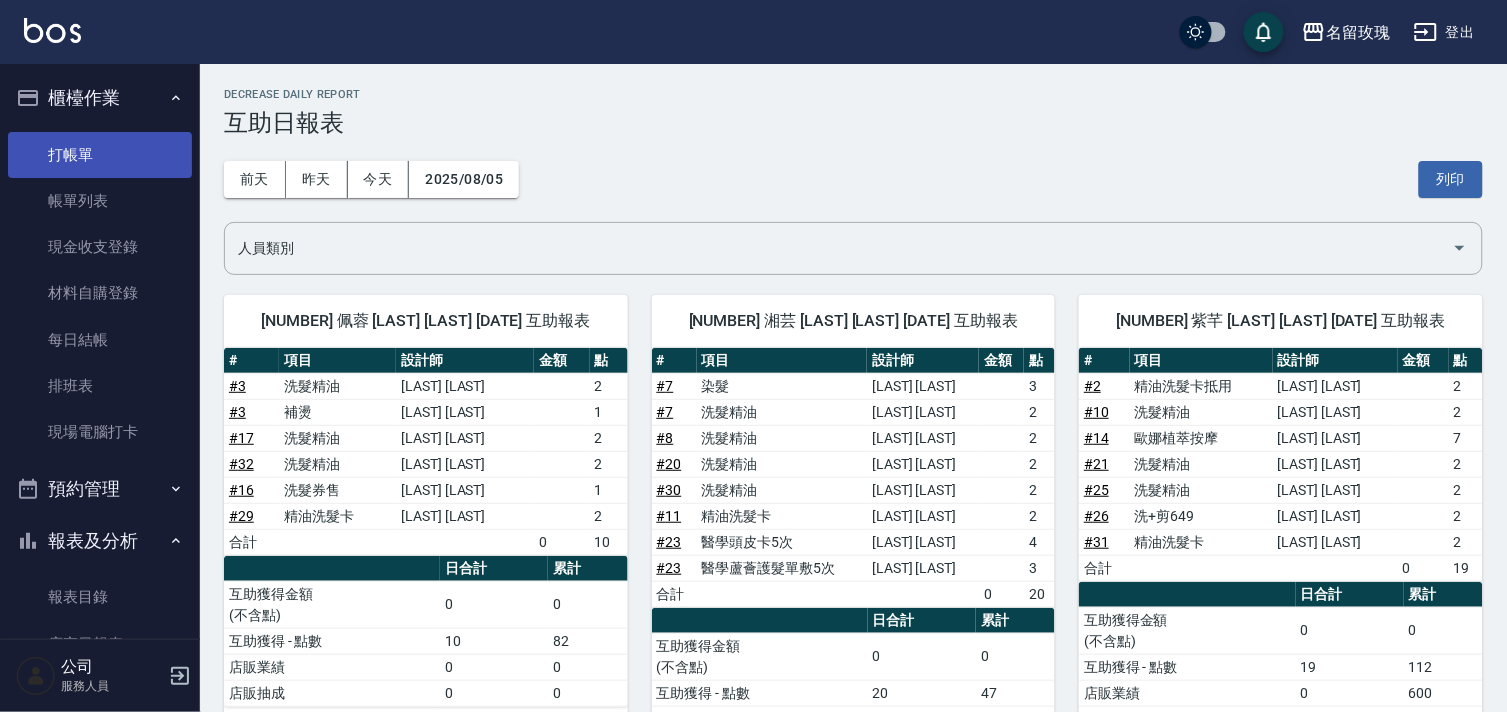 click on "打帳單" at bounding box center (100, 155) 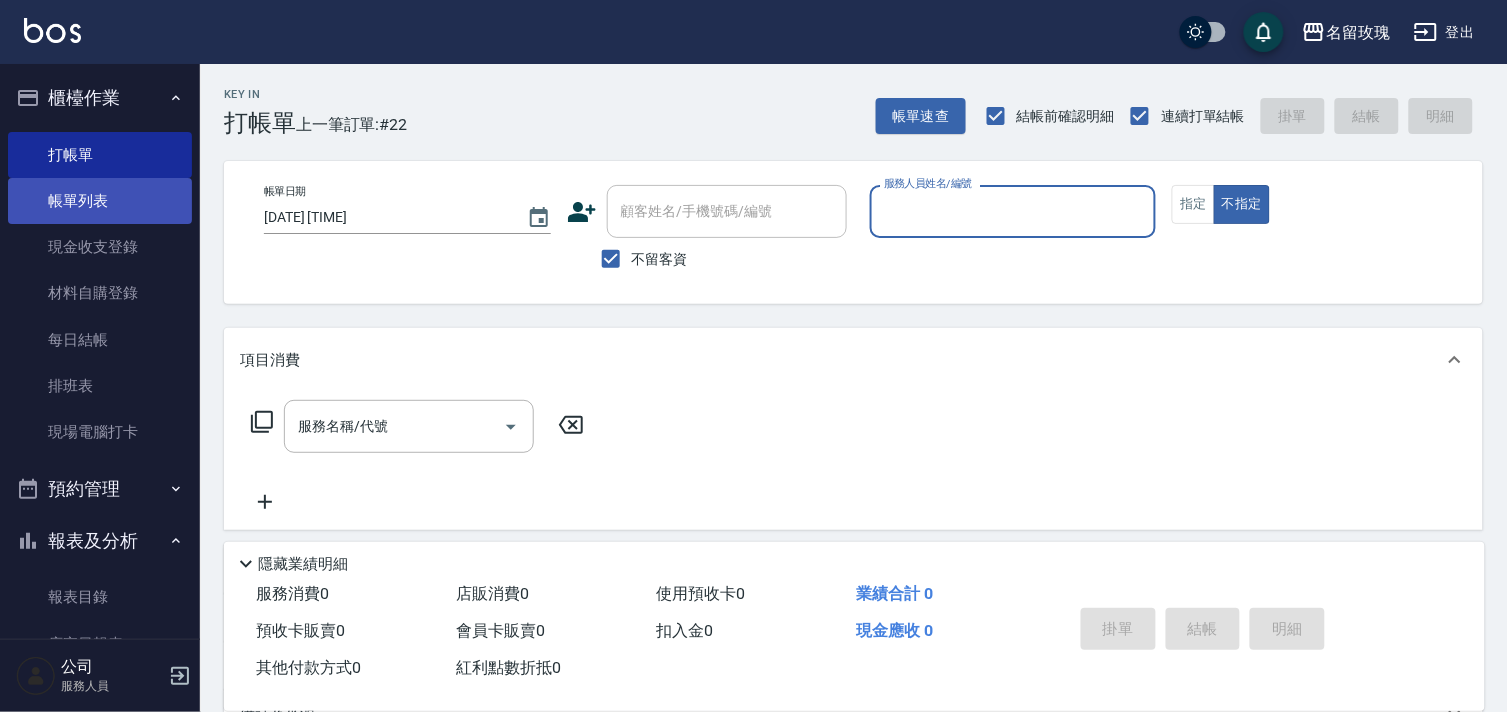 click on "帳單列表" at bounding box center (100, 201) 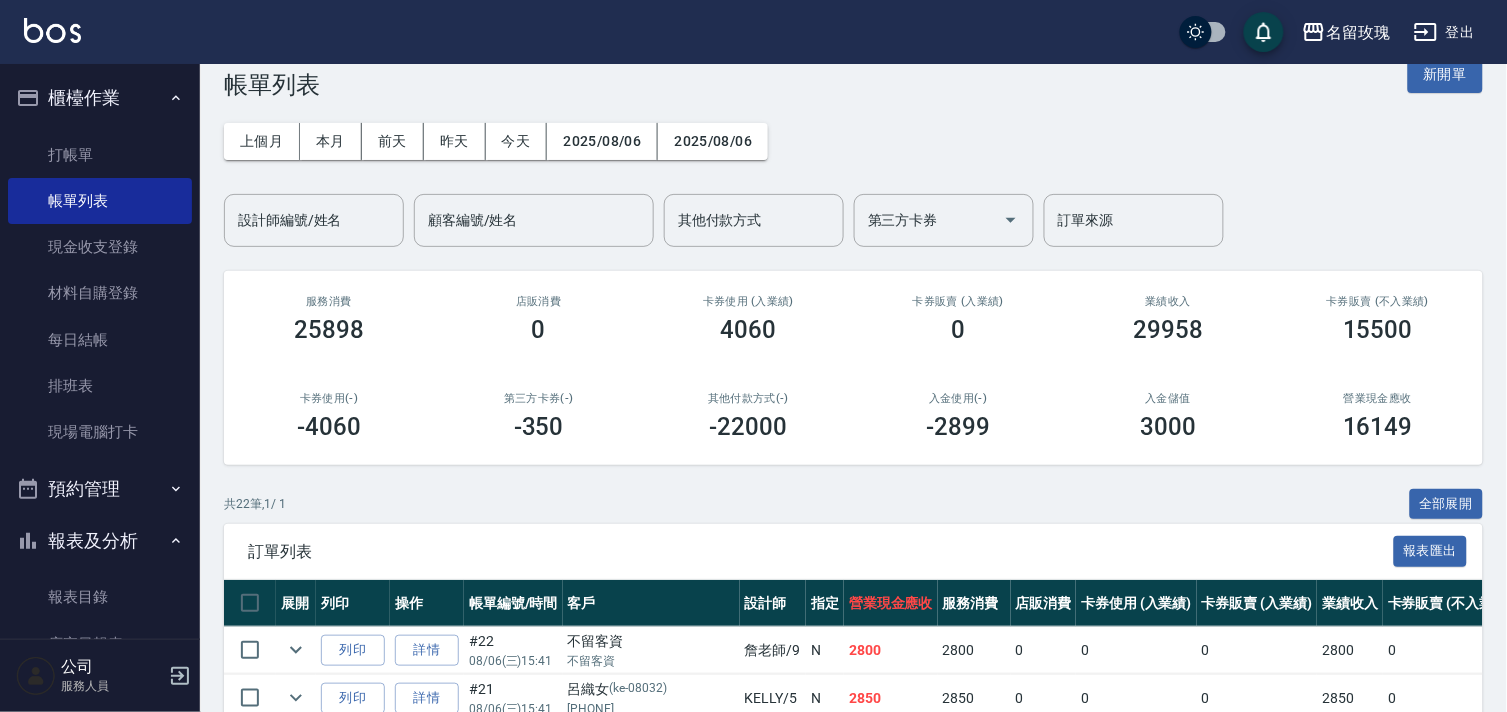 scroll, scrollTop: 0, scrollLeft: 0, axis: both 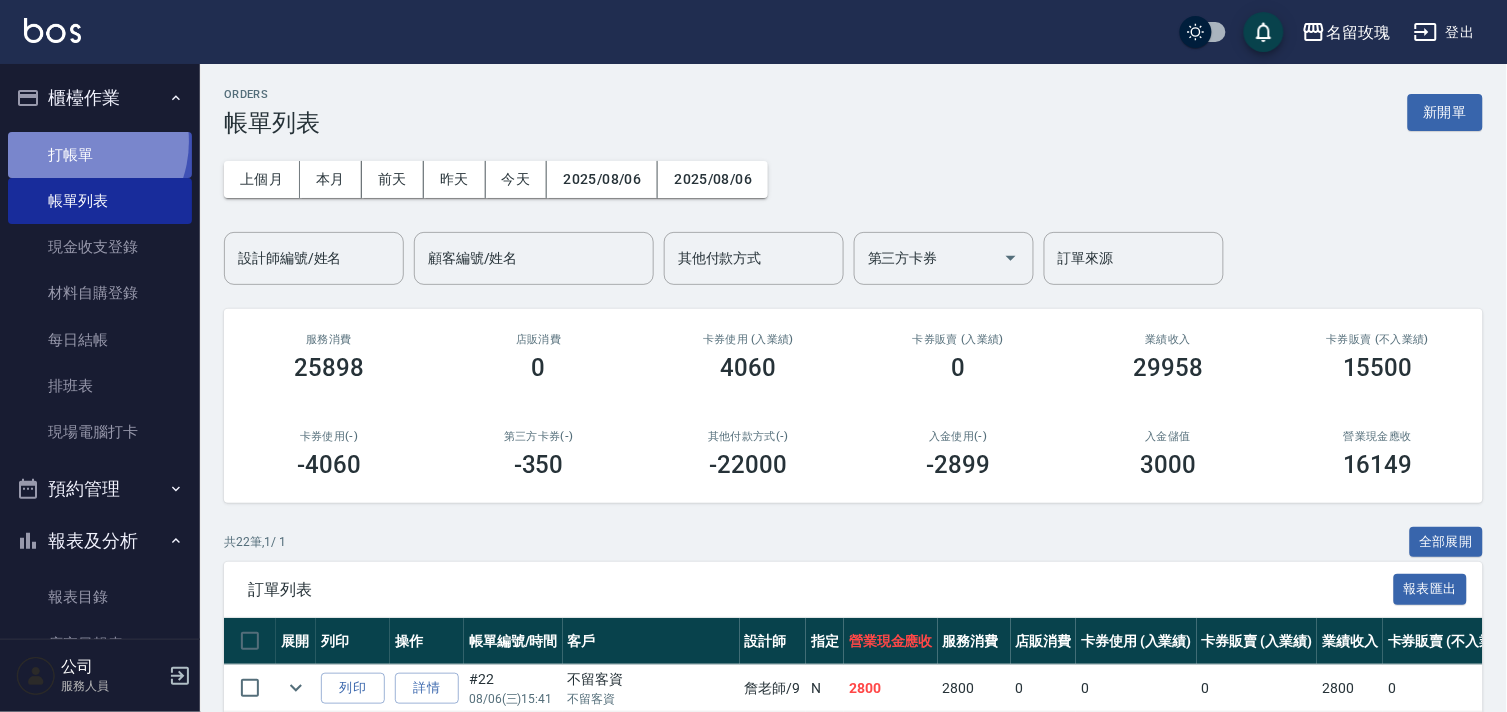 click on "打帳單" at bounding box center (100, 155) 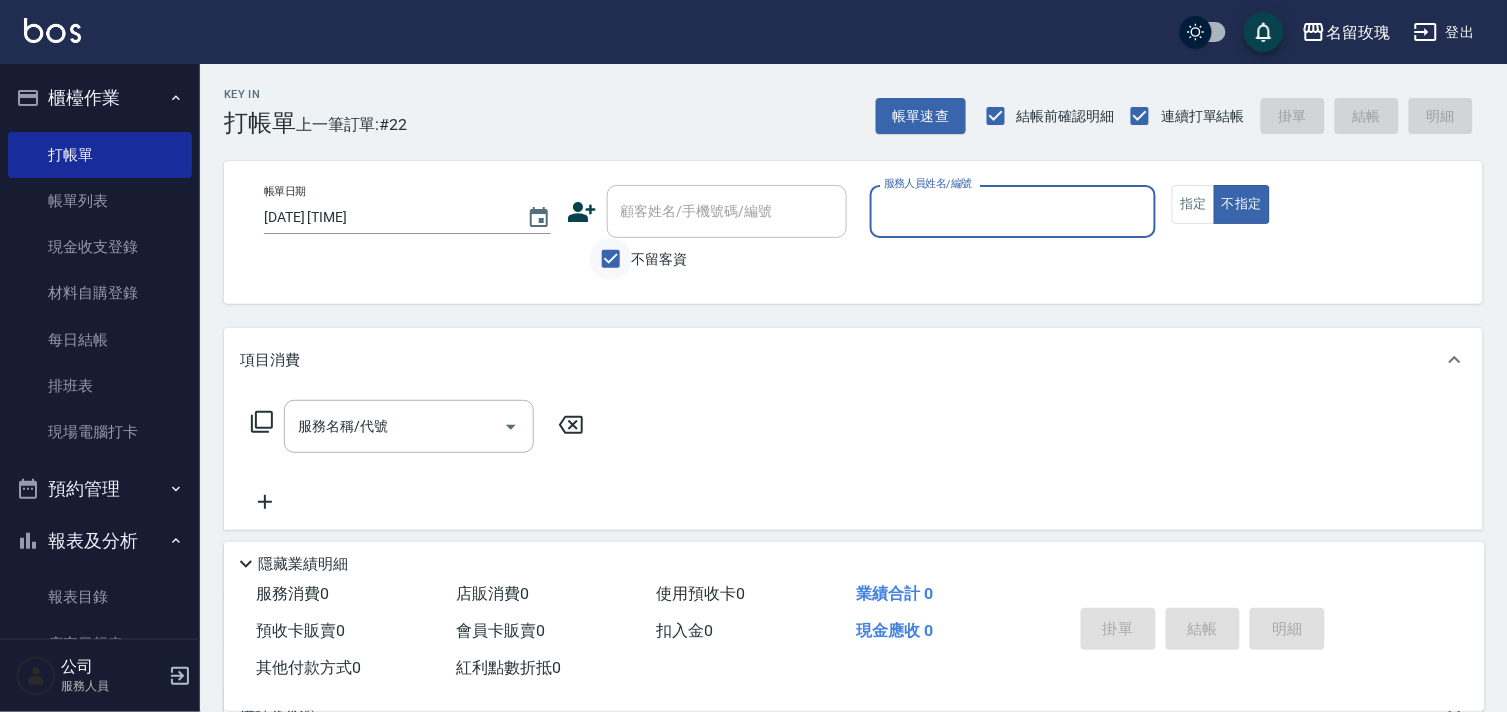 click on "不留客資" at bounding box center (611, 259) 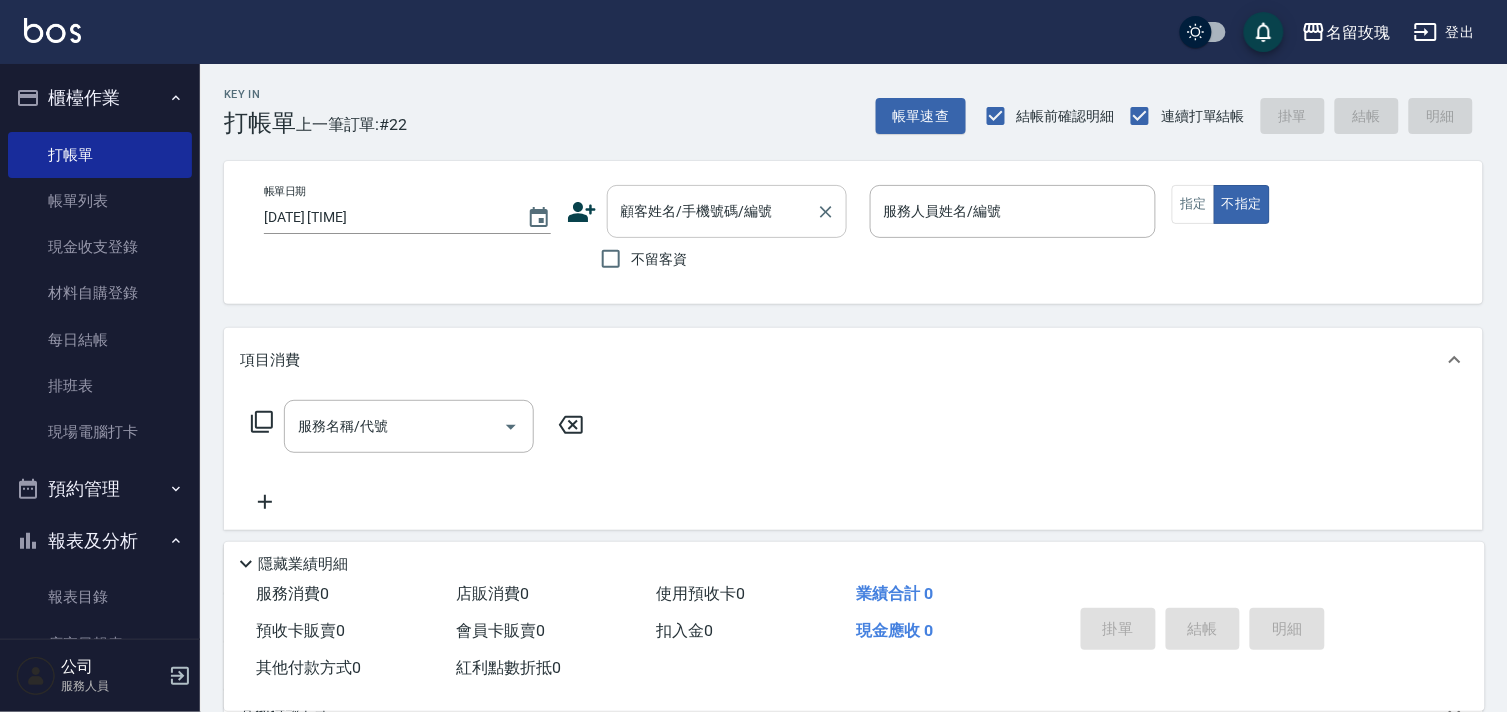 click on "顧客姓名/手機號碼/編號 顧客姓名/手機號碼/編號" at bounding box center [727, 211] 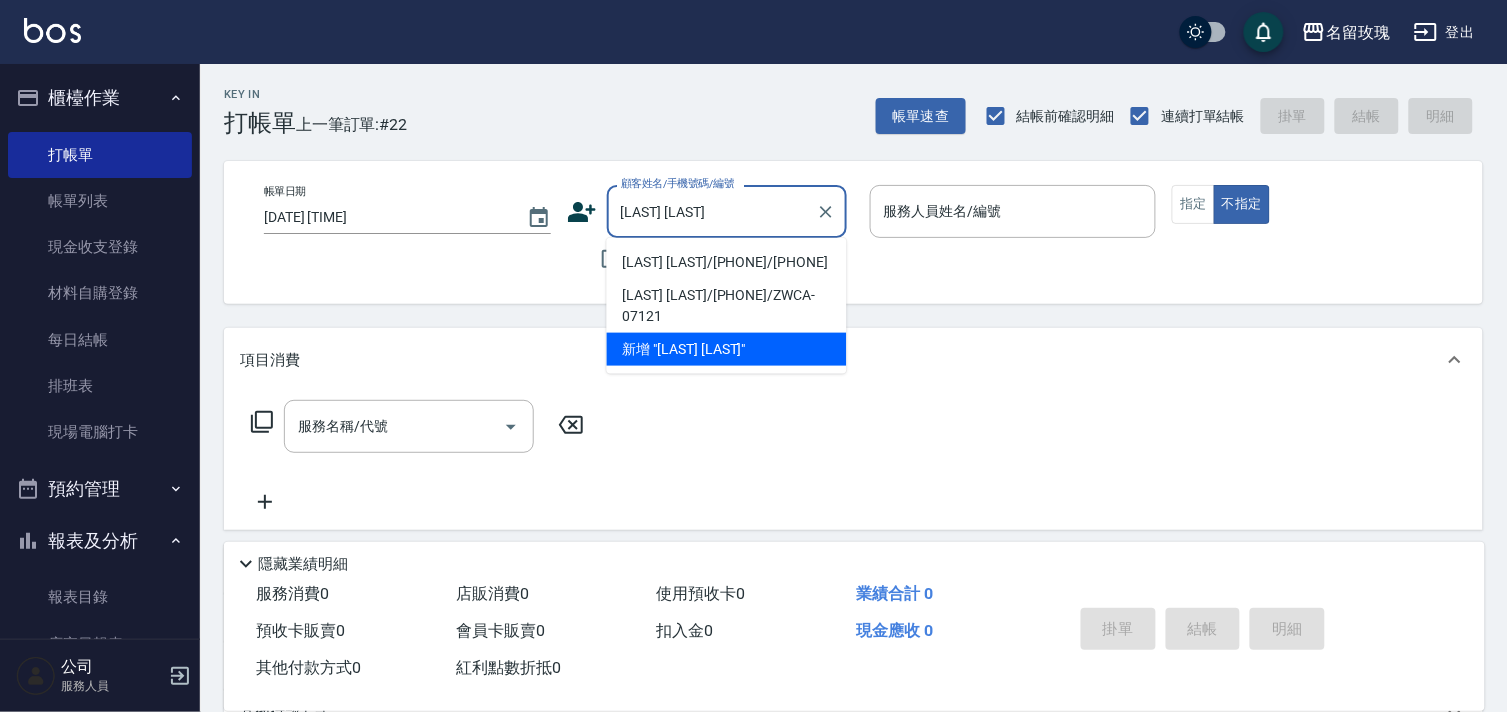 click on "[LAST] [LAST]/[PHONE]/[PHONE]" at bounding box center [727, 262] 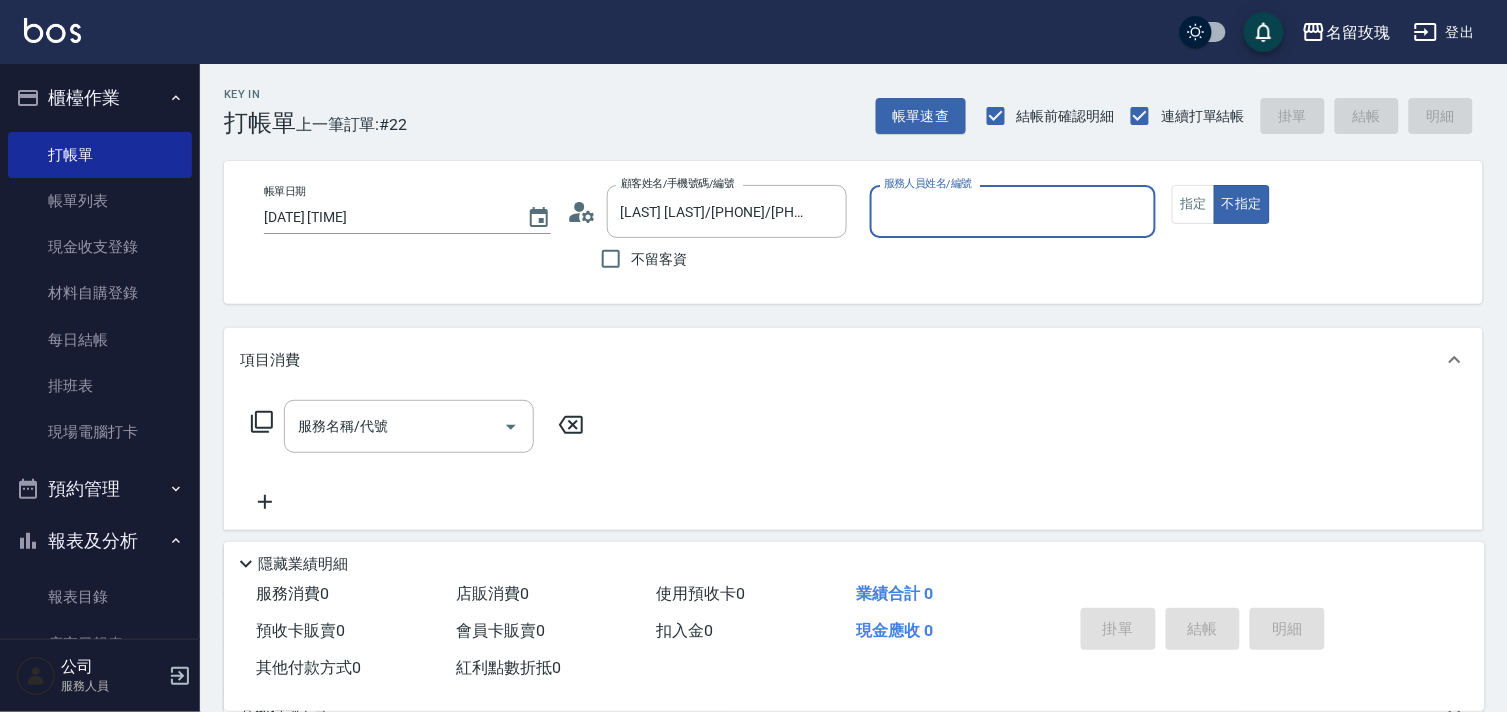 type on "JOYCE-1" 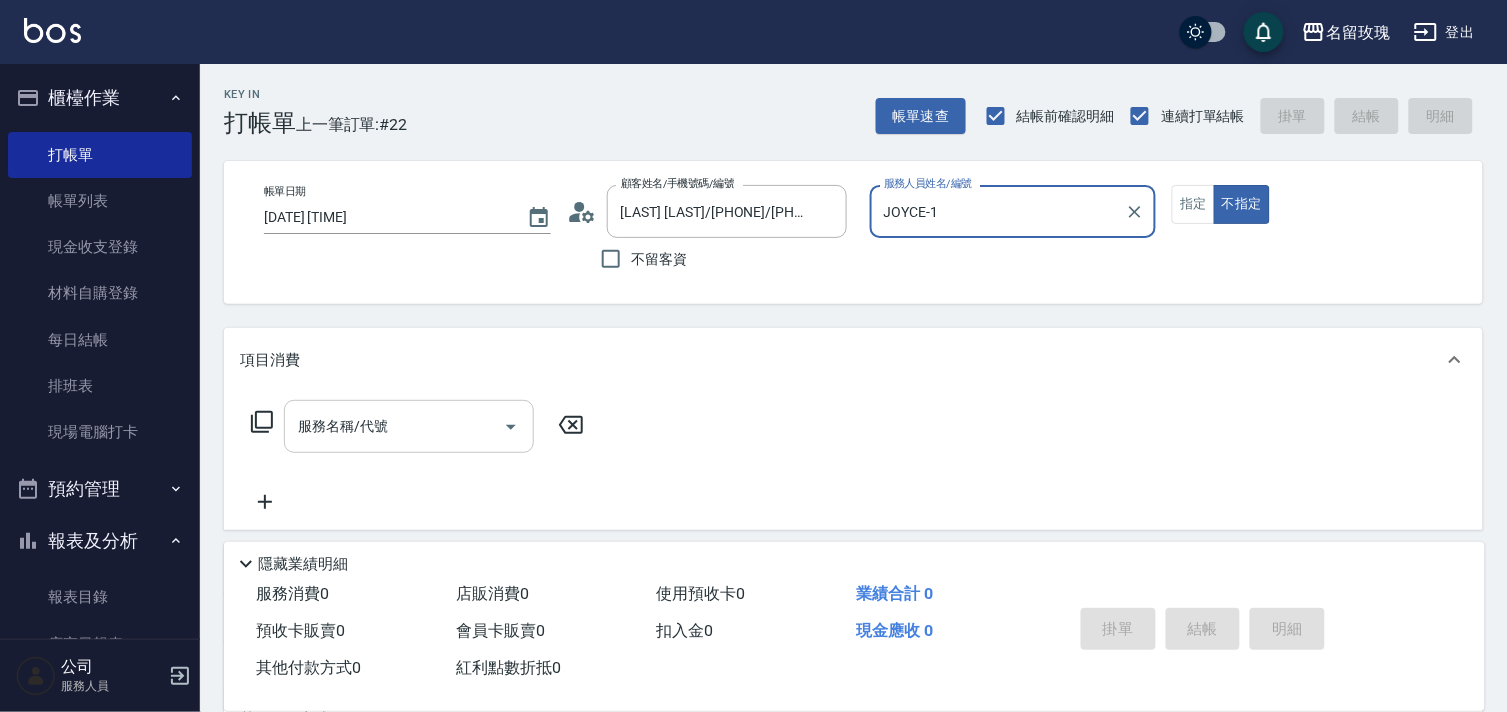 click on "服務名稱/代號 服務名稱/代號" at bounding box center (409, 426) 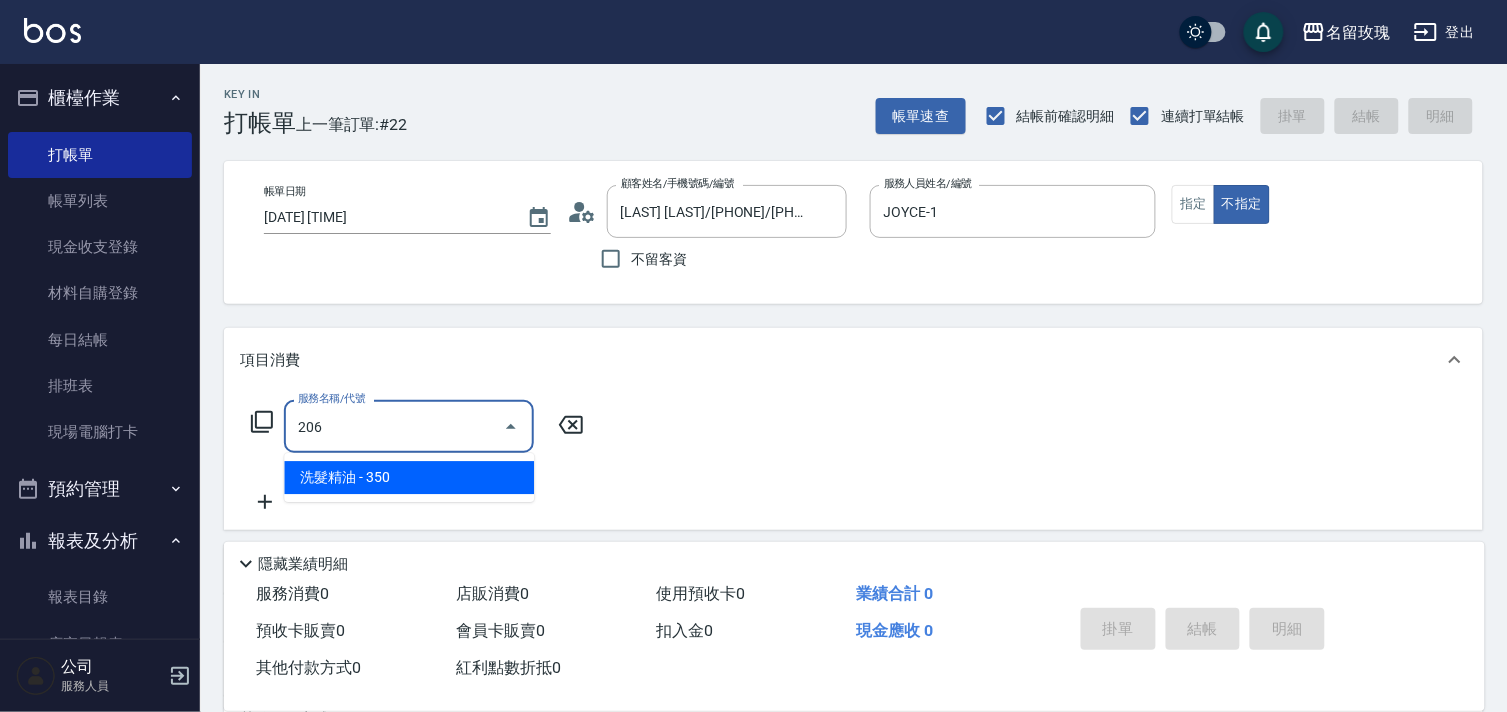 type on "洗髮精油(206)" 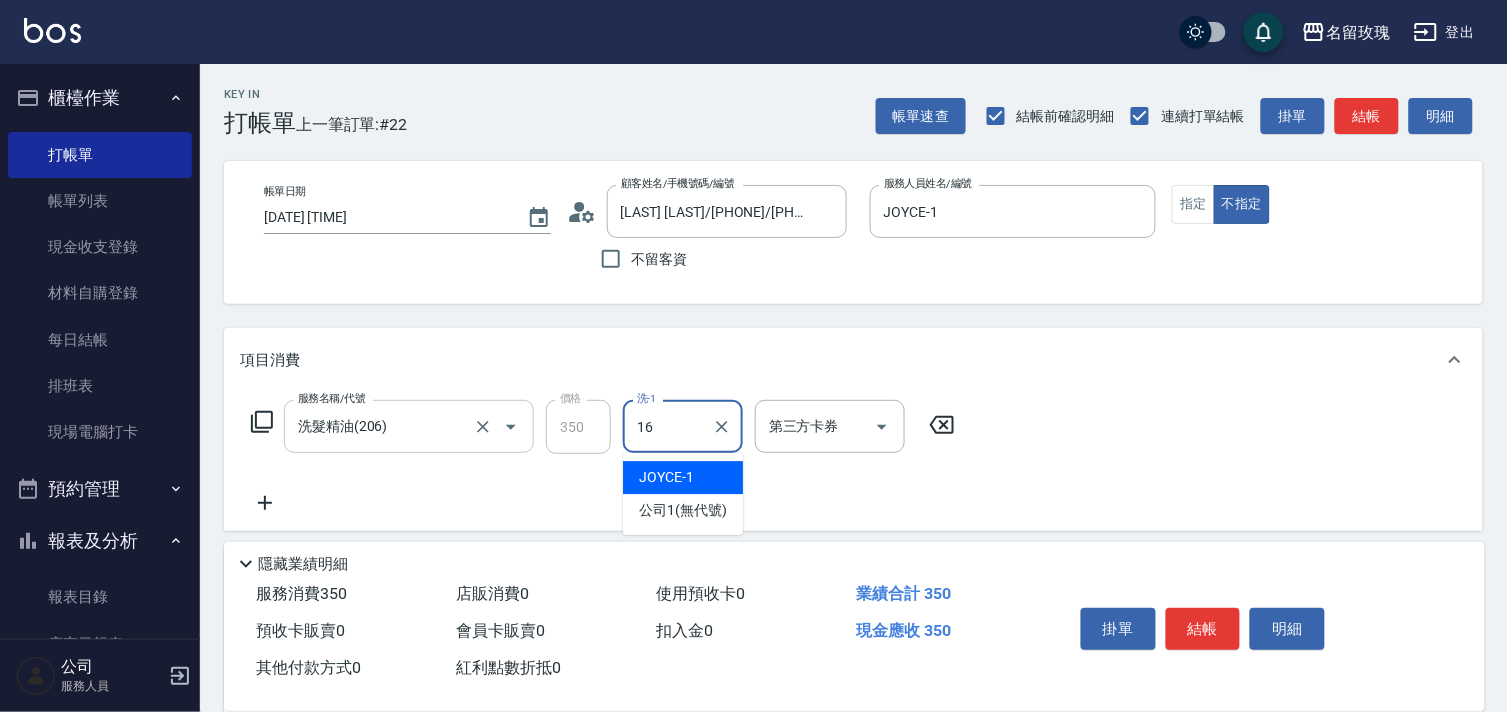 type on "佩蓉-16" 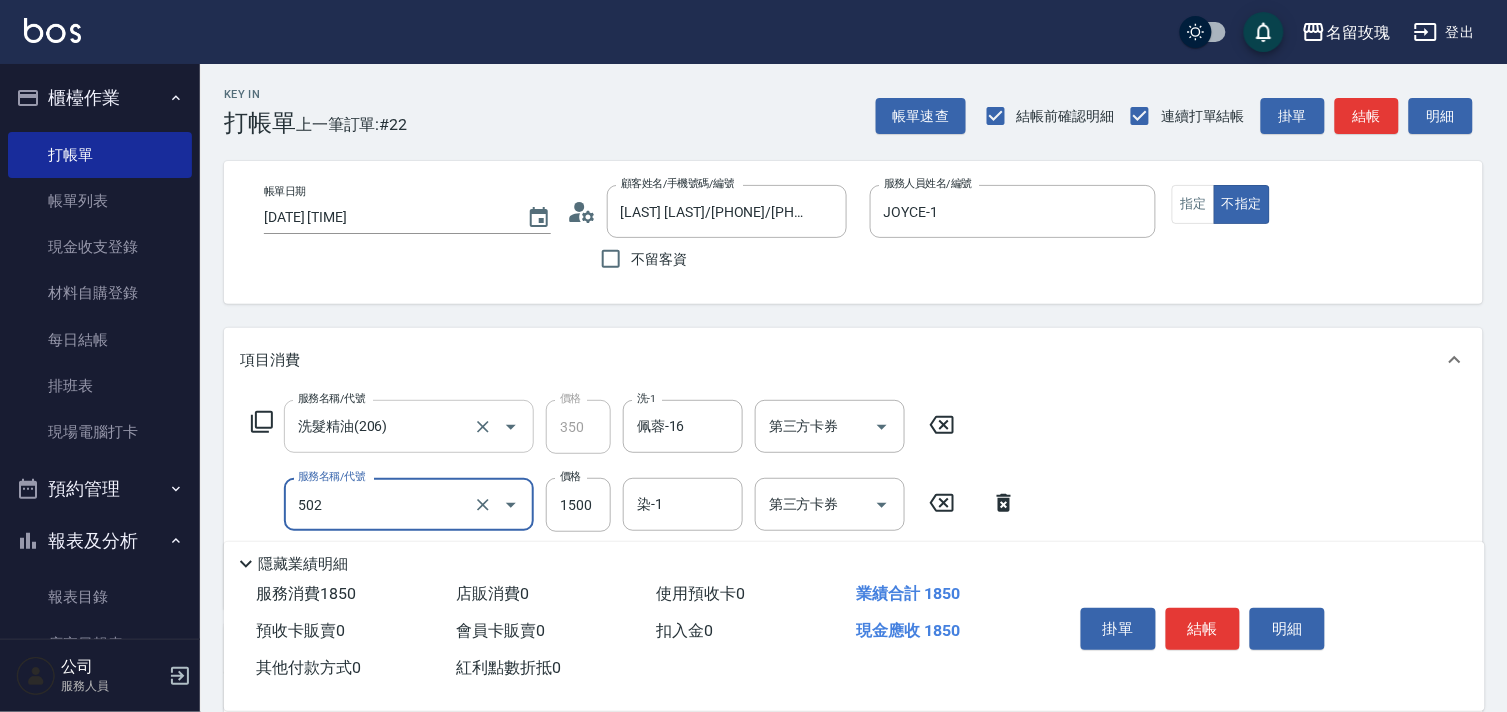 type on "染髮(502)" 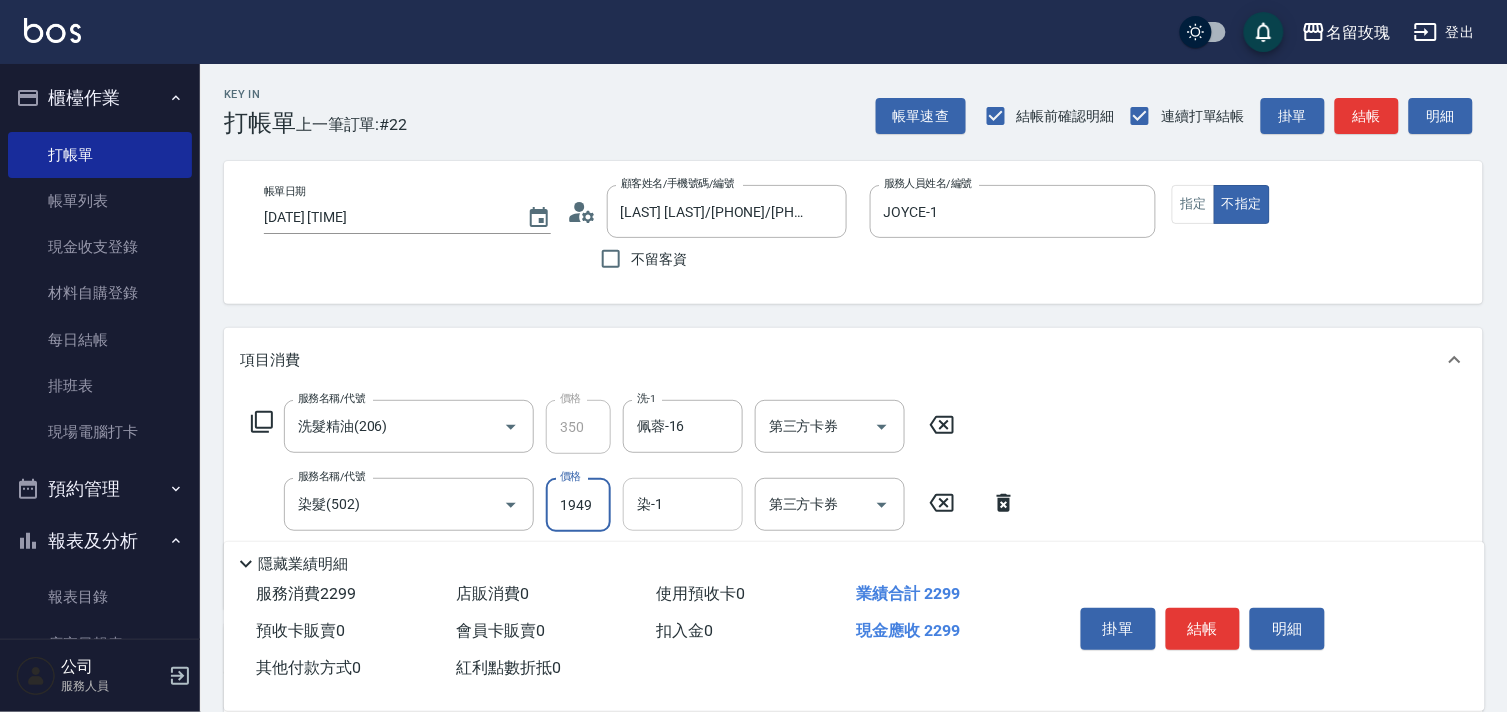 type on "1949" 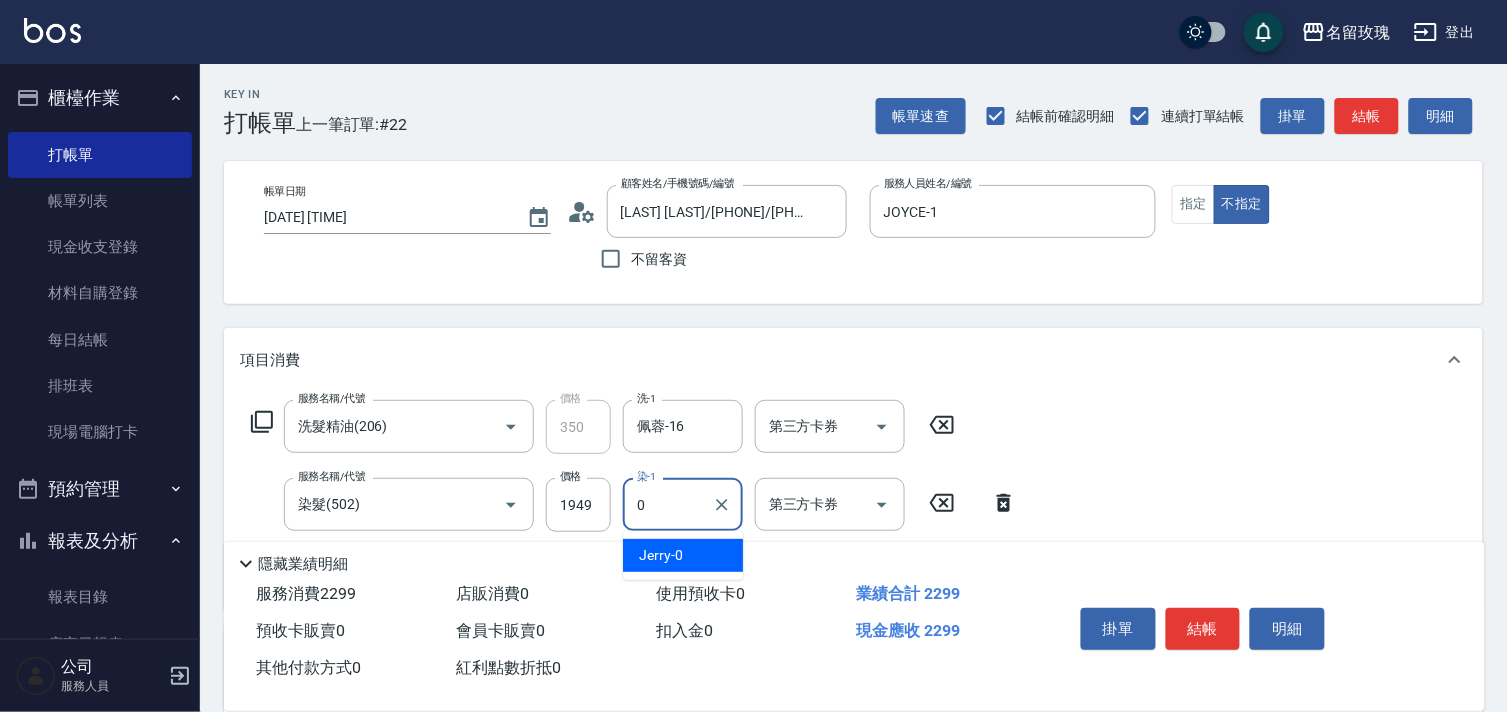 type on "Jerry-0" 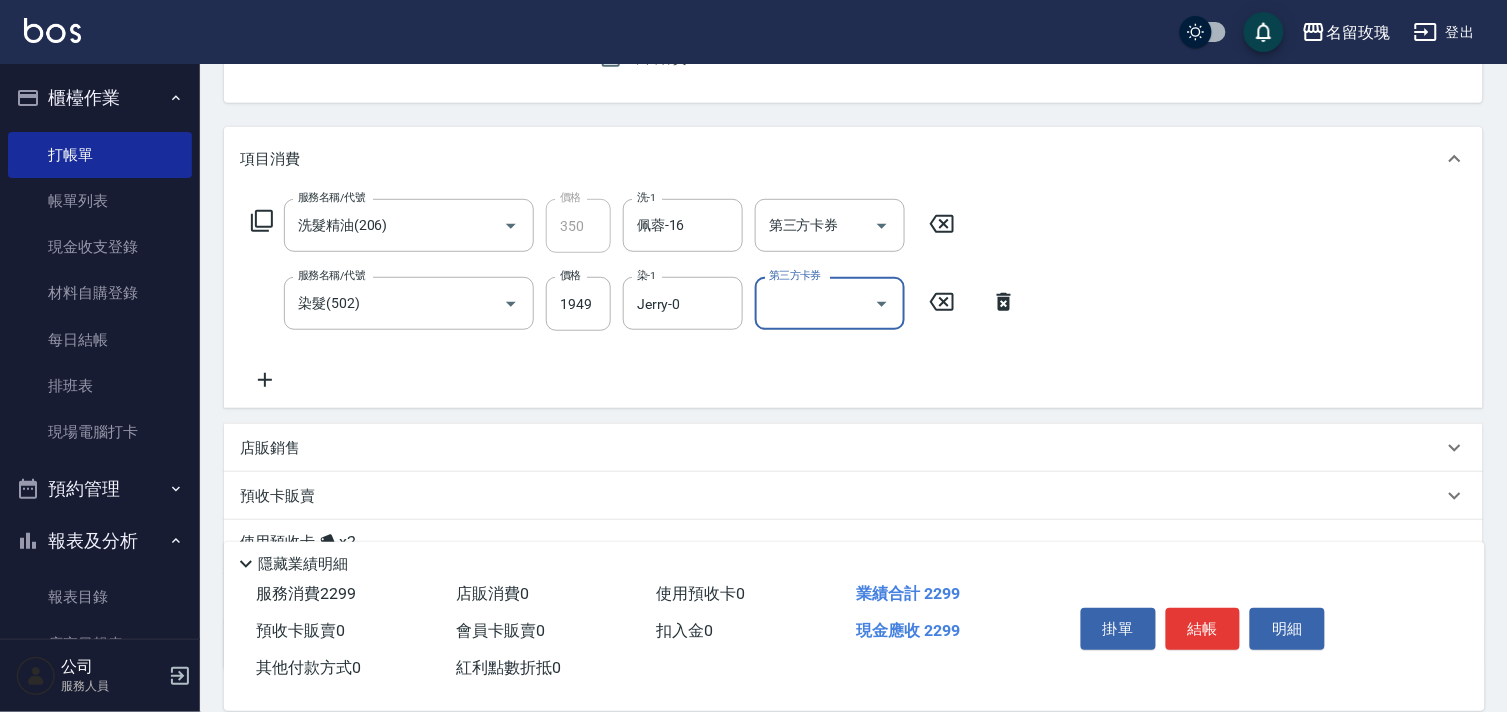 scroll, scrollTop: 348, scrollLeft: 0, axis: vertical 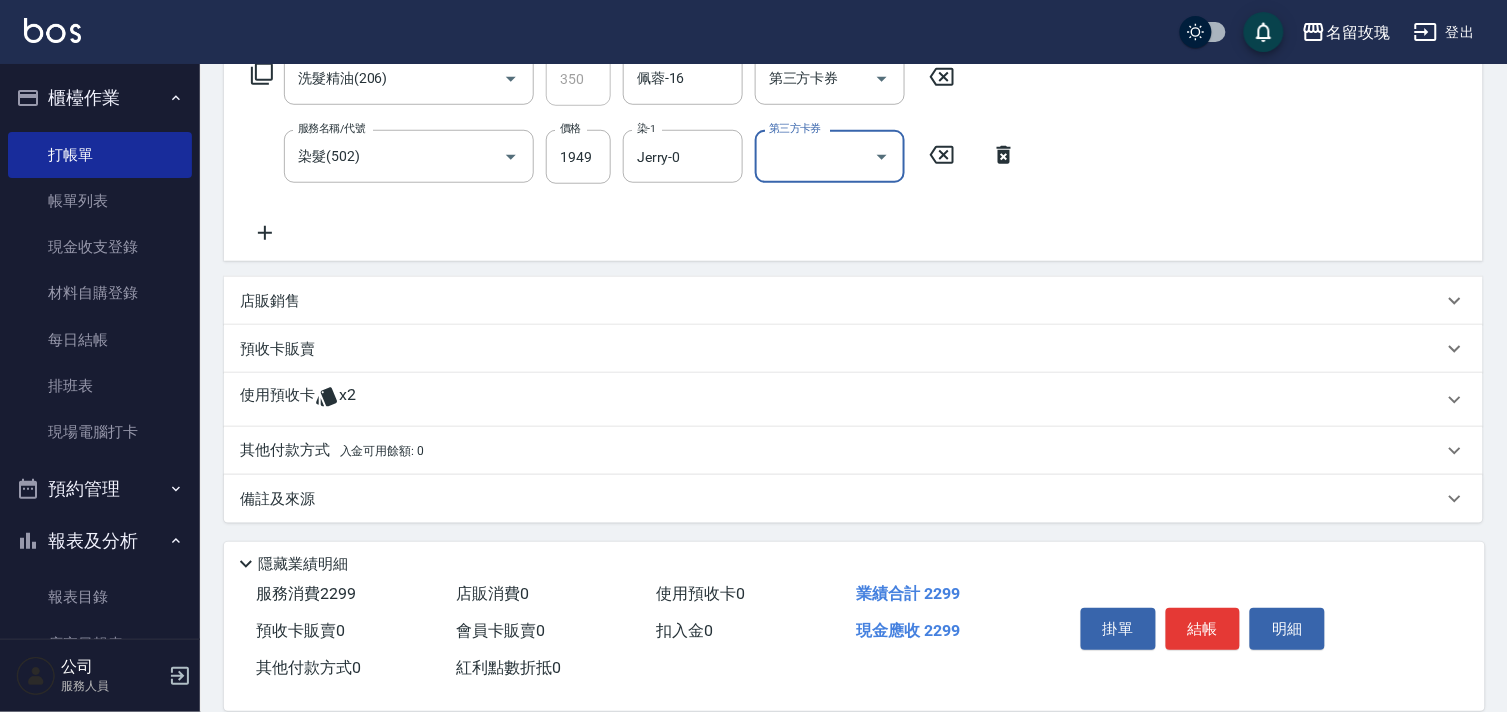click on "其他付款方式 入金可用餘額: 0" at bounding box center [332, 451] 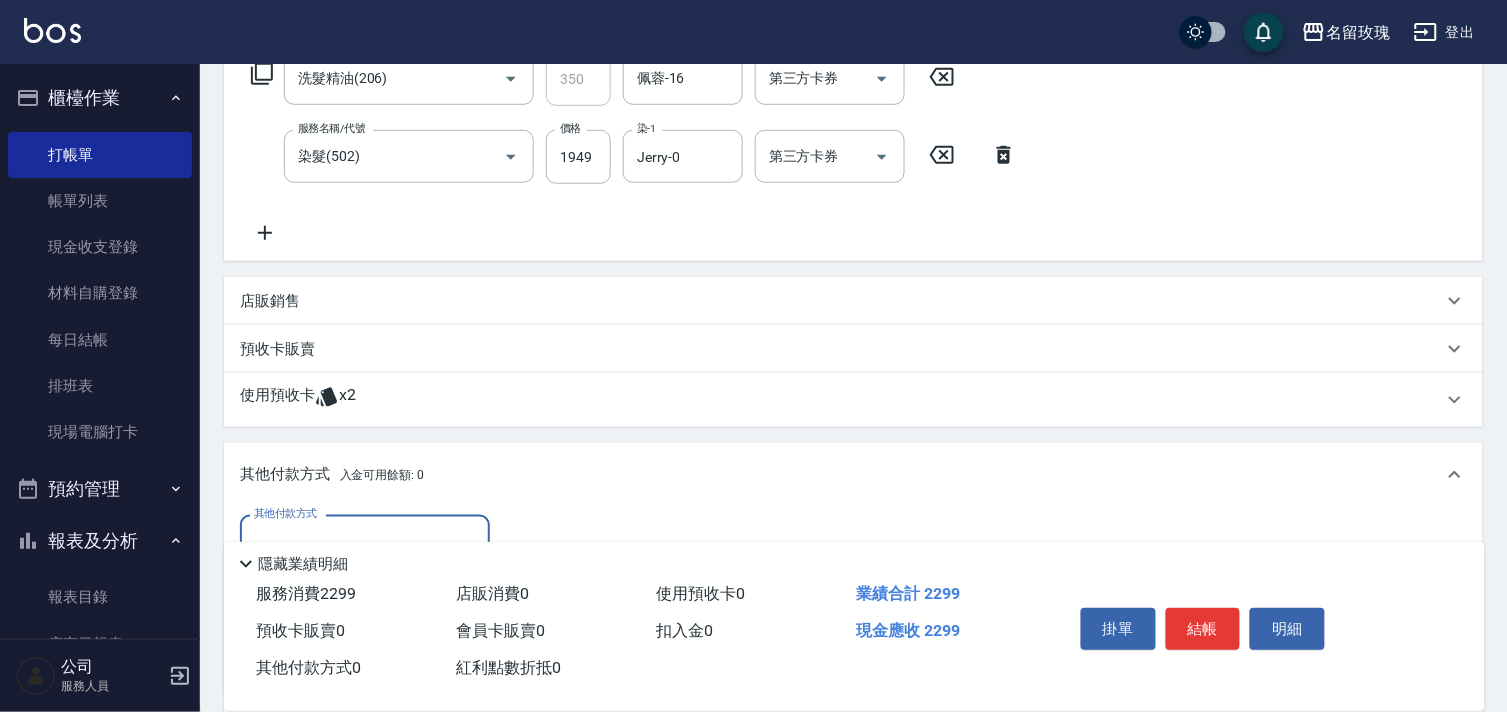 scroll, scrollTop: 2, scrollLeft: 0, axis: vertical 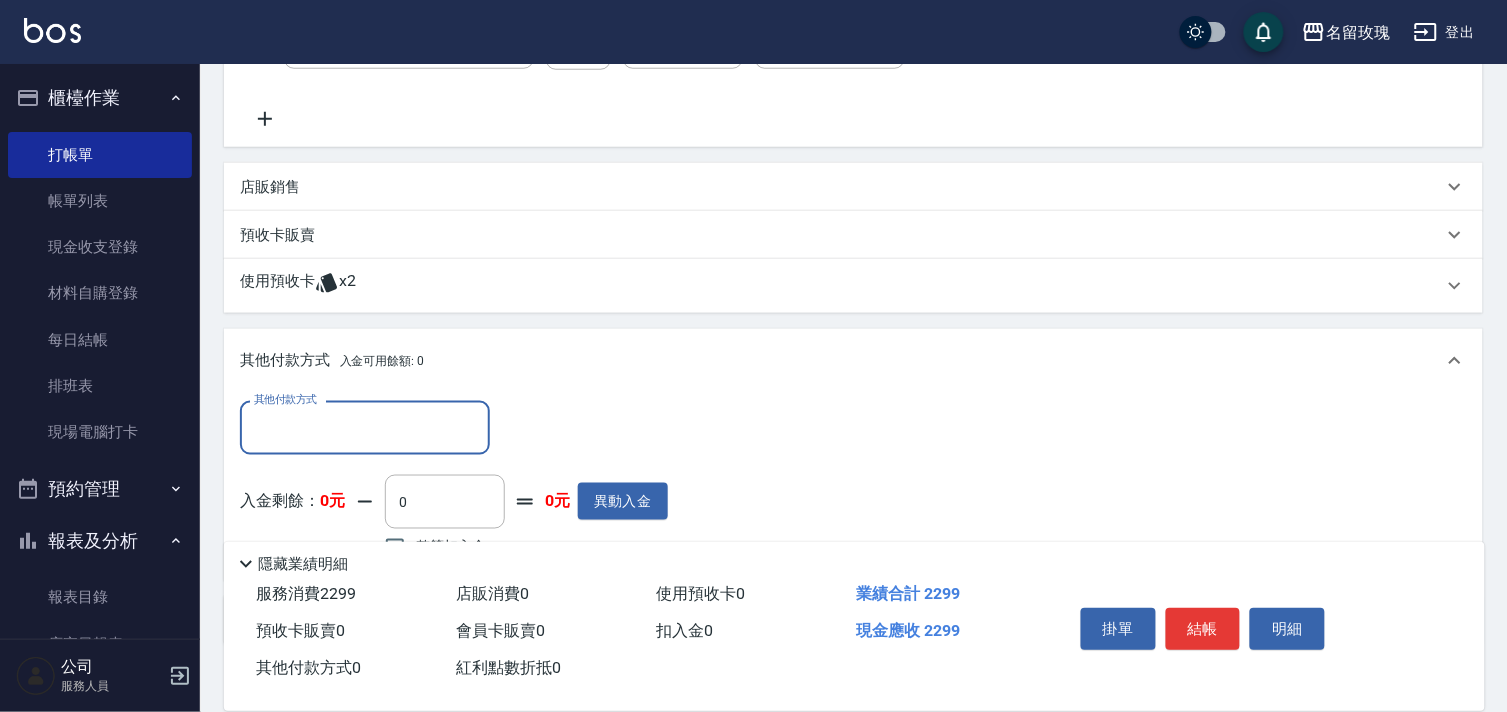 click on "其他付款方式" at bounding box center (365, 427) 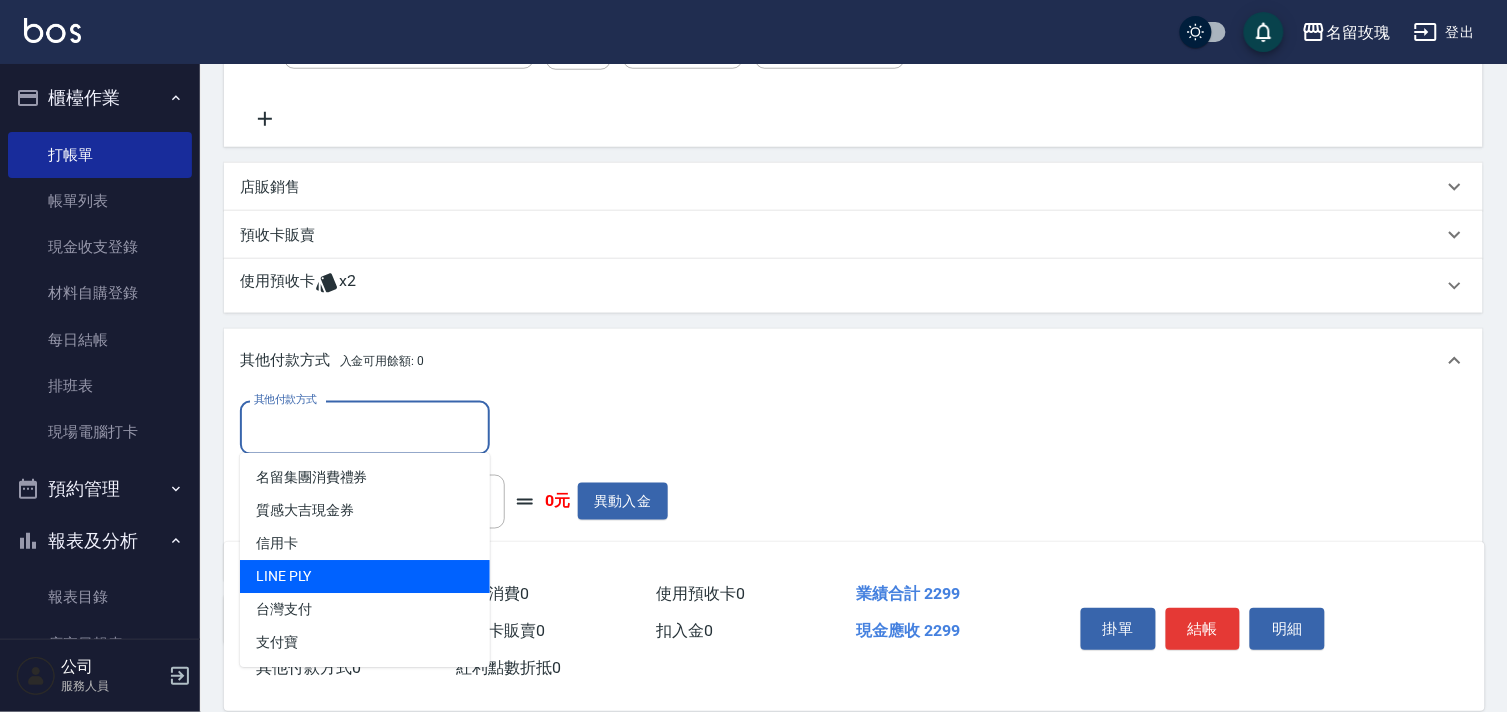 click on "LINE PLY" at bounding box center (365, 577) 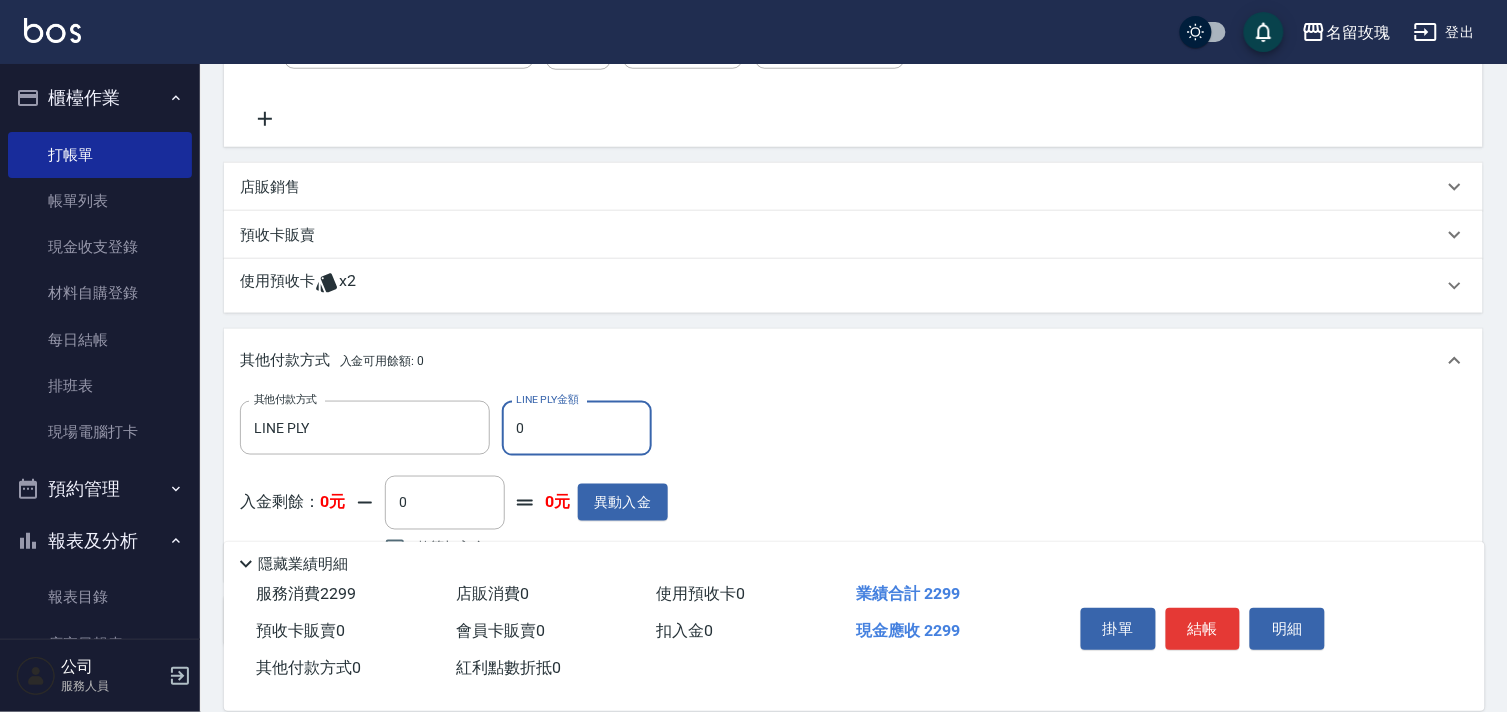 click on "0" at bounding box center [577, 428] 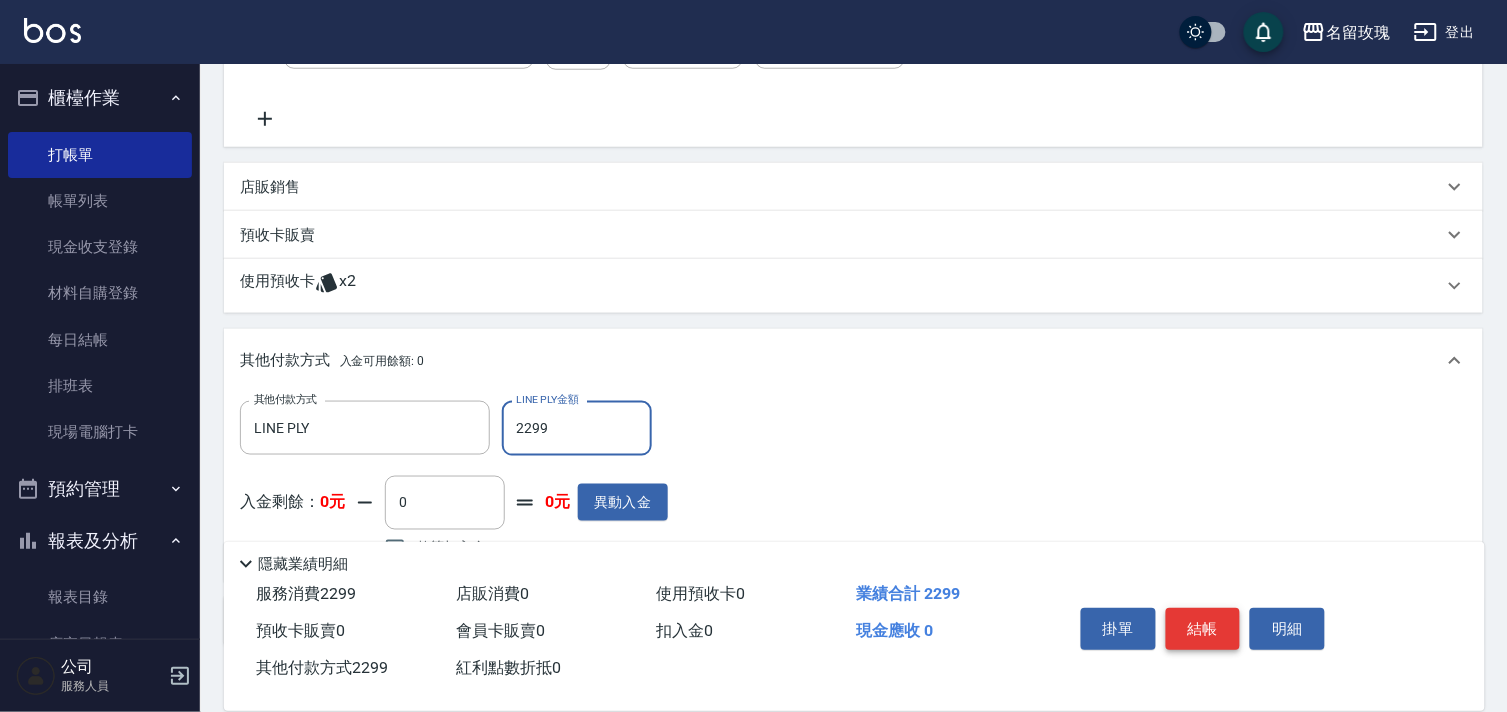 type on "2299" 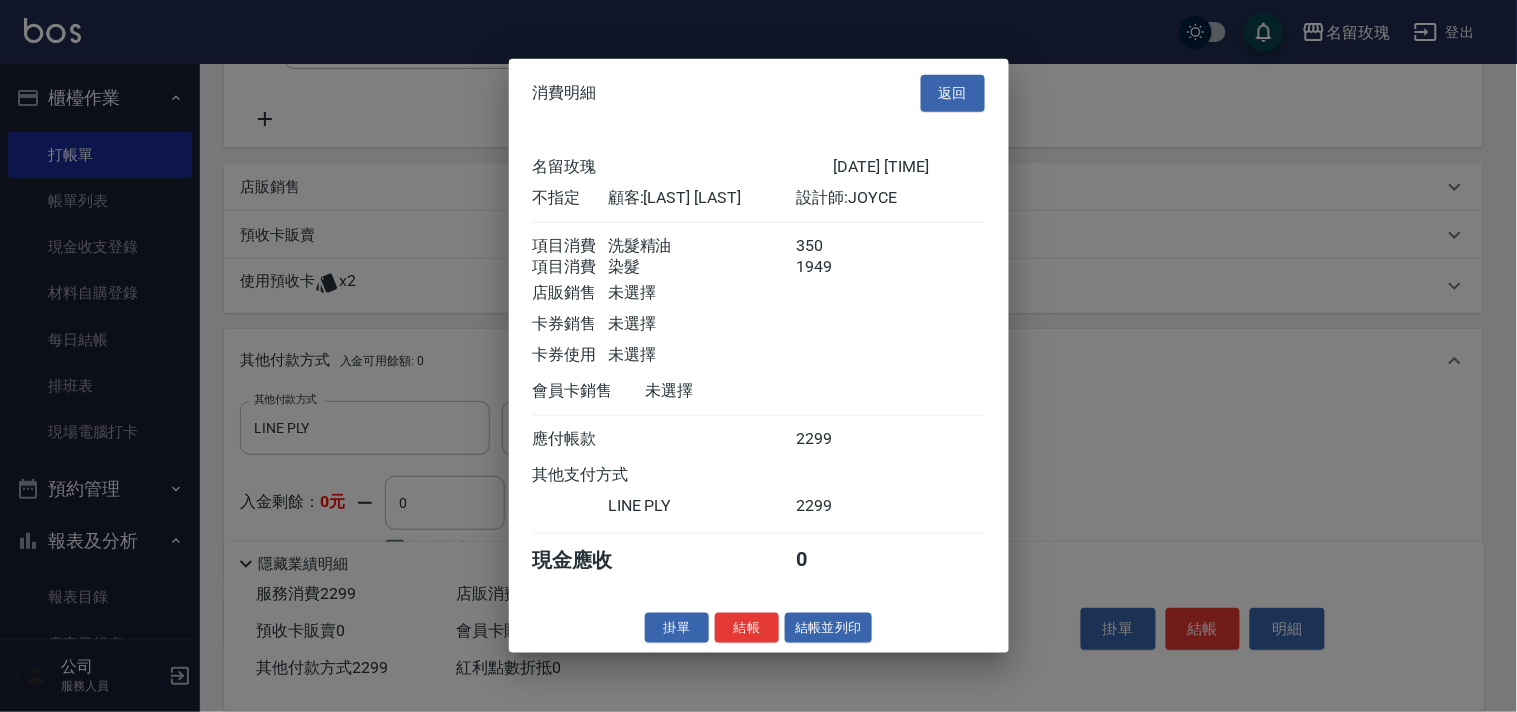 click on "結帳" at bounding box center (747, 627) 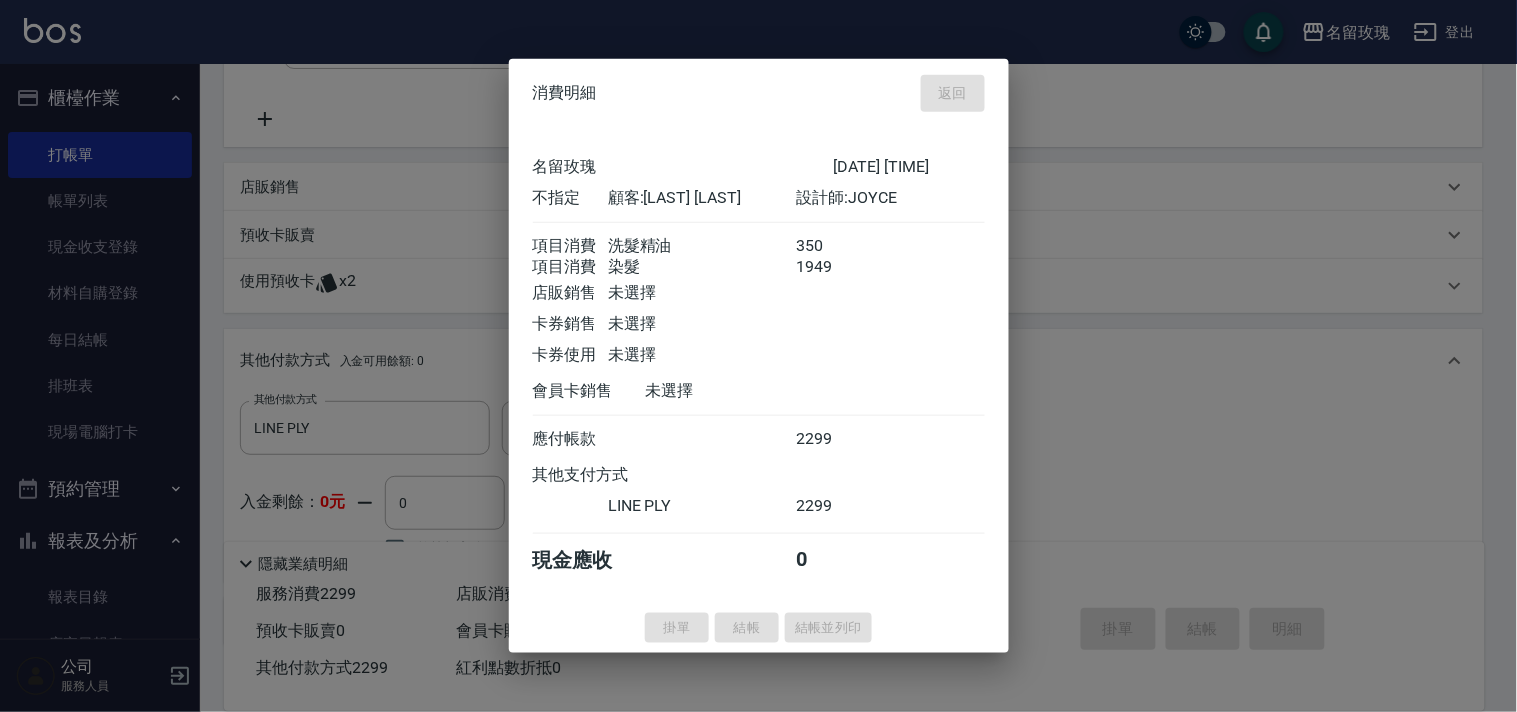 type 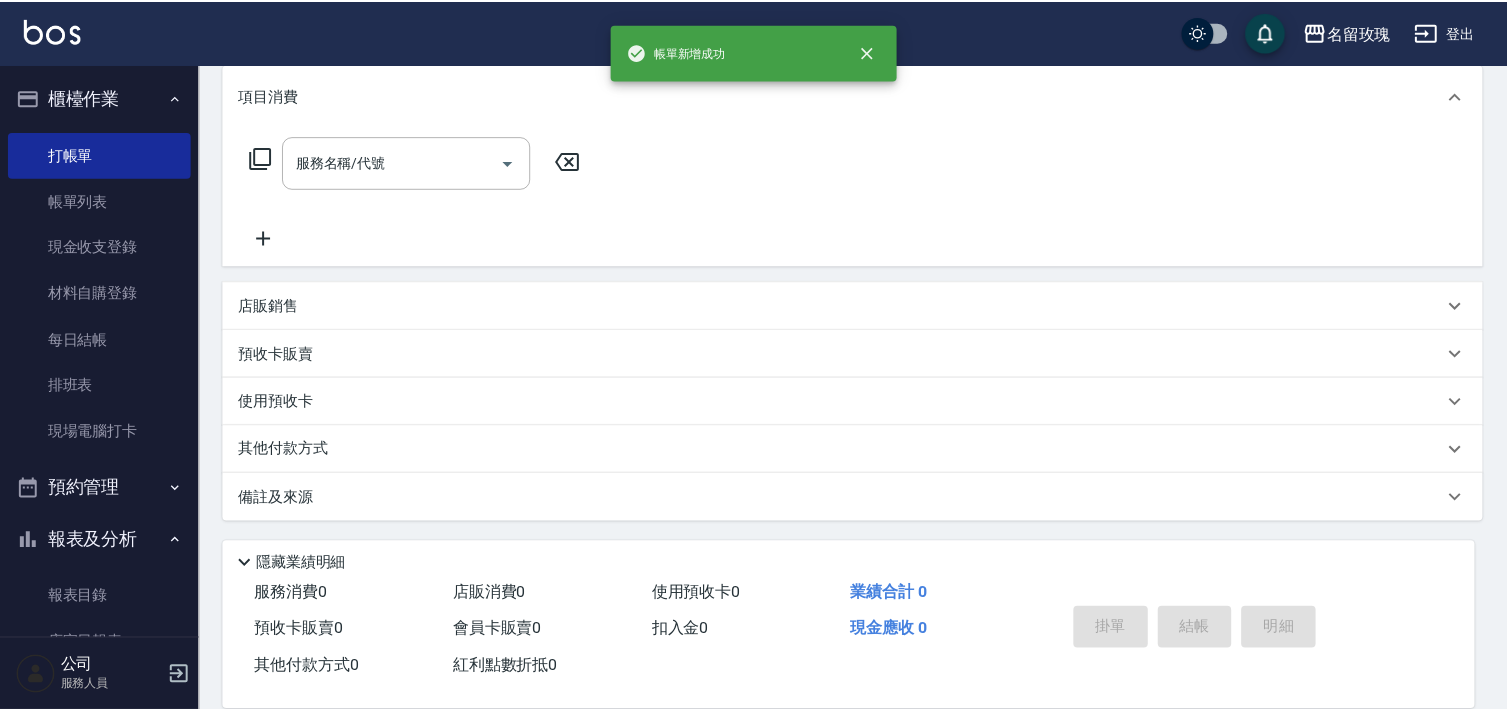 scroll, scrollTop: 0, scrollLeft: 0, axis: both 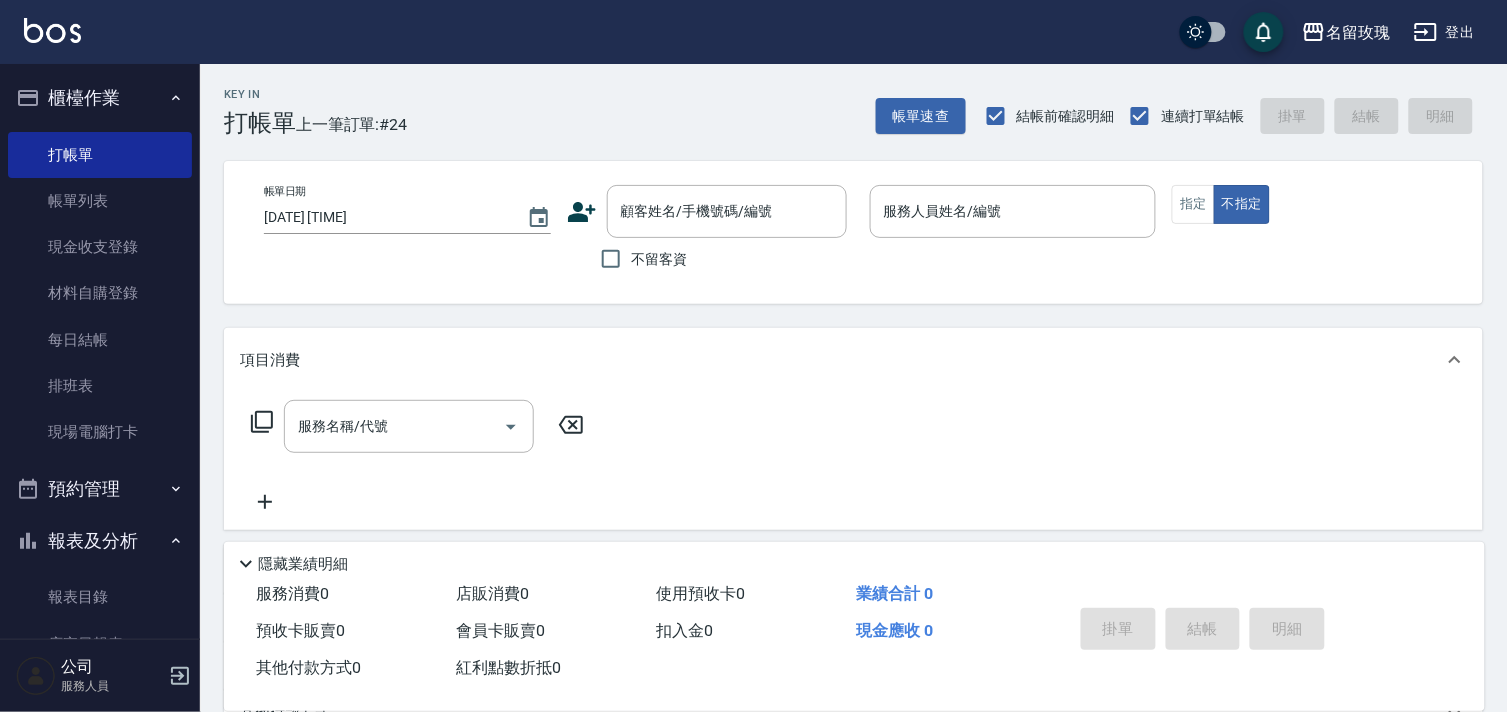 click on "登出" at bounding box center (1444, 32) 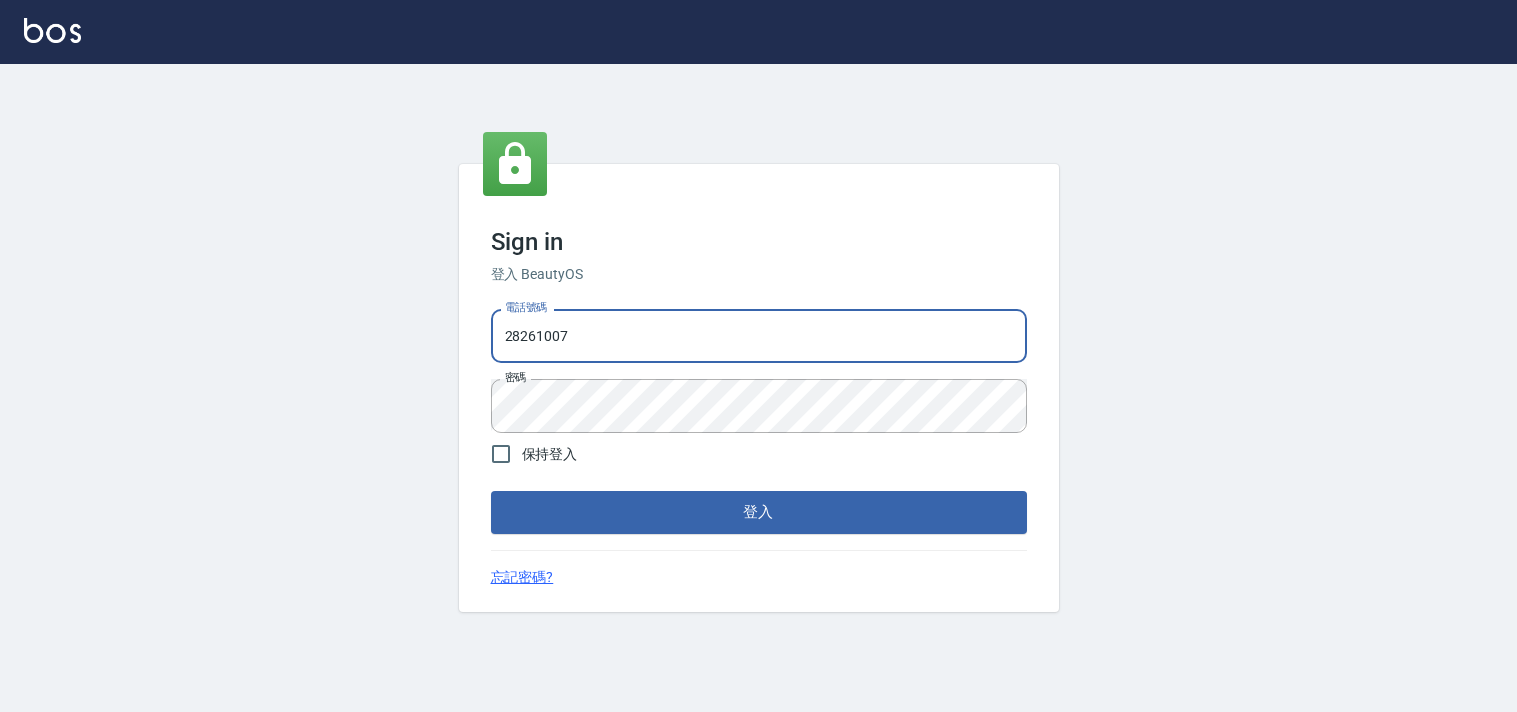 click on "28261007" at bounding box center [759, 336] 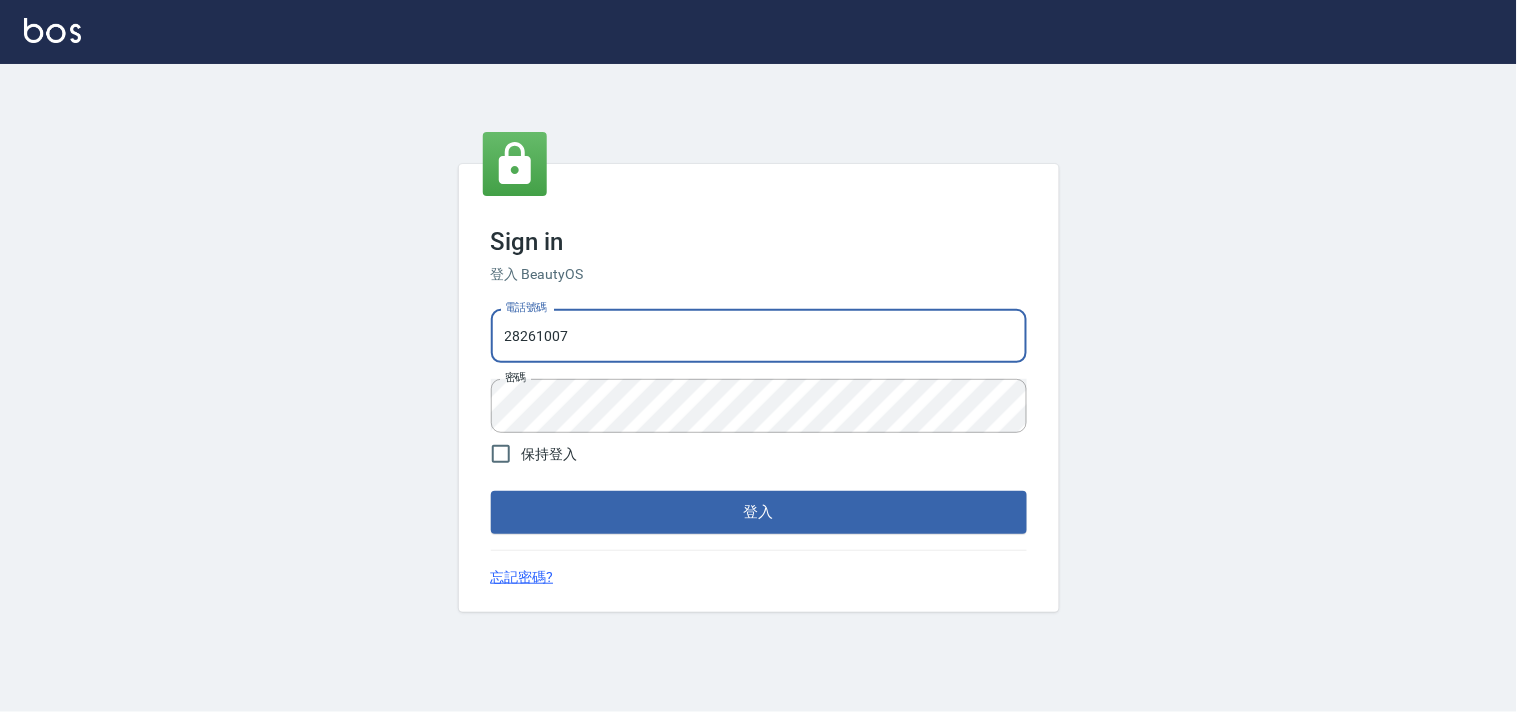 drag, startPoint x: 672, startPoint y: 326, endPoint x: 156, endPoint y: 255, distance: 520.8618 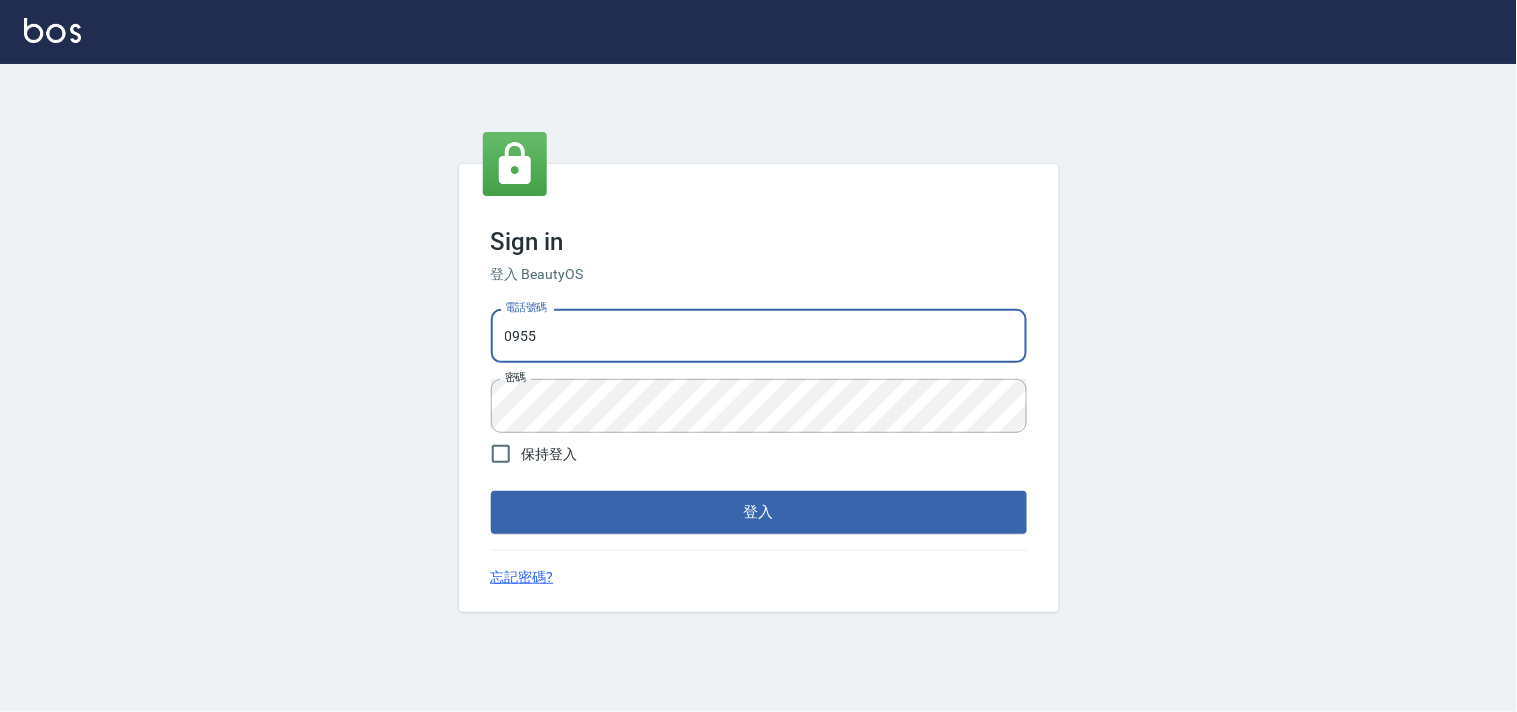 type on "0955582961" 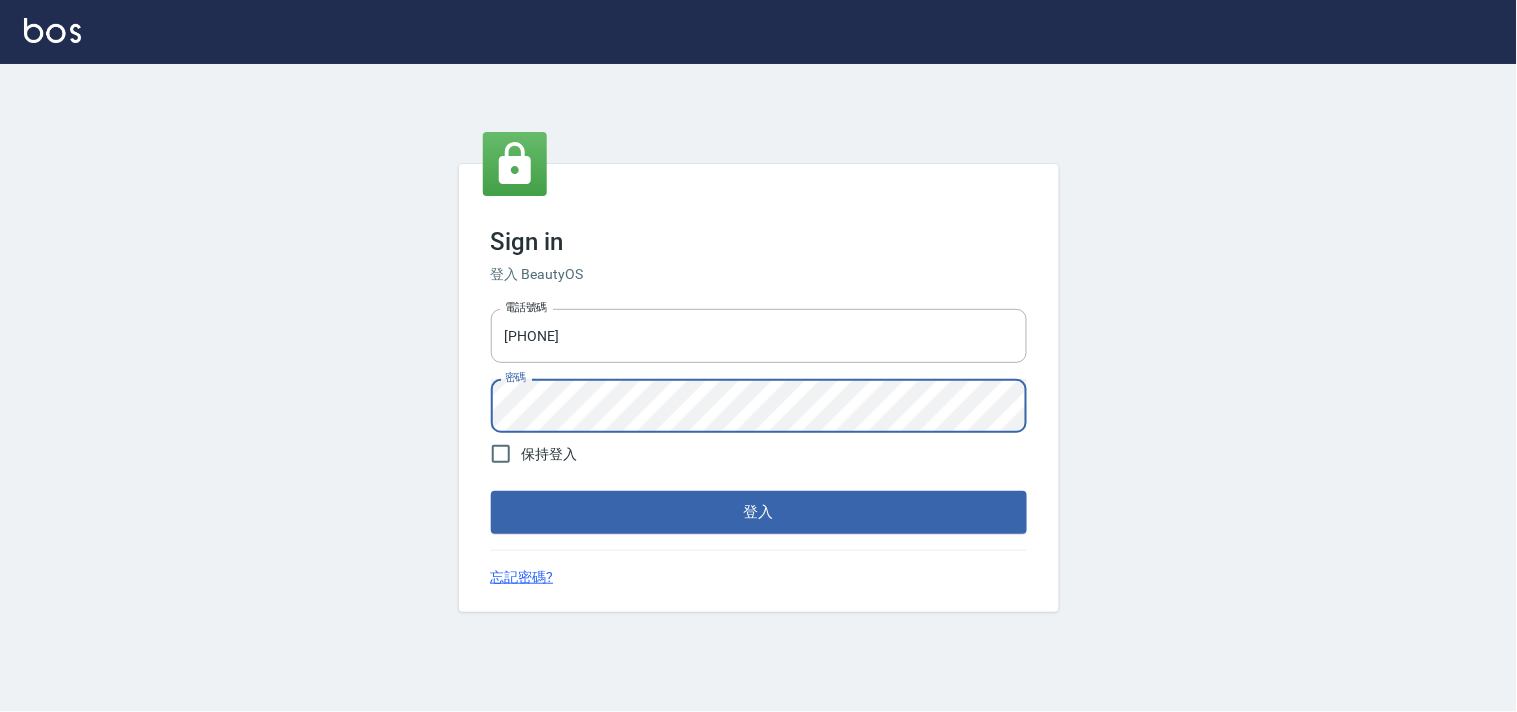 click on "Sign in 登入 BeautyOS 電話號碼 0955582961 電話號碼 密碼 密碼 保持登入 登入 忘記密碼?" at bounding box center (758, 388) 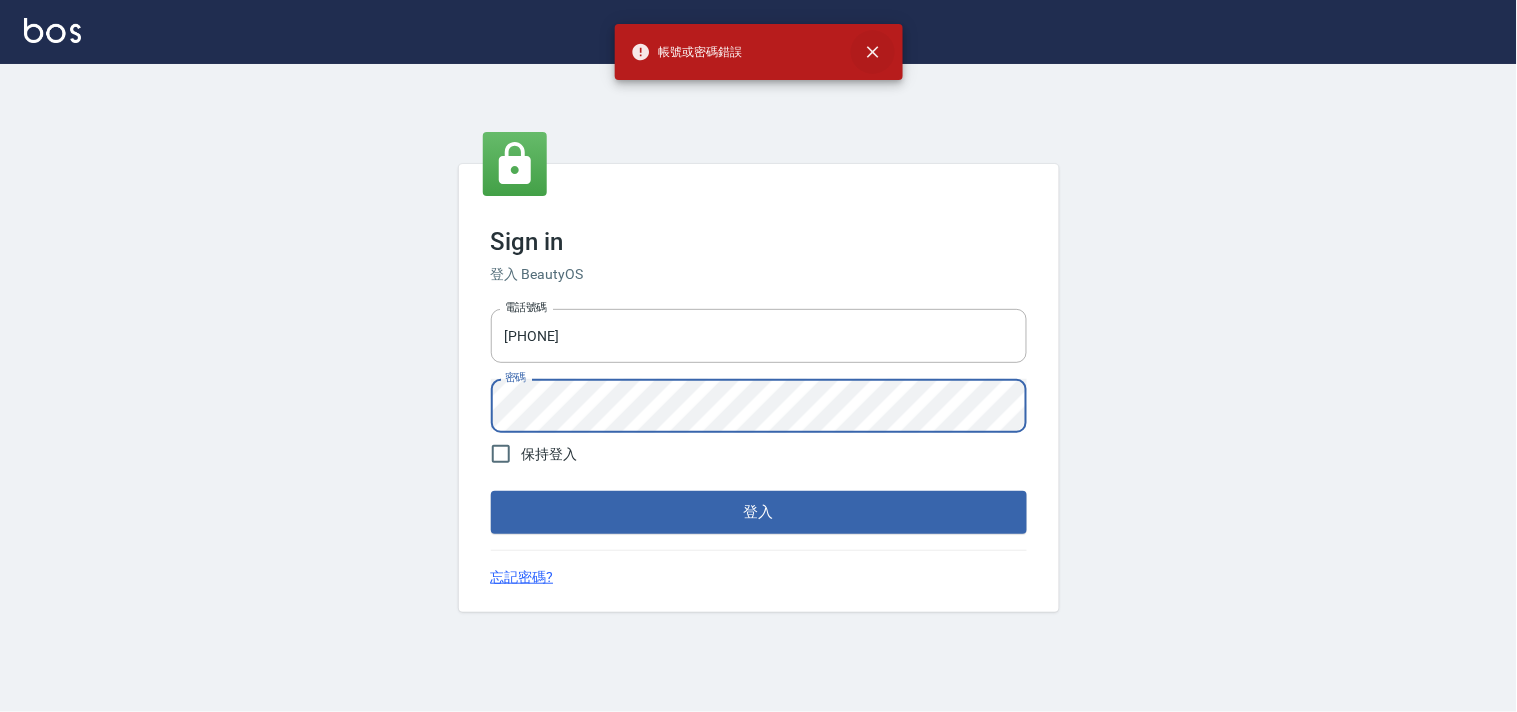 click at bounding box center (873, 52) 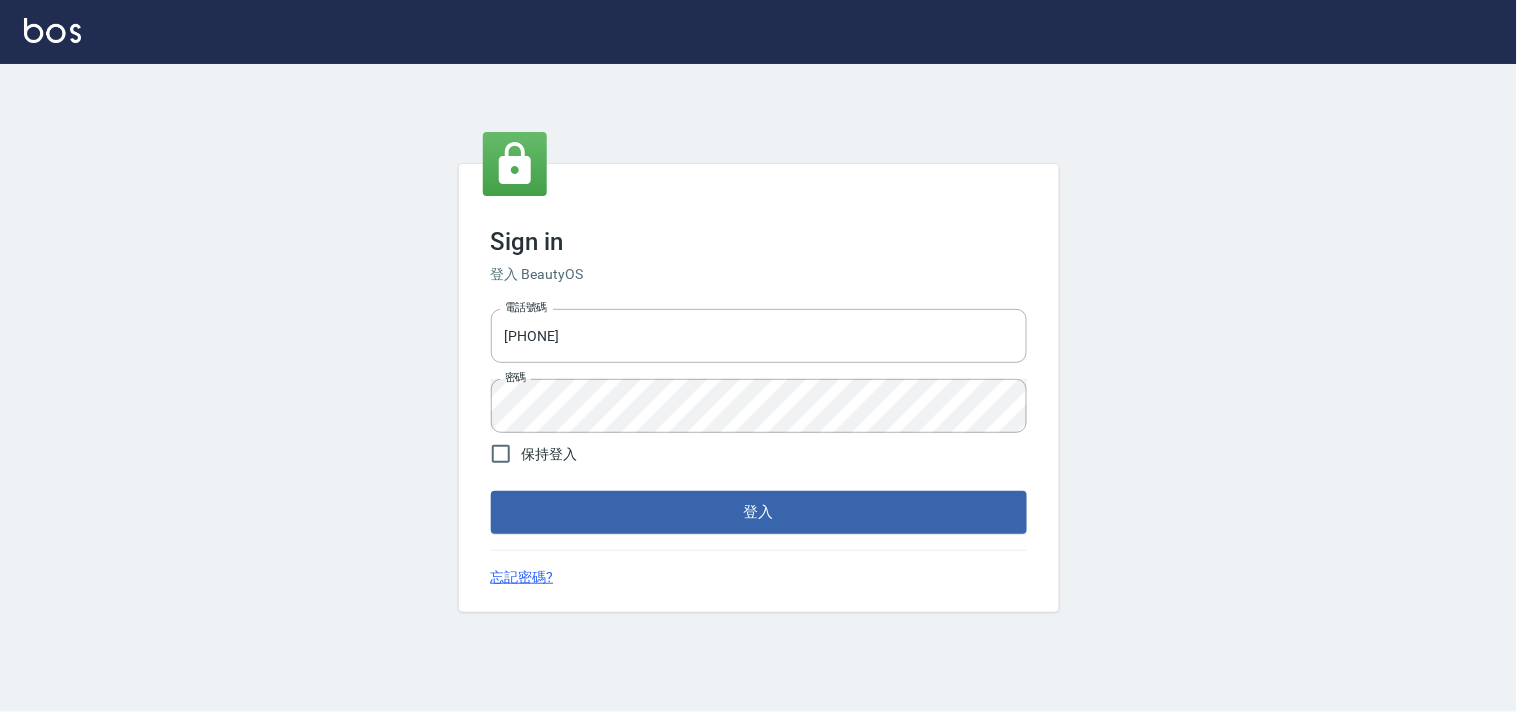 click on "電話號碼 0955582961 電話號碼 密碼 密碼" at bounding box center (759, 371) 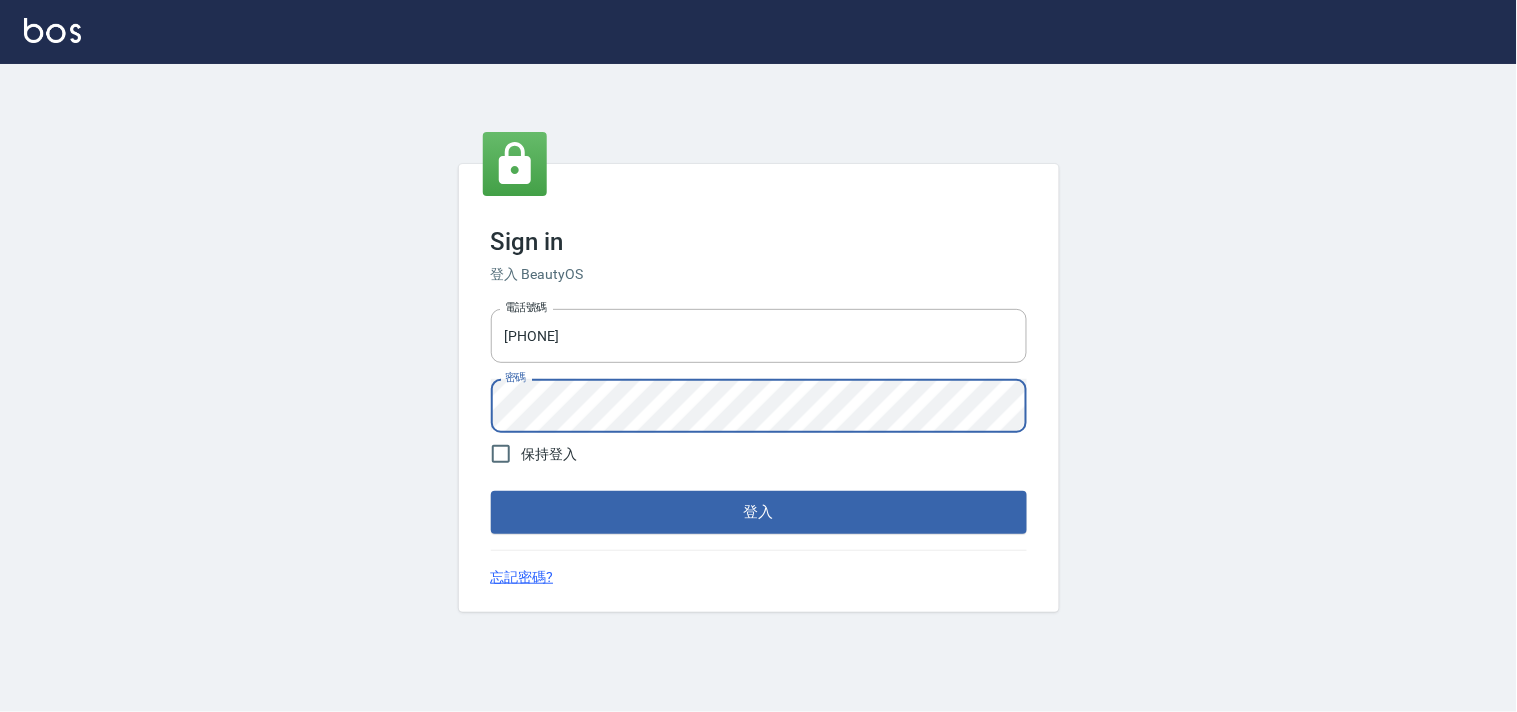 click on "Sign in 登入 BeautyOS 電話號碼 0955582961 電話號碼 密碼 密碼 保持登入 登入 忘記密碼?" at bounding box center (758, 388) 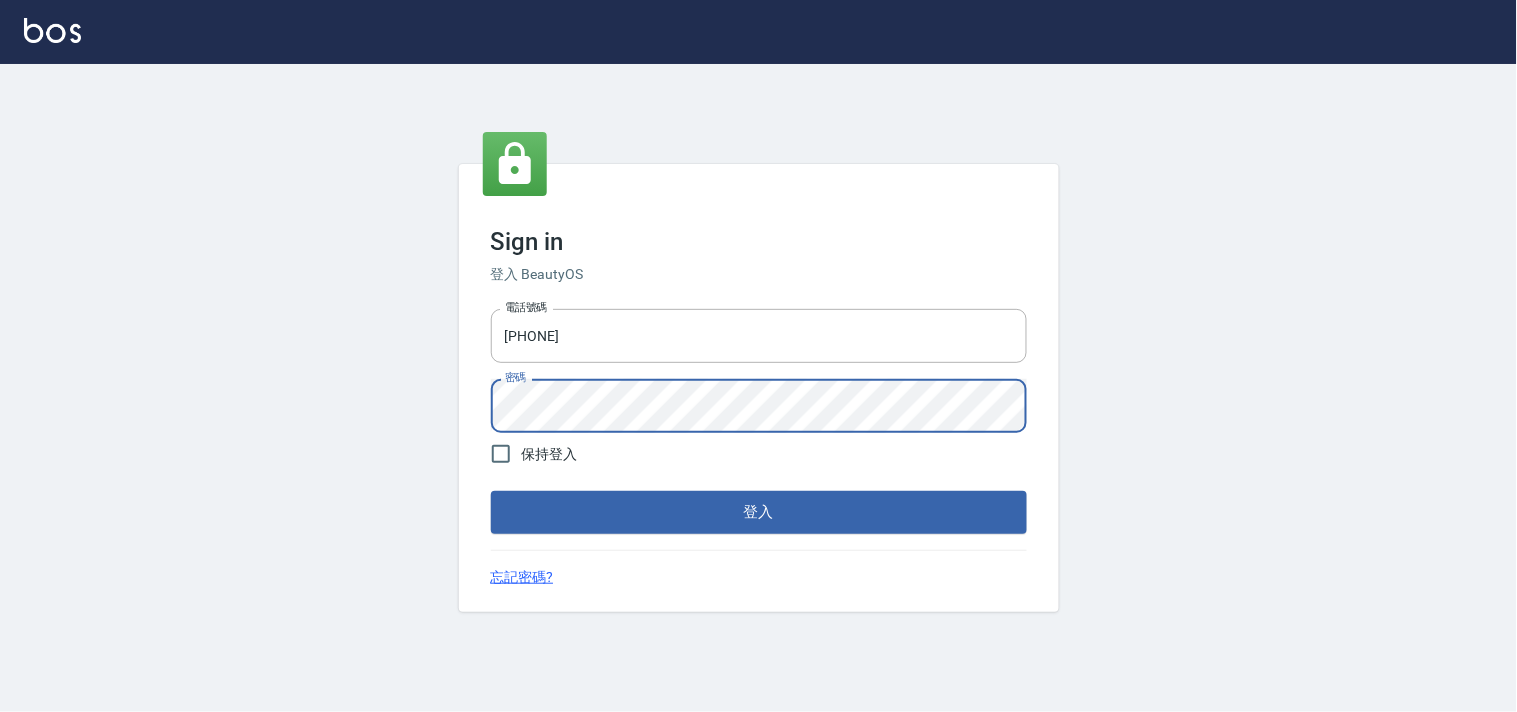 click on "登入" at bounding box center (759, 512) 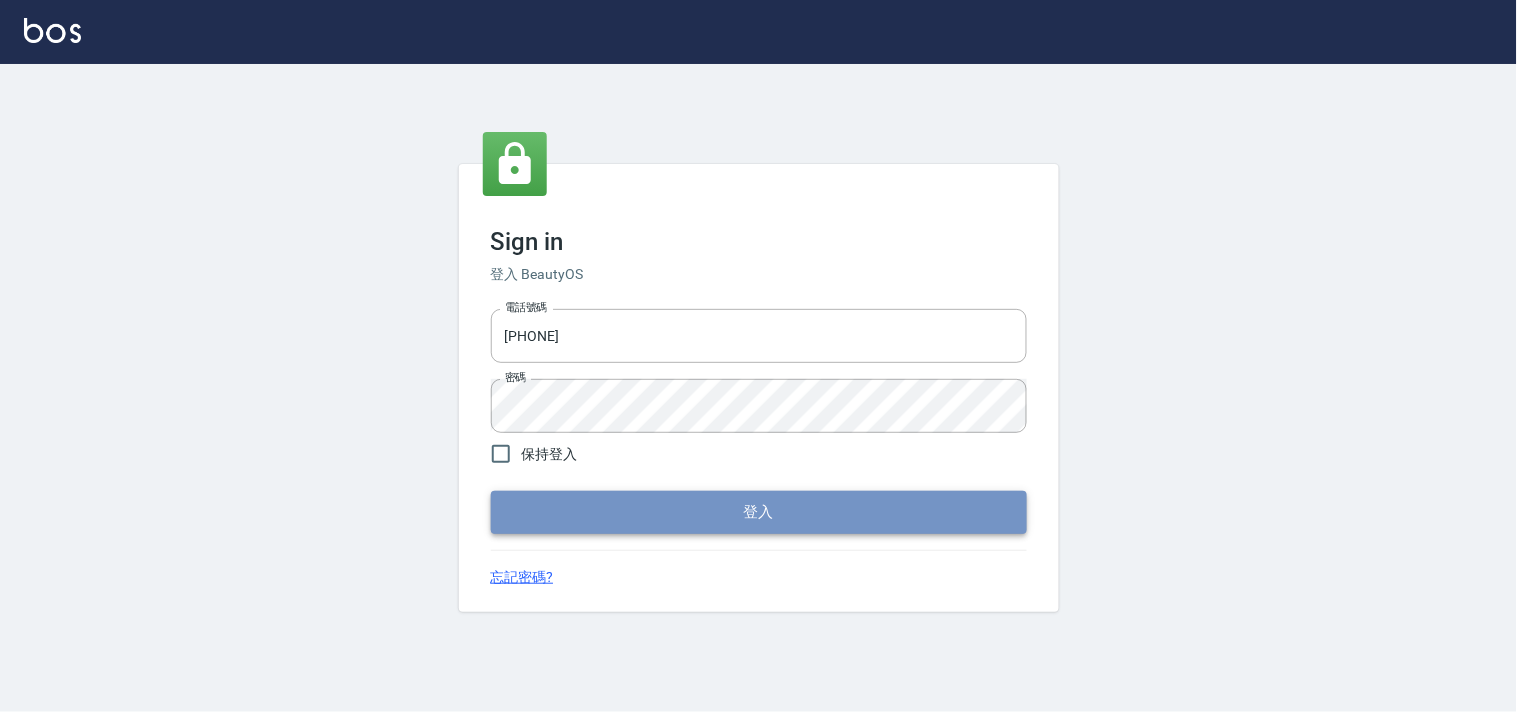click on "登入" at bounding box center [759, 512] 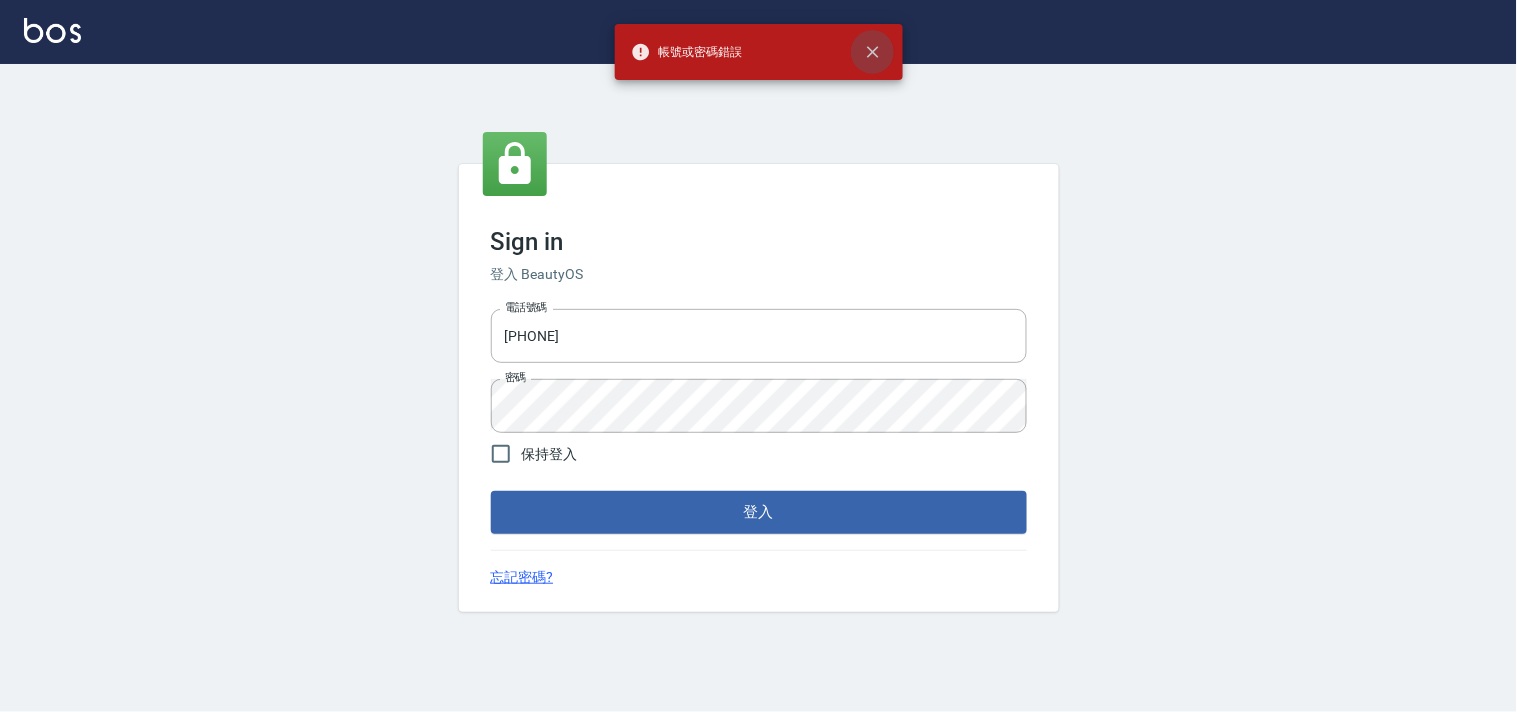 click 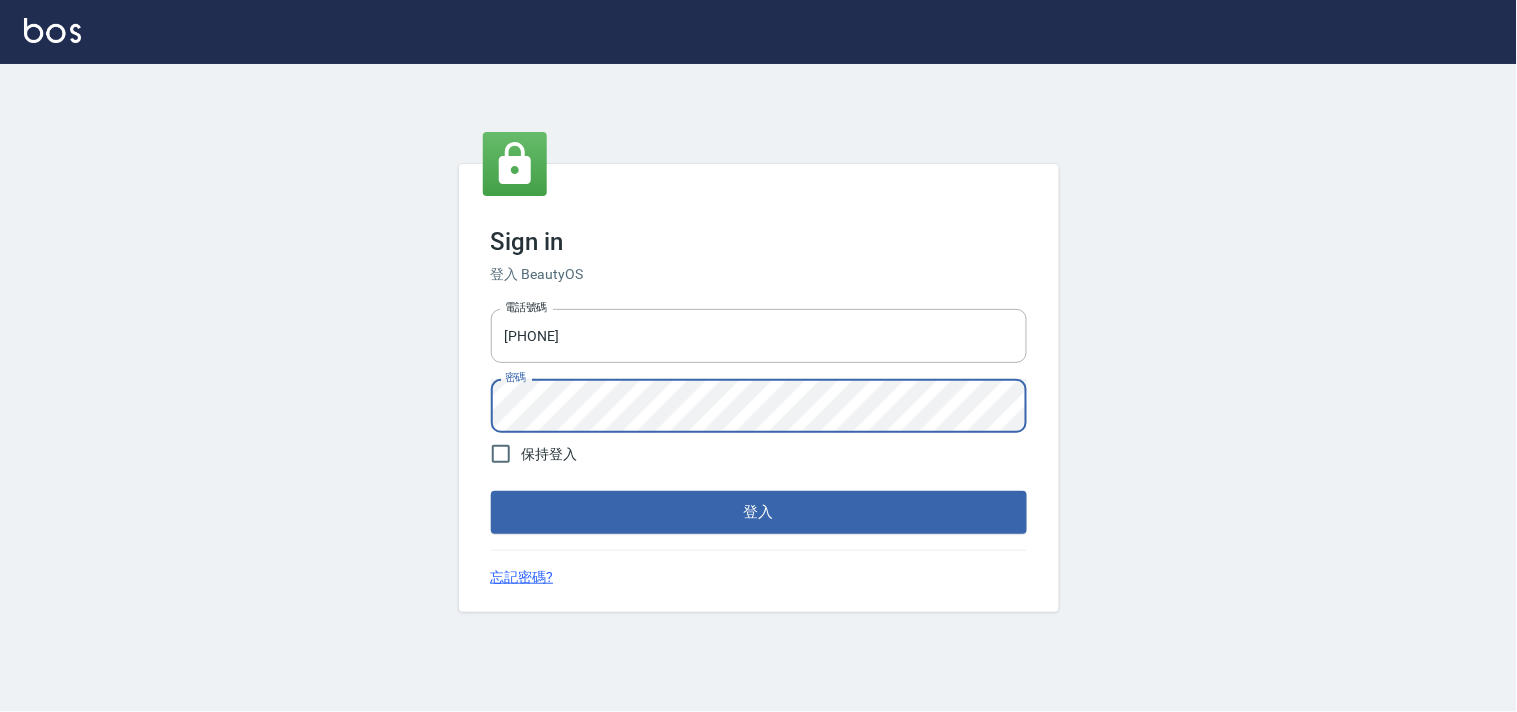 click on "Sign in 登入 BeautyOS 電話號碼 0955582961 電話號碼 密碼 密碼 保持登入 登入 忘記密碼?" at bounding box center (758, 388) 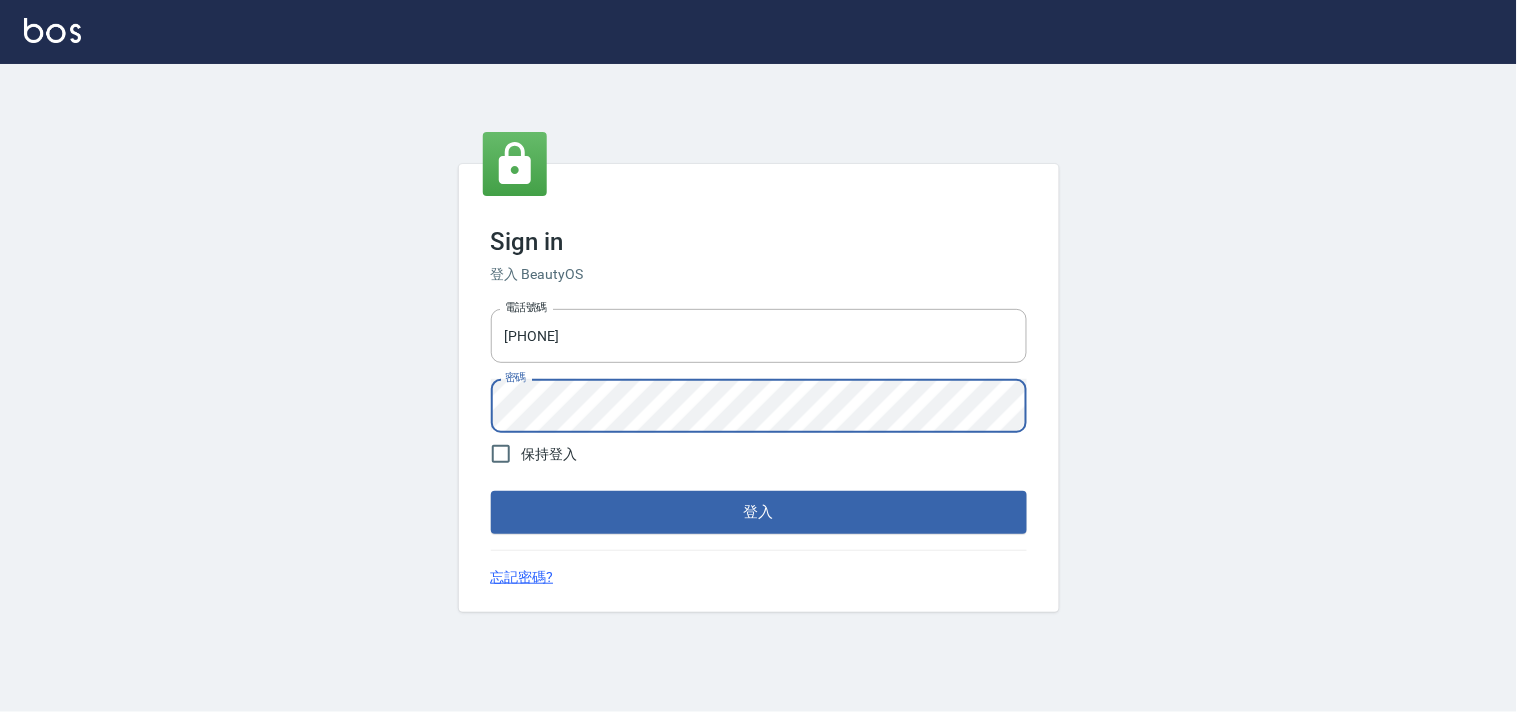 click on "登入" at bounding box center (759, 512) 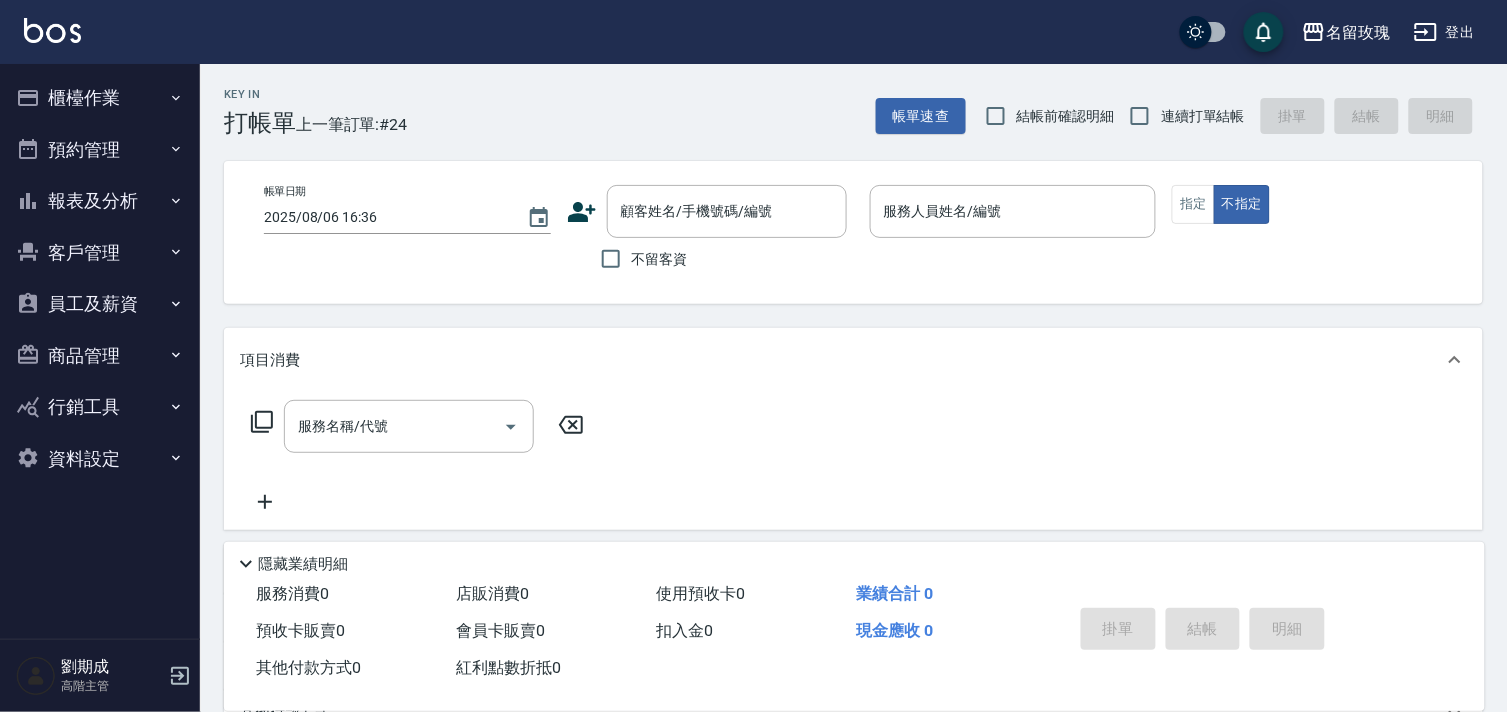 click on "帳單日期 2025/08/06 16:36 顧客姓名/手機號碼/編號 顧客姓名/手機號碼/編號 不留客資 服務人員姓名/編號 服務人員姓名/編號 指定 不指定" at bounding box center (853, 232) 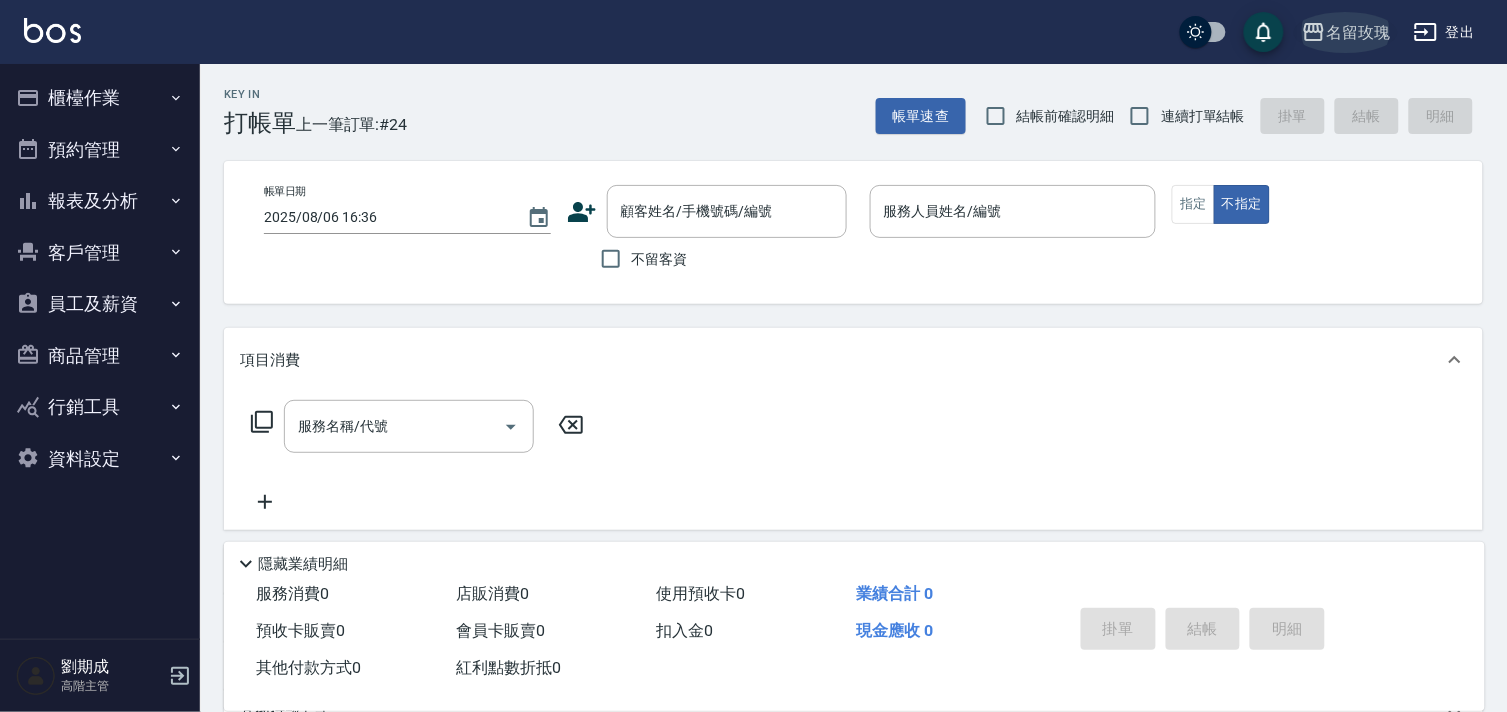 click on "名留玫瑰" at bounding box center [1358, 32] 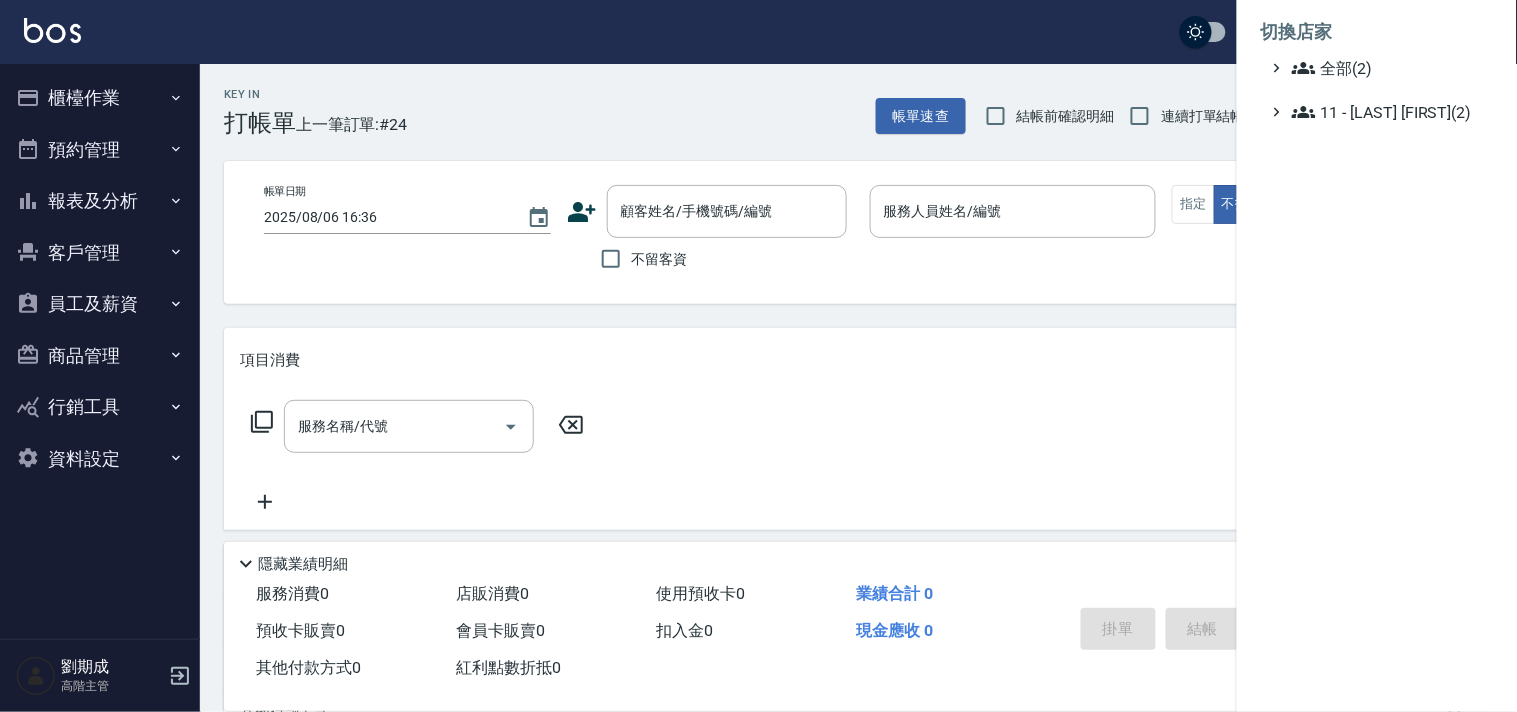 click on "全部(2) 11 - 陳清江(2)" at bounding box center [1377, 90] 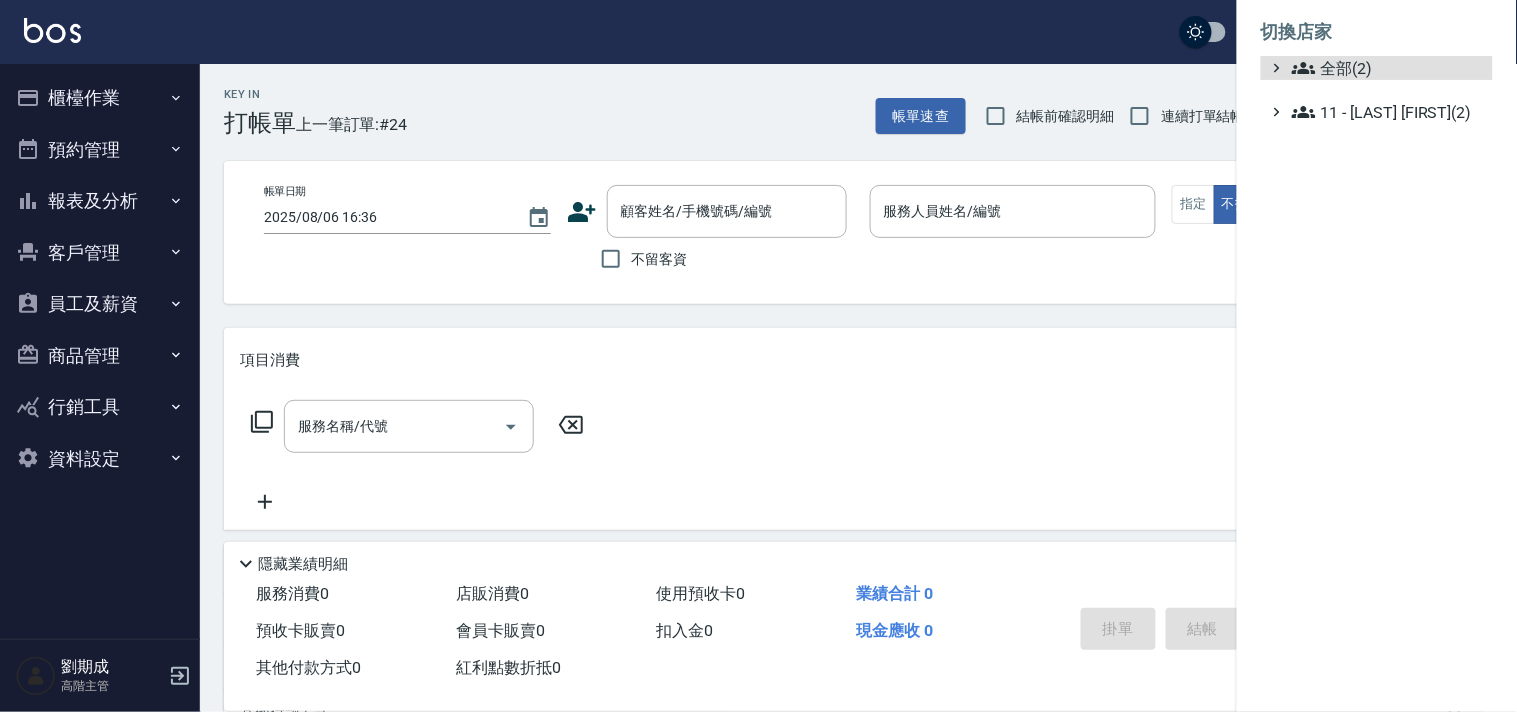 click on "全部(2) 11 - 陳清江(2)" at bounding box center [1377, 90] 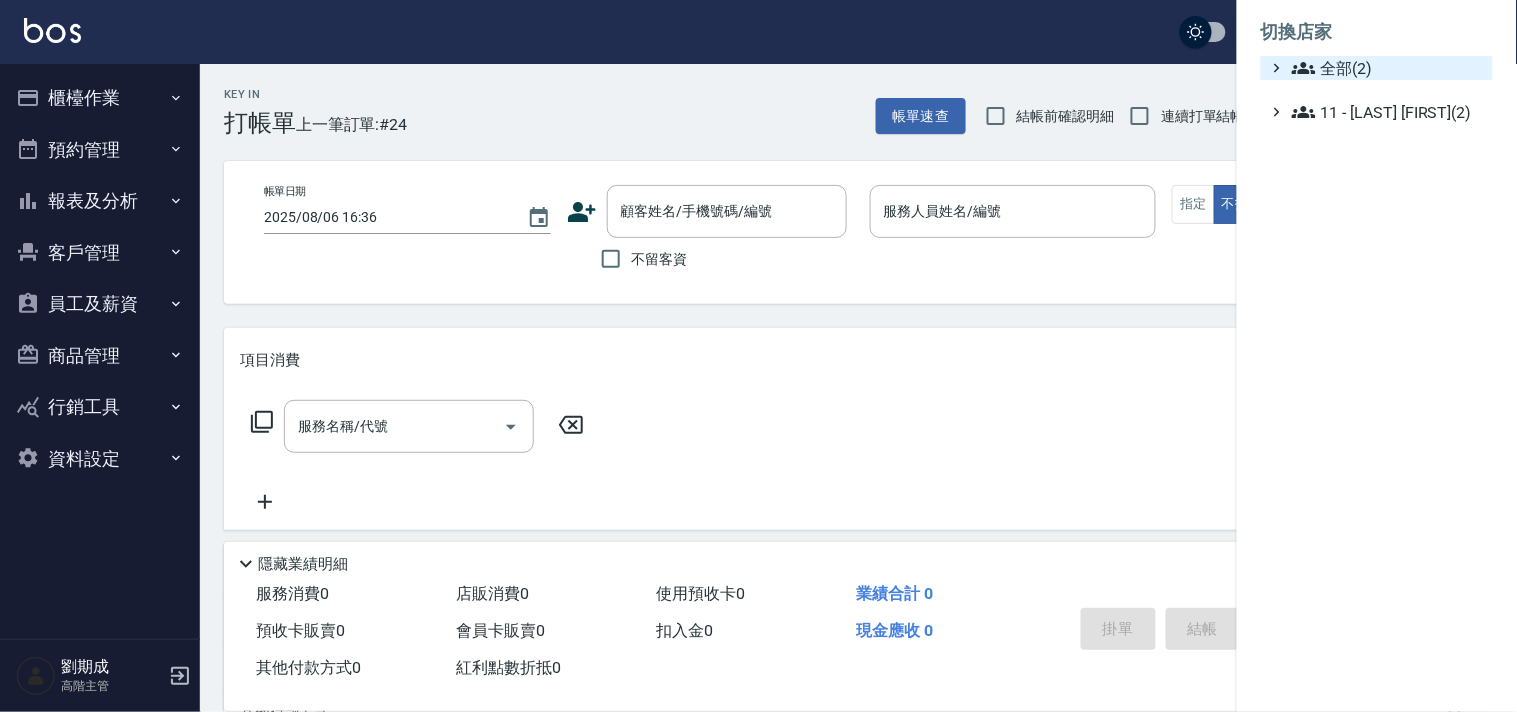 click on "全部(2)" at bounding box center [1388, 68] 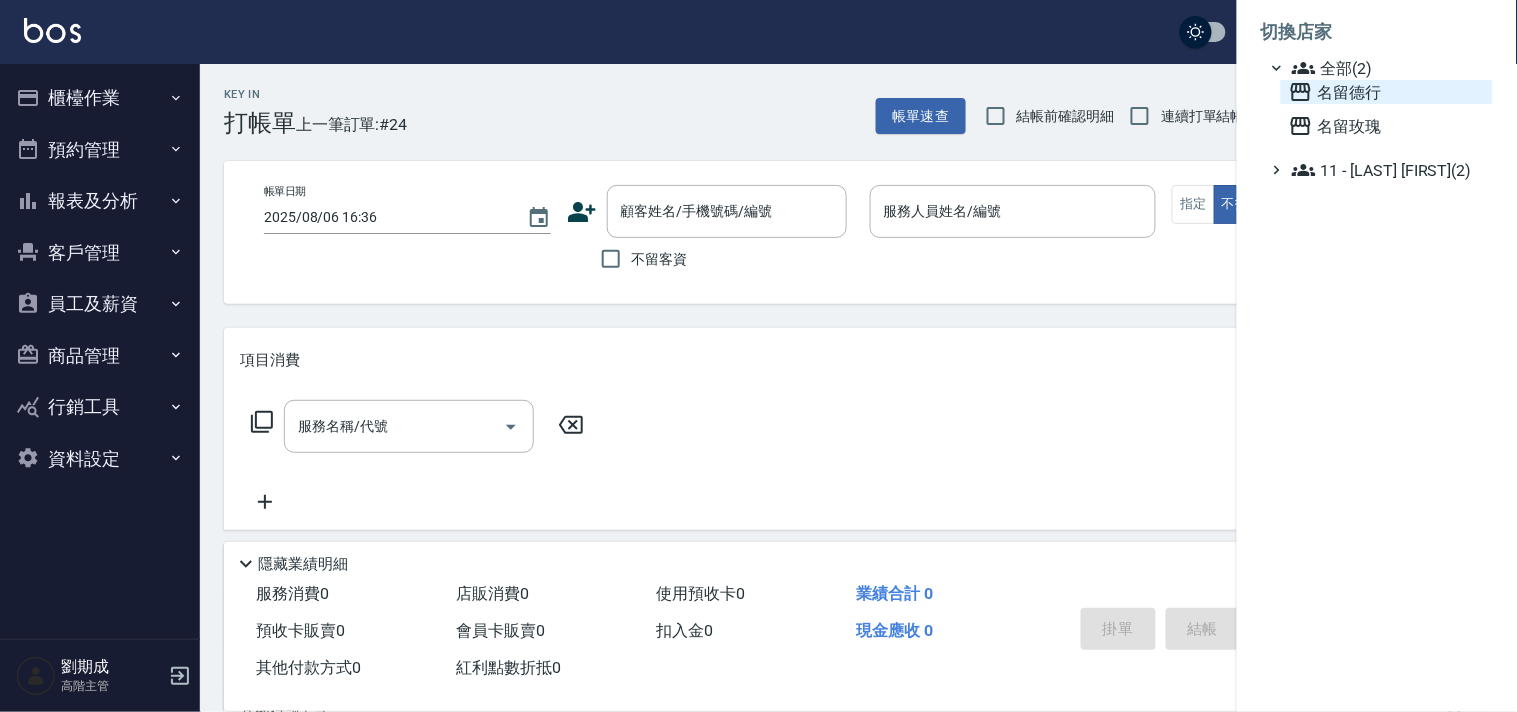 click on "名留德行" at bounding box center (1387, 92) 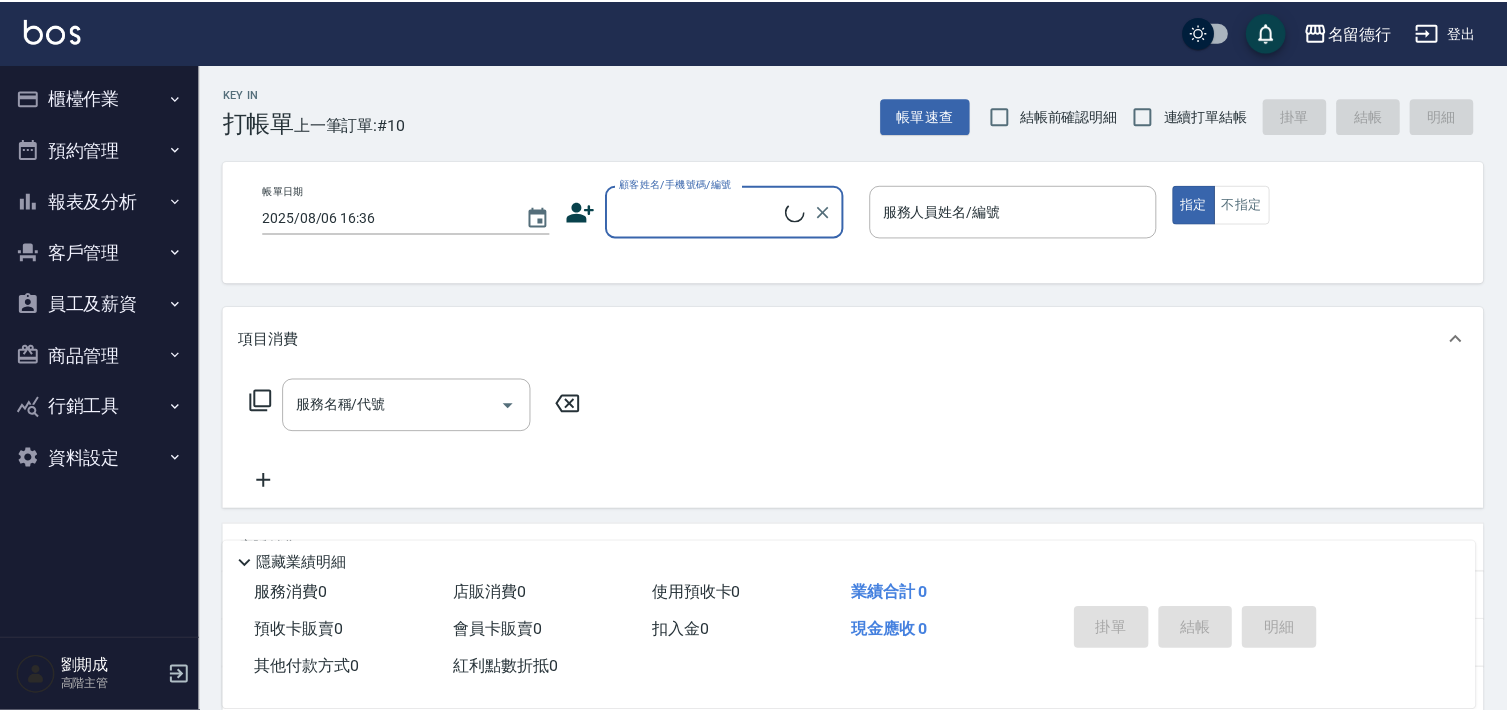 scroll, scrollTop: 0, scrollLeft: 0, axis: both 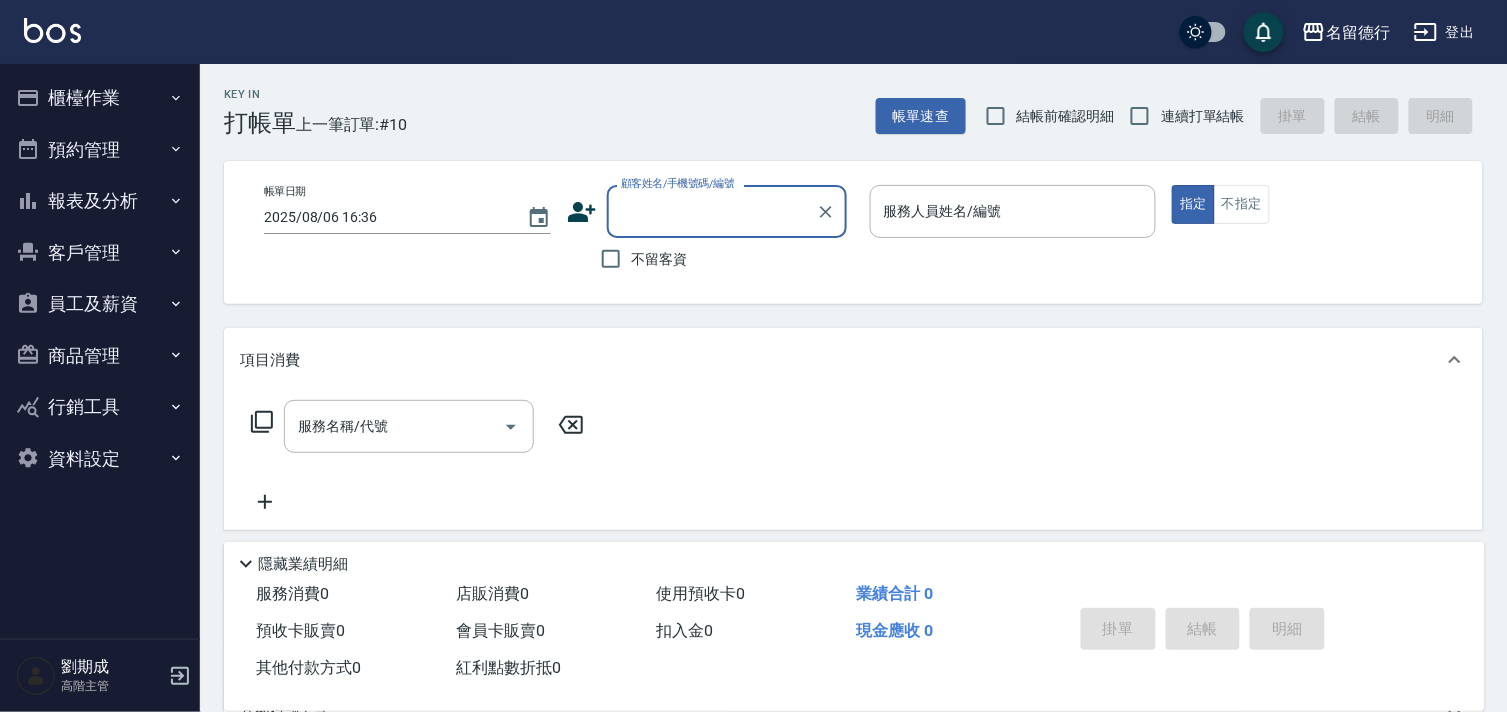 click on "櫃檯作業" at bounding box center (100, 98) 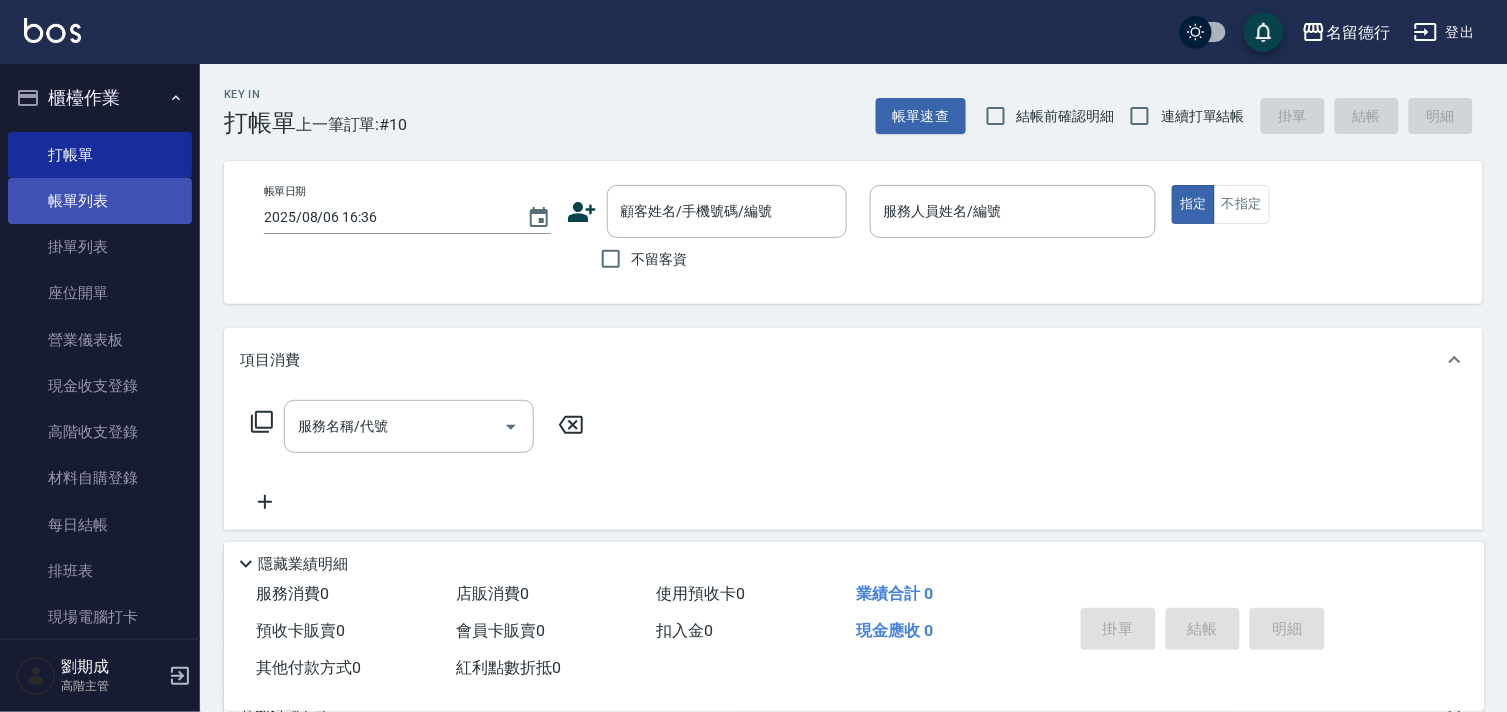click on "帳單列表" at bounding box center (100, 201) 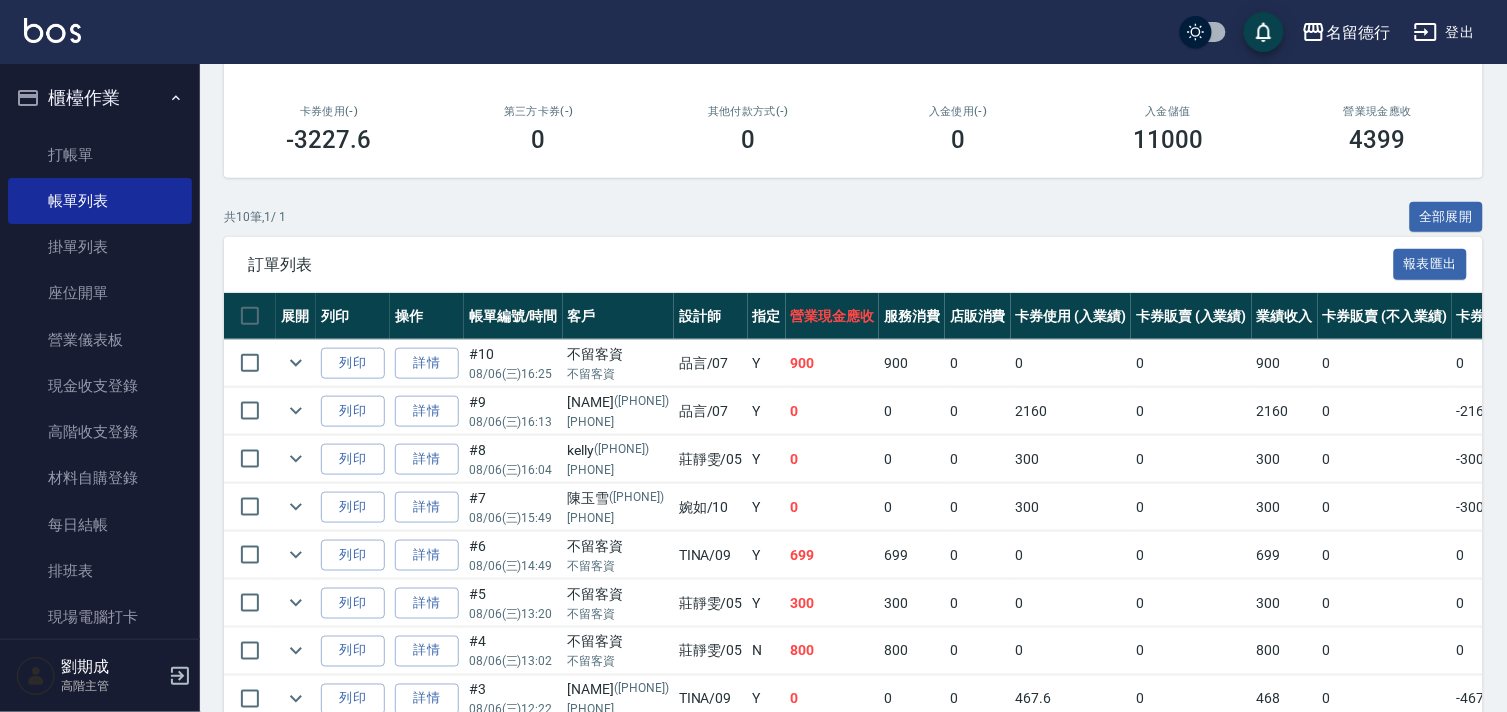 scroll, scrollTop: 333, scrollLeft: 0, axis: vertical 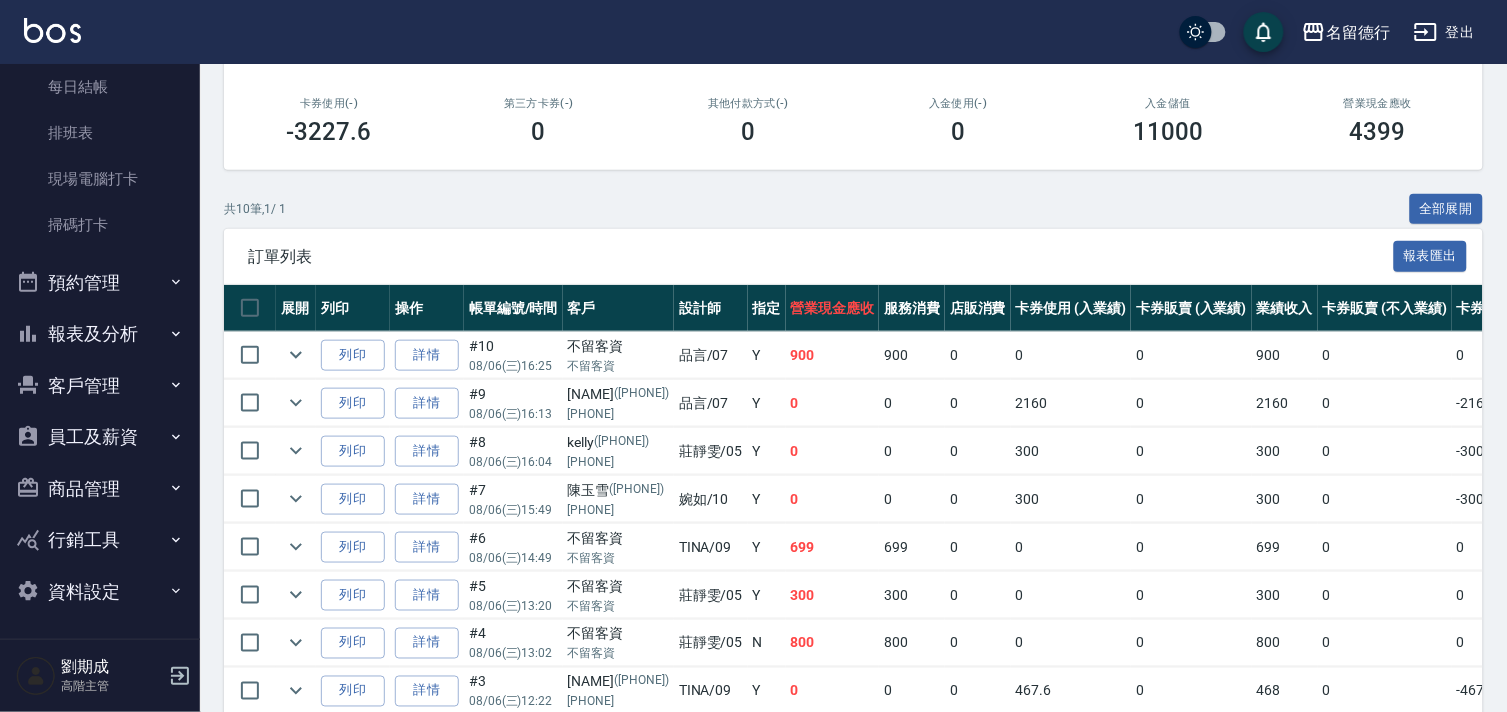 click on "客戶管理" at bounding box center [100, 386] 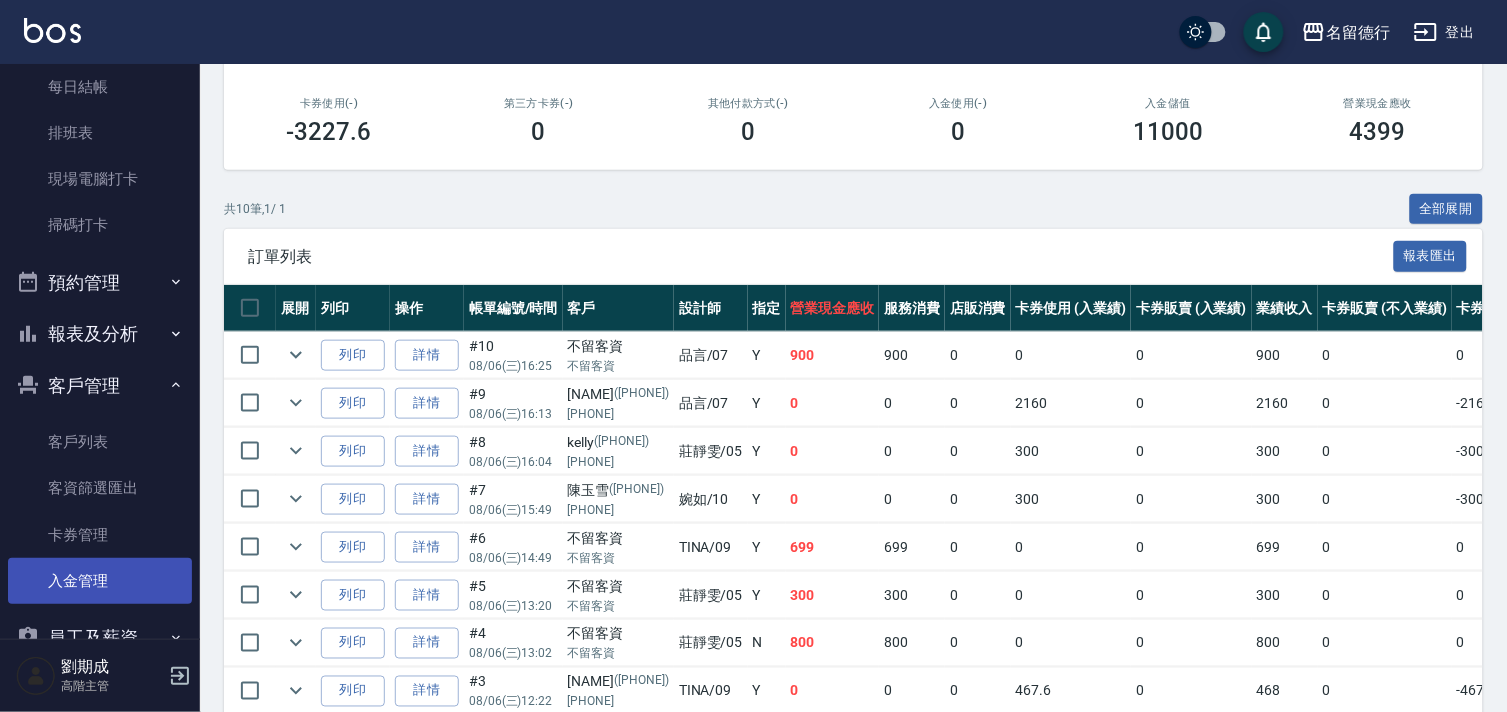 click on "入金管理" at bounding box center [100, 581] 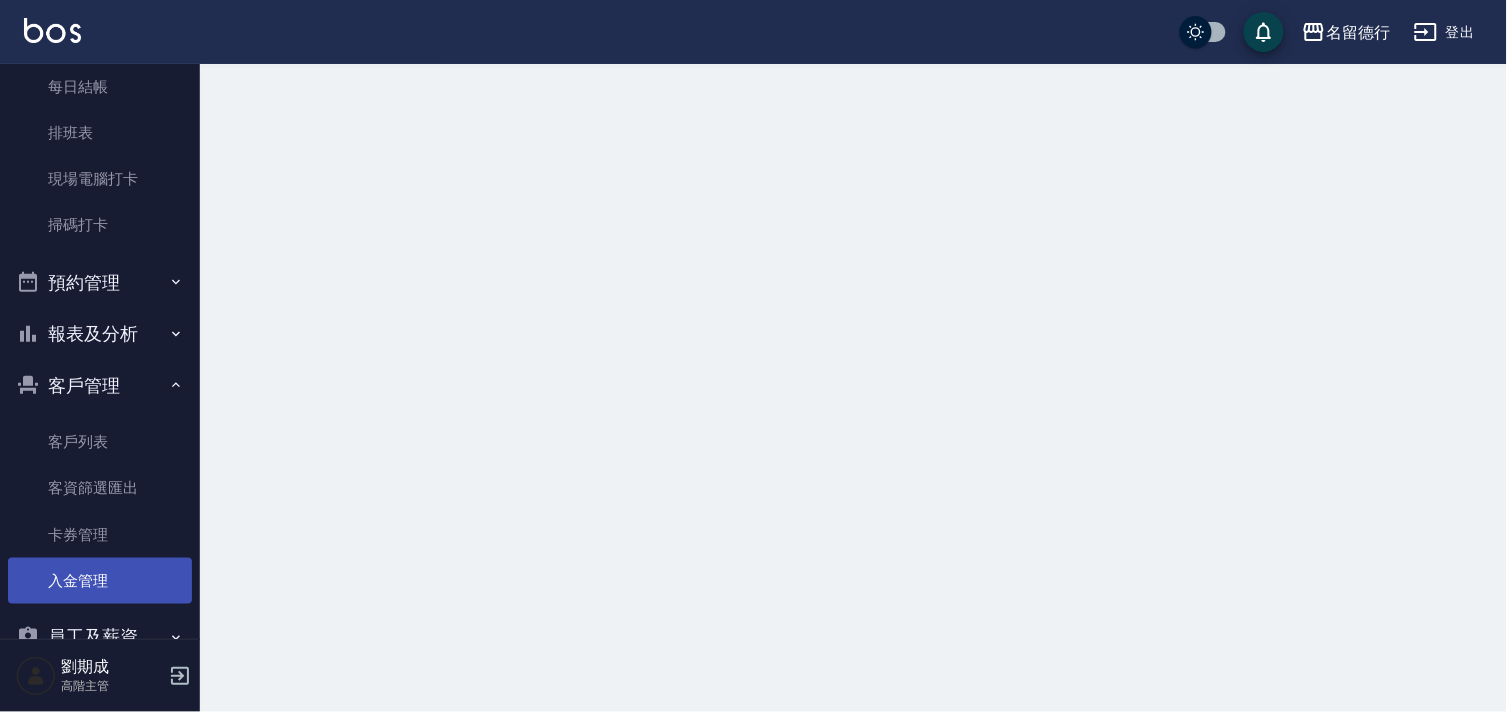 scroll, scrollTop: 0, scrollLeft: 0, axis: both 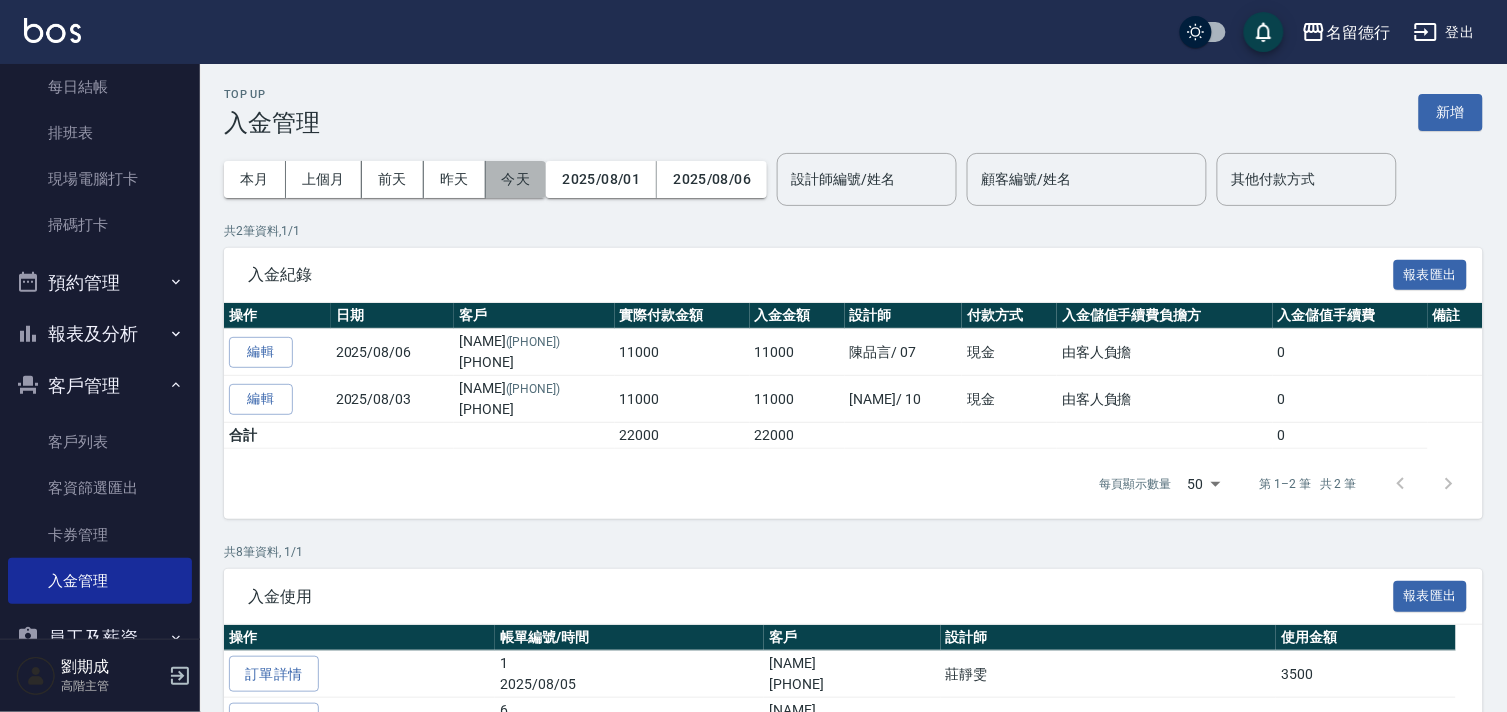 click on "今天" at bounding box center [516, 179] 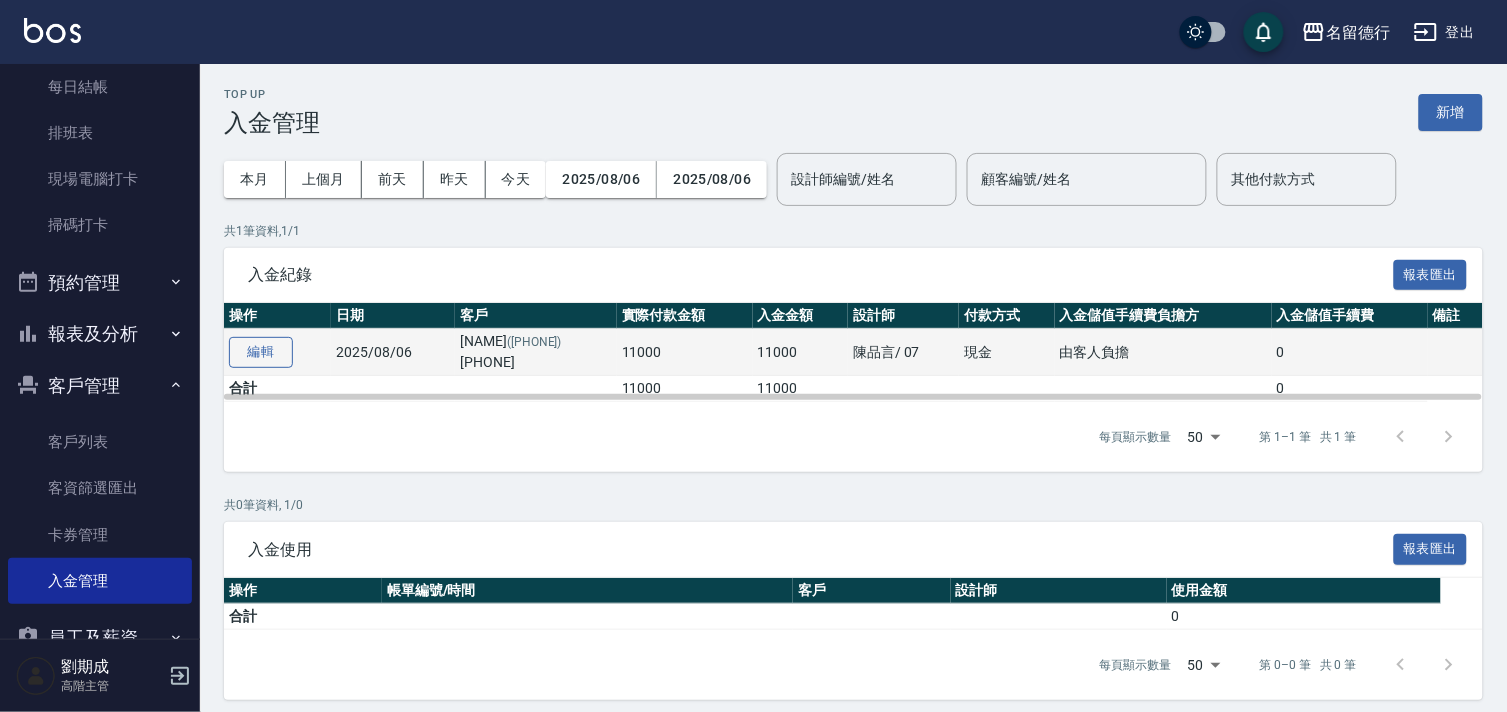 click on "編輯" at bounding box center (261, 352) 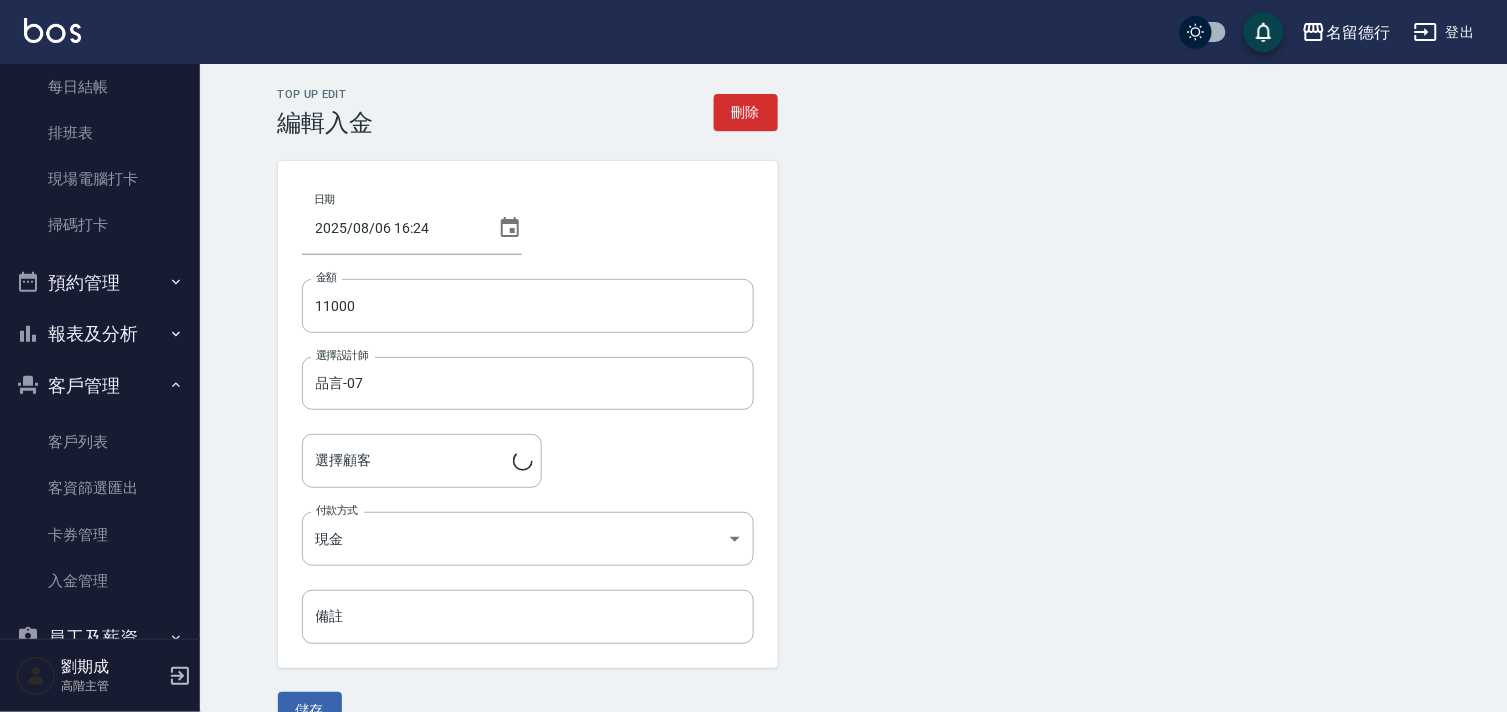 type on "溫舒涵/0912284788/0912284788" 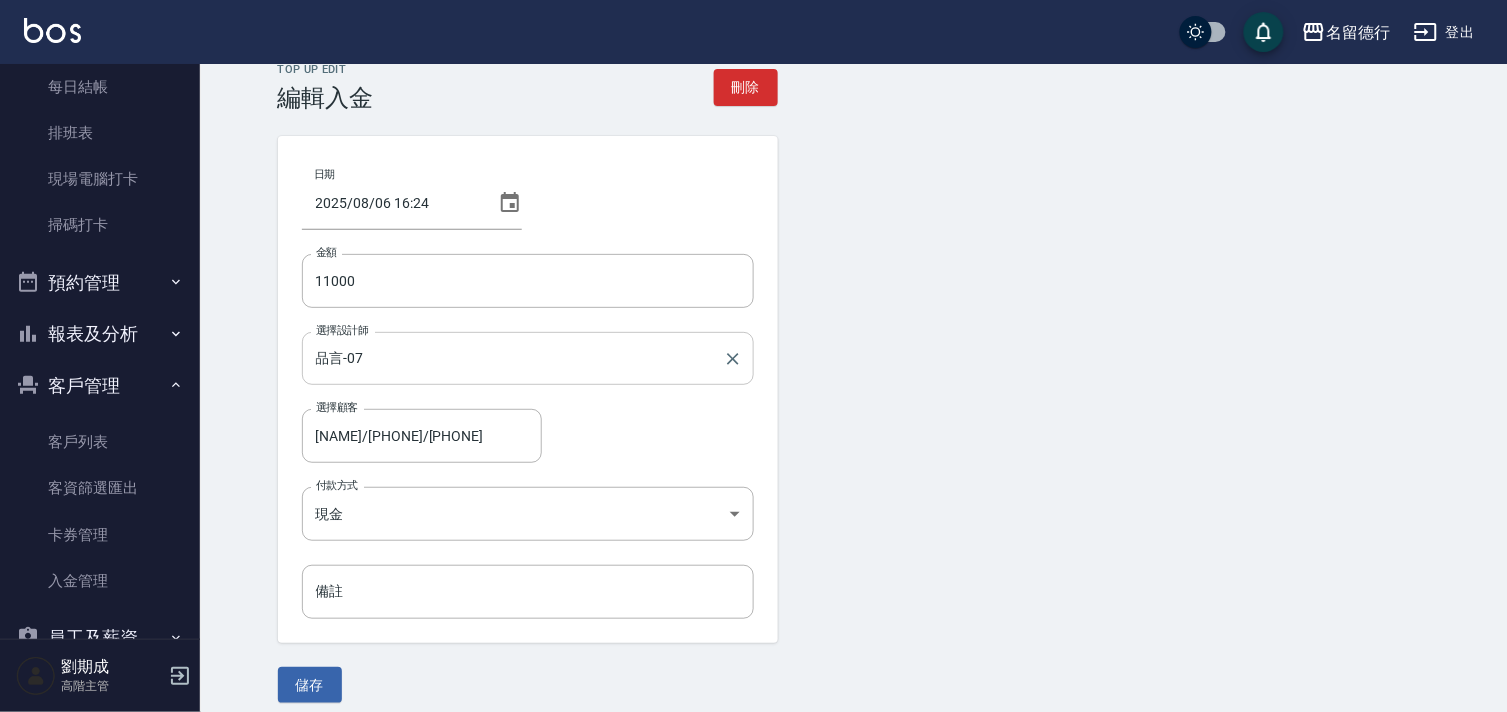 scroll, scrollTop: 40, scrollLeft: 0, axis: vertical 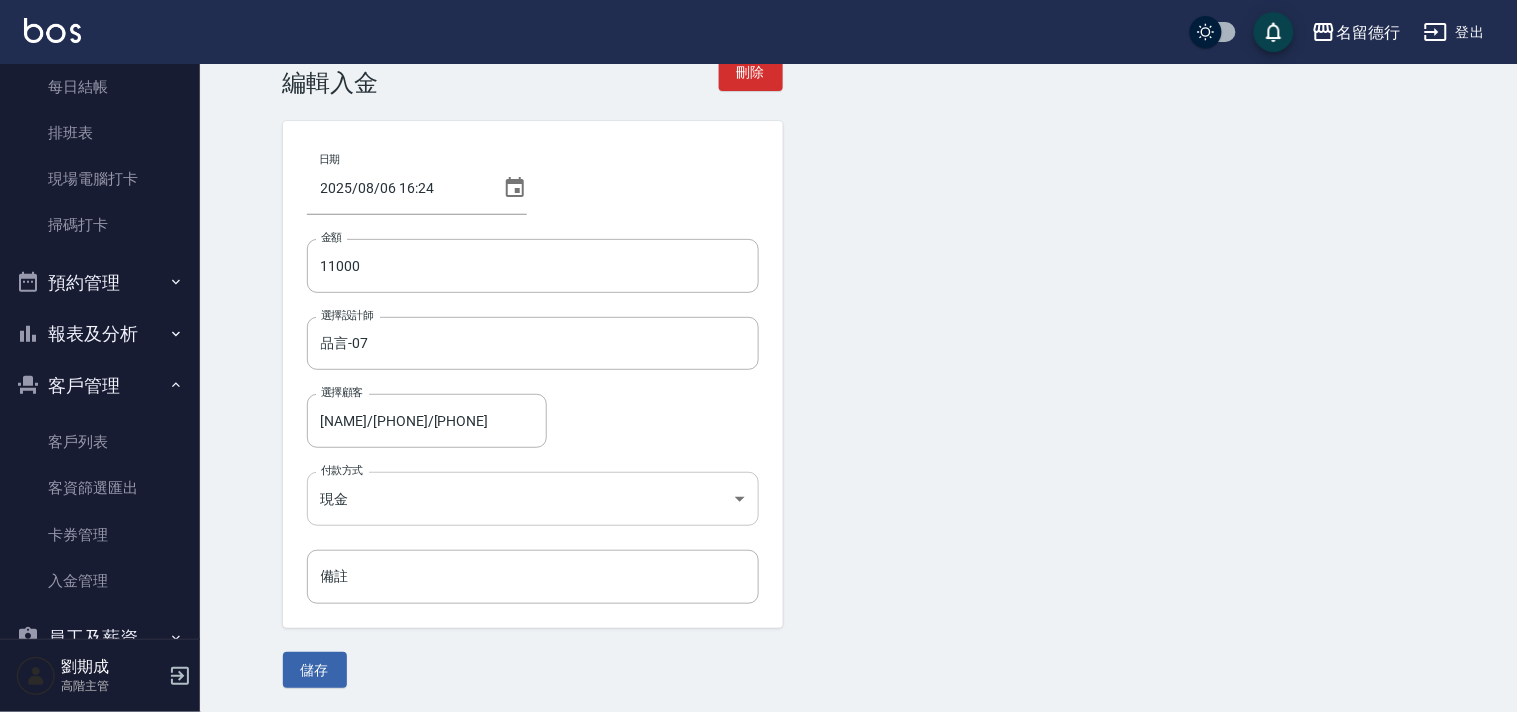 click on "名留德行 登出 櫃檯作業 打帳單 帳單列表 掛單列表 座位開單 營業儀表板 現金收支登錄 高階收支登錄 材料自購登錄 每日結帳 排班表 現場電腦打卡 掃碼打卡 預約管理 預約管理 單日預約紀錄 單週預約紀錄 報表及分析 報表目錄 消費分析儀表板 店家區間累計表 店家日報表 店家排行榜 互助日報表 互助月報表 互助排行榜 互助點數明細 互助業績報表 全店業績分析表 每日業績分析表 營業統計分析表 營業項目月分析表 設計師業績表 設計師日報表 設計師業績分析表 設計師業績月報表 設計師抽成報表 設計師排行榜 商品銷售排行榜 商品消耗明細 商品進銷貨報表 商品庫存表 商品庫存盤點表 會員卡銷售報表 服務扣項明細表 單一服務項目查詢 店販抽成明細 店販分類抽成明細 顧客入金餘額表 顧客卡券餘額表 每日非現金明細 每日收支明細 收支分類明細表 收支匯款表" at bounding box center (758, 336) 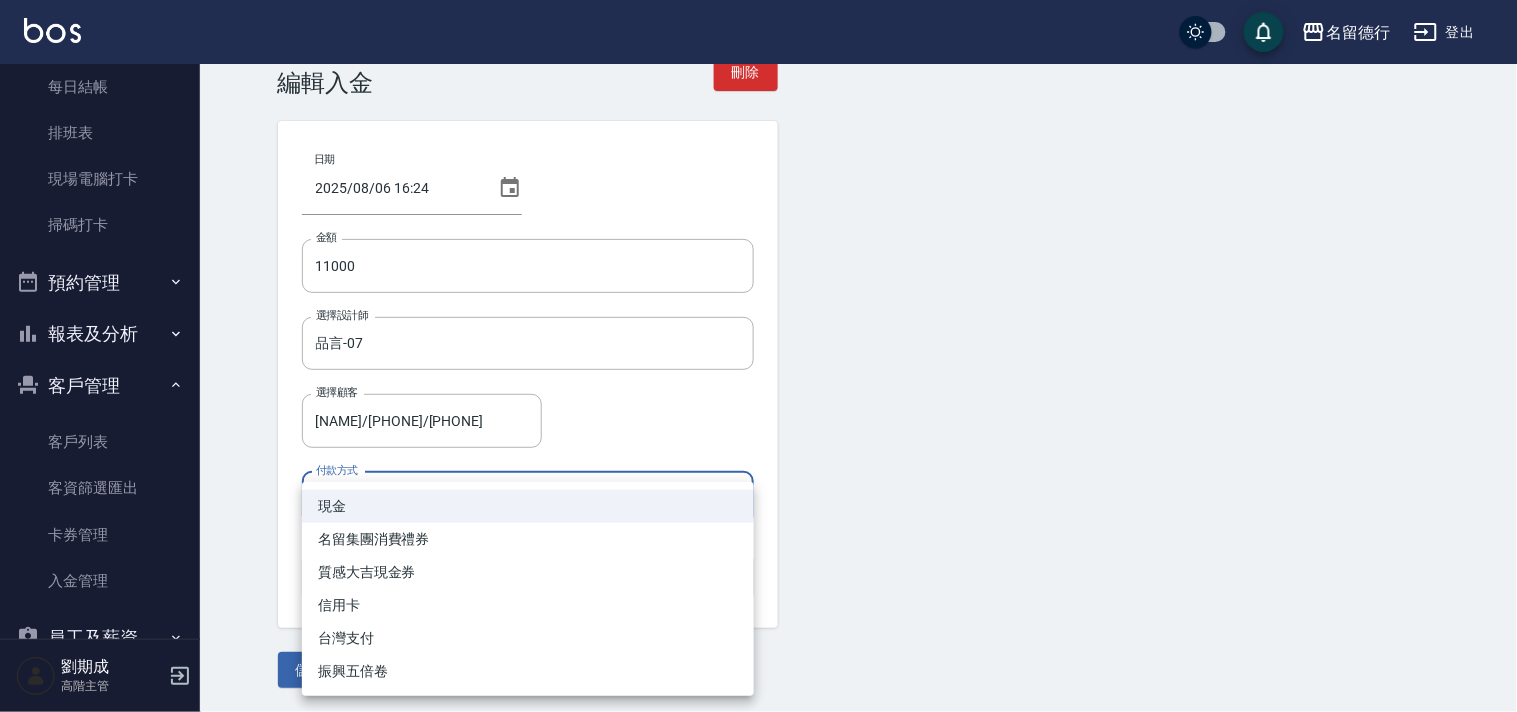 click at bounding box center [758, 356] 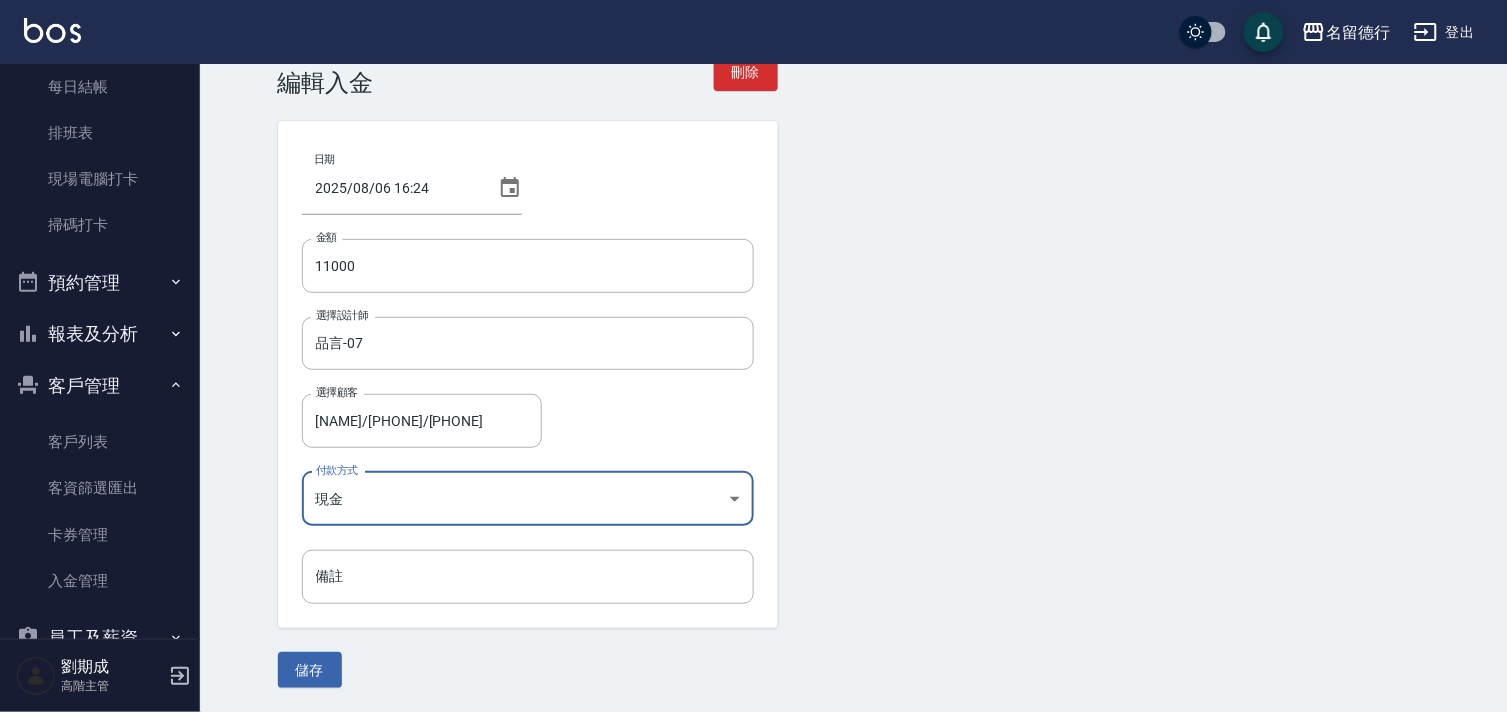 click on "名留德行 登出 櫃檯作業 打帳單 帳單列表 掛單列表 座位開單 營業儀表板 現金收支登錄 高階收支登錄 材料自購登錄 每日結帳 排班表 現場電腦打卡 掃碼打卡 預約管理 預約管理 單日預約紀錄 單週預約紀錄 報表及分析 報表目錄 消費分析儀表板 店家區間累計表 店家日報表 店家排行榜 互助日報表 互助月報表 互助排行榜 互助點數明細 互助業績報表 全店業績分析表 每日業績分析表 營業統計分析表 營業項目月分析表 設計師業績表 設計師日報表 設計師業績分析表 設計師業績月報表 設計師抽成報表 設計師排行榜 商品銷售排行榜 商品消耗明細 商品進銷貨報表 商品庫存表 商品庫存盤點表 會員卡銷售報表 服務扣項明細表 單一服務項目查詢 店販抽成明細 店販分類抽成明細 顧客入金餘額表 顧客卡券餘額表 每日非現金明細 每日收支明細 收支分類明細表 收支匯款表" at bounding box center [753, 336] 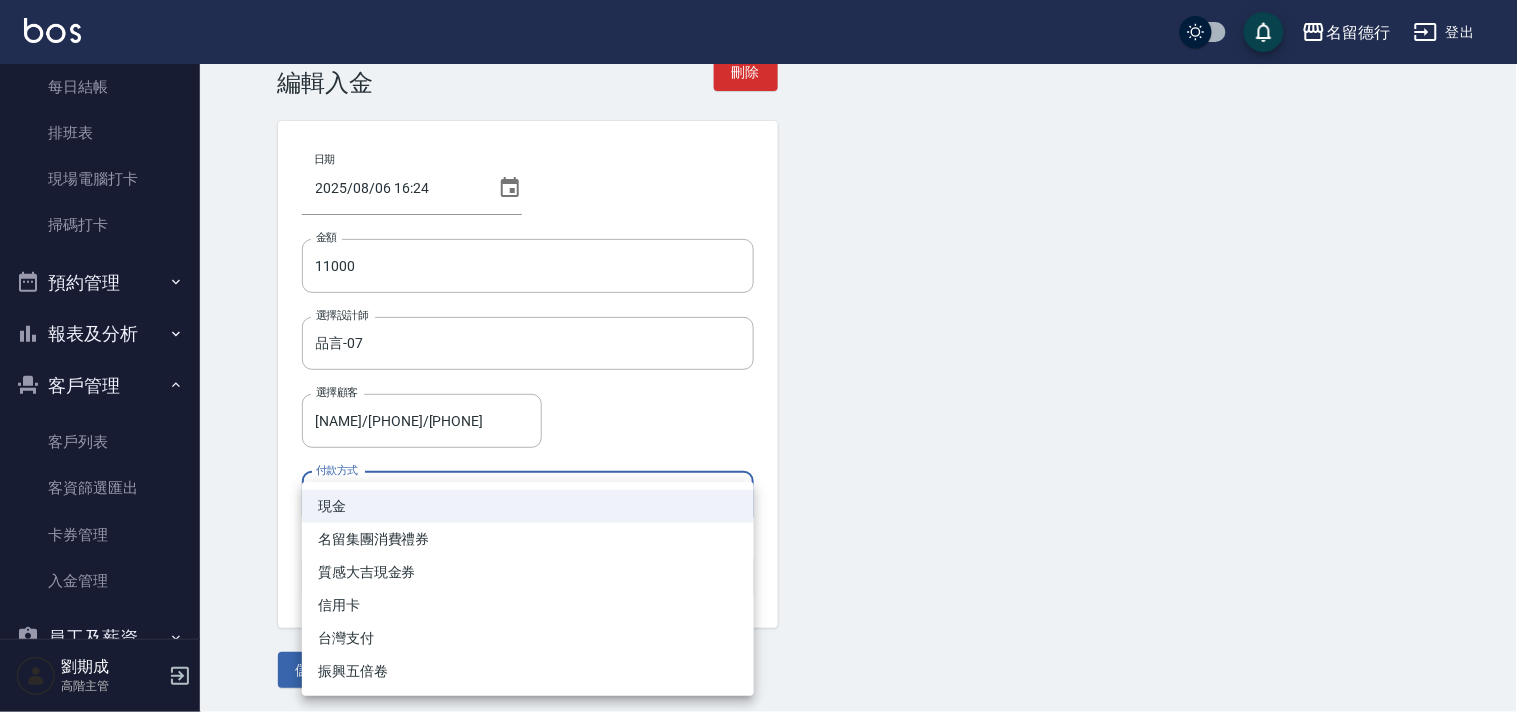 click on "名留集團消費禮券" at bounding box center [528, 539] 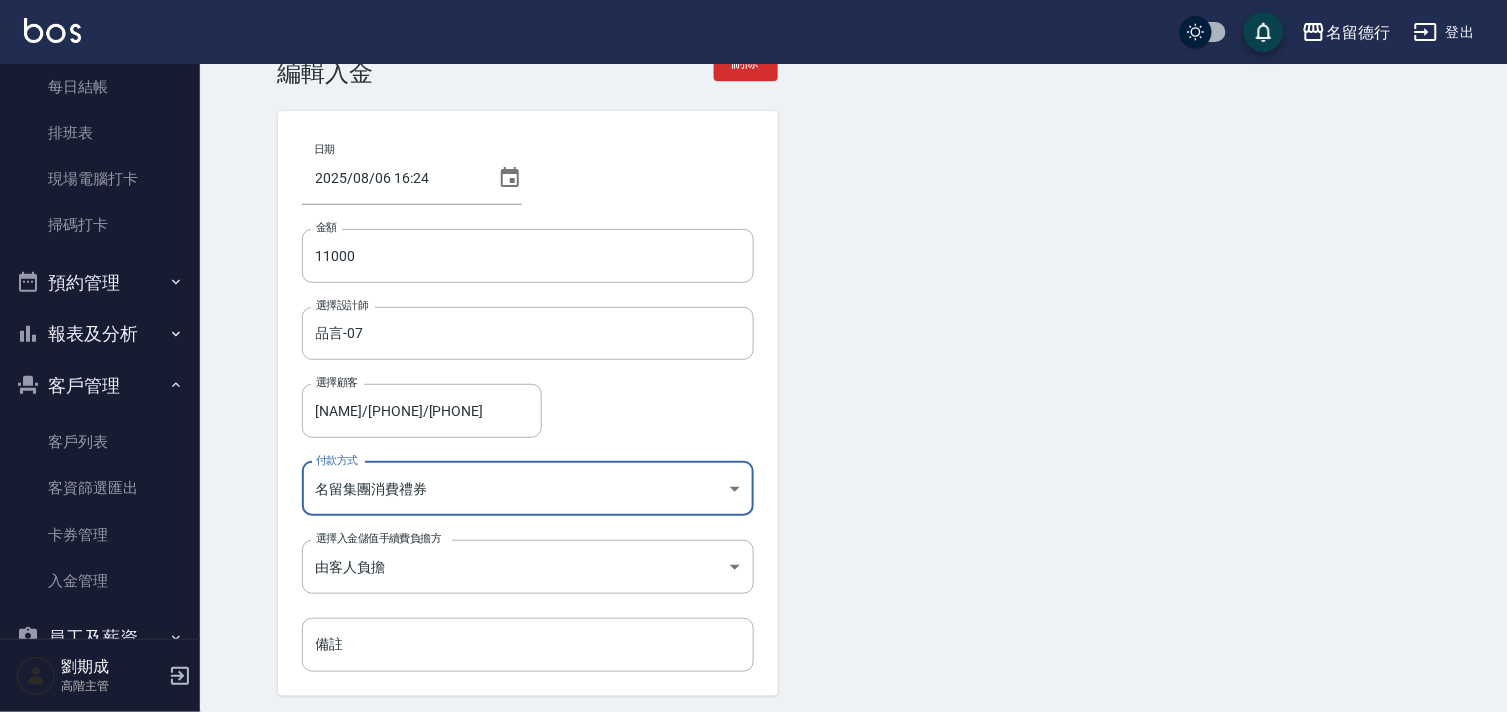 scroll, scrollTop: 0, scrollLeft: 0, axis: both 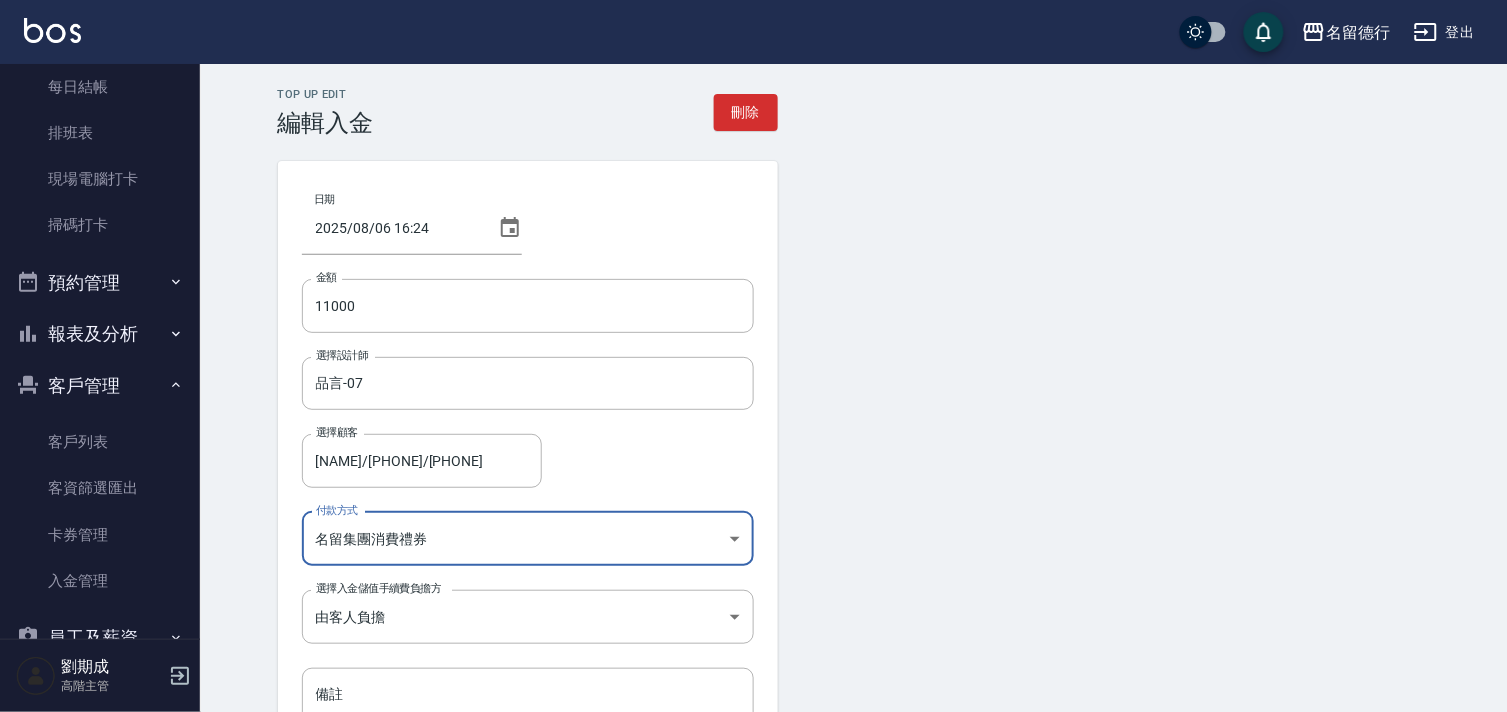 click on "Top Up Edit 編輯入金 刪除 日期 2025/08/06 16:24 金額 11000 金額 選擇設計師 品言-07 選擇設計師 選擇顧客 溫舒涵/0912284788/0912284788 選擇顧客 付款方式 名留集團消費禮券 名留集團消費禮券 付款方式 選擇入金儲值手續費負擔方 由客人負擔 BYCUSTOMER 選擇入金儲值手續費負擔方 備註 備註 儲存" at bounding box center [854, 447] 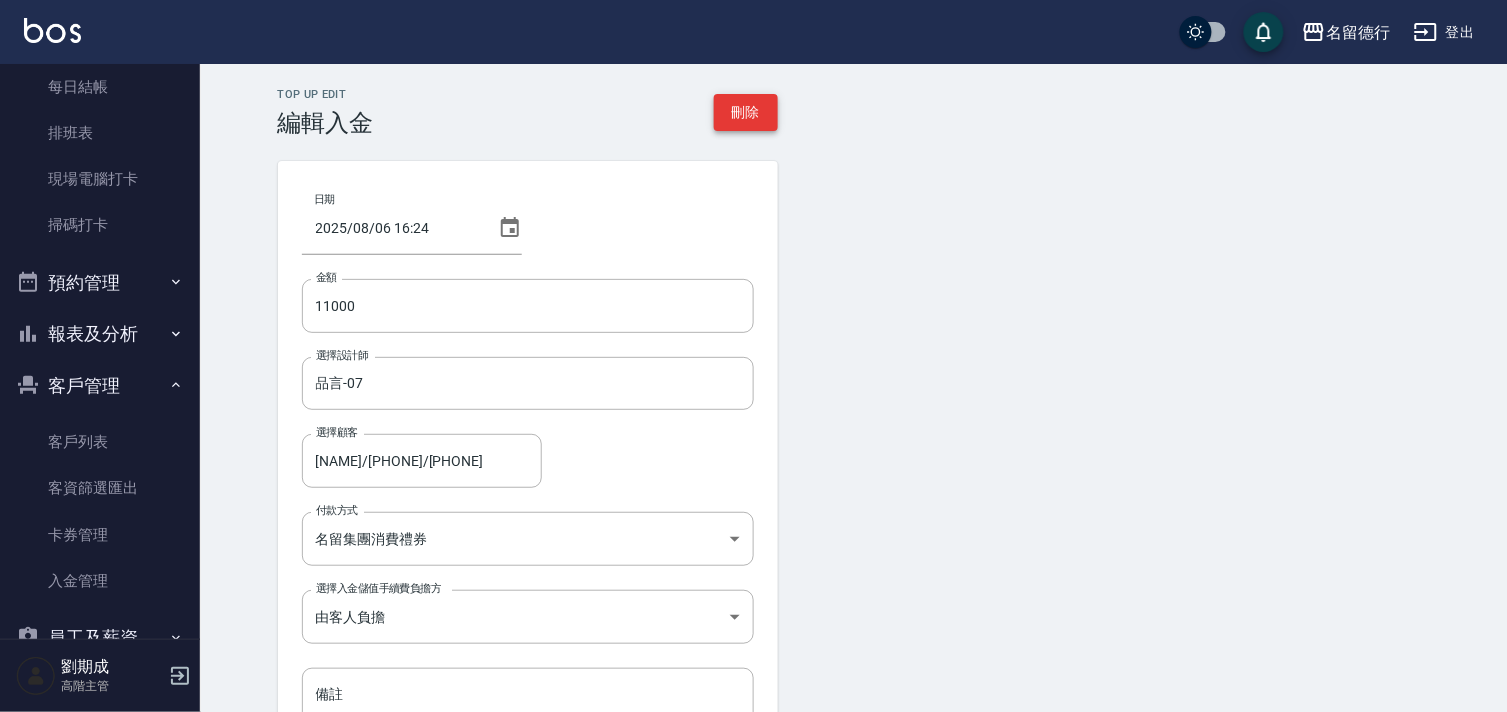 click on "刪除" at bounding box center [746, 112] 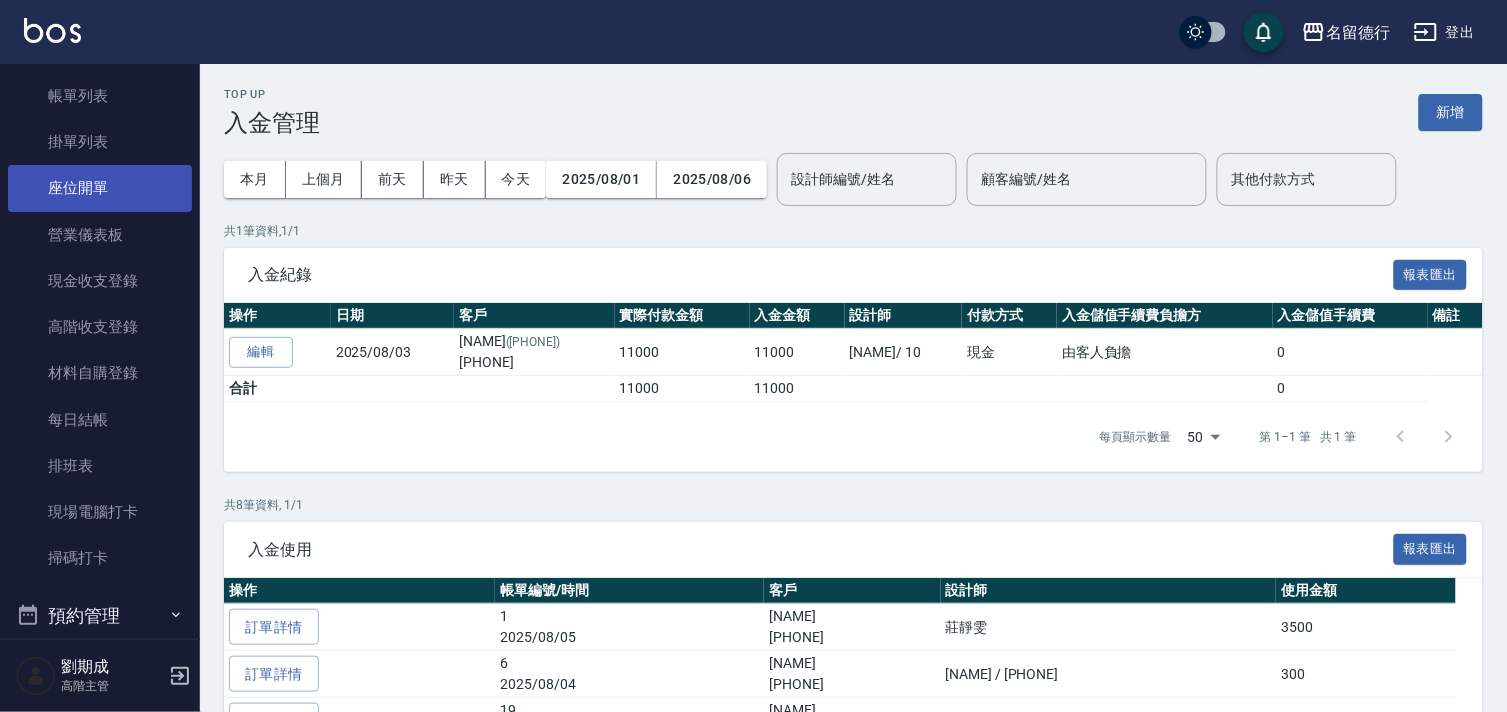 scroll, scrollTop: 0, scrollLeft: 0, axis: both 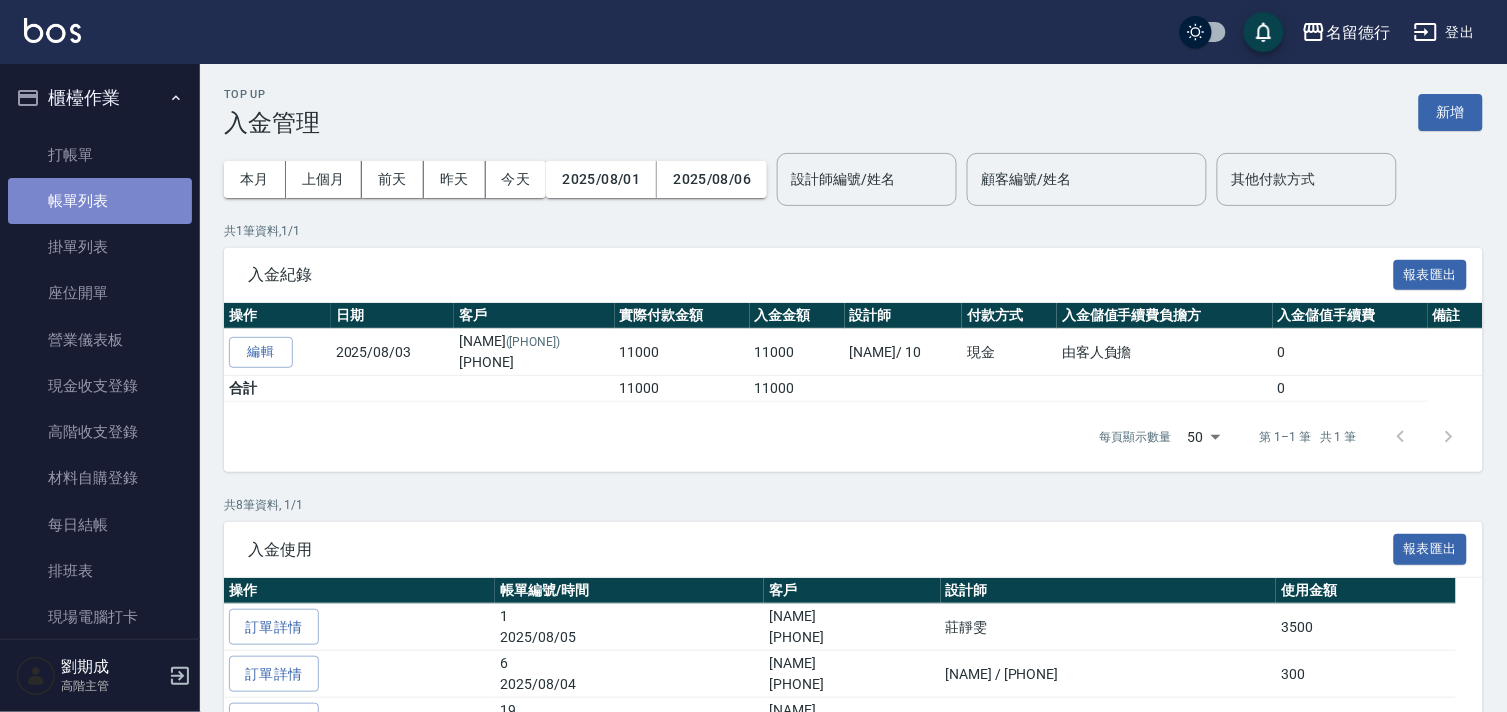 click on "帳單列表" at bounding box center (100, 201) 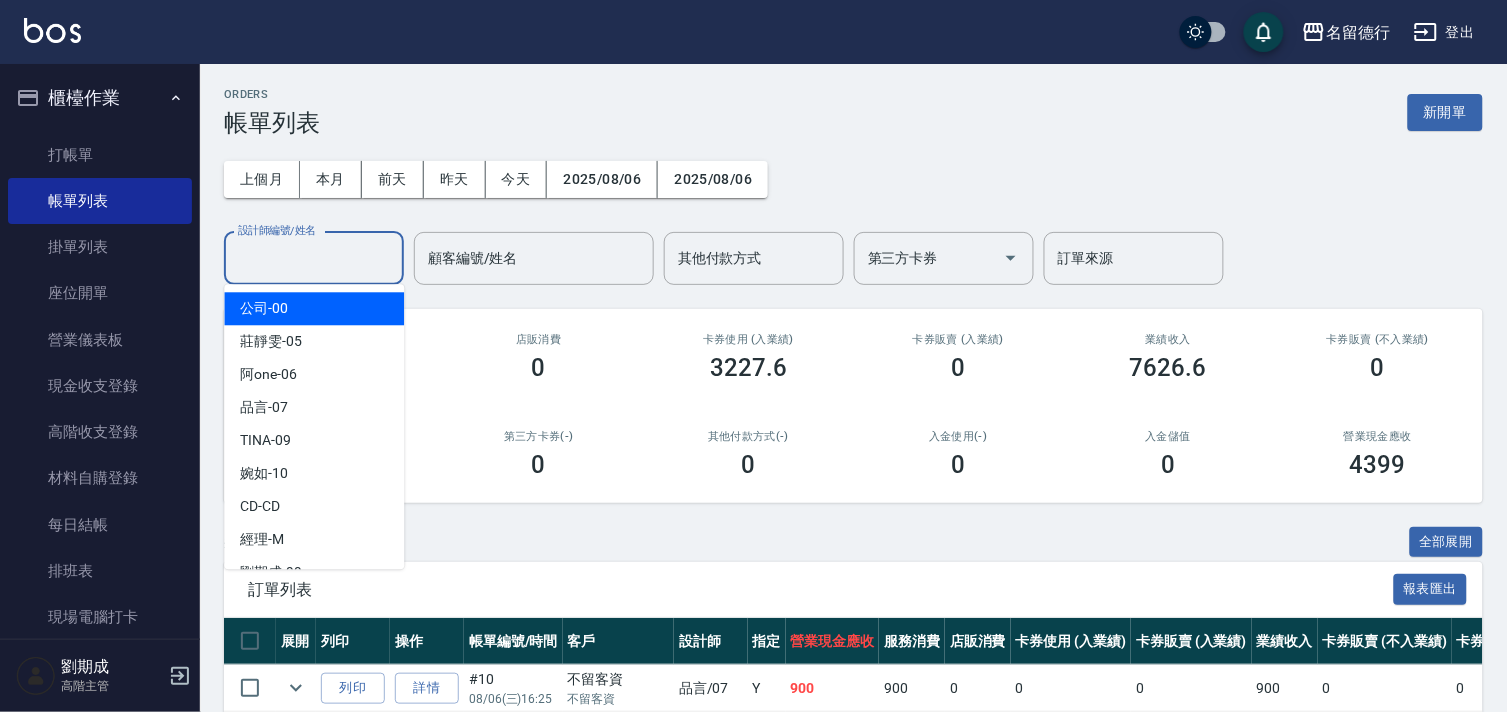 click on "設計師編號/姓名" at bounding box center (314, 258) 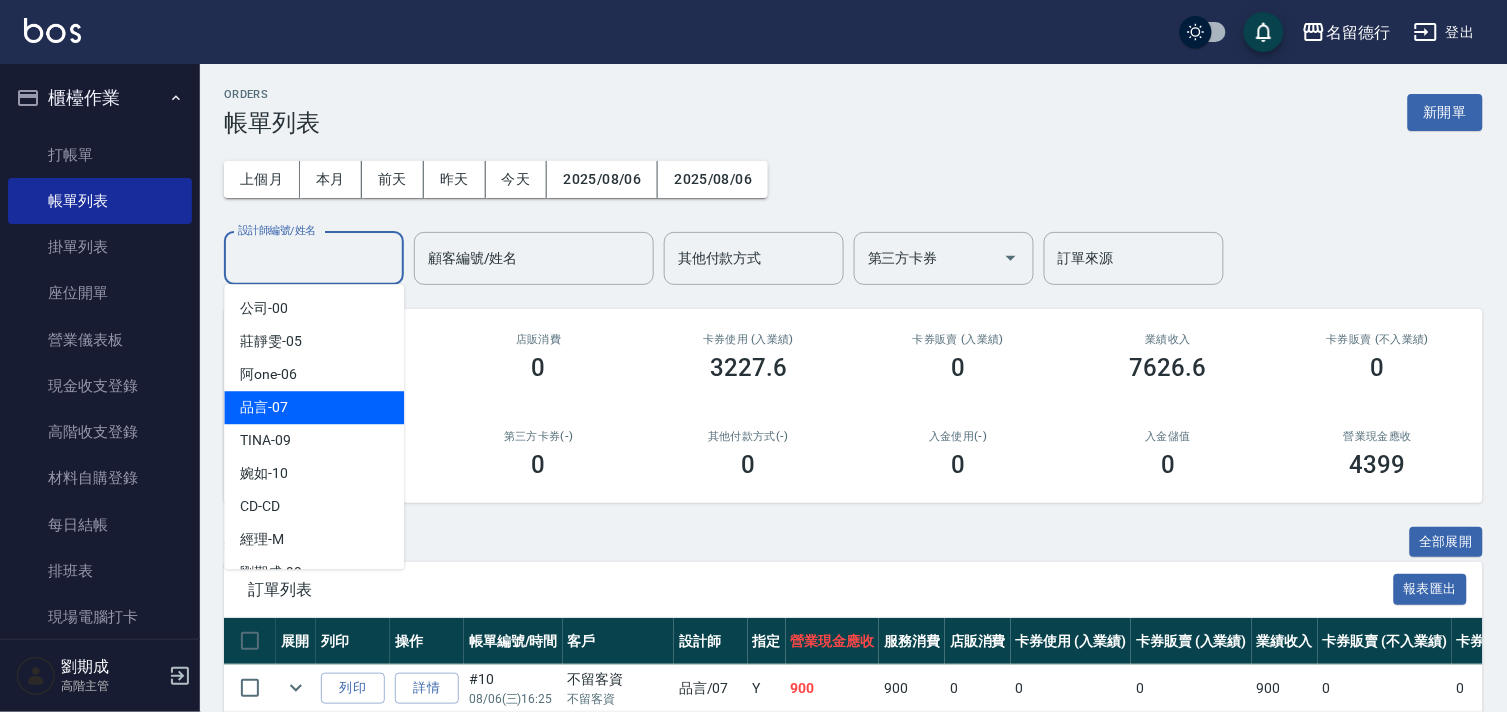 click on "品言 -07" at bounding box center [314, 407] 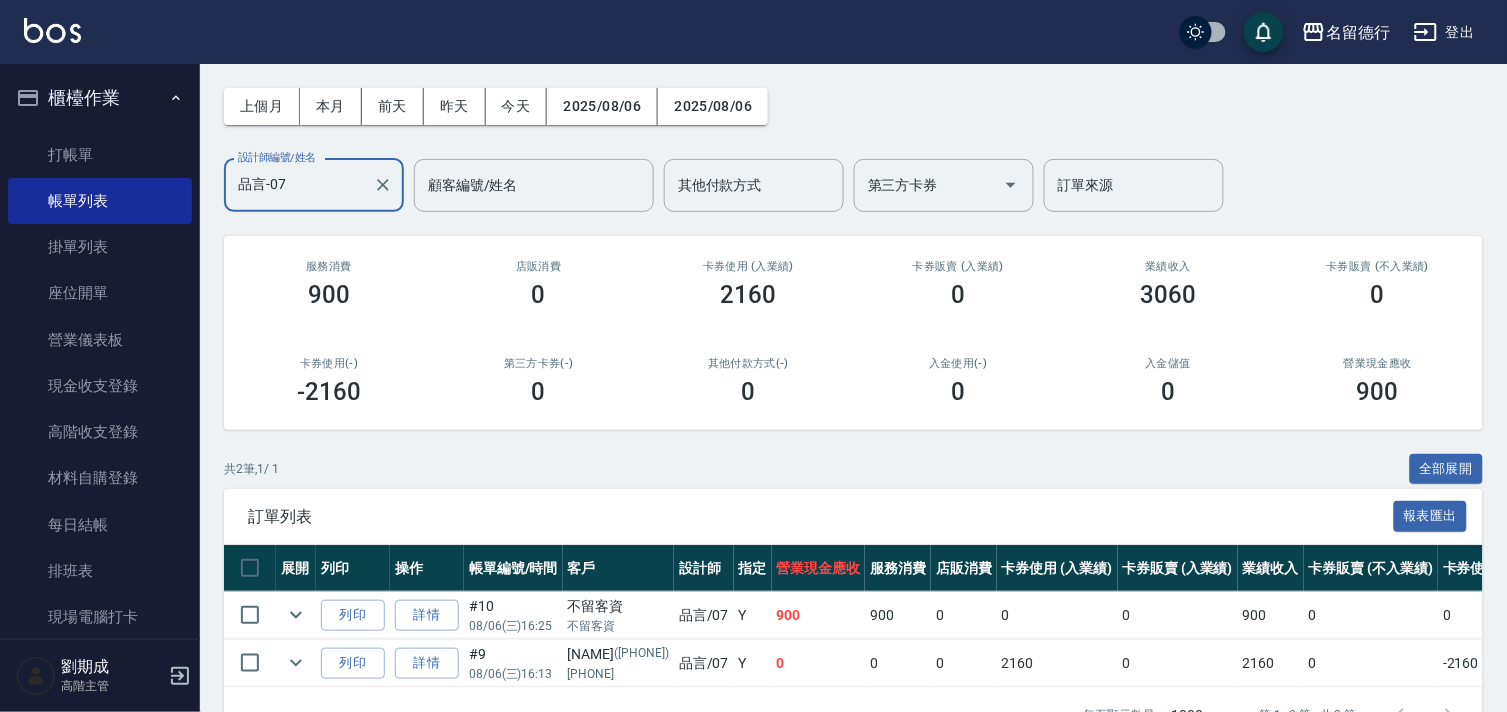 scroll, scrollTop: 144, scrollLeft: 0, axis: vertical 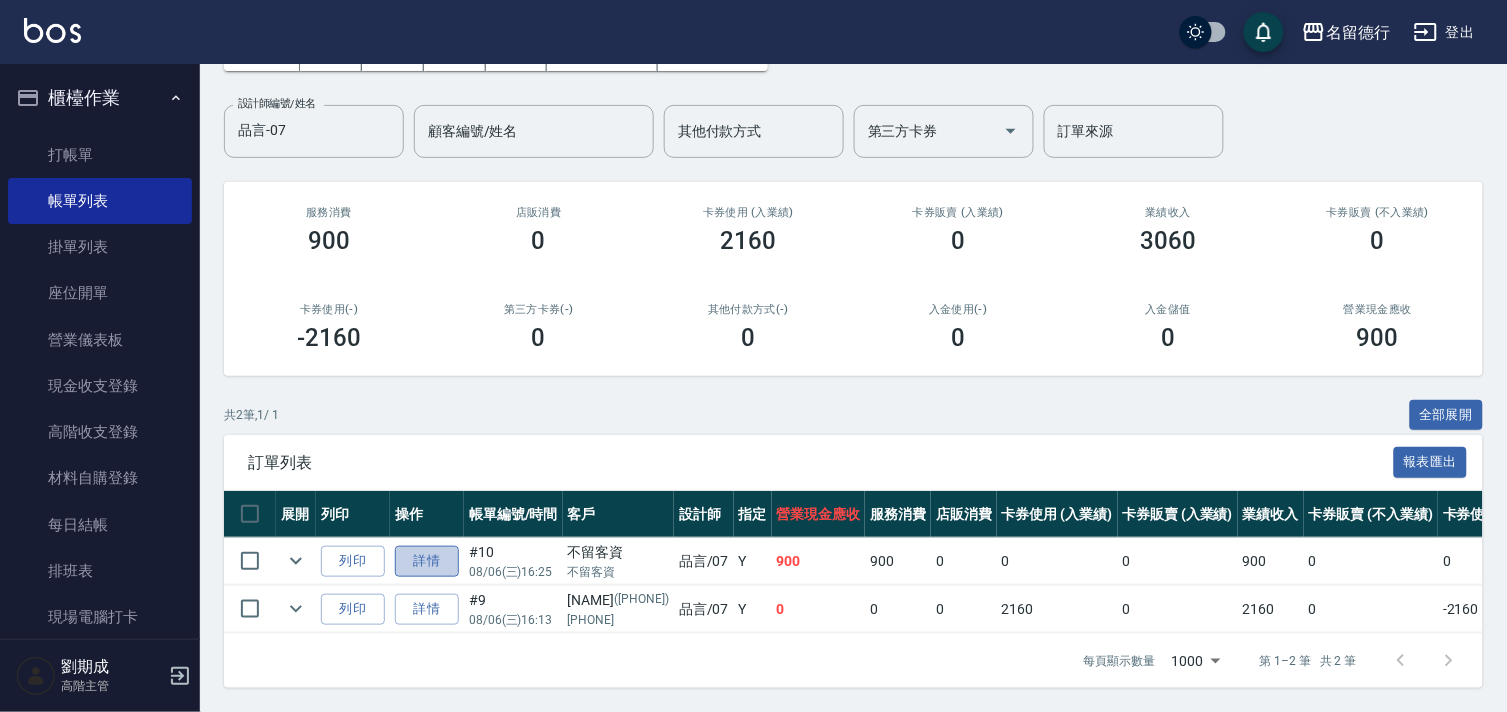 click on "詳情" at bounding box center [427, 561] 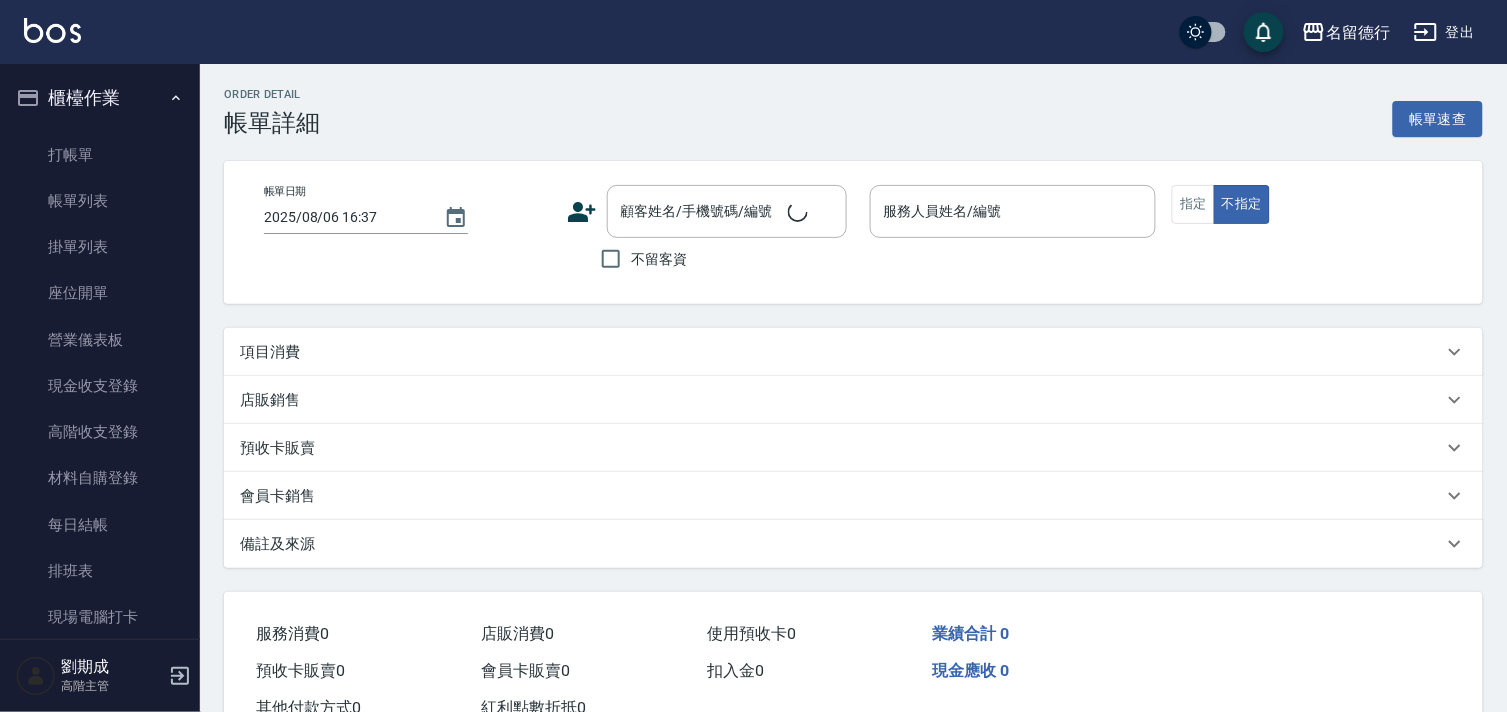 type on "2025/08/06 16:25" 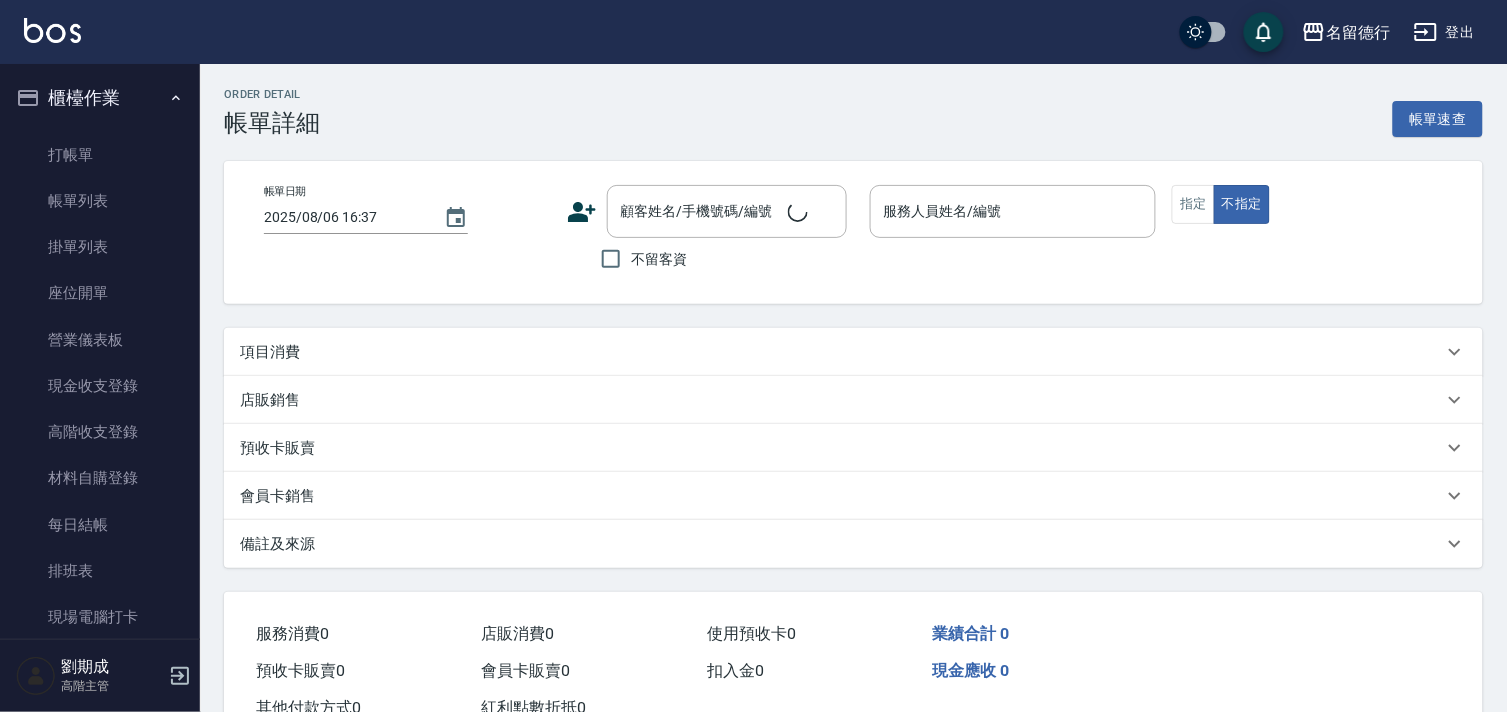 checkbox on "true" 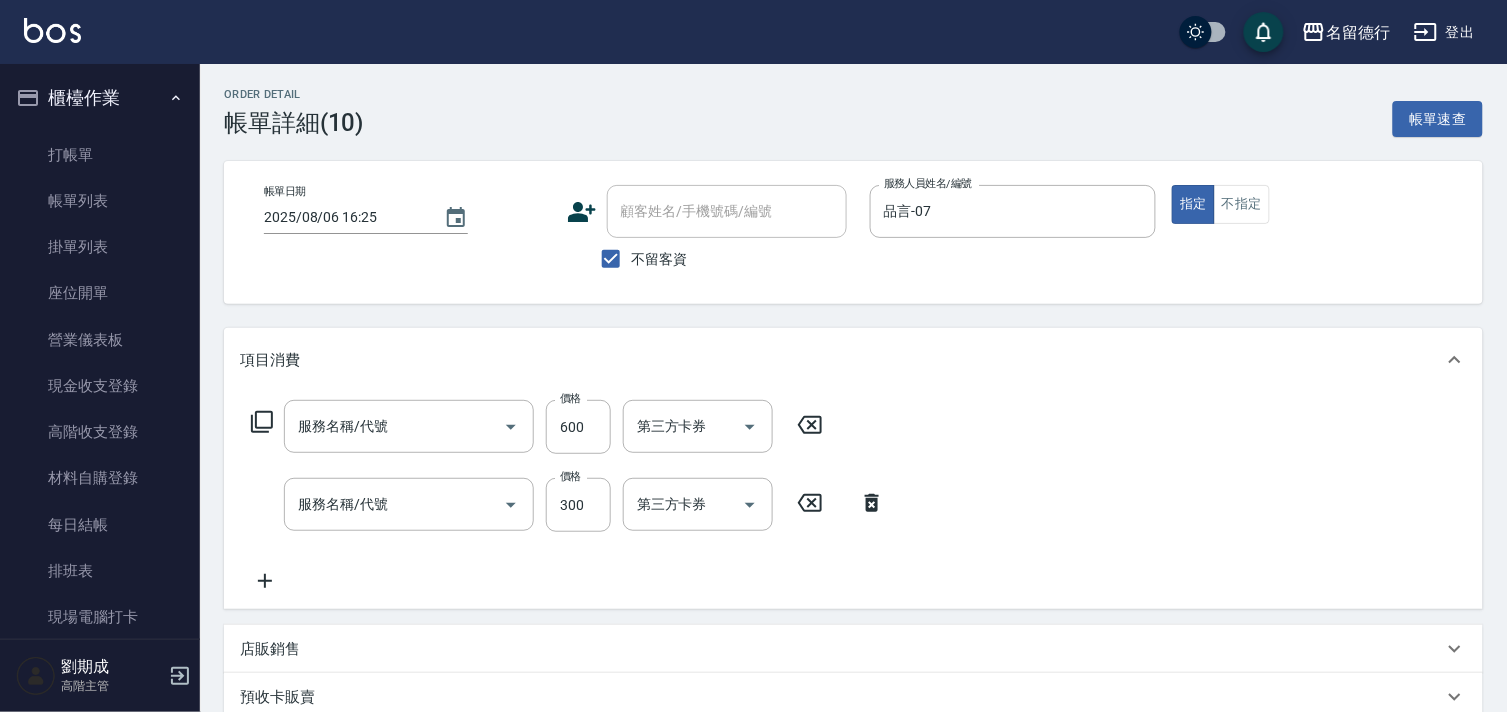type on "剪髮(301)" 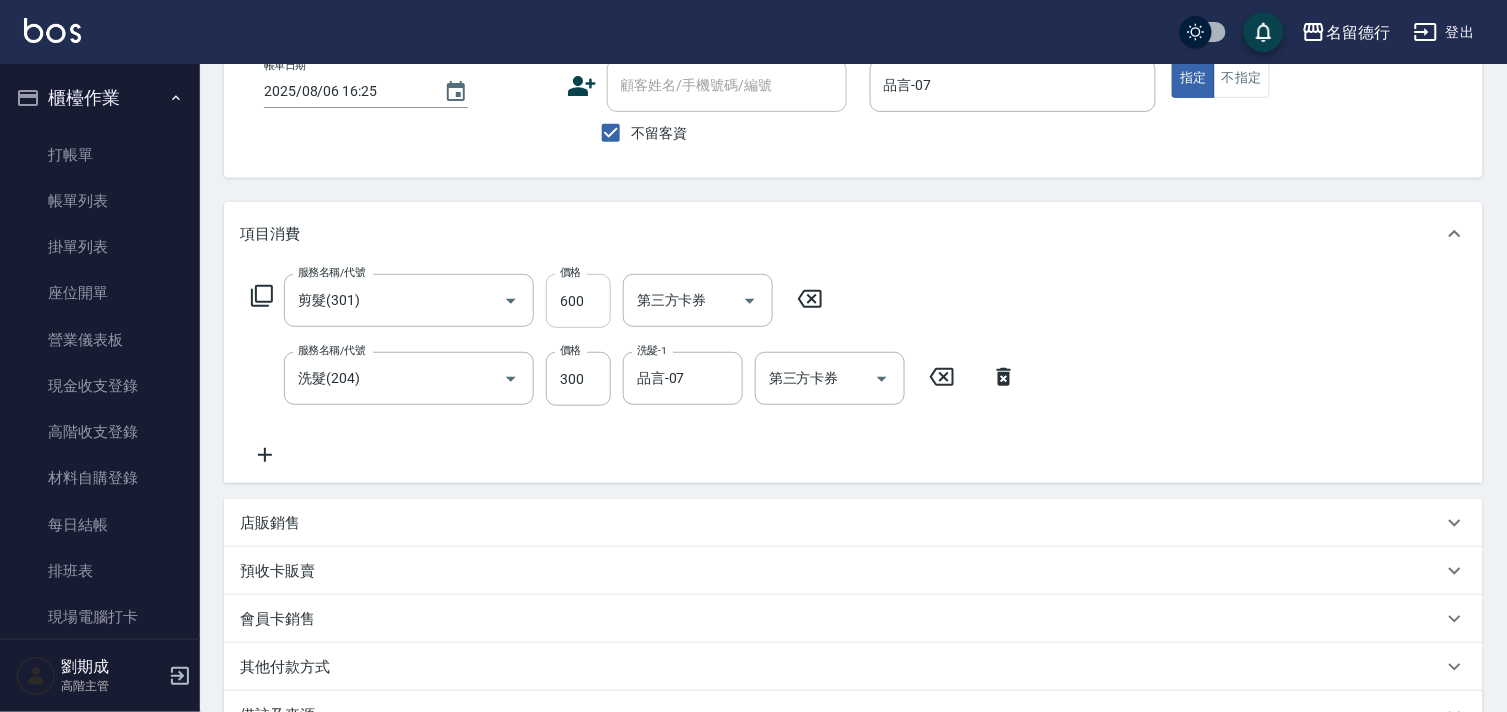 scroll, scrollTop: 366, scrollLeft: 0, axis: vertical 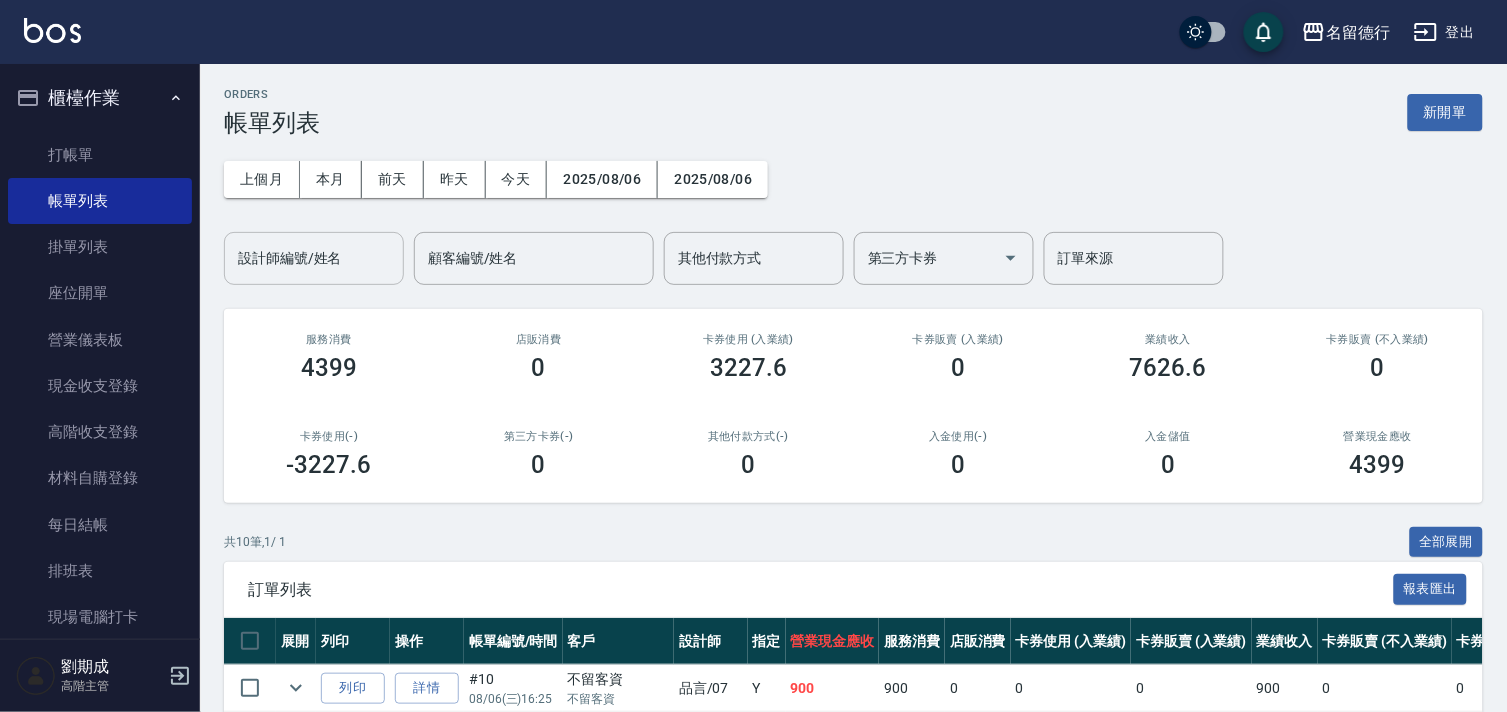 click on "設計師編號/姓名" at bounding box center (314, 258) 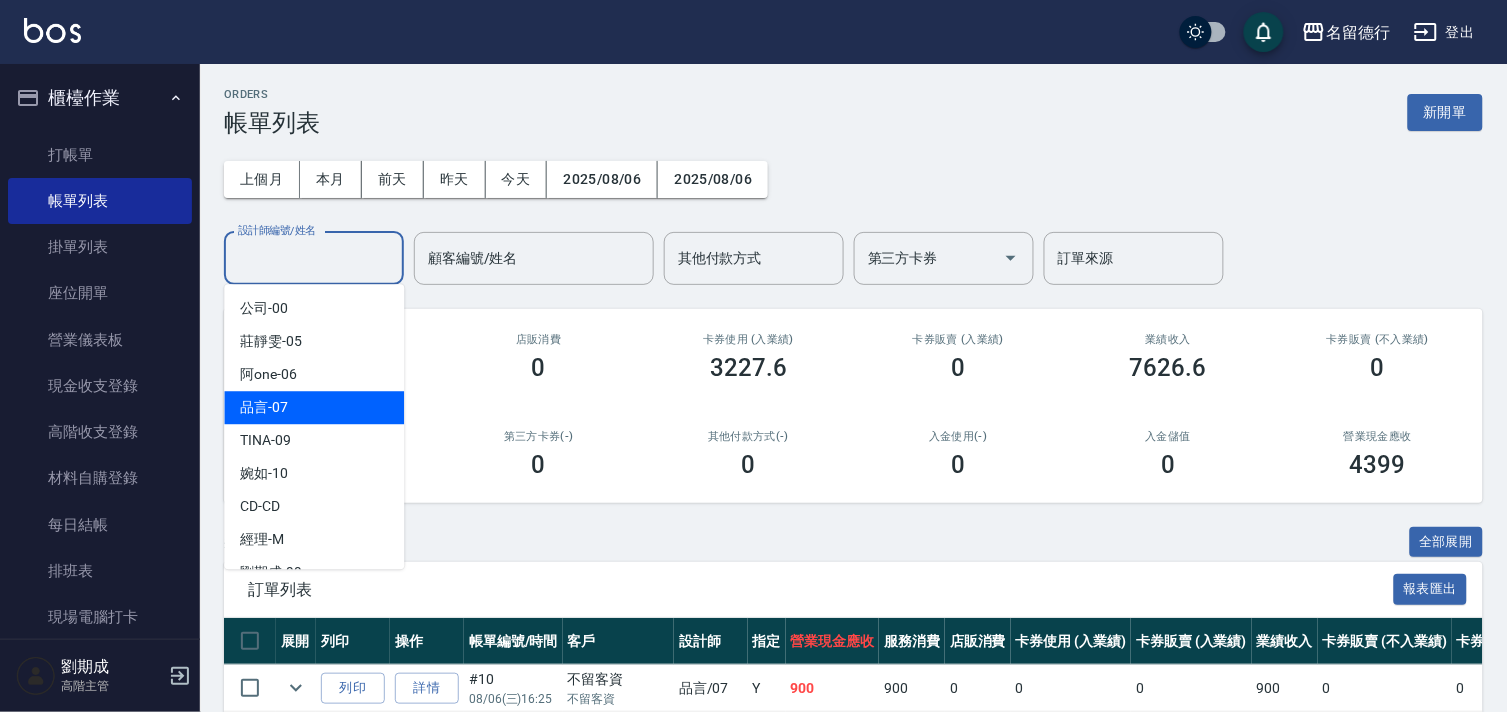 click on "品言 -07" at bounding box center [314, 407] 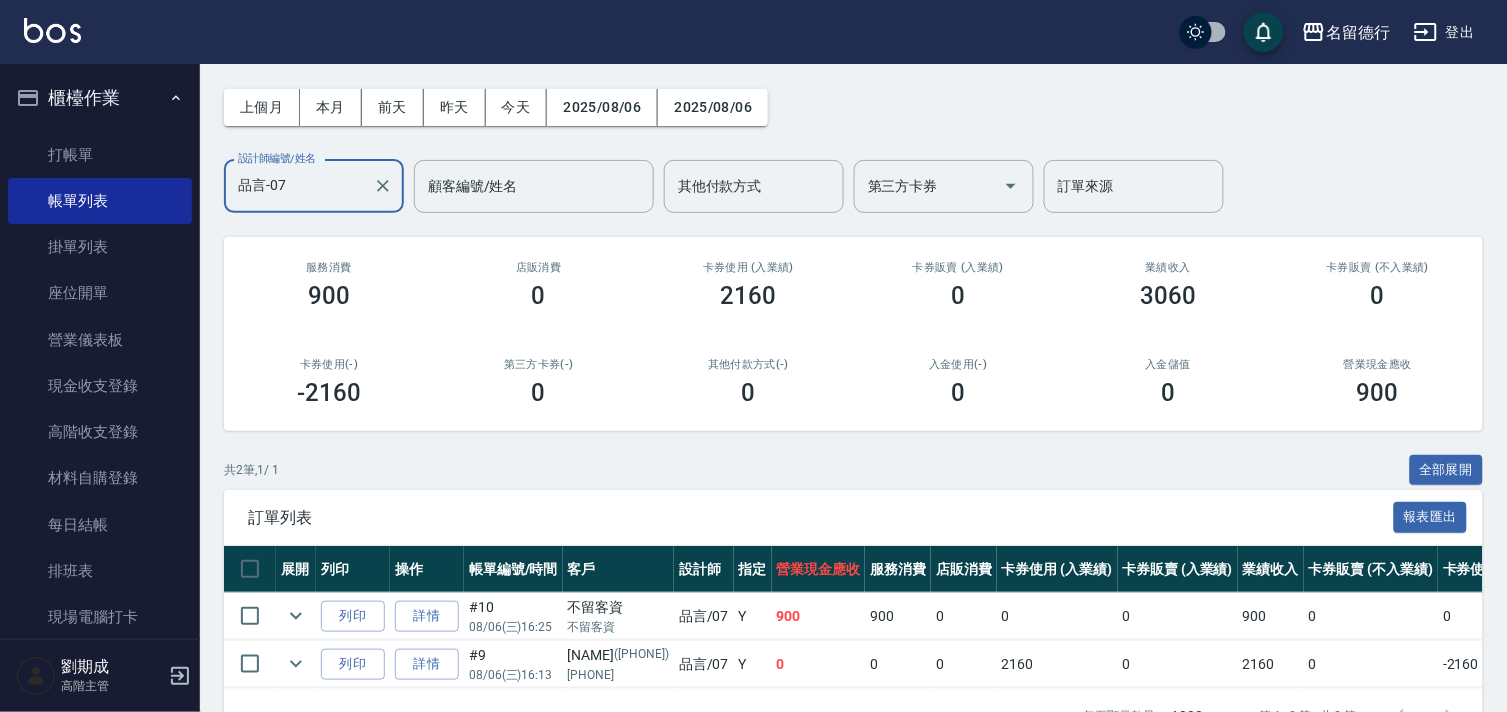 scroll, scrollTop: 111, scrollLeft: 0, axis: vertical 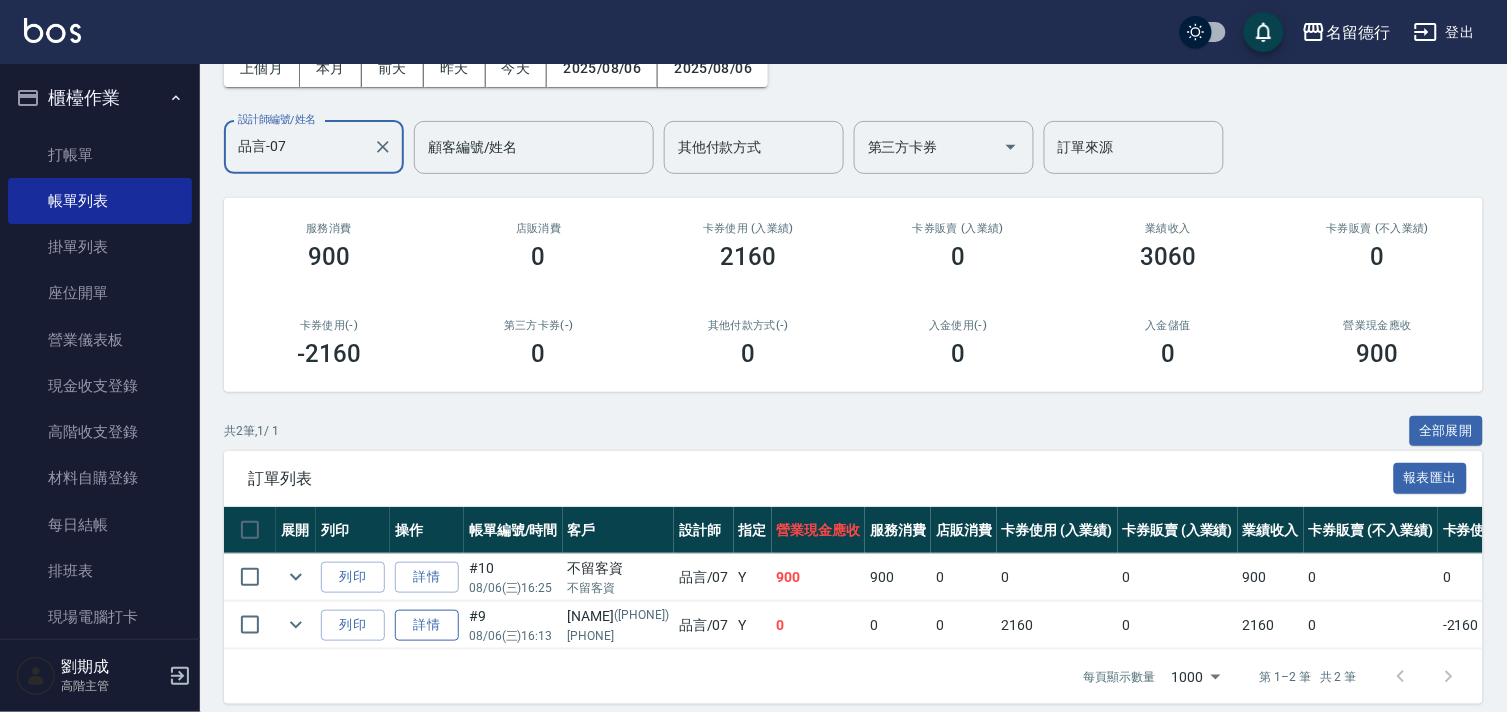 click on "詳情" at bounding box center [427, 625] 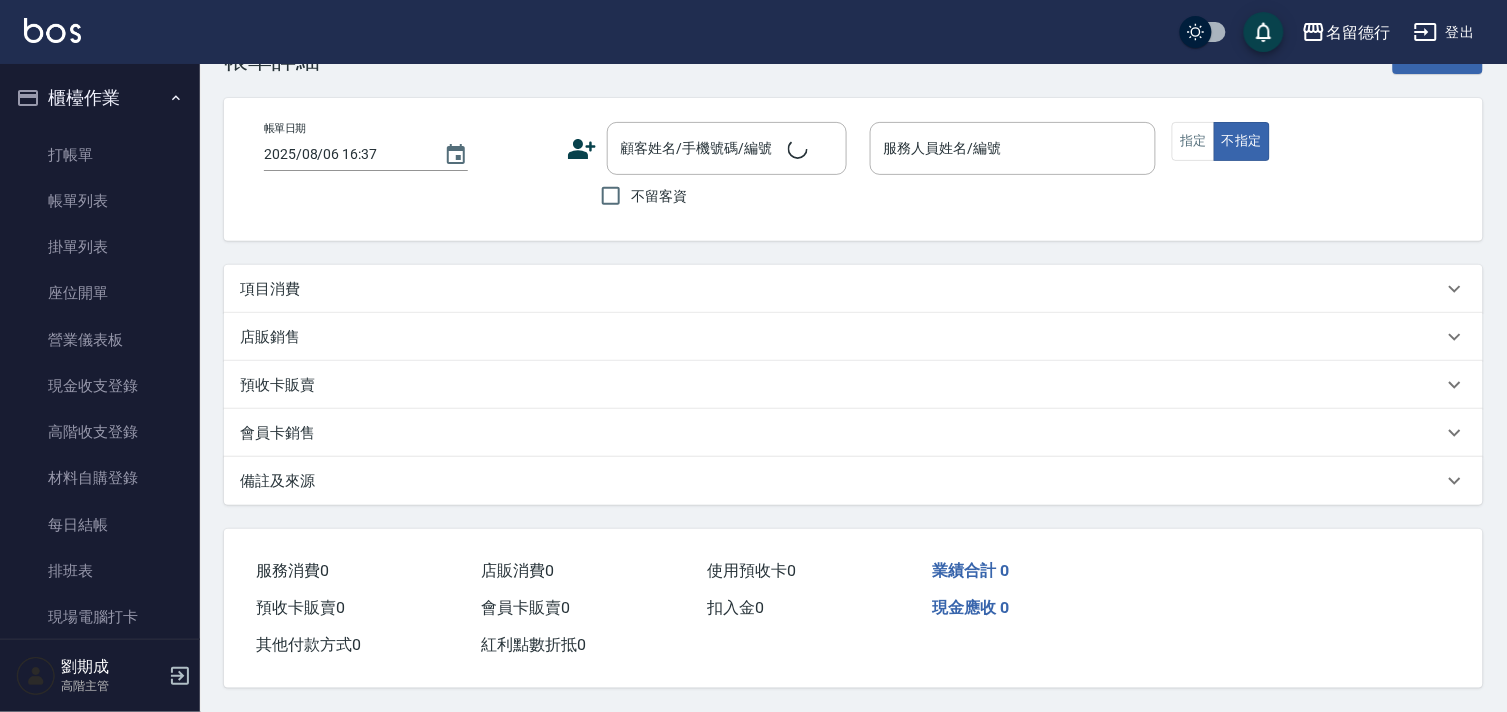 scroll, scrollTop: 0, scrollLeft: 0, axis: both 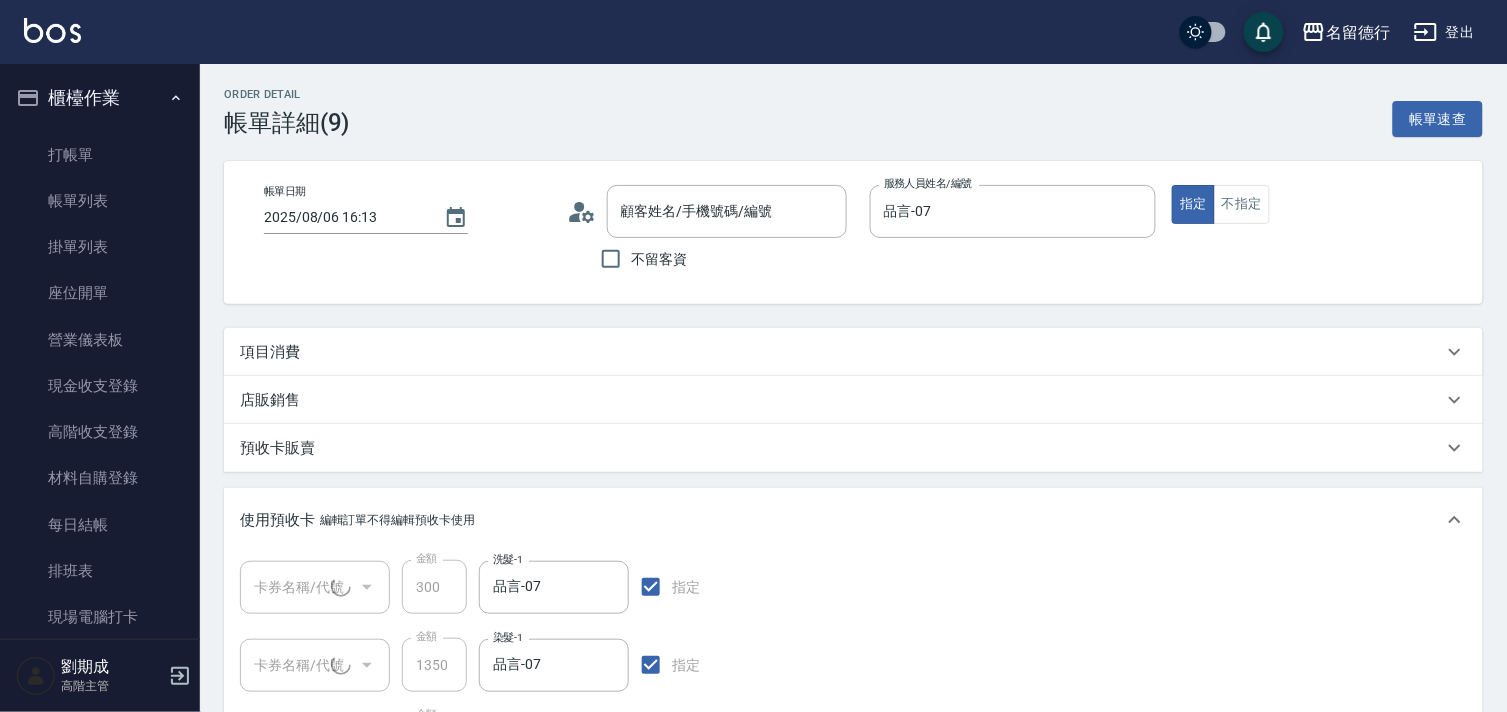 type on "2025/08/06 16:13" 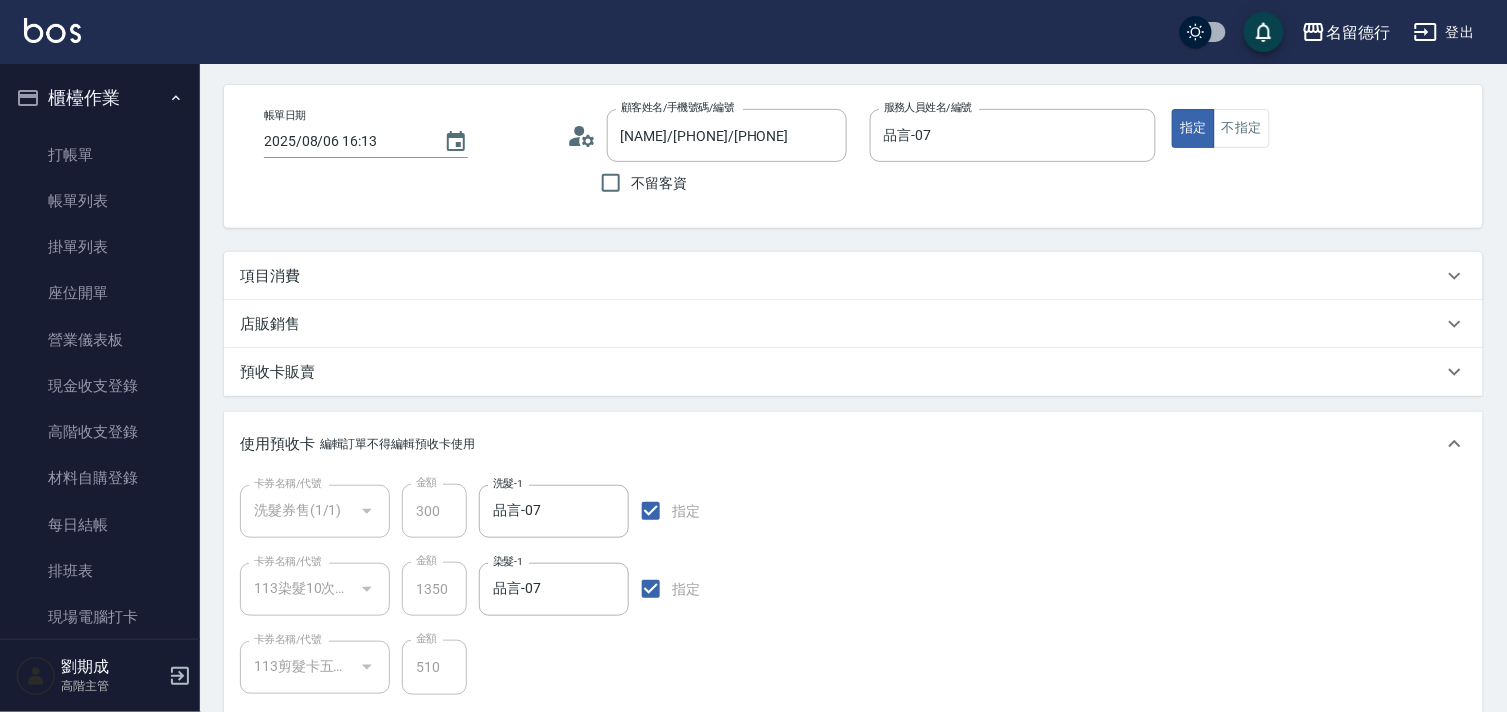 scroll, scrollTop: 0, scrollLeft: 0, axis: both 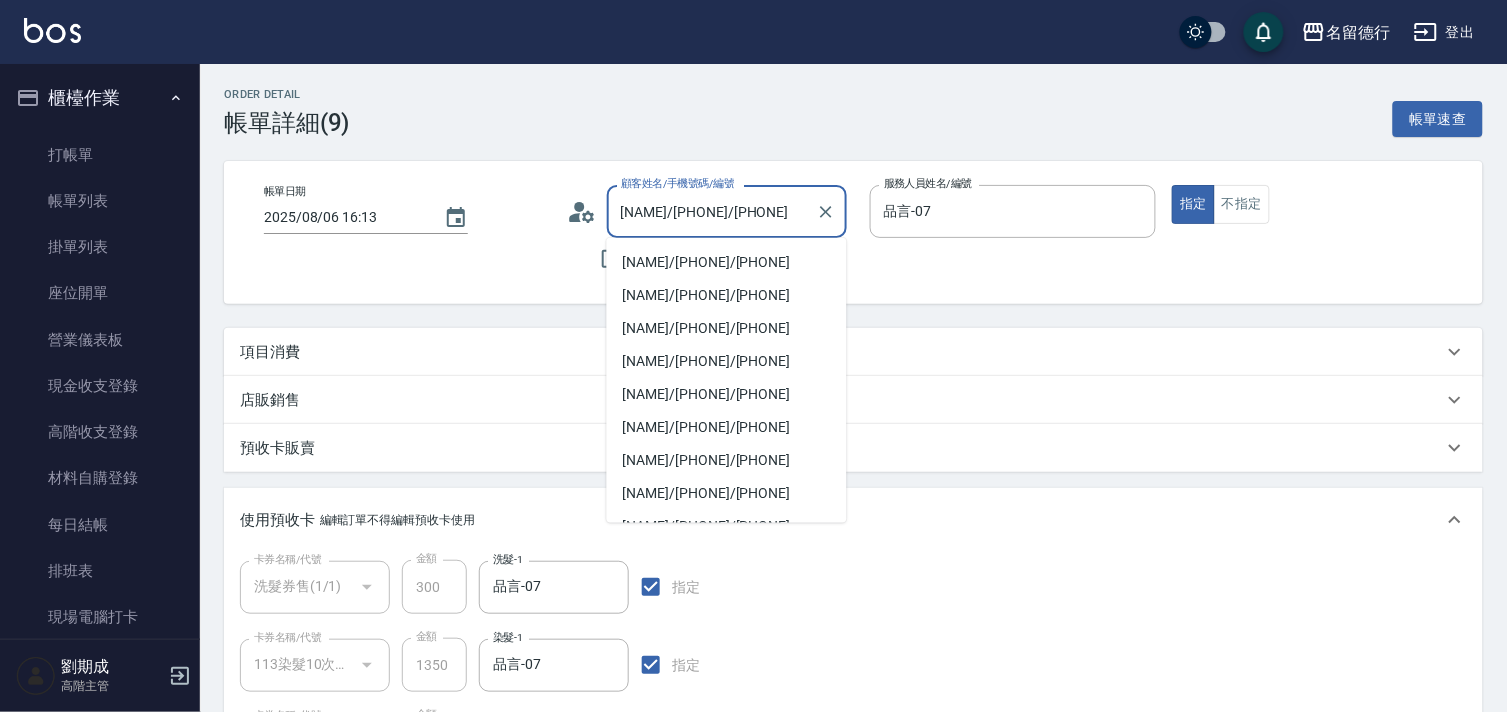 drag, startPoint x: 662, startPoint y: 210, endPoint x: 620, endPoint y: 213, distance: 42.107006 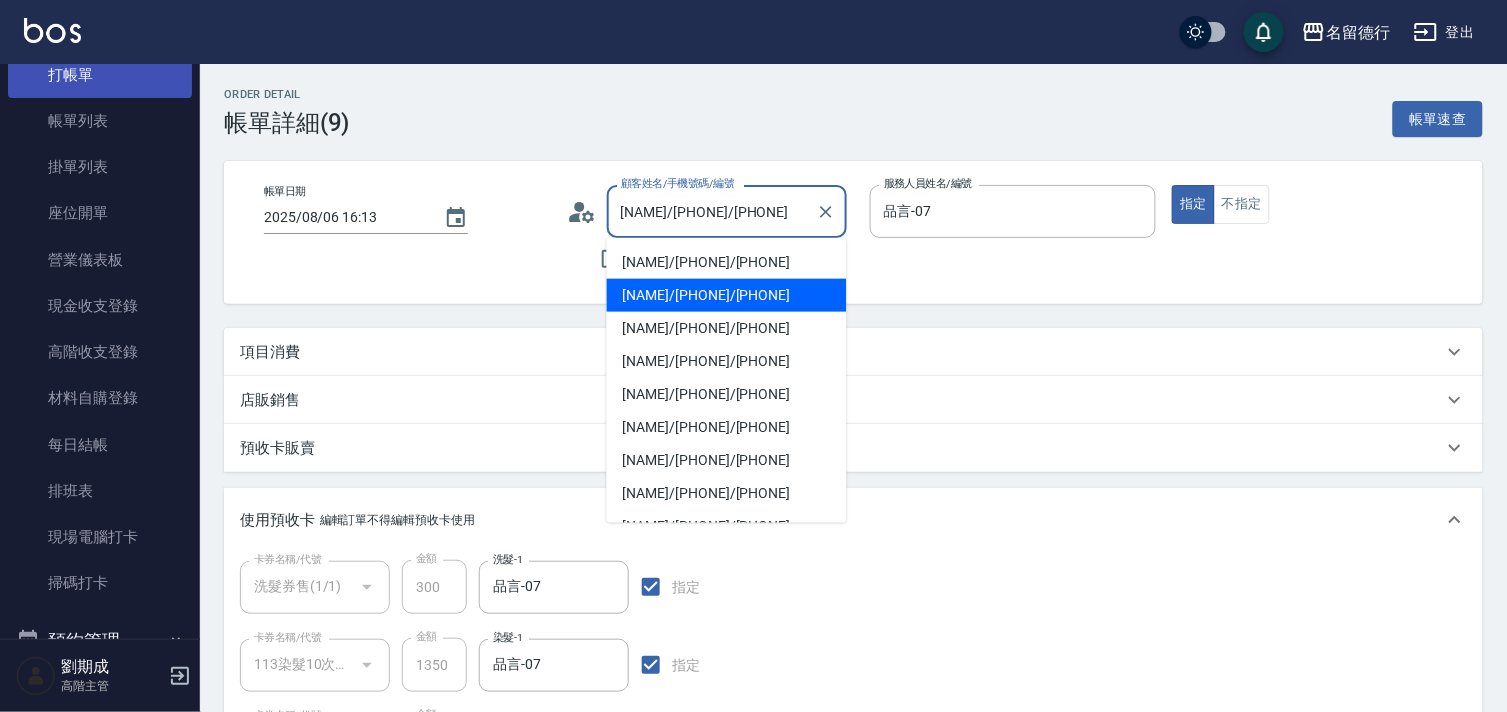 scroll, scrollTop: 0, scrollLeft: 0, axis: both 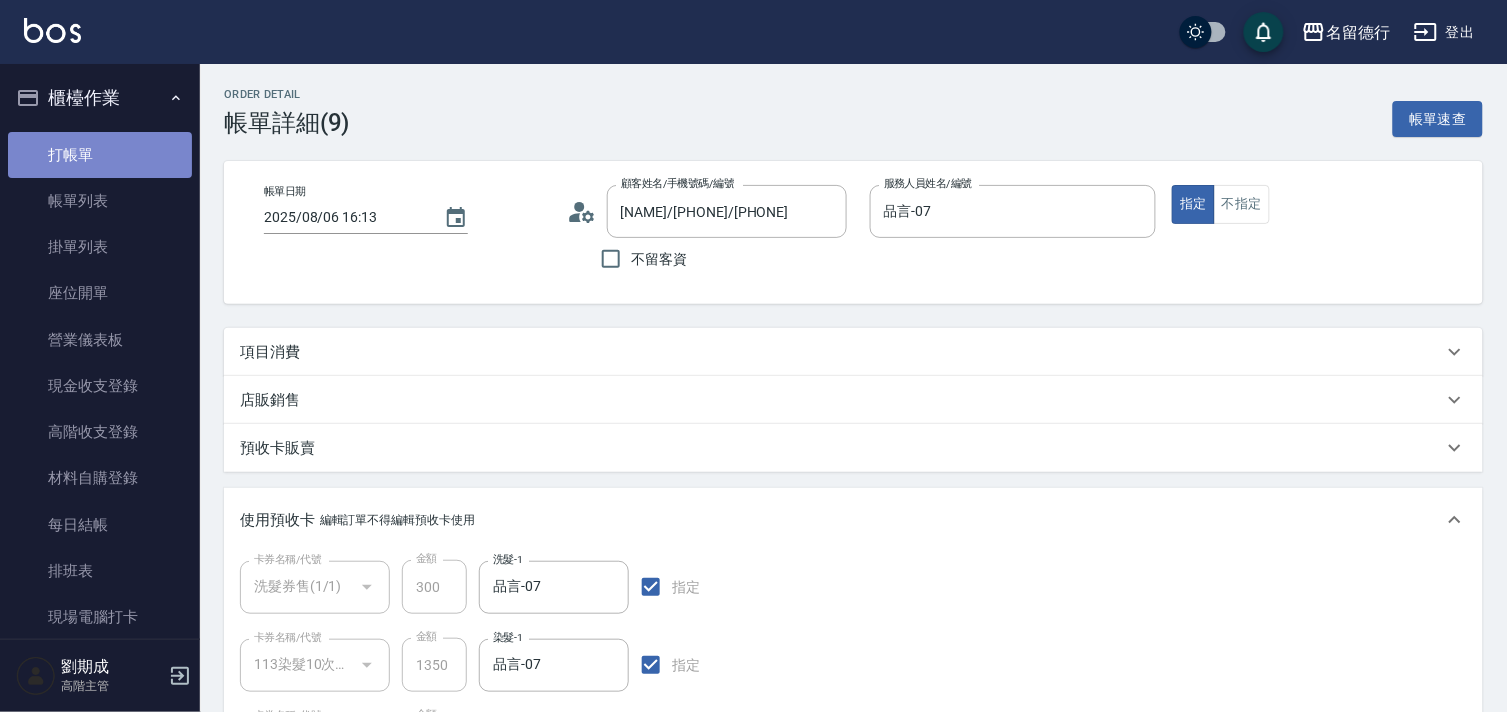 click on "打帳單" at bounding box center (100, 155) 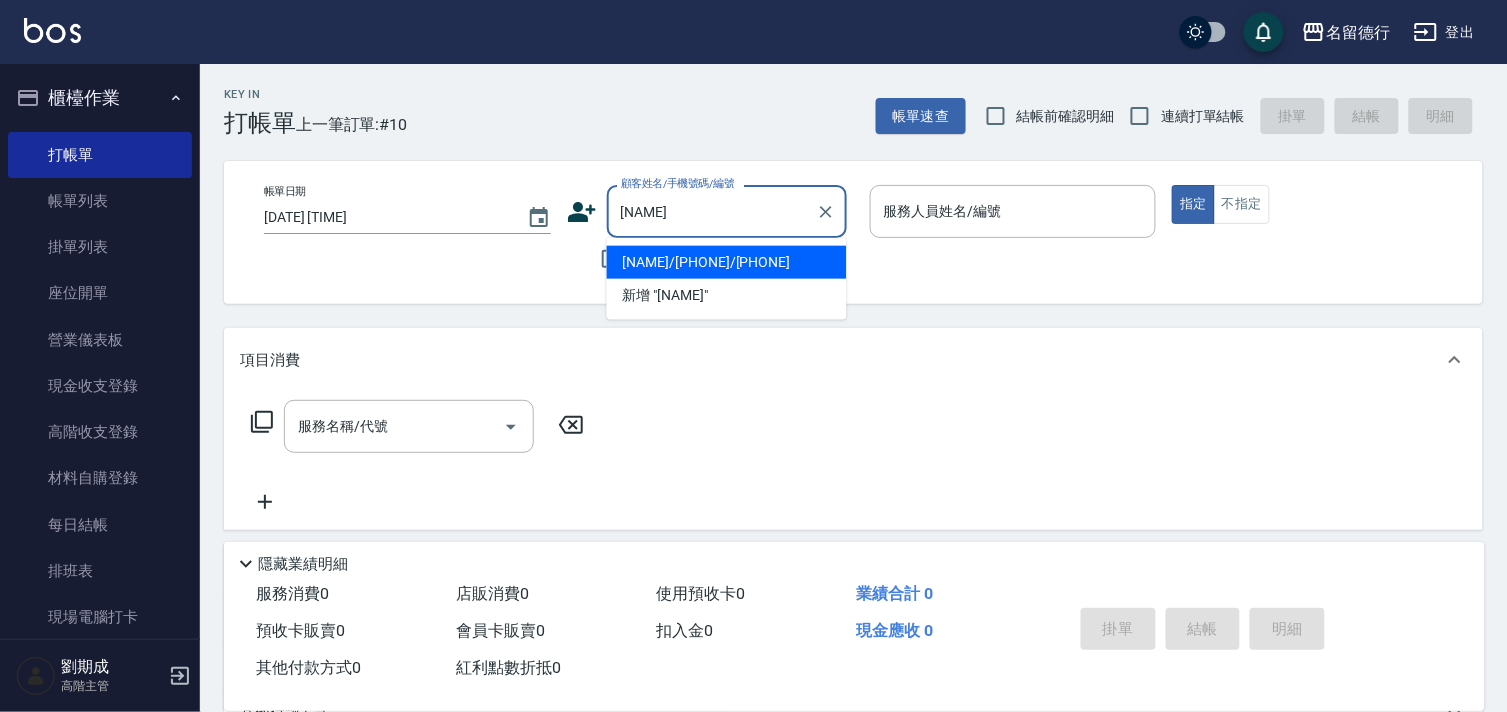 click on "溫舒涵/0912284788/0912284788 新增 "溫舒涵"" at bounding box center (727, 279) 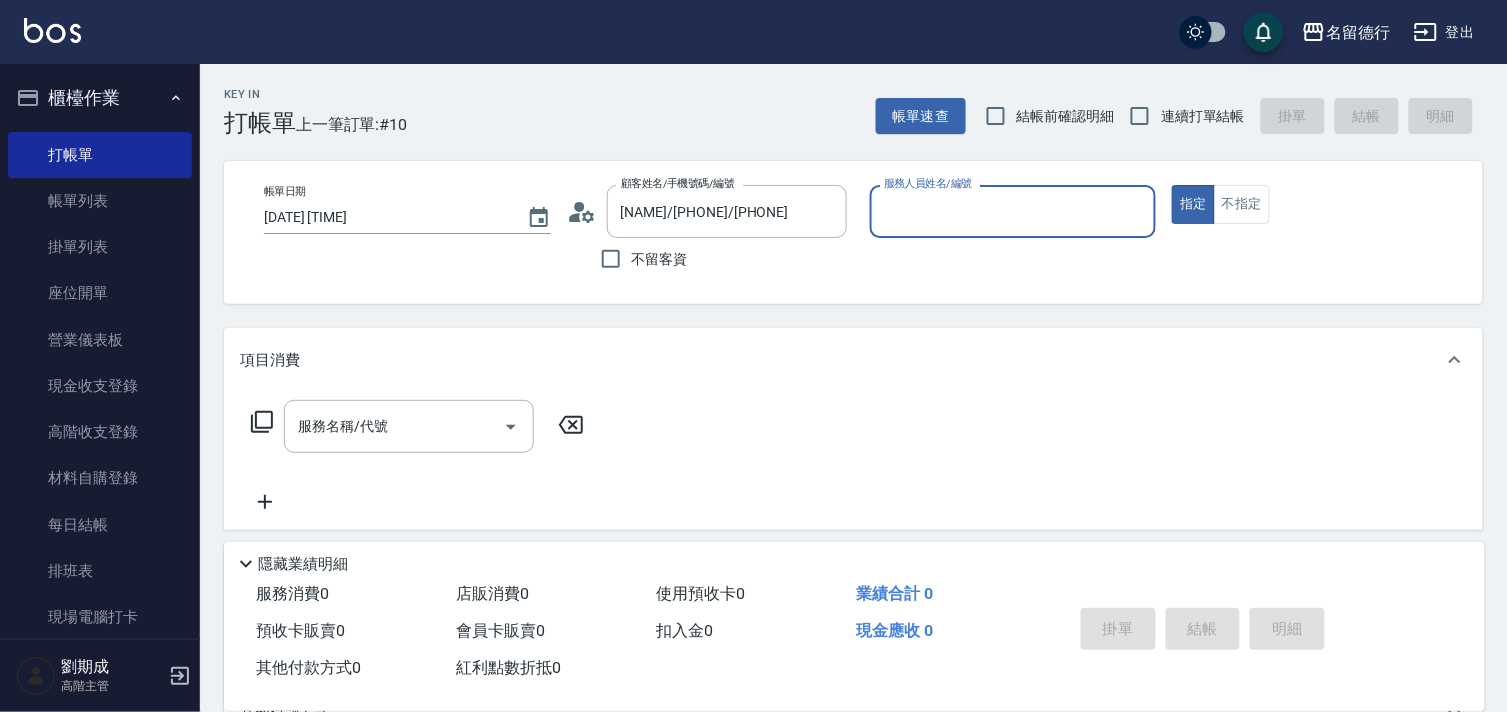 type on "品言-07" 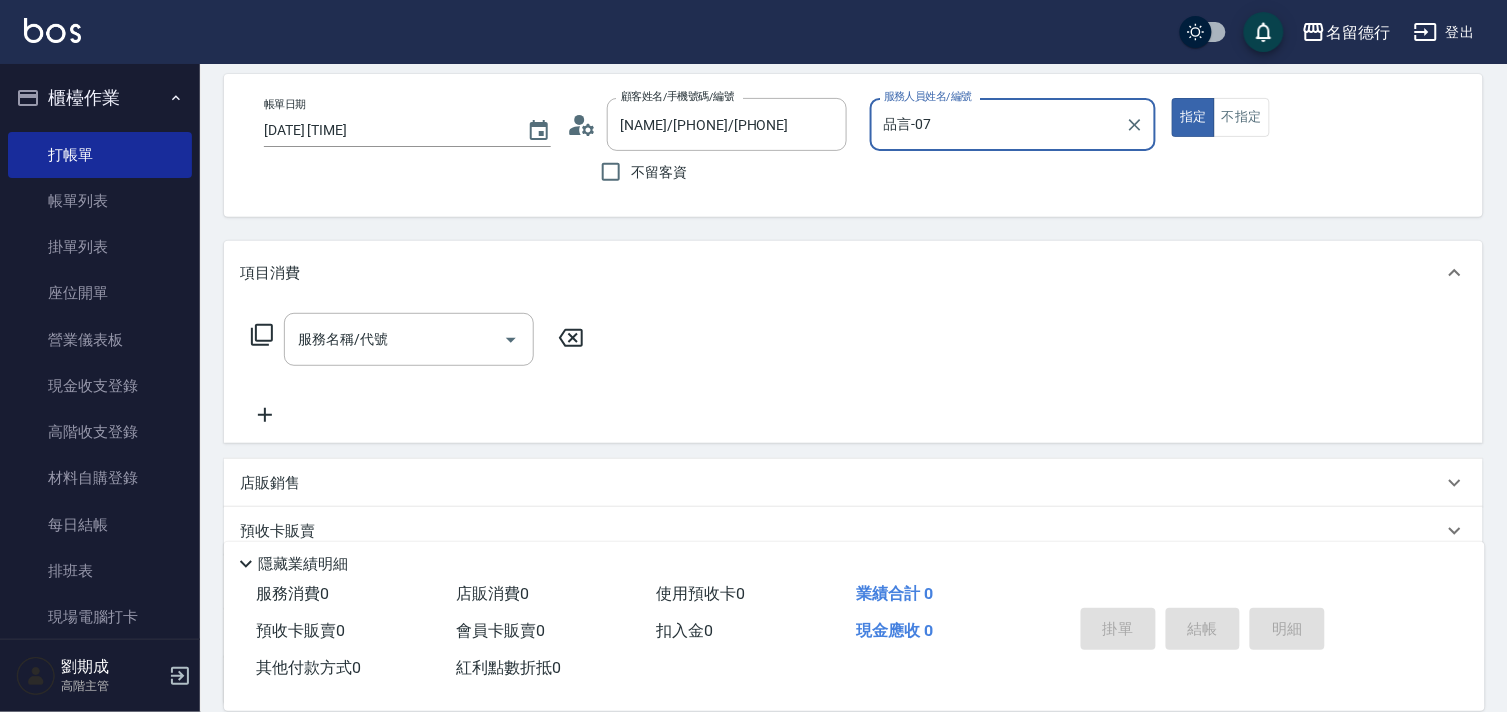 scroll, scrollTop: 268, scrollLeft: 0, axis: vertical 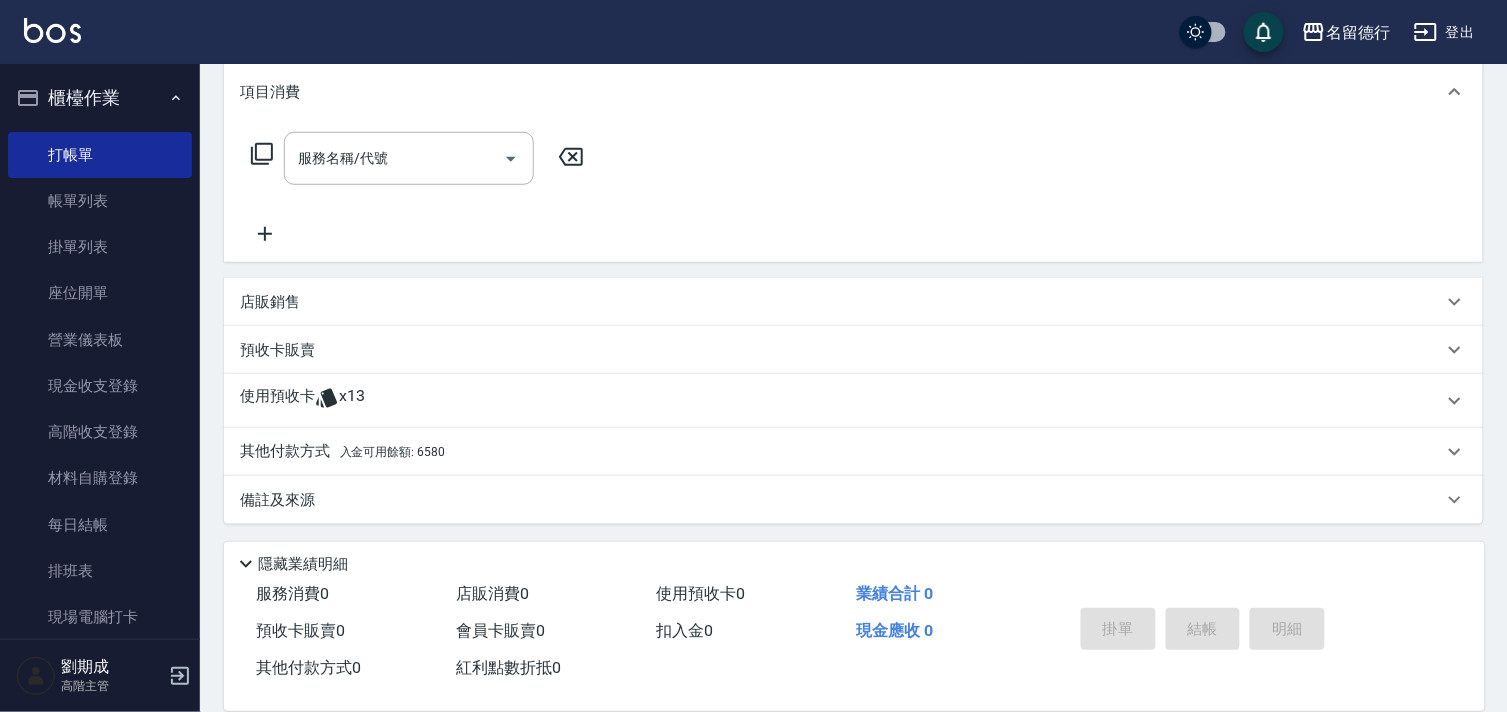 click on "其他付款方式 入金可用餘額: 6580" at bounding box center [342, 452] 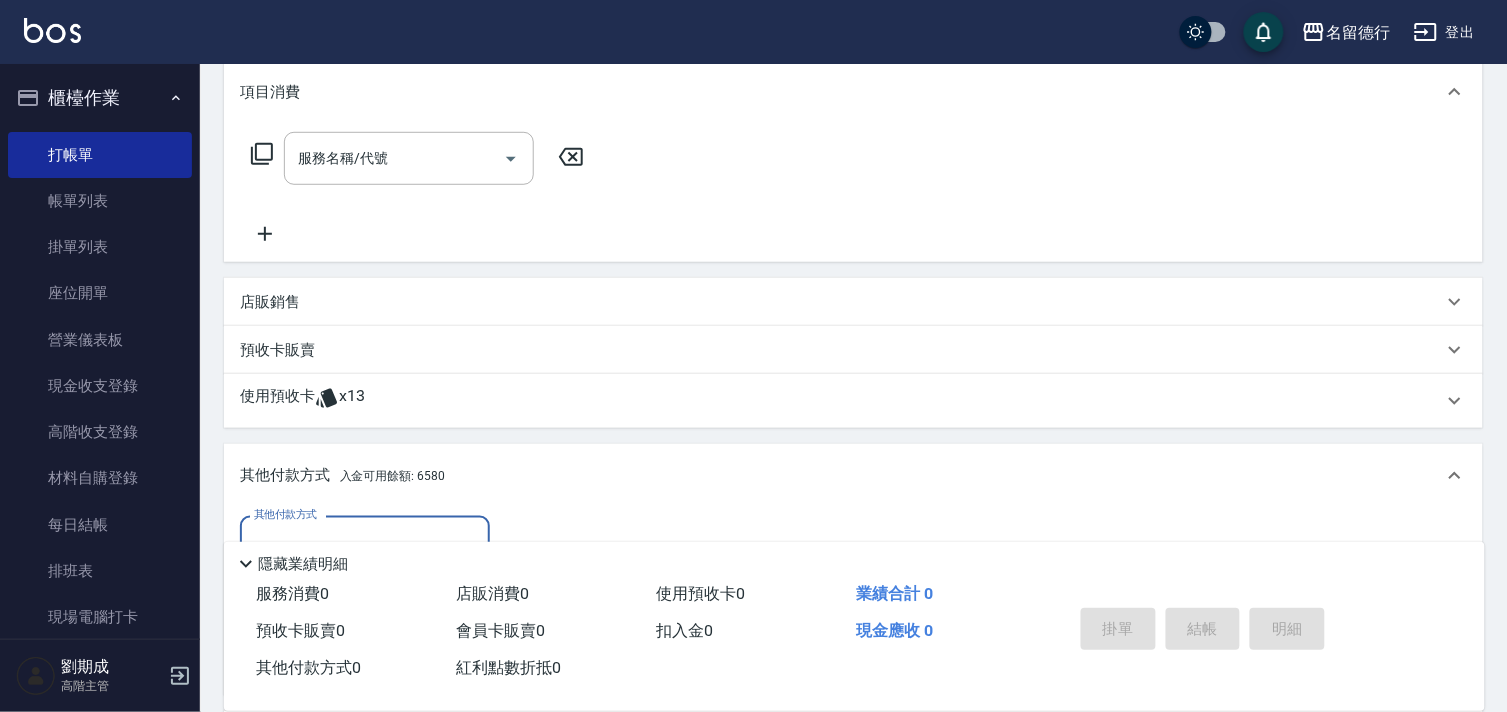 scroll, scrollTop: 0, scrollLeft: 0, axis: both 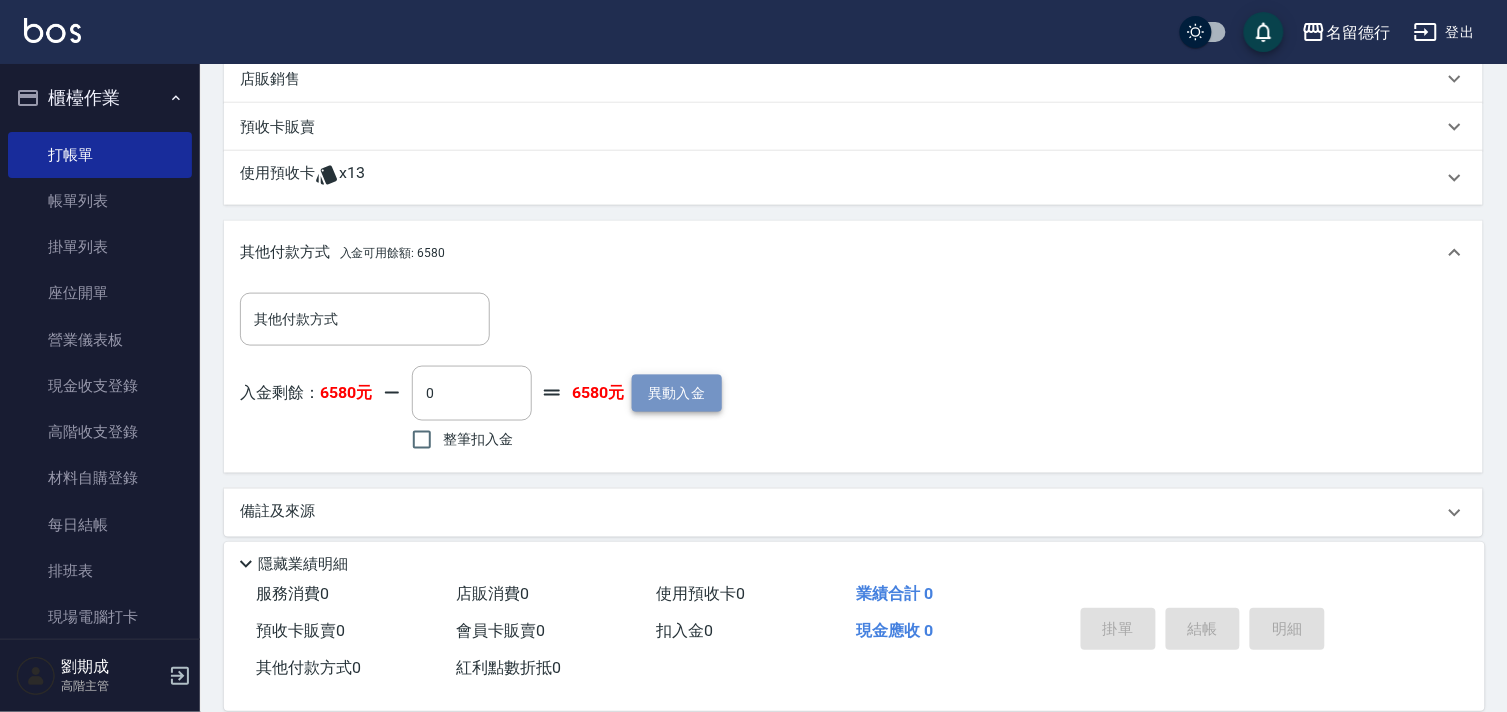click on "異動入金" at bounding box center (677, 393) 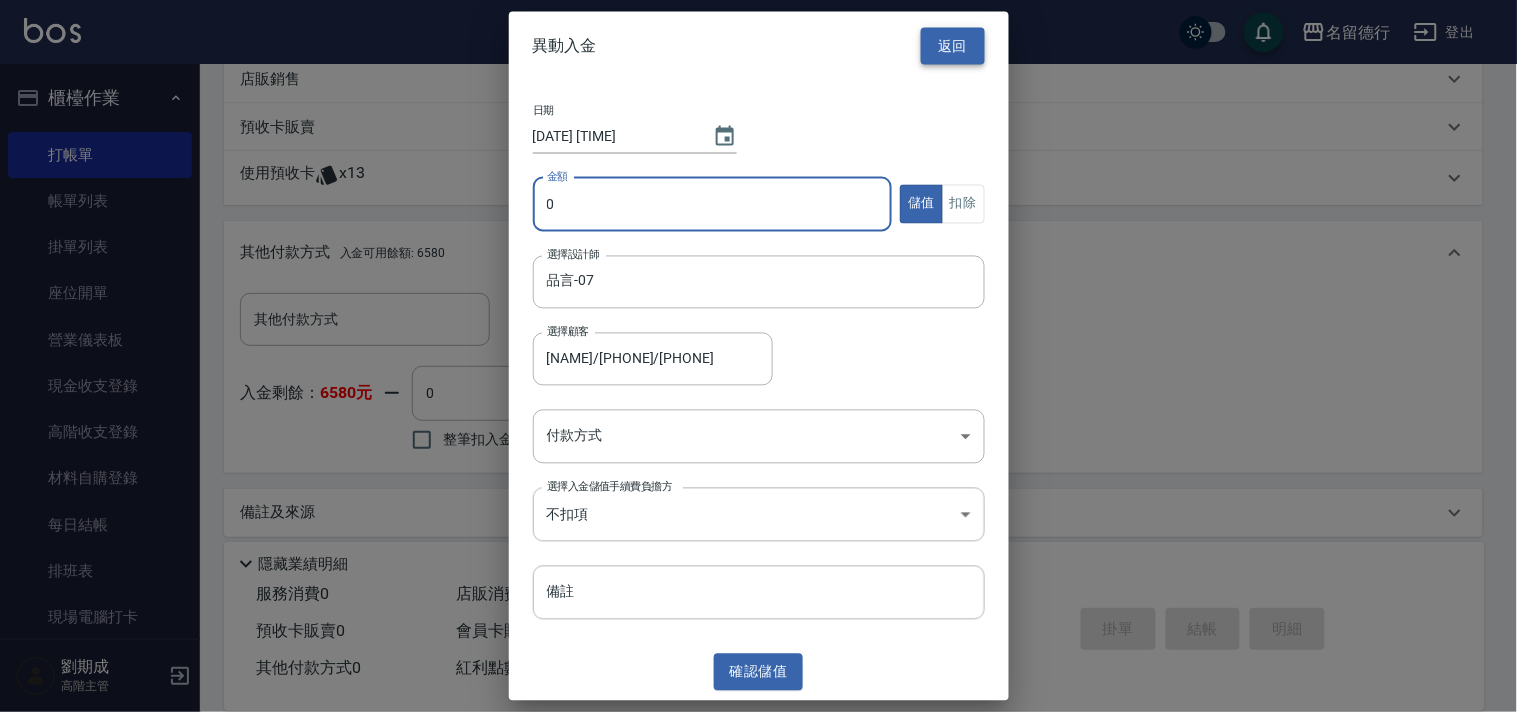 click on "返回" at bounding box center [953, 46] 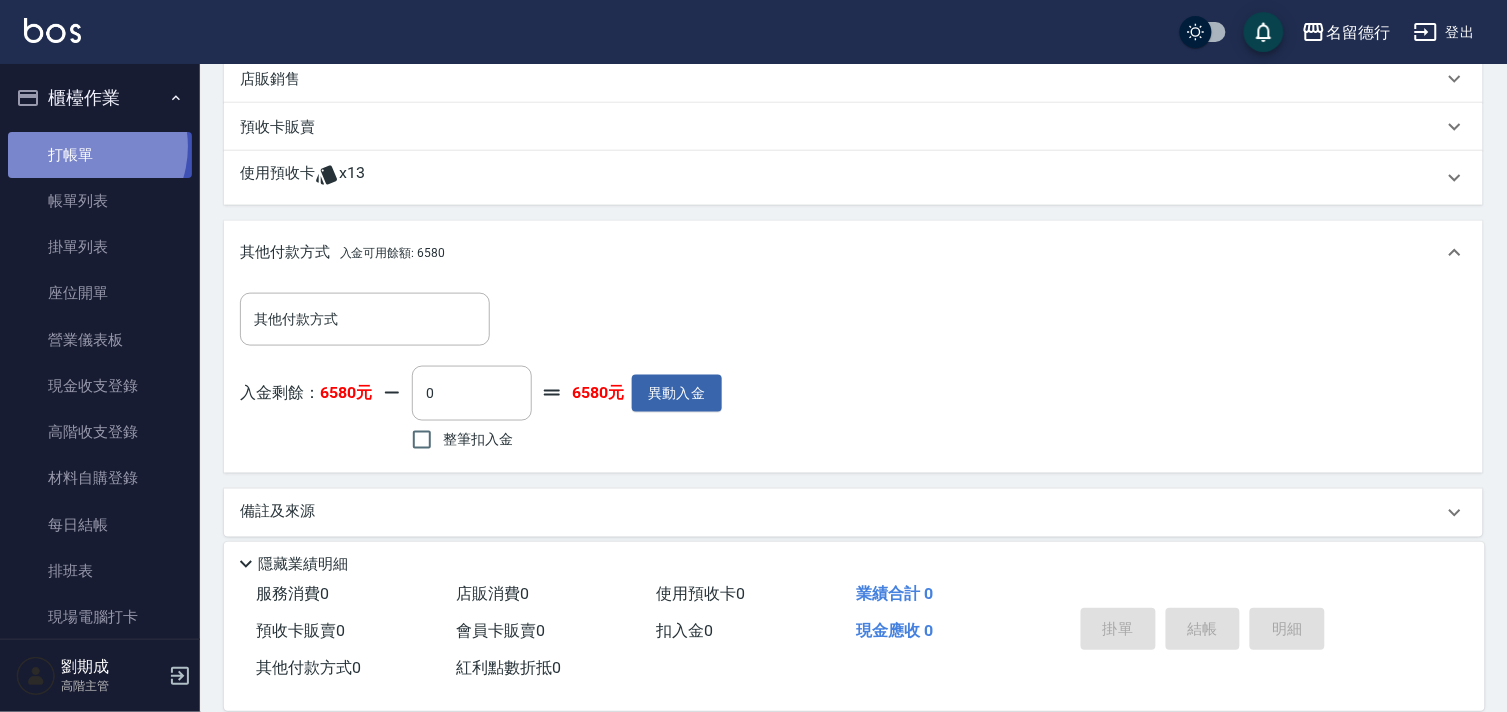 click on "打帳單" at bounding box center (100, 155) 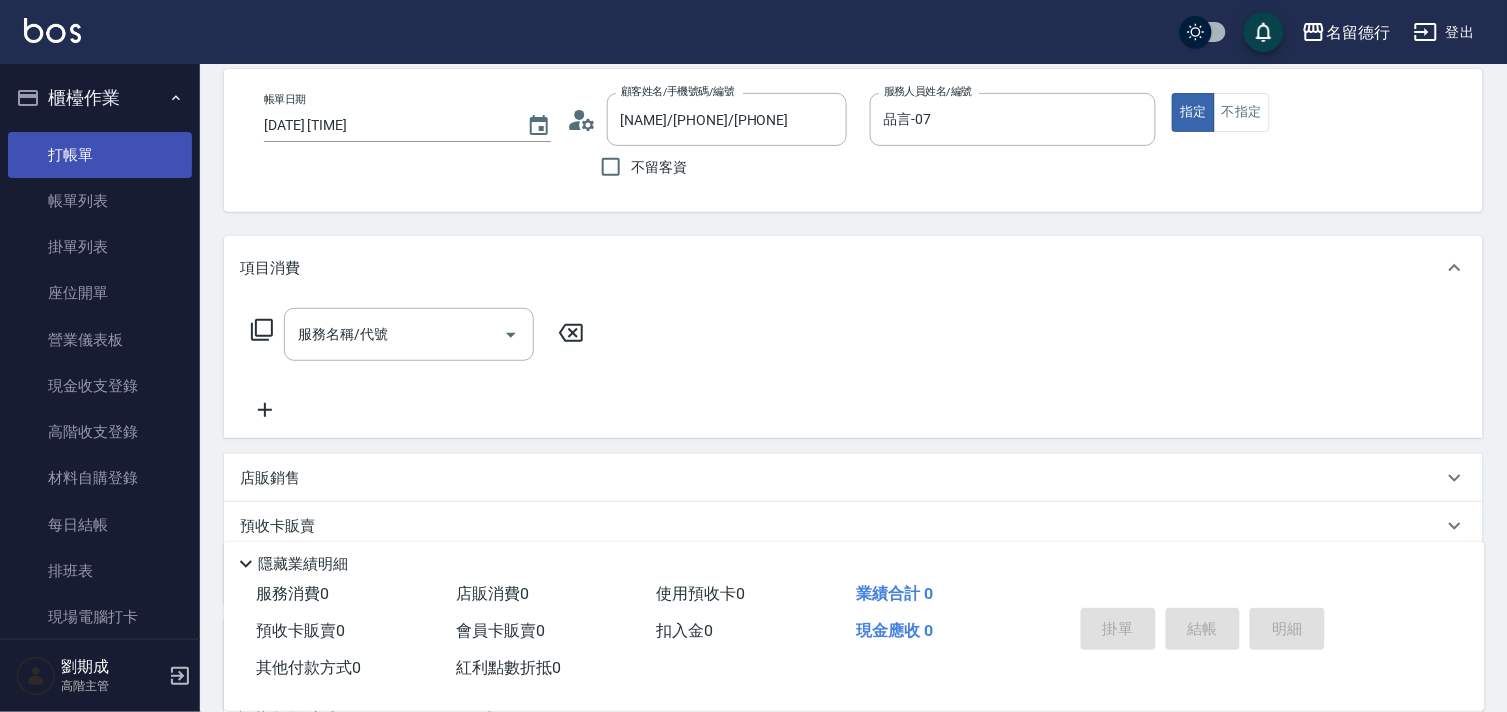 scroll, scrollTop: 46, scrollLeft: 0, axis: vertical 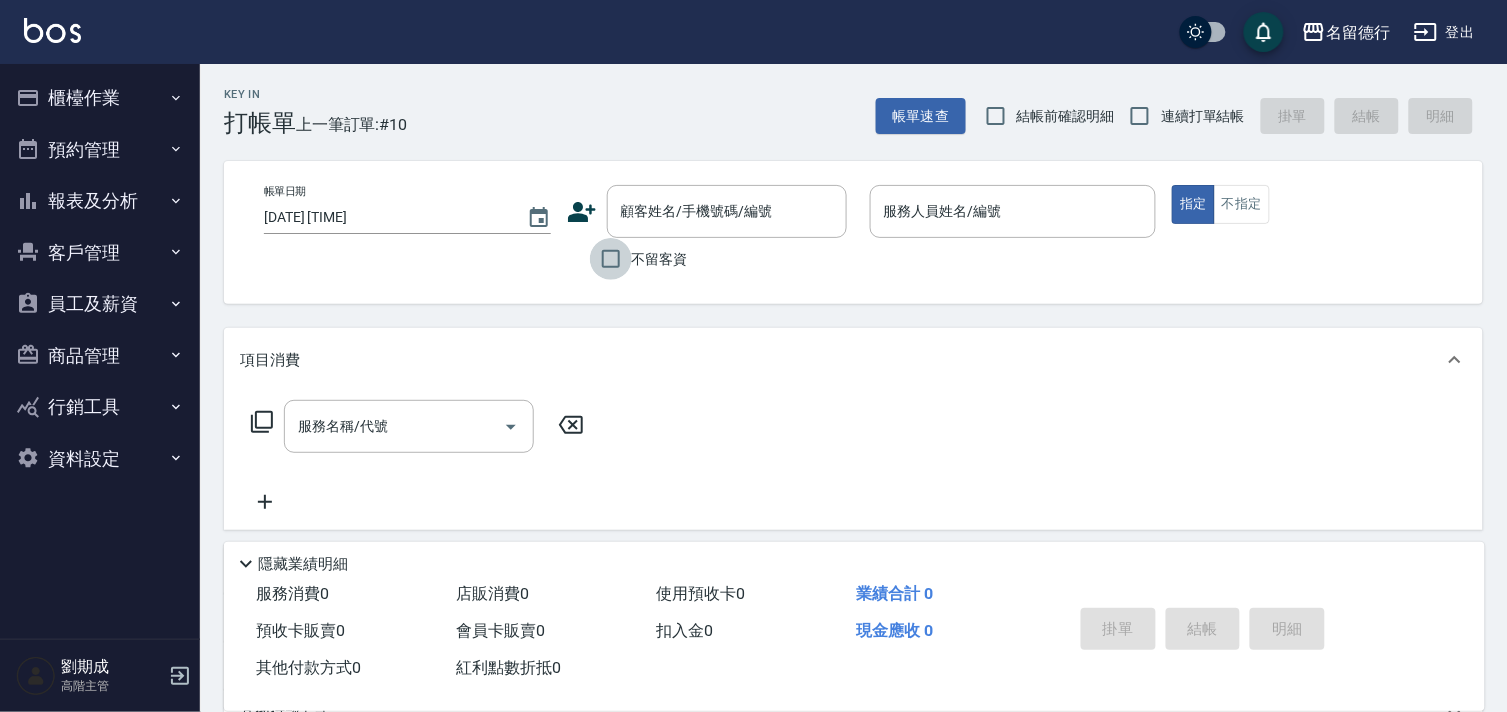 drag, startPoint x: 614, startPoint y: 261, endPoint x: 646, endPoint y: 247, distance: 34.928497 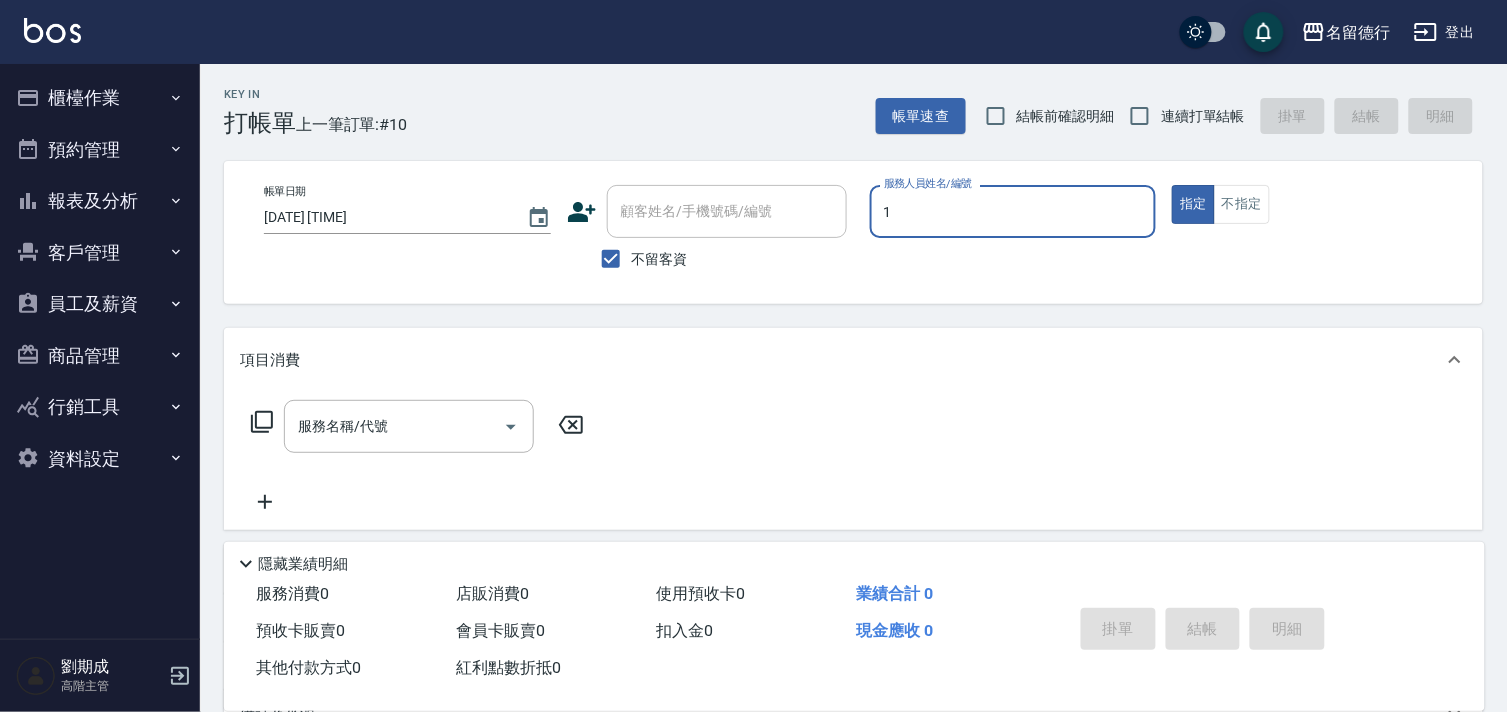 type on "1" 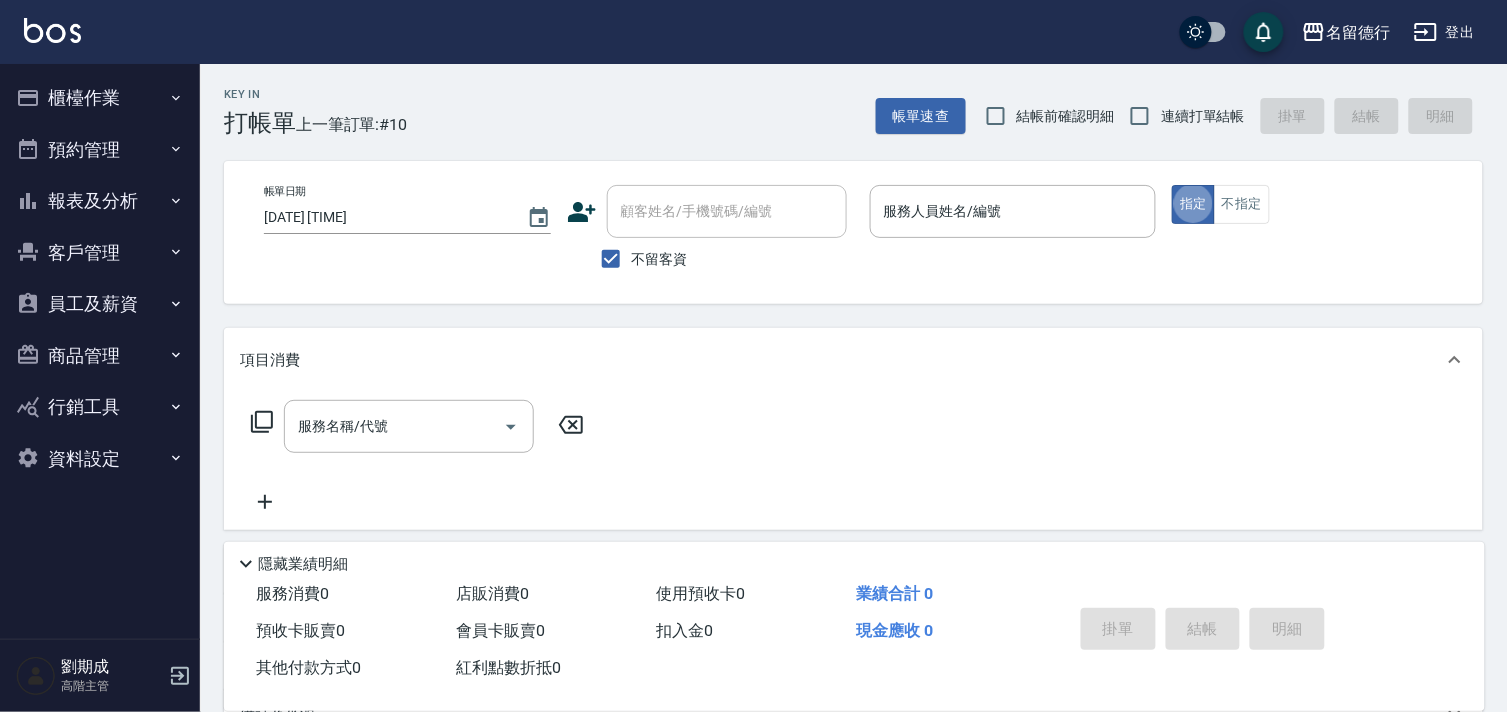 type on "true" 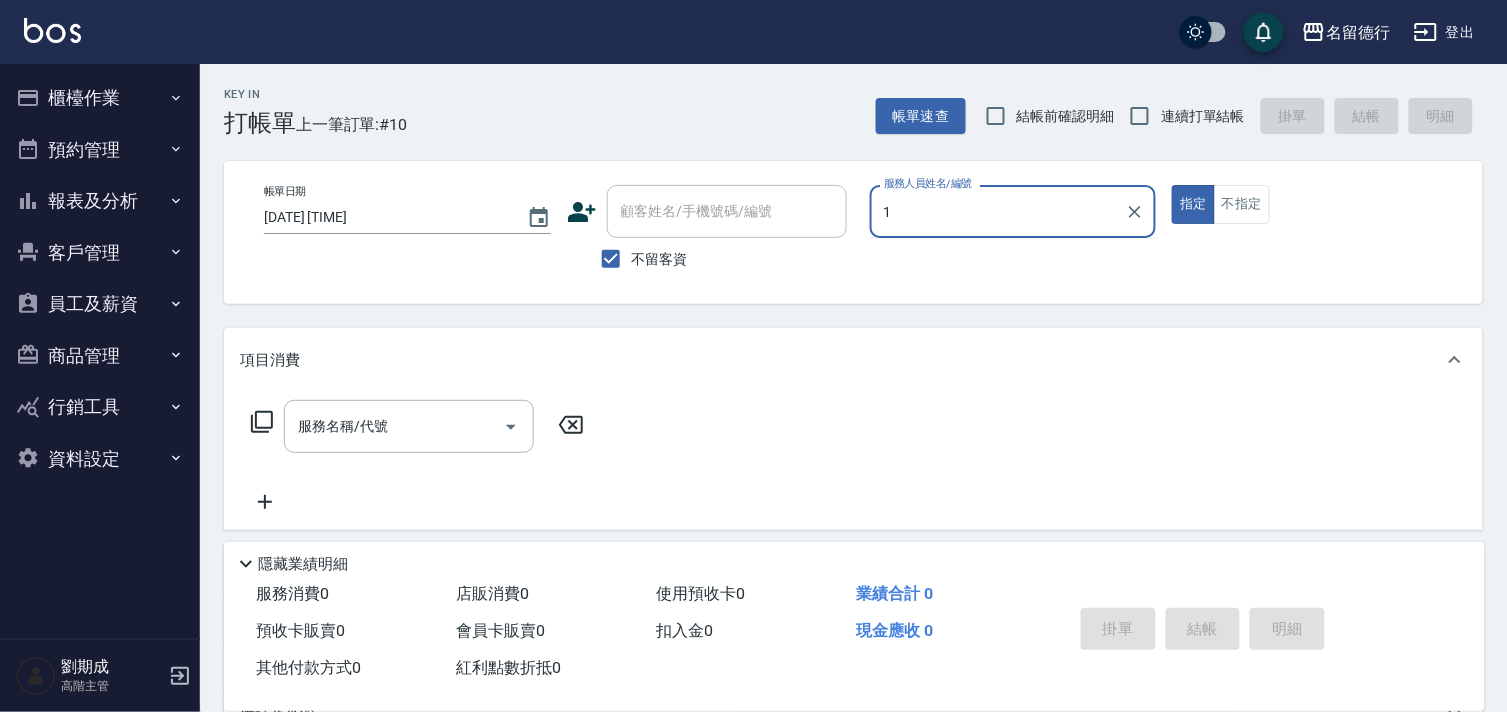 type on "1" 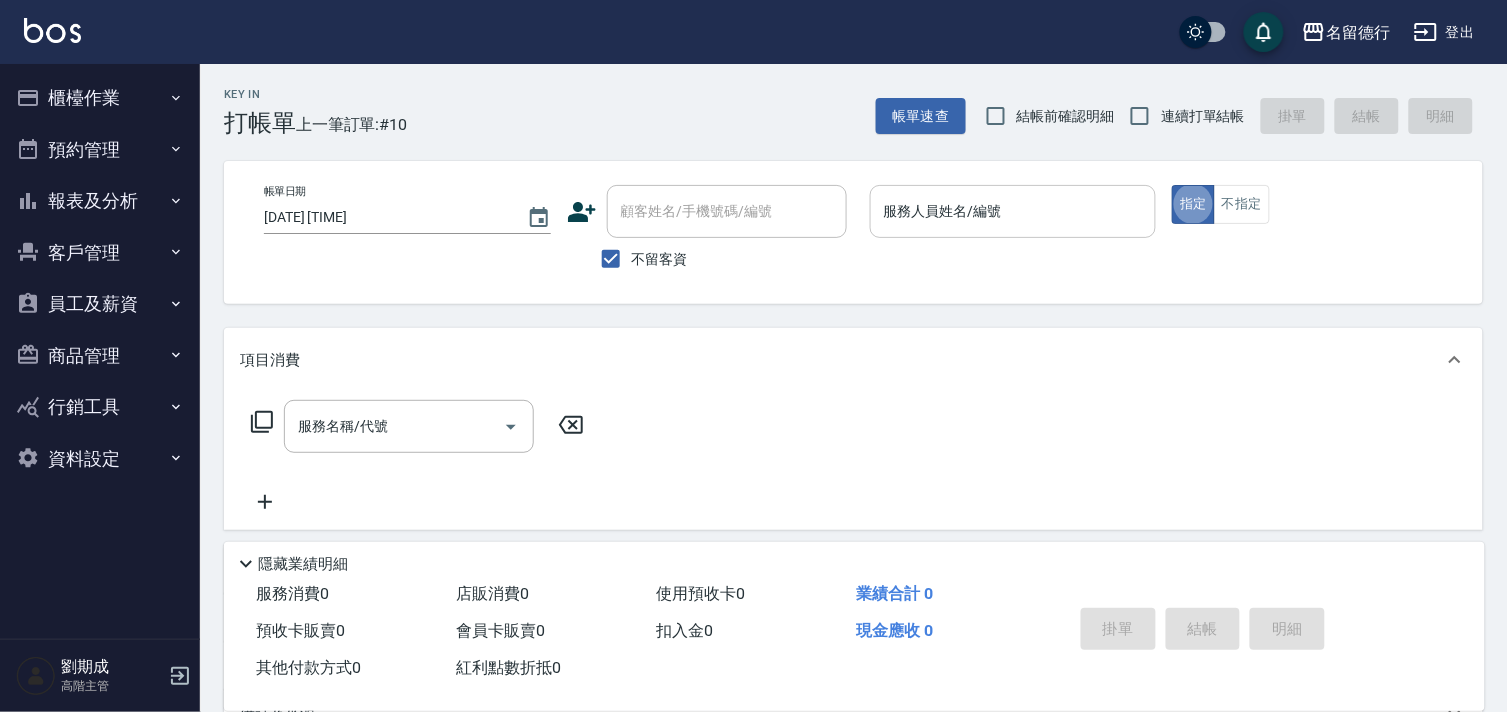 click on "服務人員姓名/編號" at bounding box center [1013, 211] 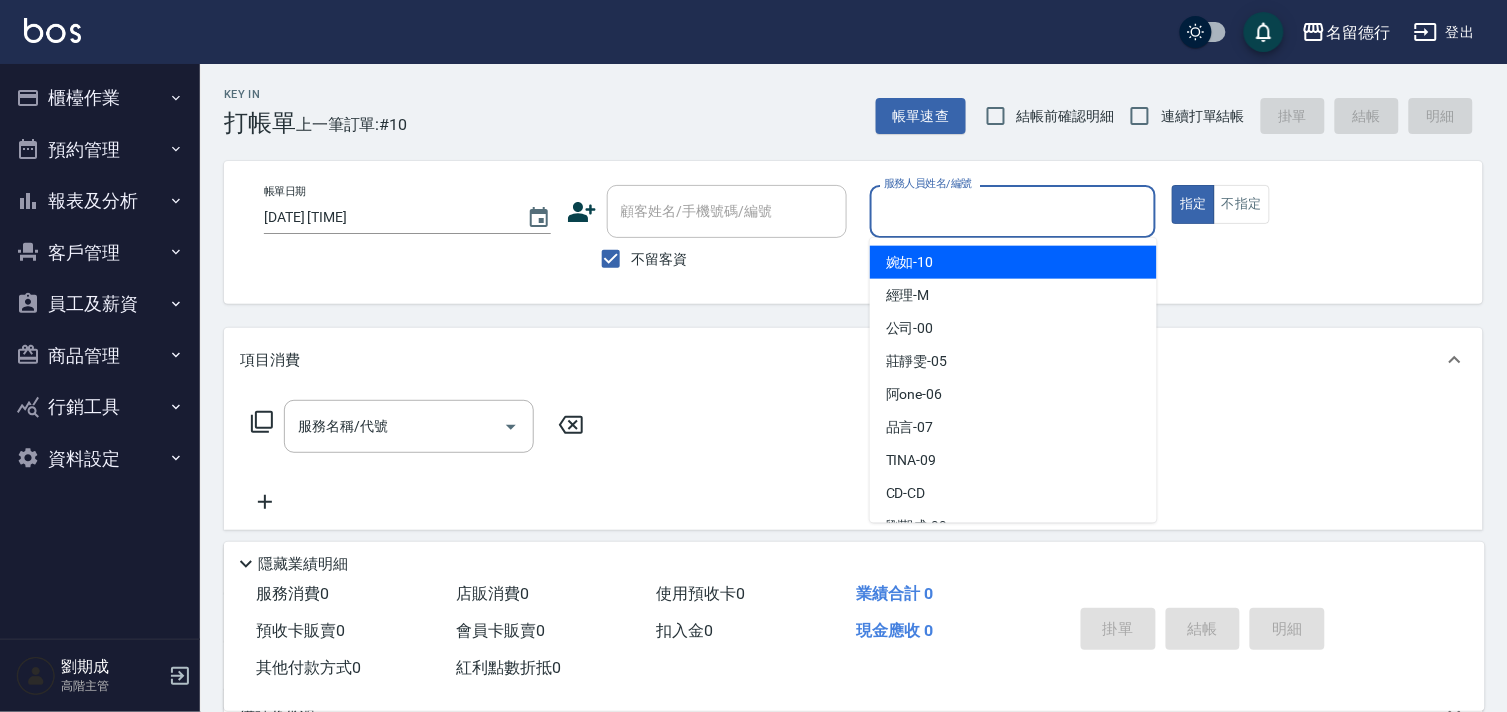 click on "服務人員姓名/編號" at bounding box center (1013, 211) 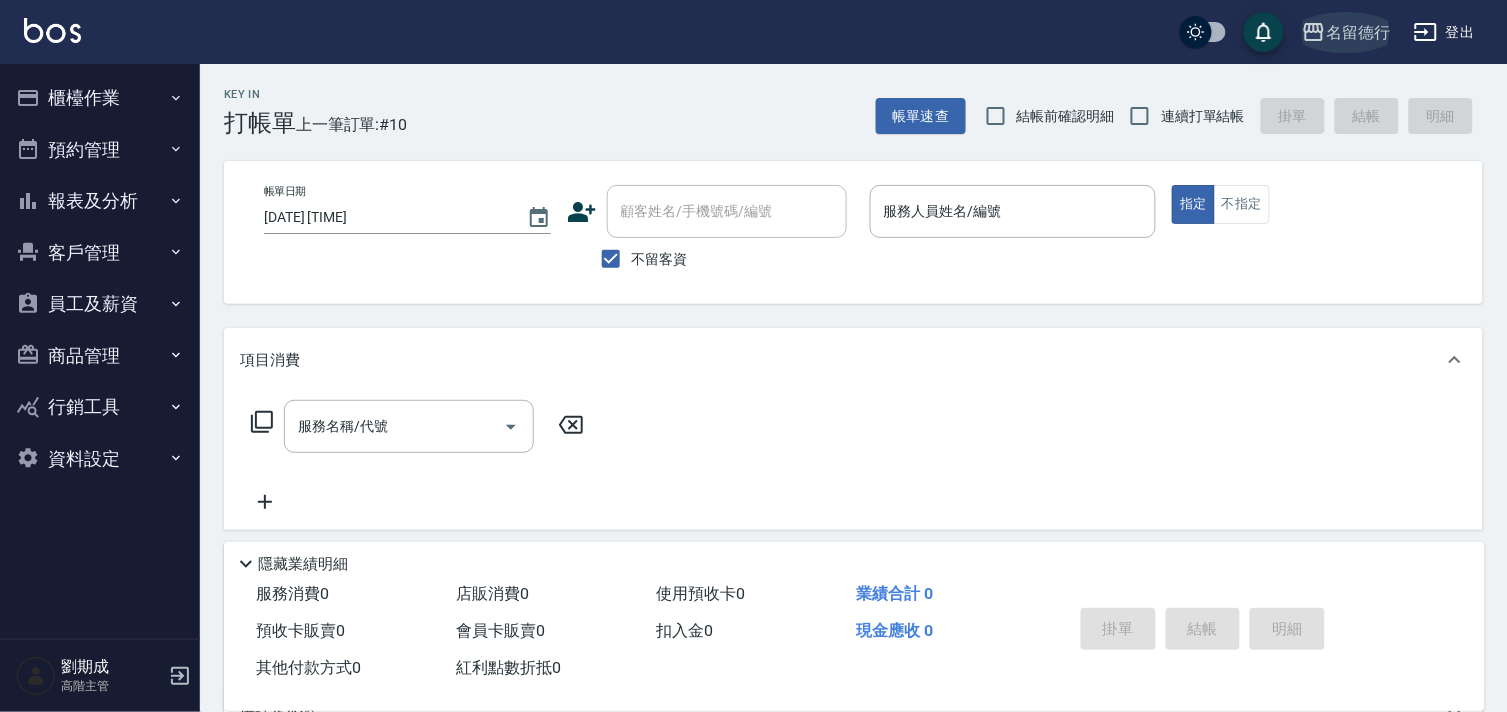 click on "名留德行" at bounding box center (1358, 32) 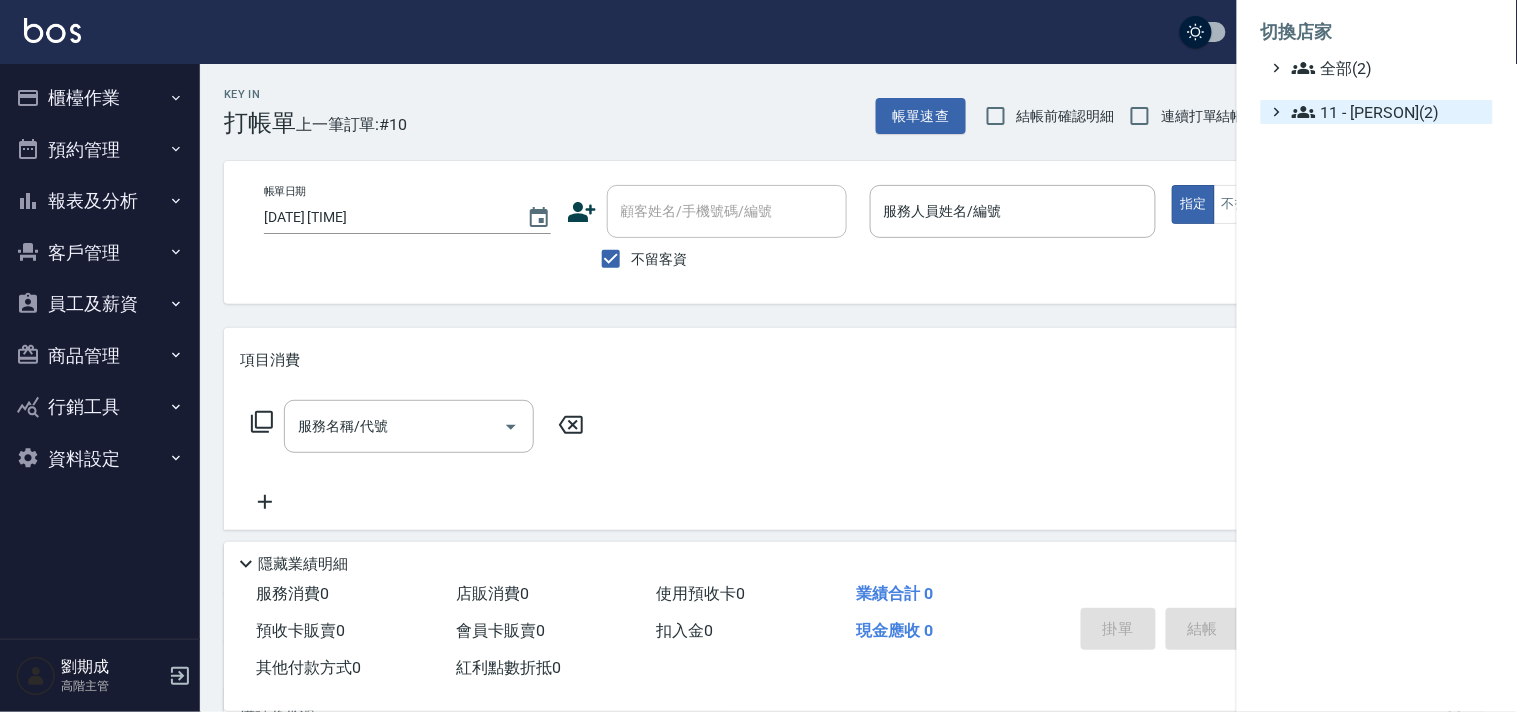 click on "11 - 陳清江(2)" at bounding box center [1388, 112] 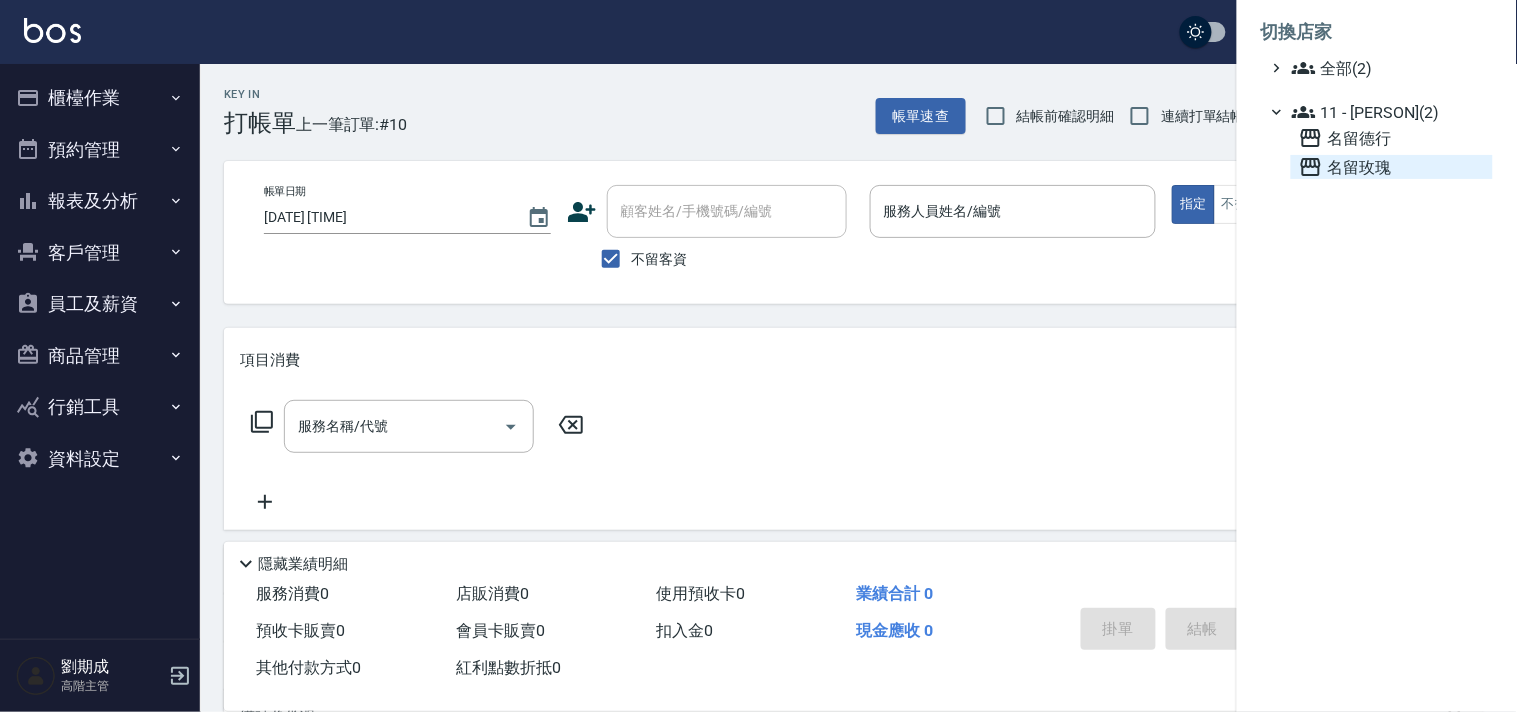 click on "名留玫瑰" at bounding box center (1392, 167) 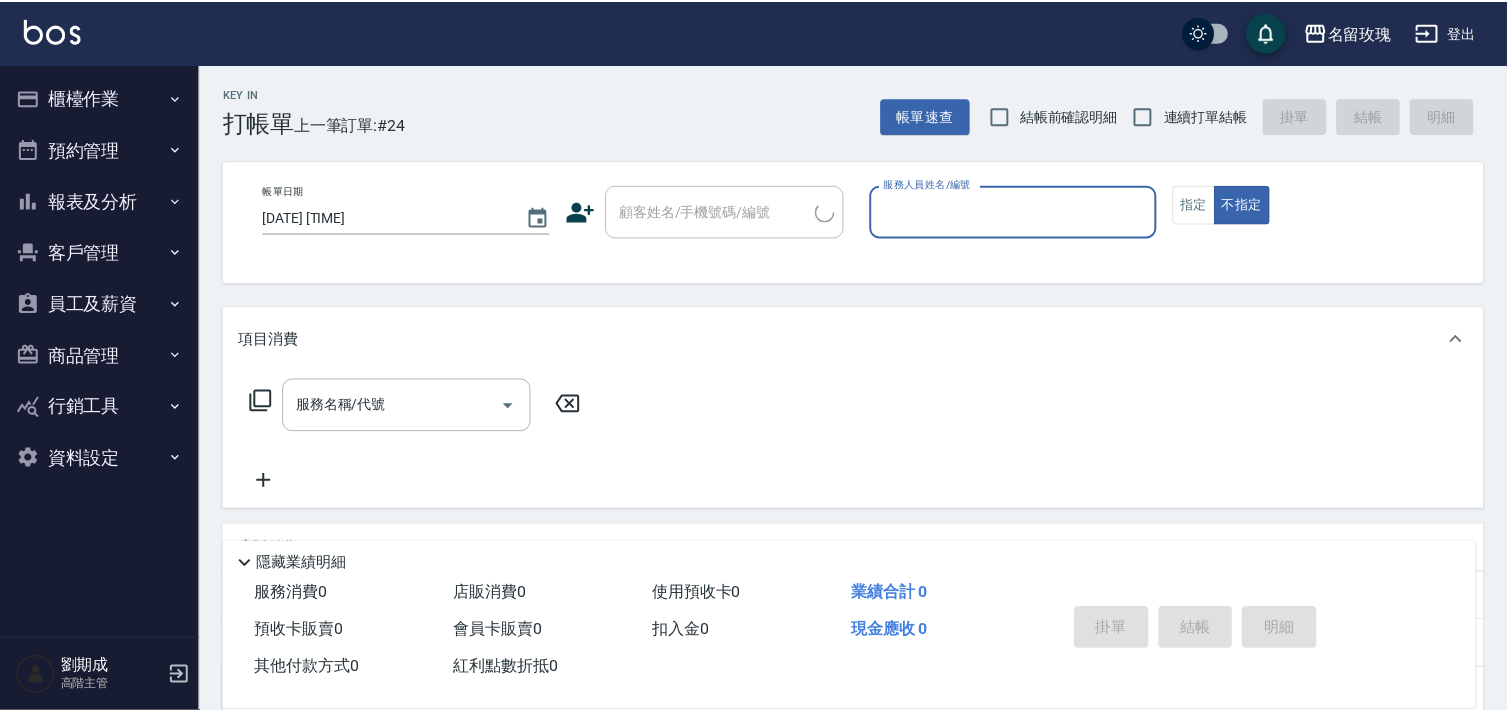scroll, scrollTop: 0, scrollLeft: 0, axis: both 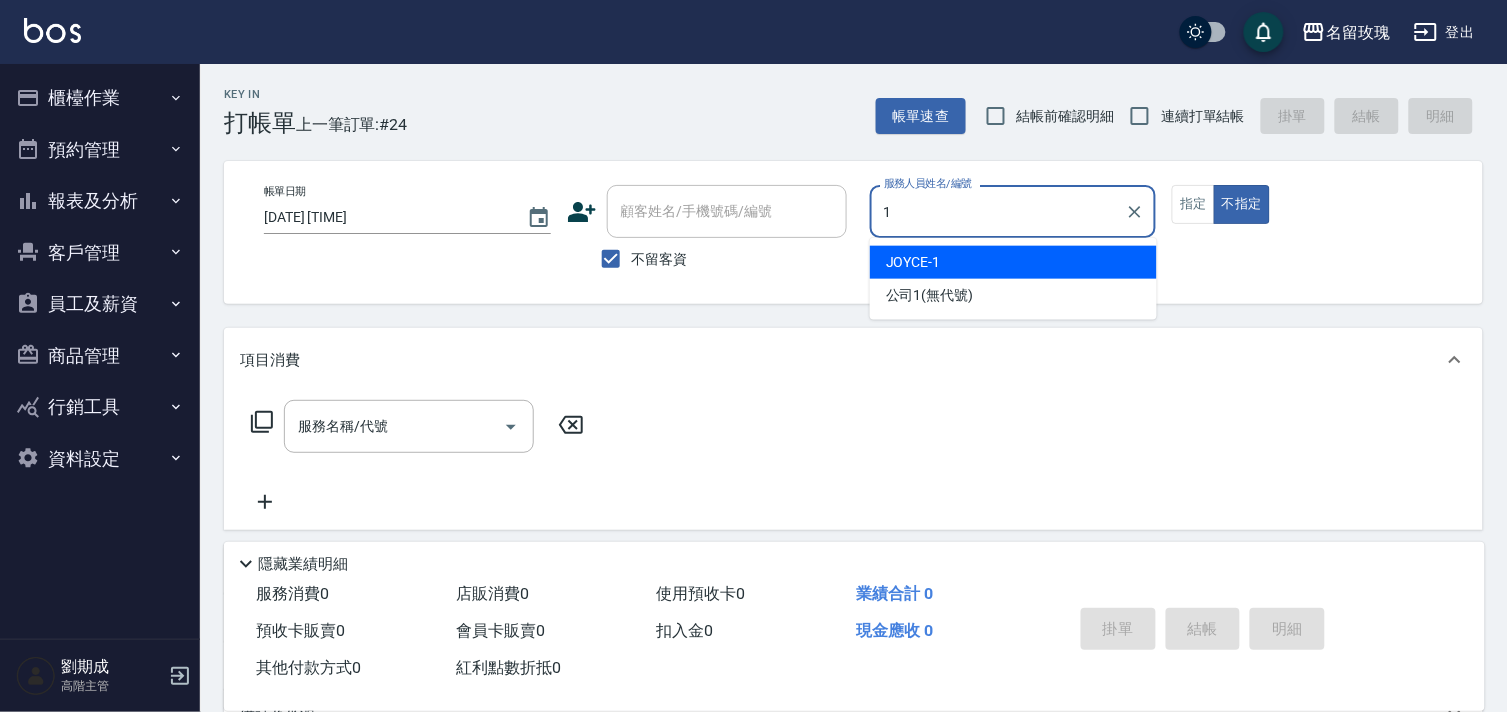 type on "JOYCE-1" 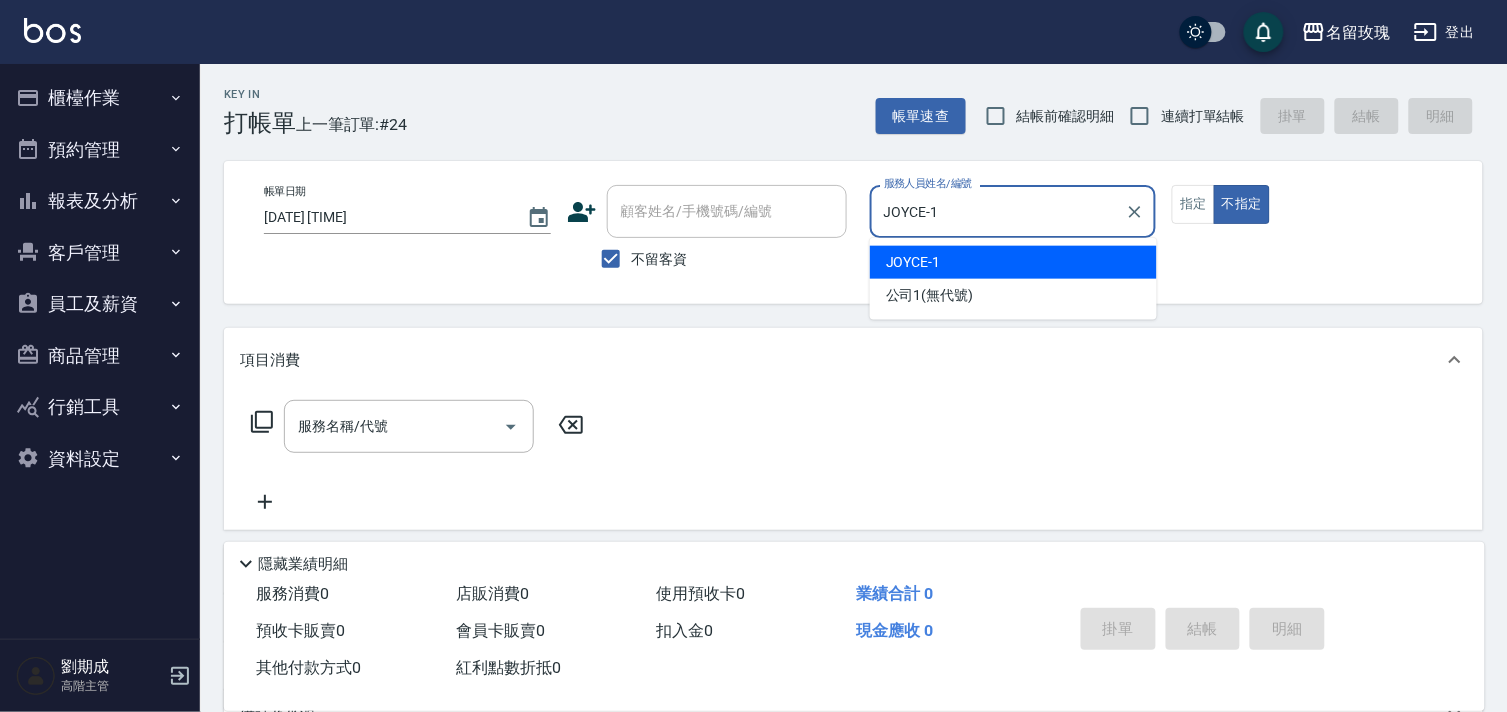 type on "false" 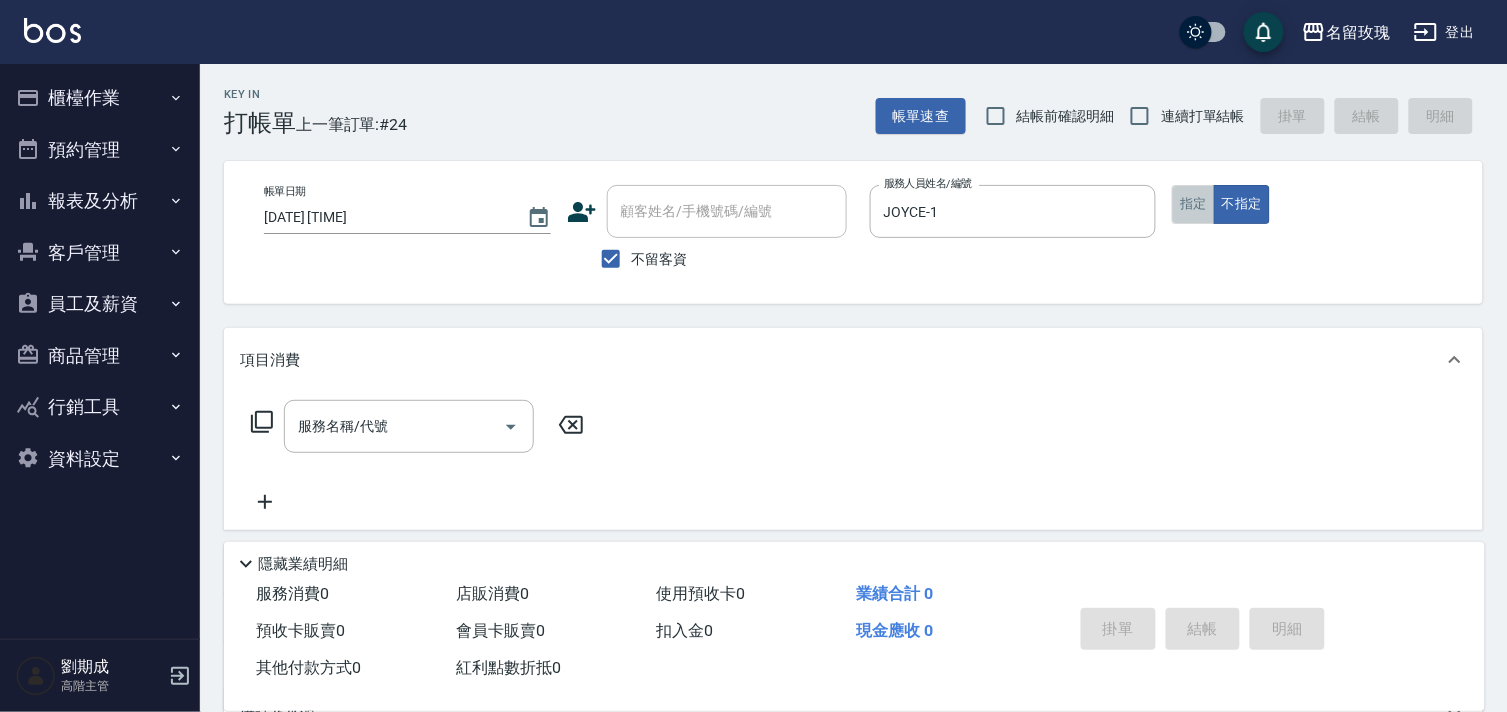 click on "指定" at bounding box center (1193, 204) 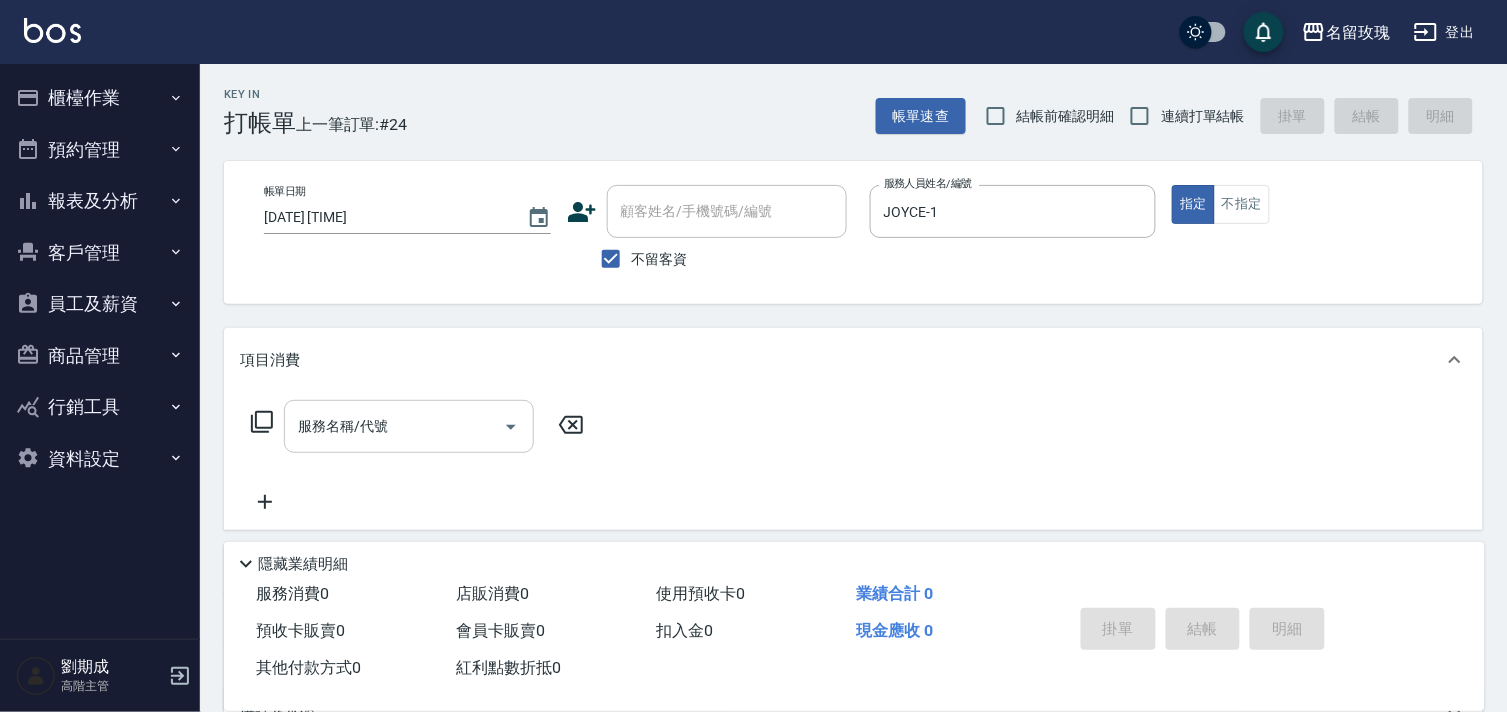 drag, startPoint x: 432, startPoint y: 430, endPoint x: 465, endPoint y: 373, distance: 65.863495 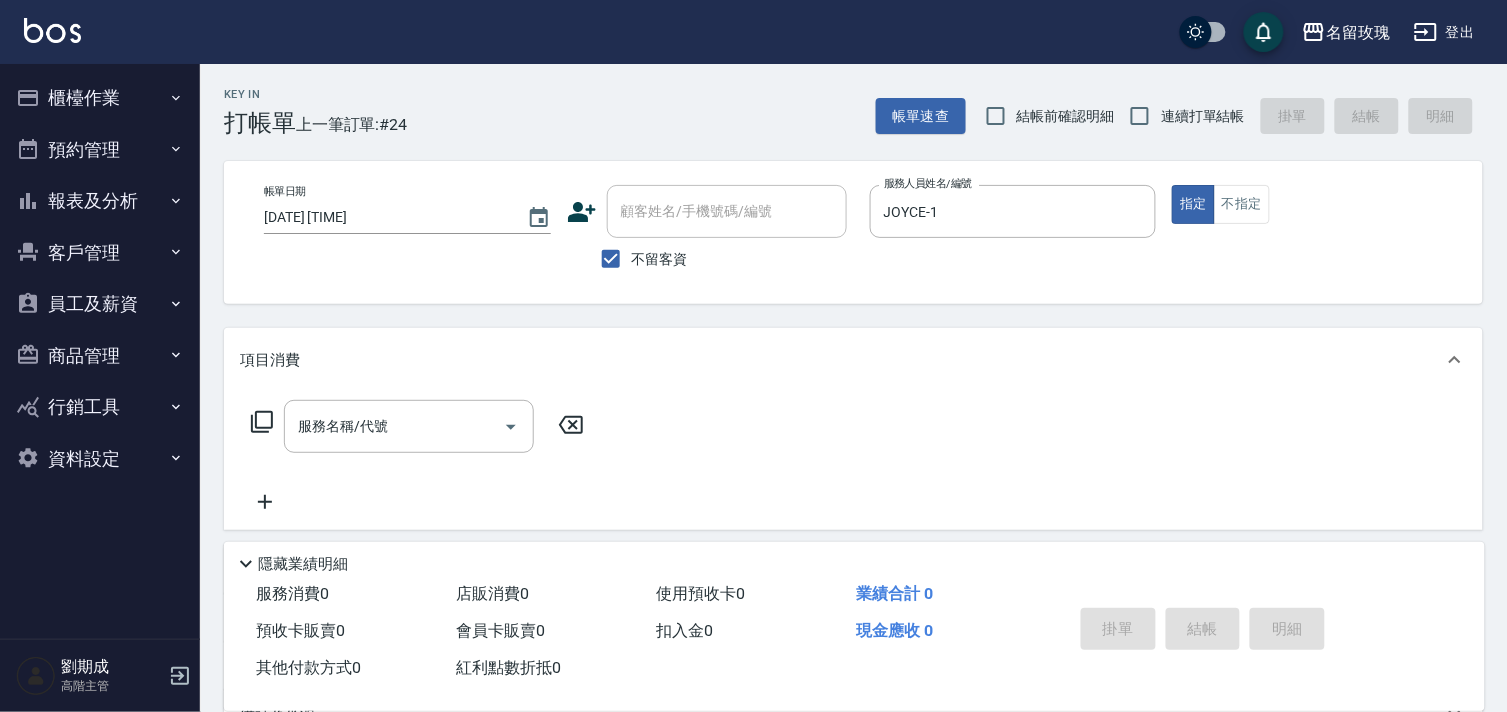 click on "服務名稱/代號" at bounding box center [409, 426] 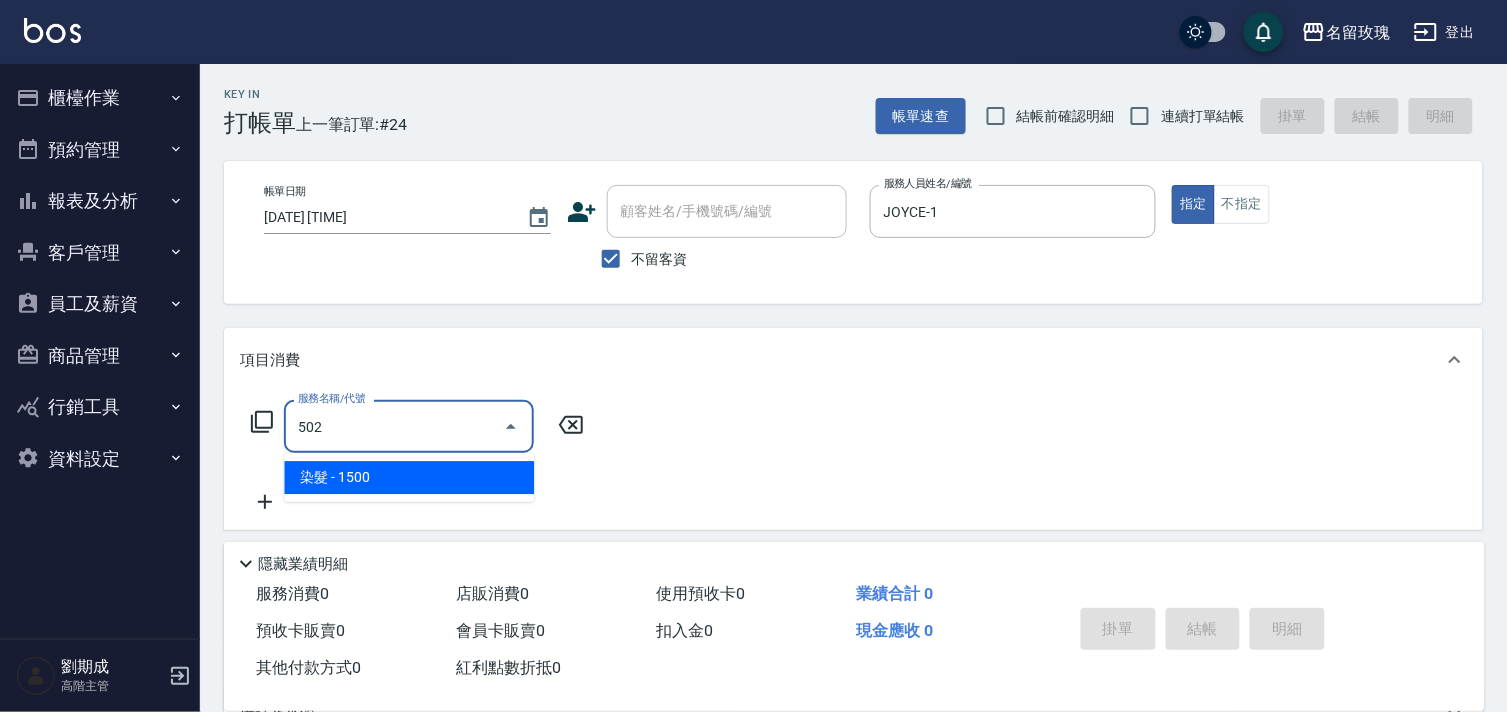 type on "染髮(502)" 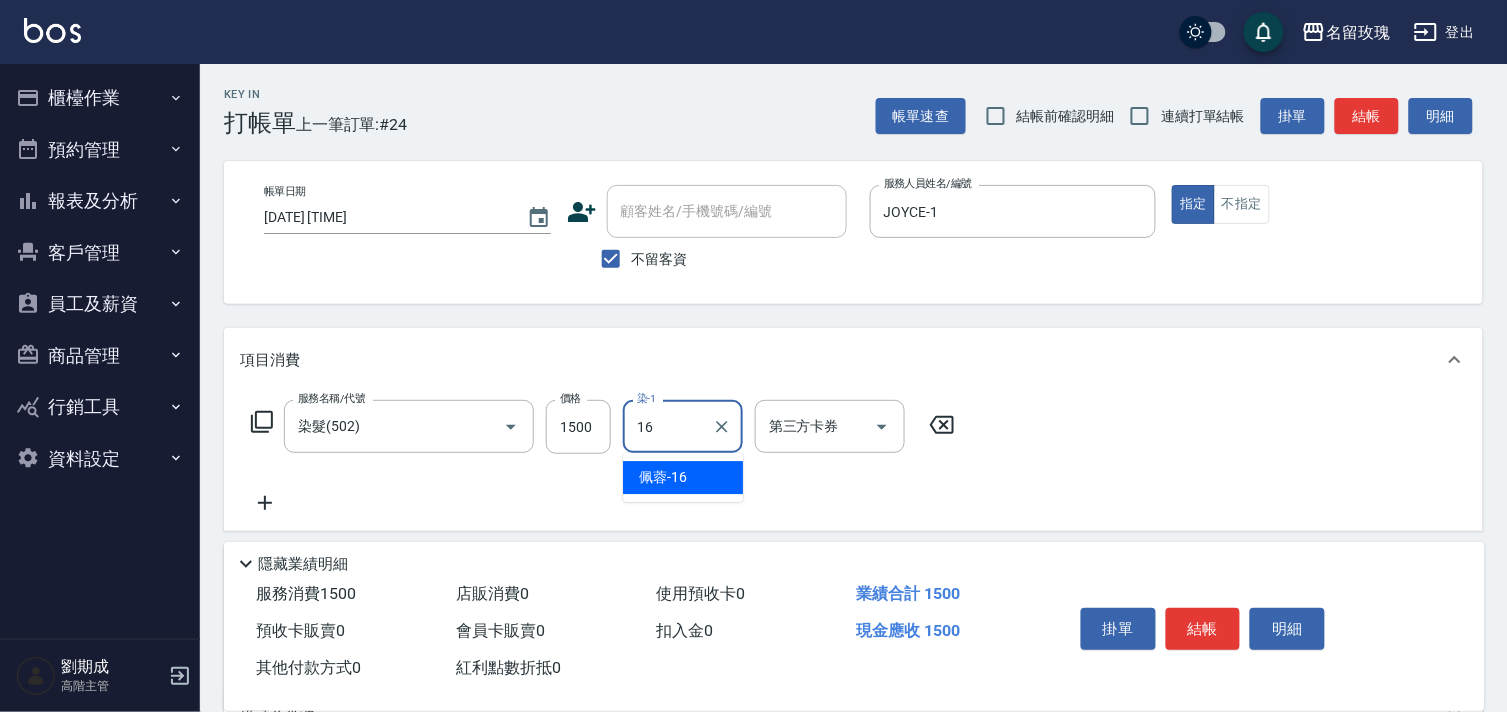 type on "佩蓉-16" 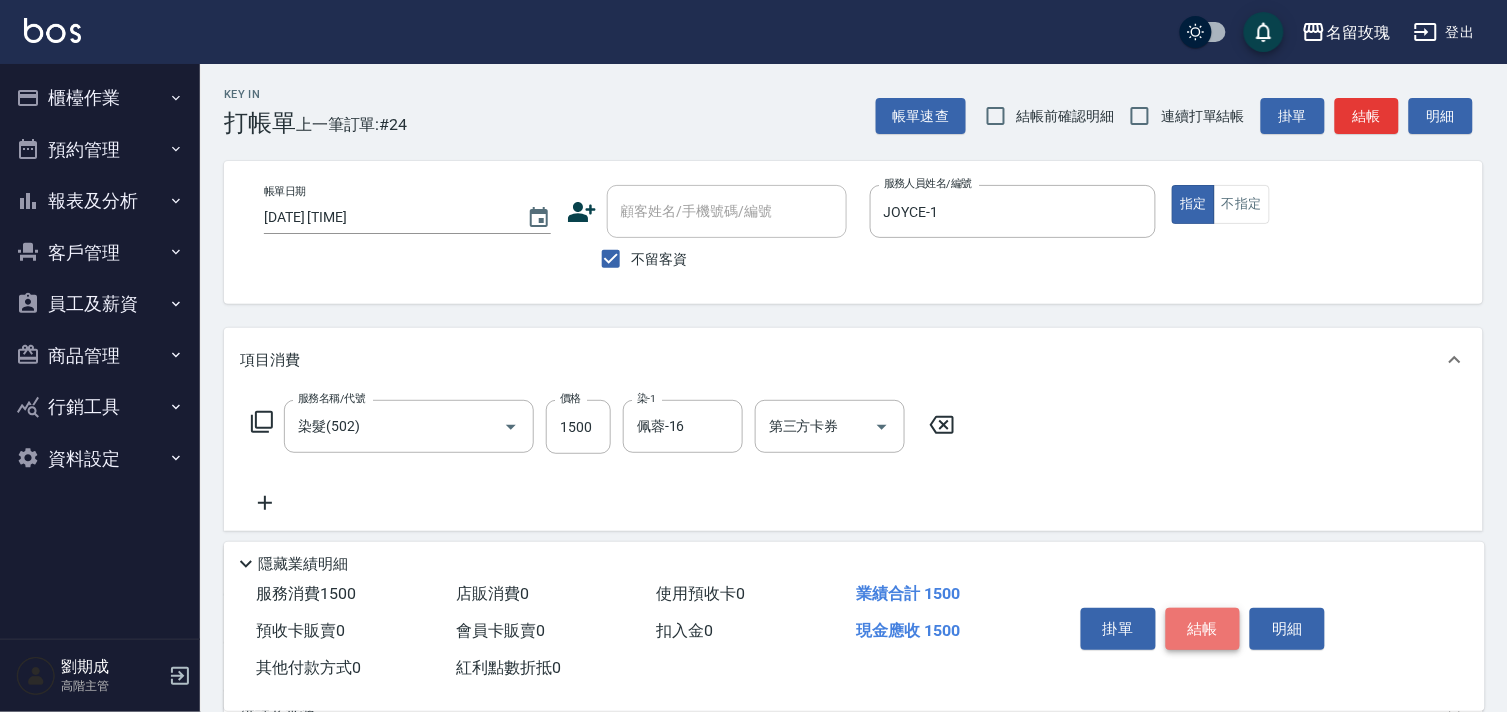 click on "結帳" at bounding box center (1203, 629) 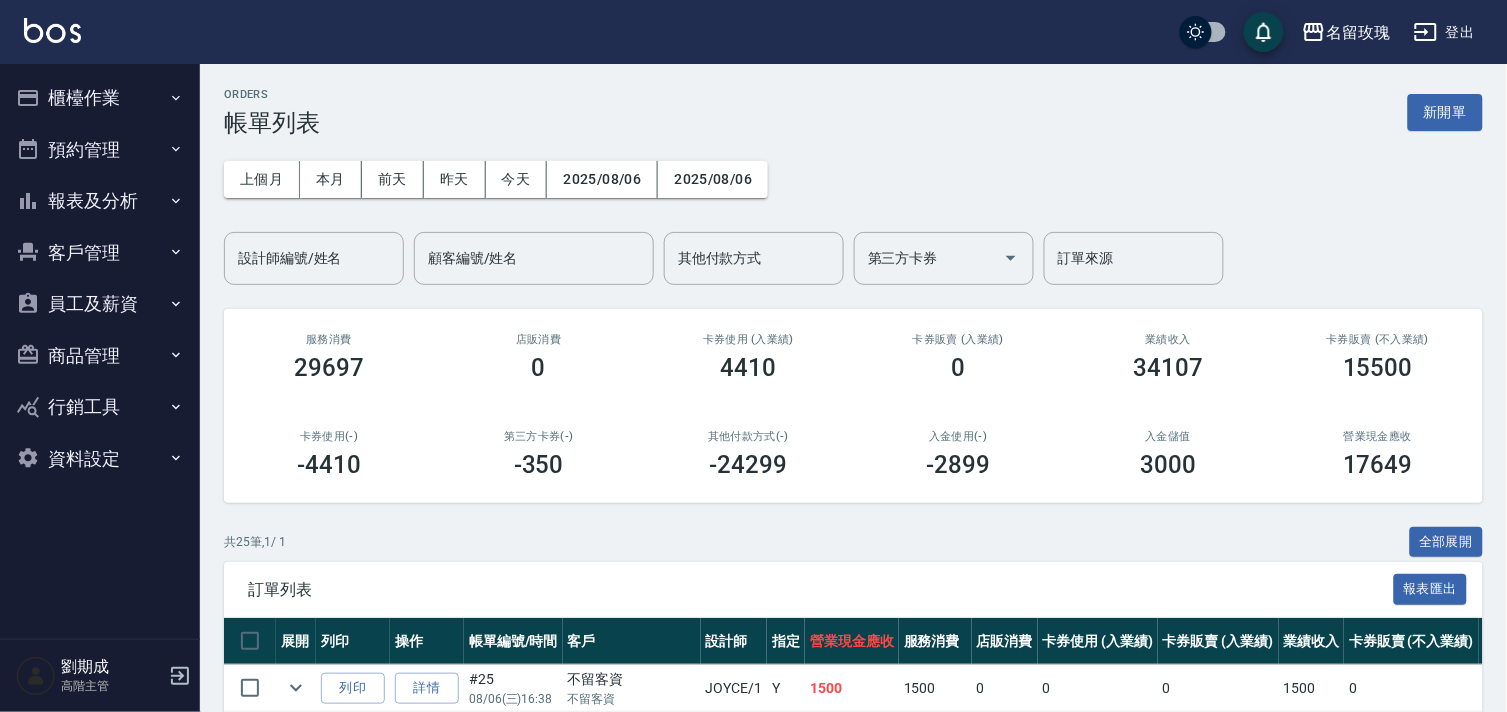 click on "報表及分析" at bounding box center (100, 201) 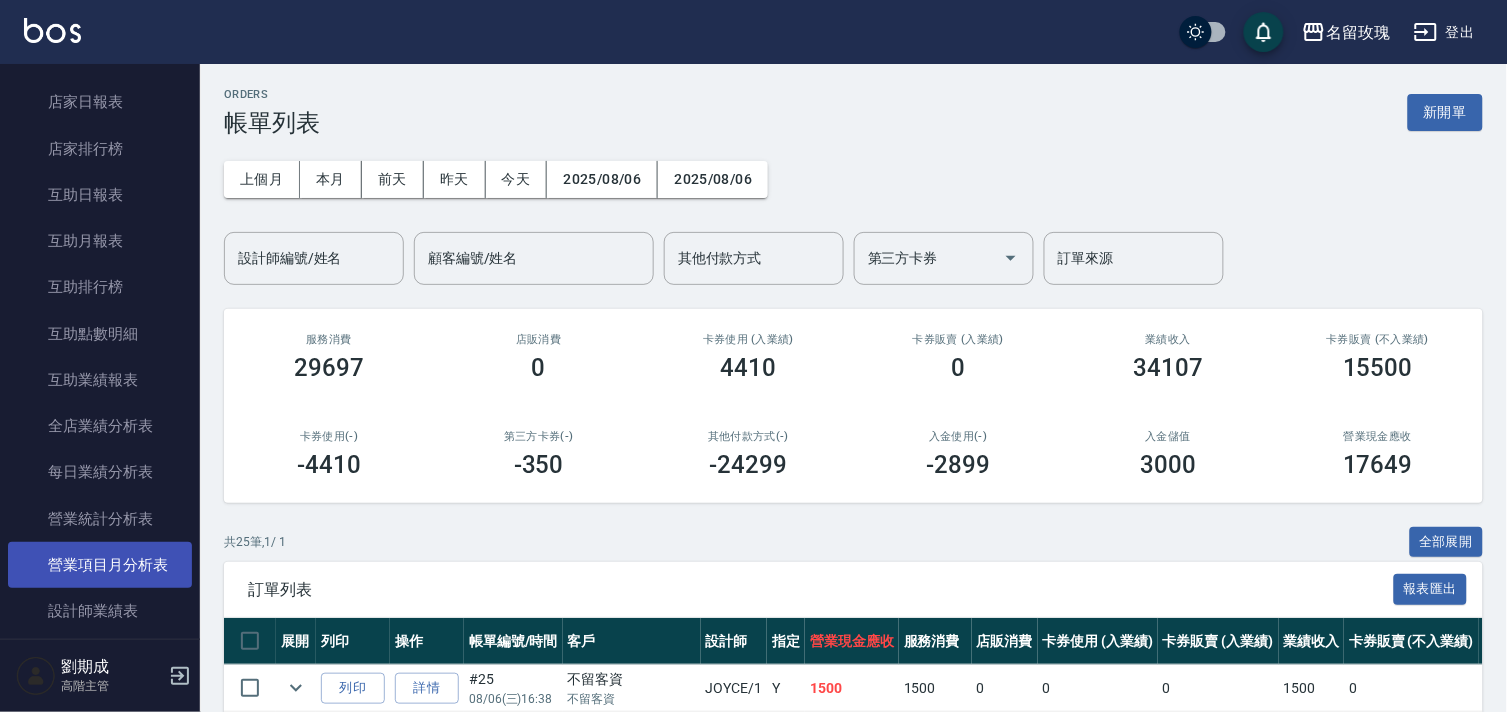 scroll, scrollTop: 333, scrollLeft: 0, axis: vertical 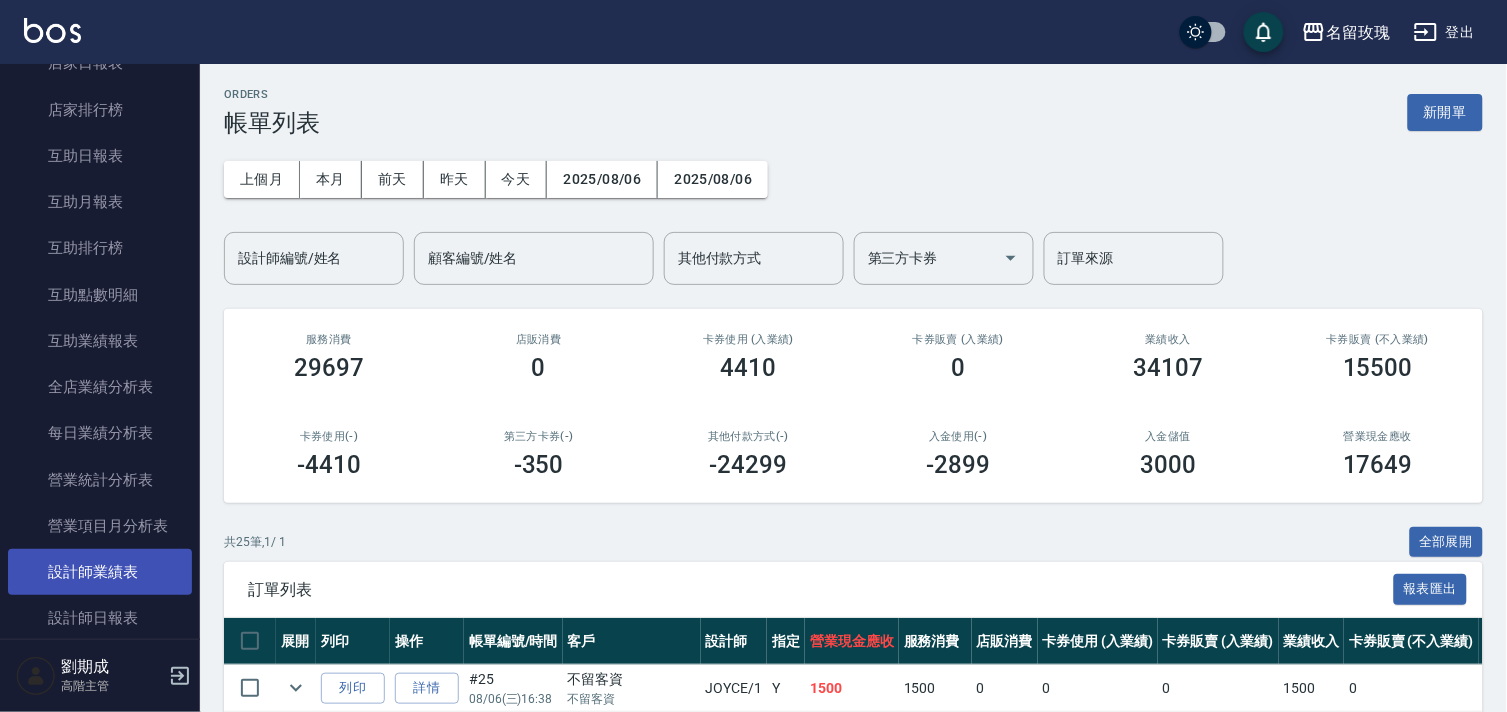 click on "設計師業績表" at bounding box center [100, 572] 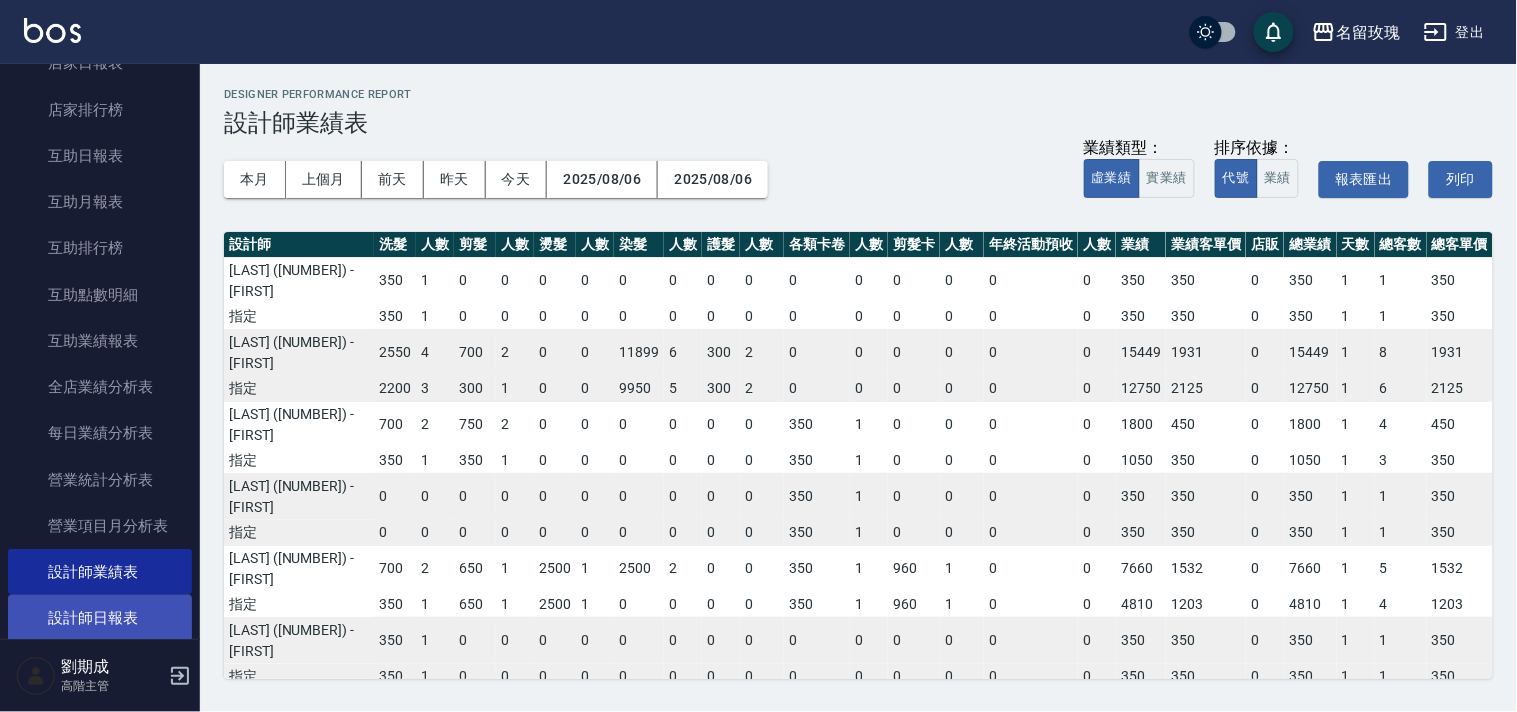 click on "設計師日報表" at bounding box center [100, 618] 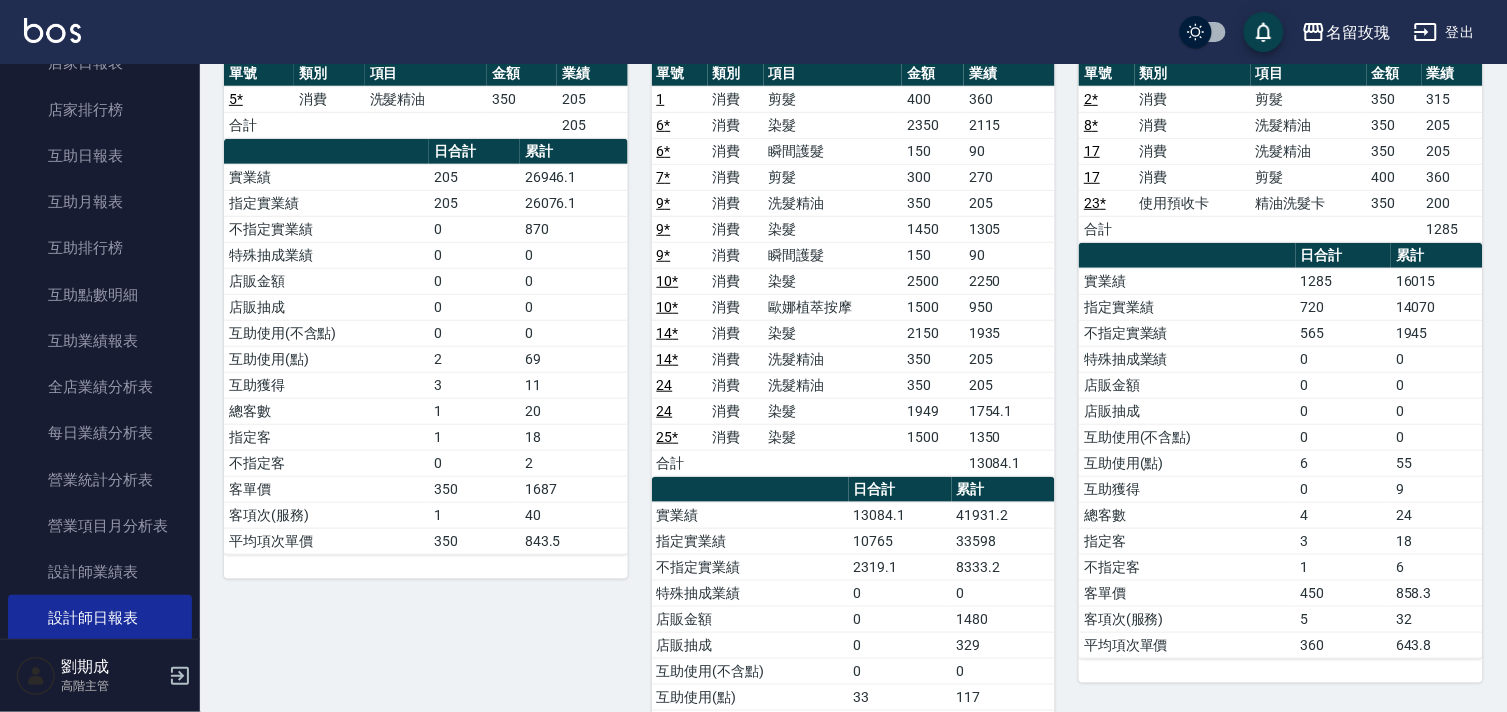 scroll, scrollTop: 222, scrollLeft: 0, axis: vertical 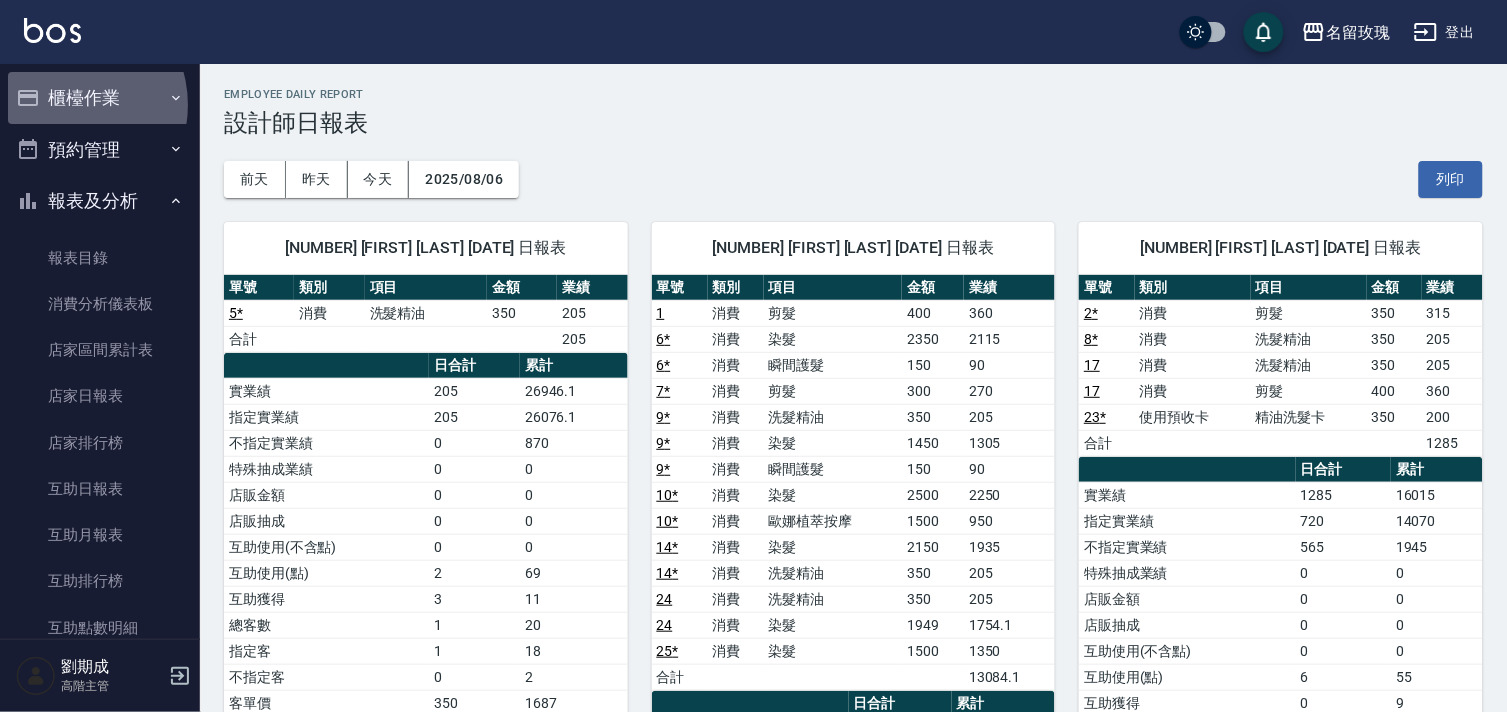 click on "櫃檯作業" at bounding box center (100, 98) 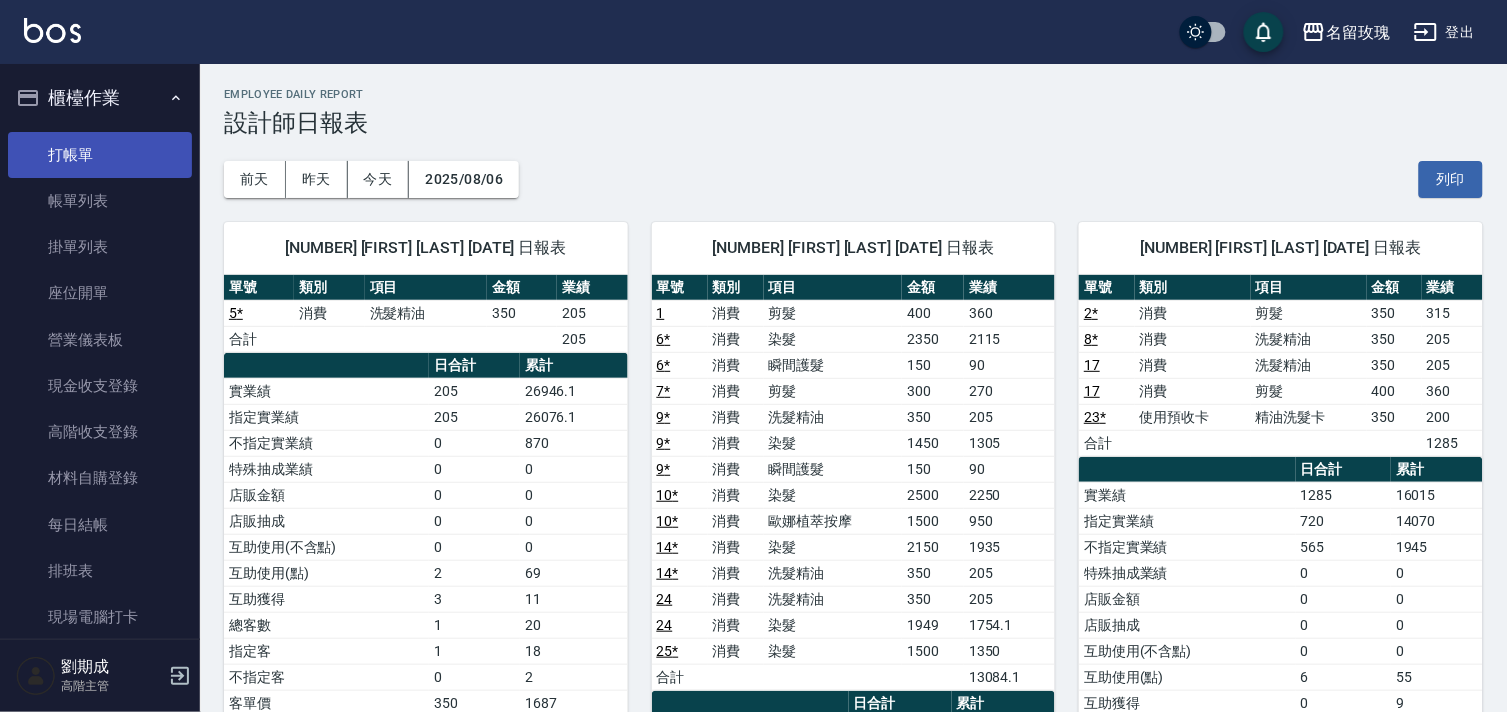 click on "打帳單" at bounding box center (100, 155) 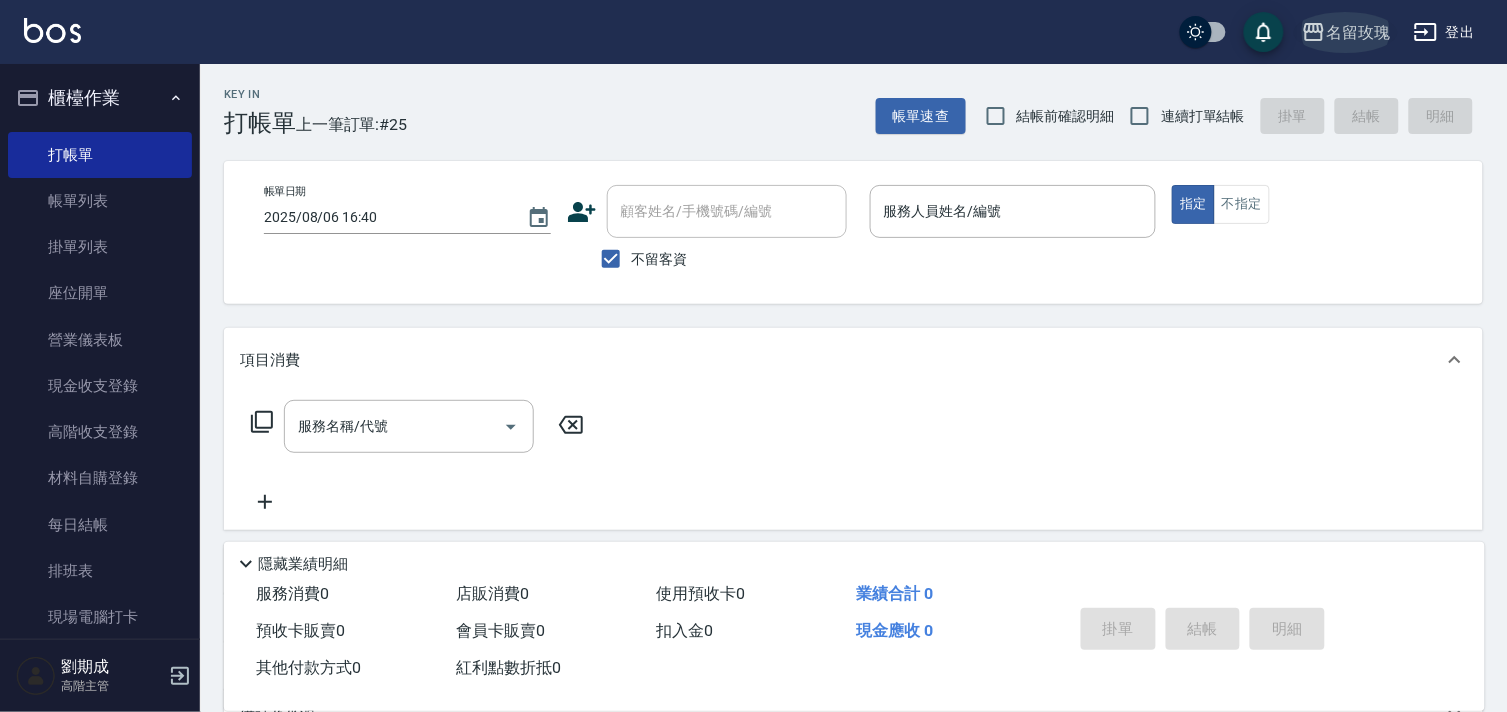 click 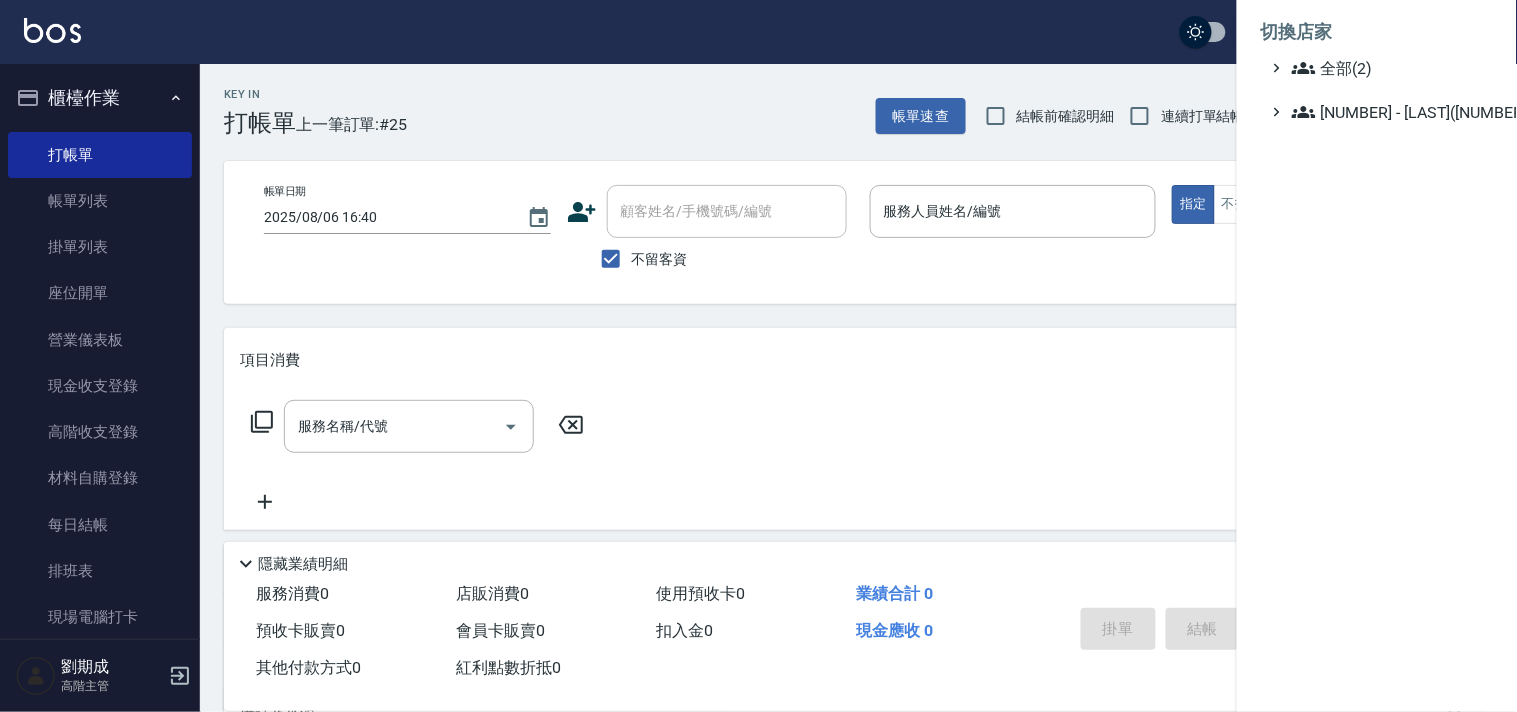 click on "切換店家" at bounding box center (1377, 32) 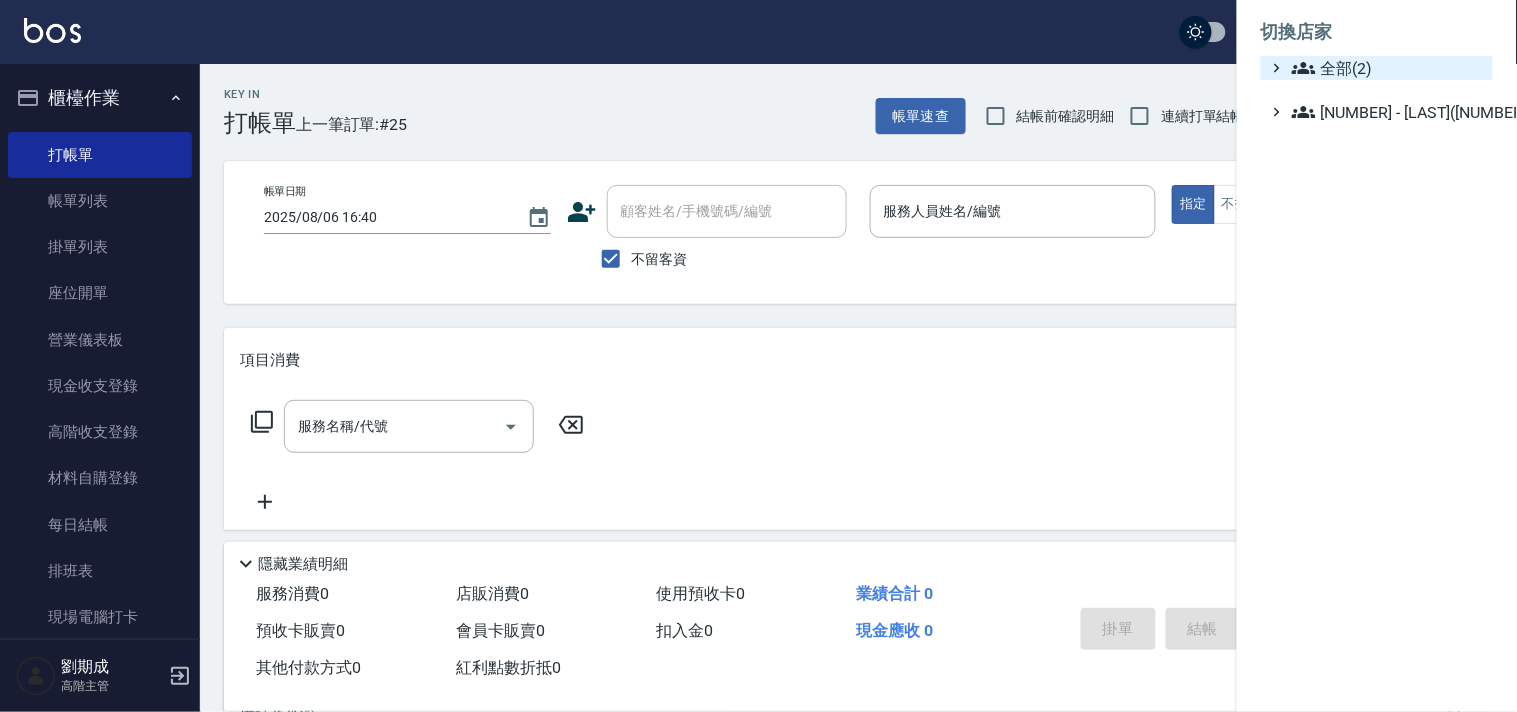 click on "全部(2)" at bounding box center (1388, 68) 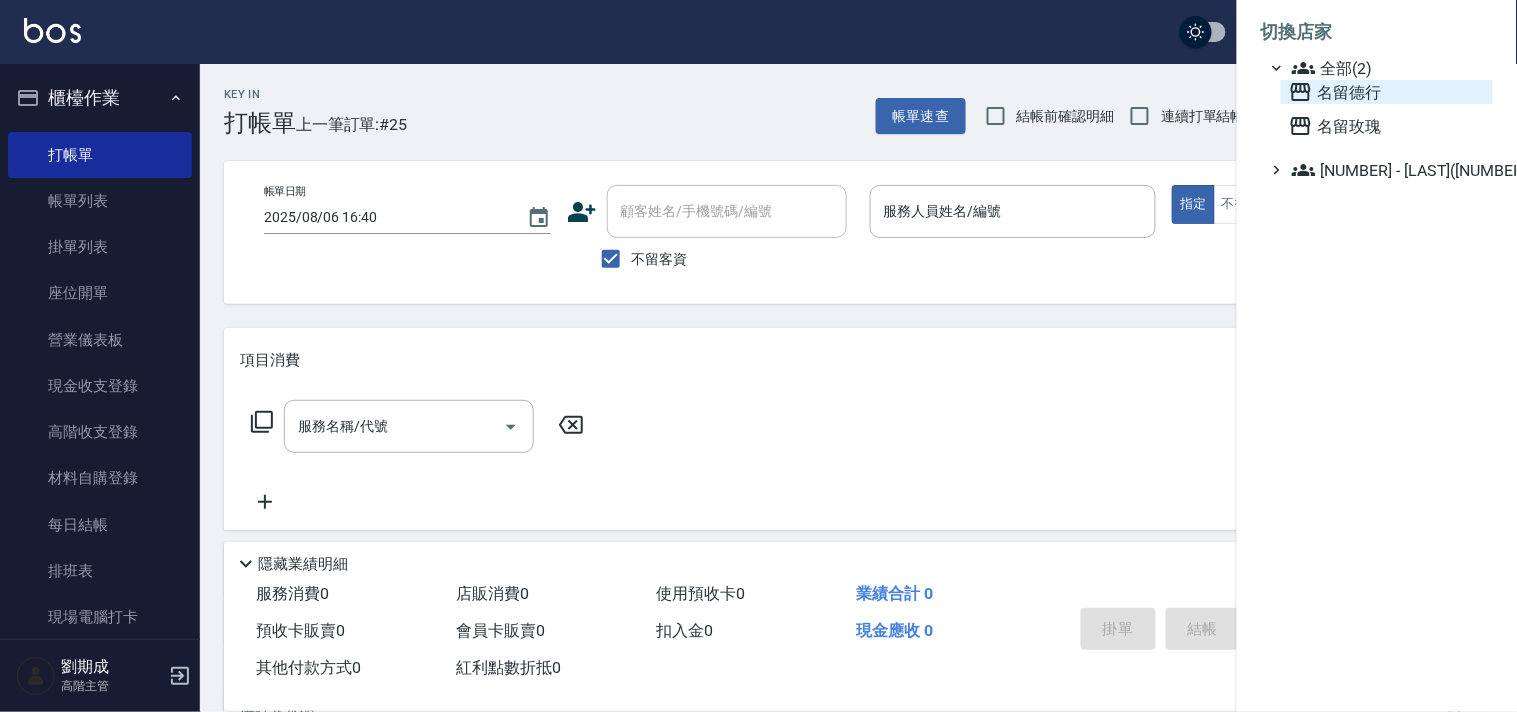click on "名留德行" at bounding box center [1387, 92] 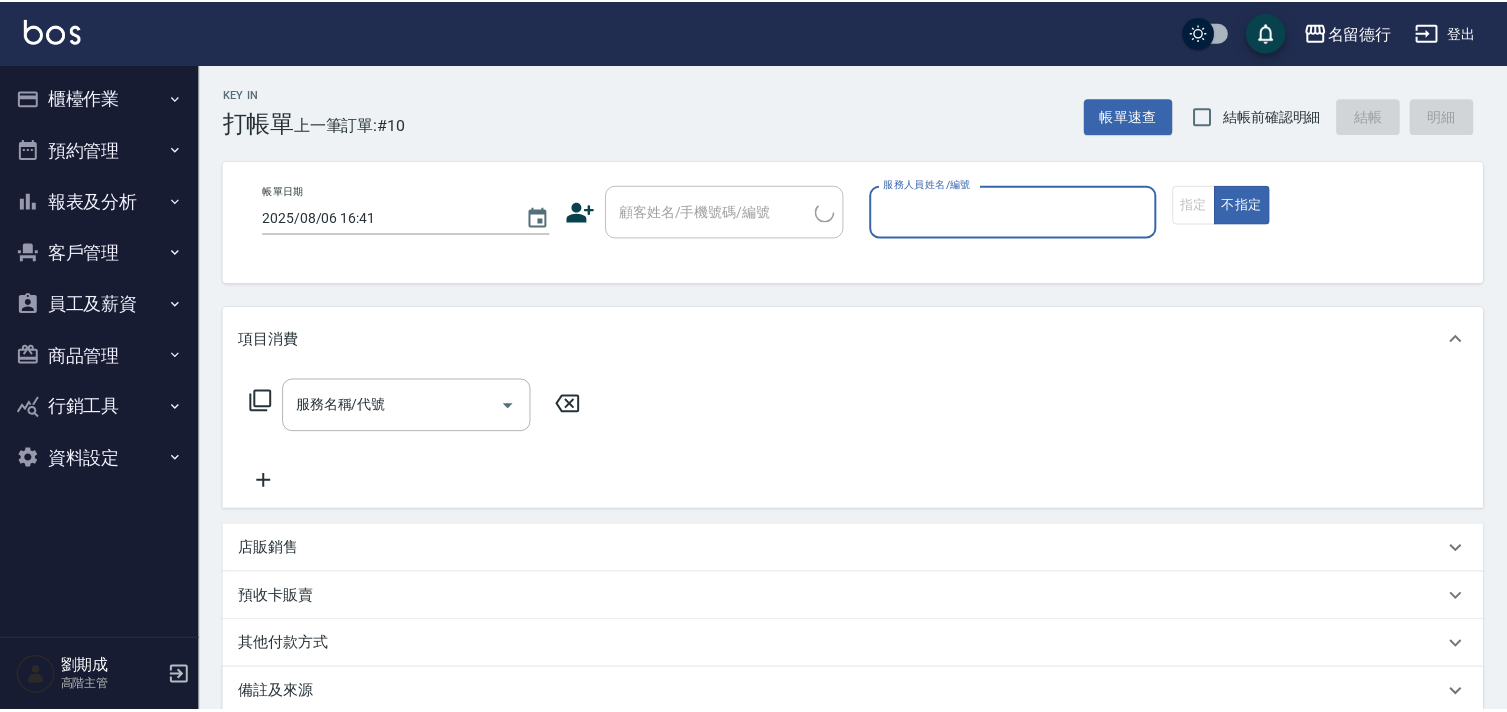 scroll, scrollTop: 0, scrollLeft: 0, axis: both 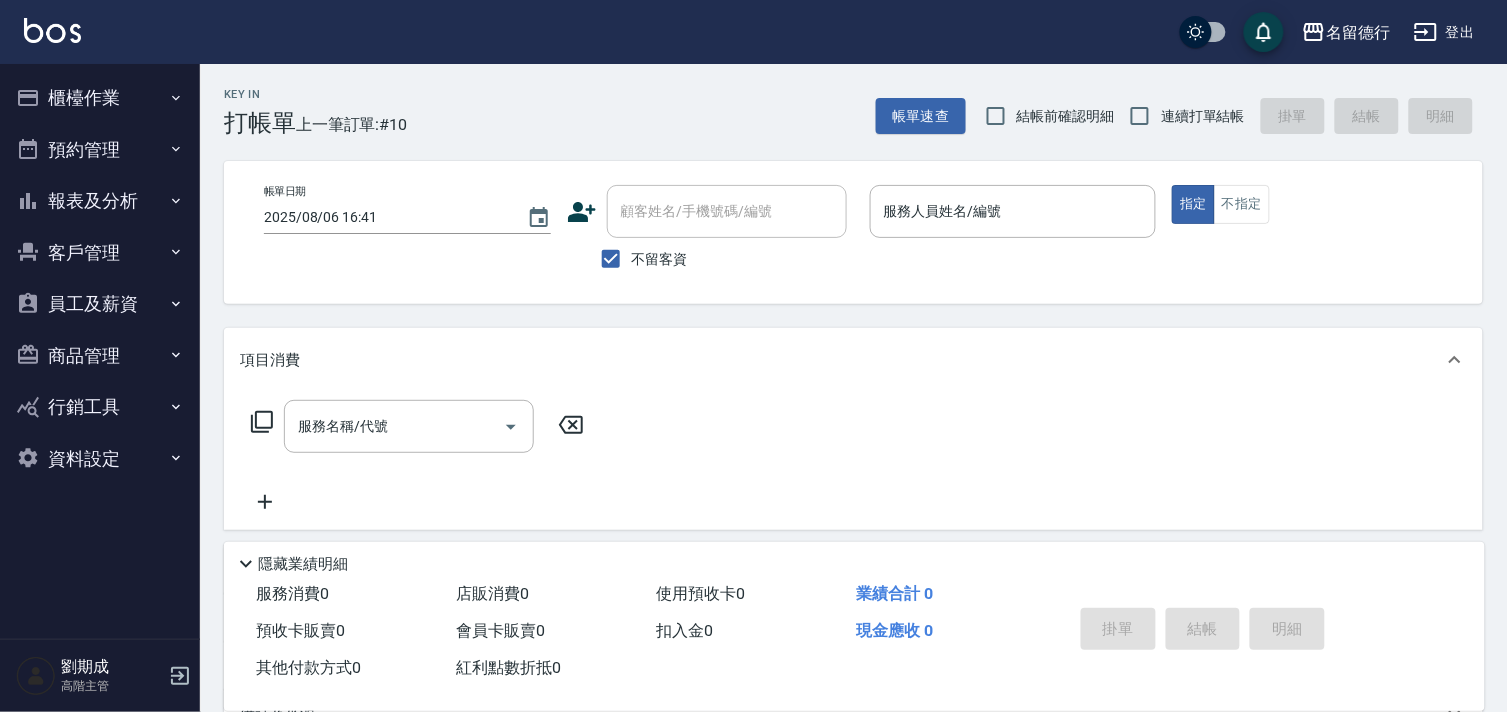 click on "櫃檯作業" at bounding box center (100, 98) 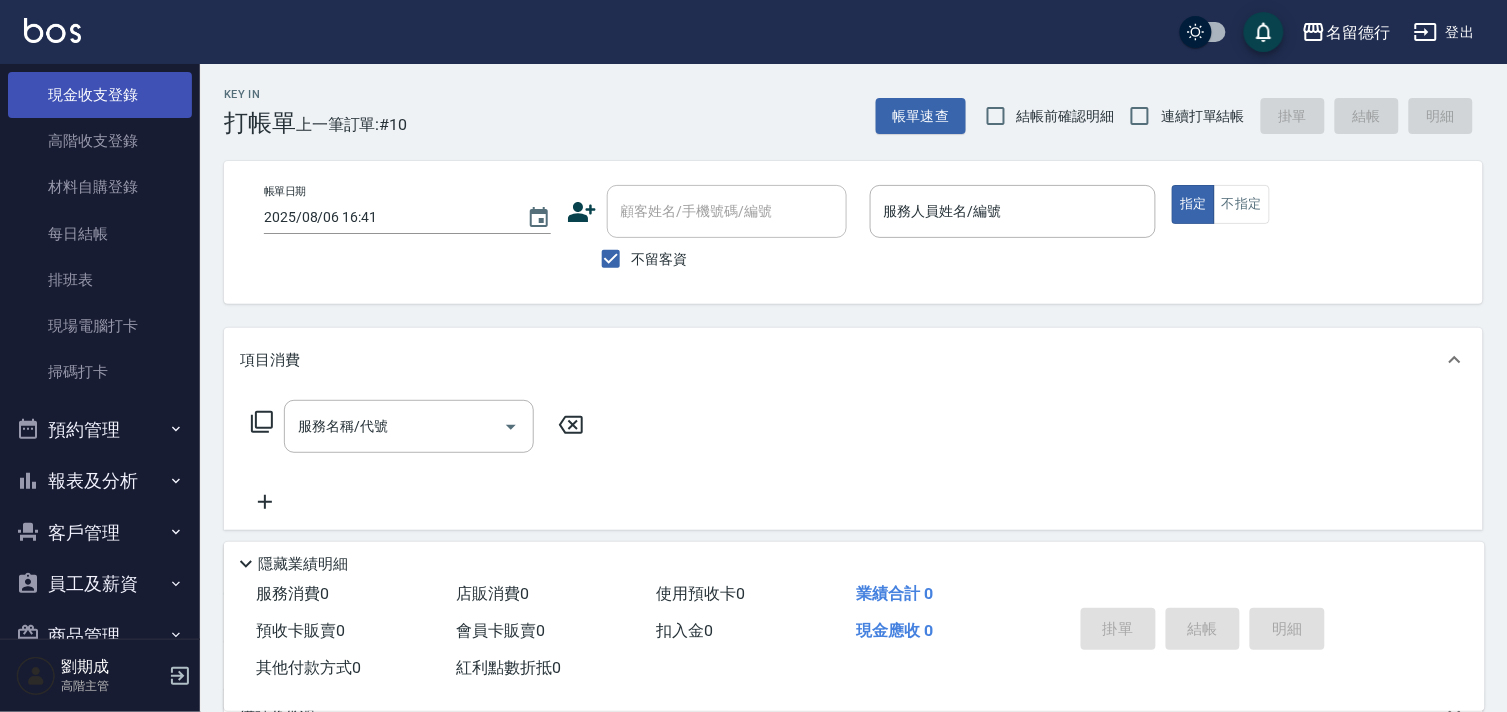 scroll, scrollTop: 0, scrollLeft: 0, axis: both 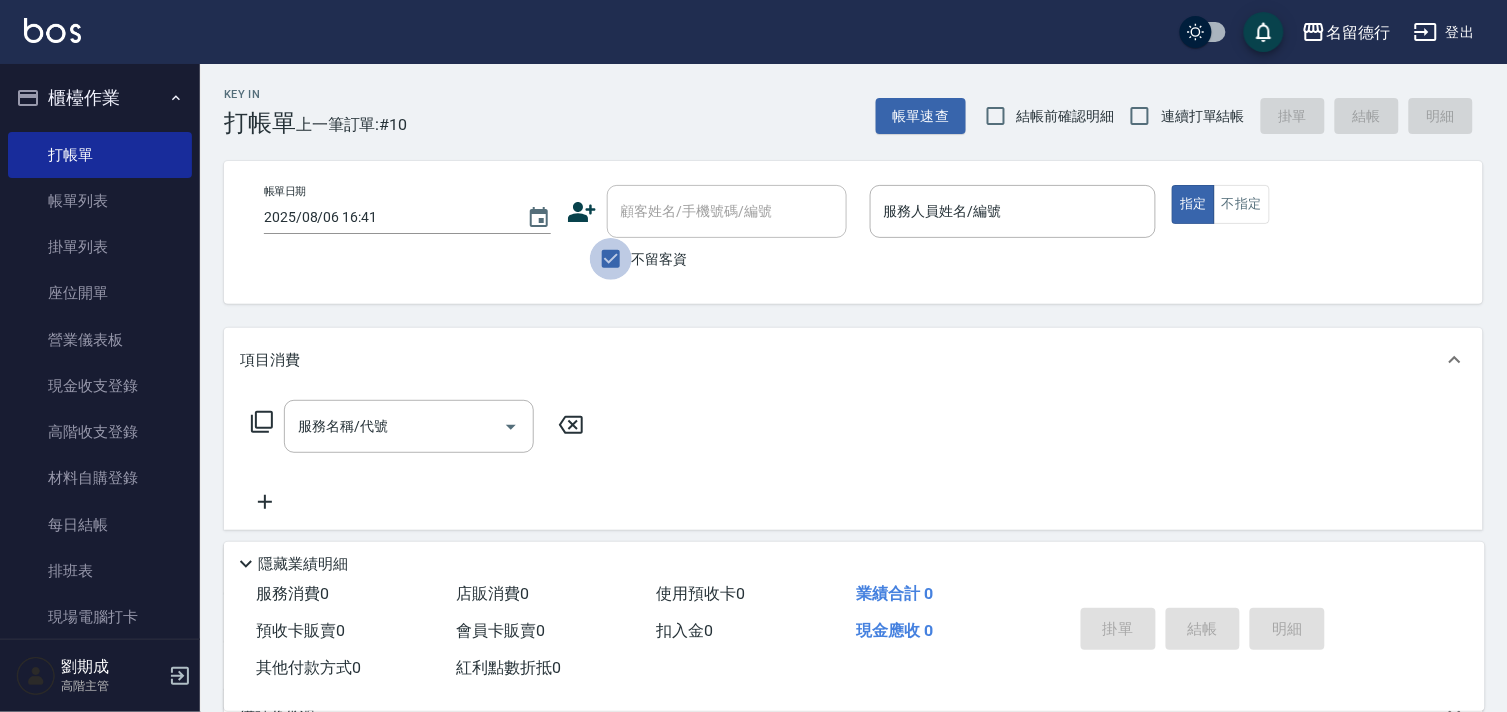 click on "不留客資" at bounding box center (611, 259) 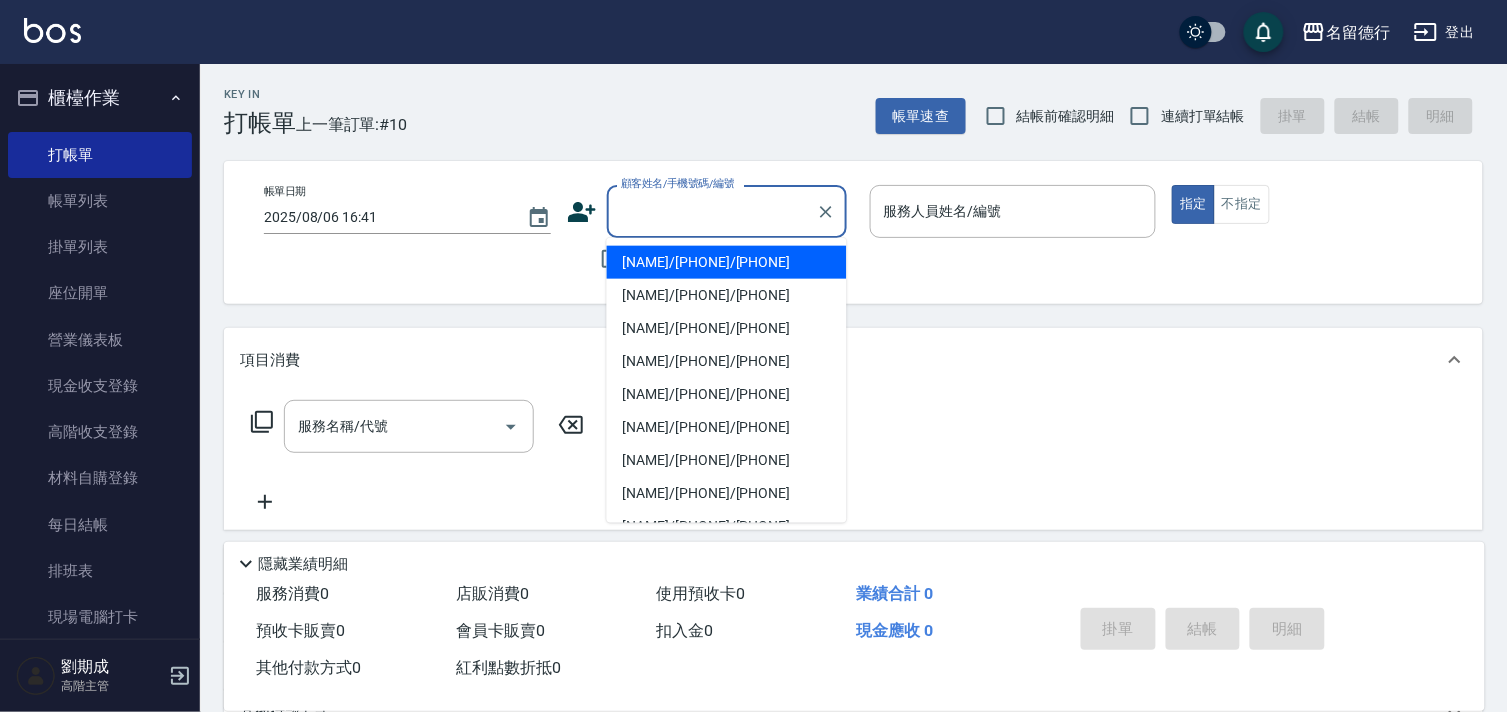 drag, startPoint x: 653, startPoint y: 201, endPoint x: 542, endPoint y: 290, distance: 142.27438 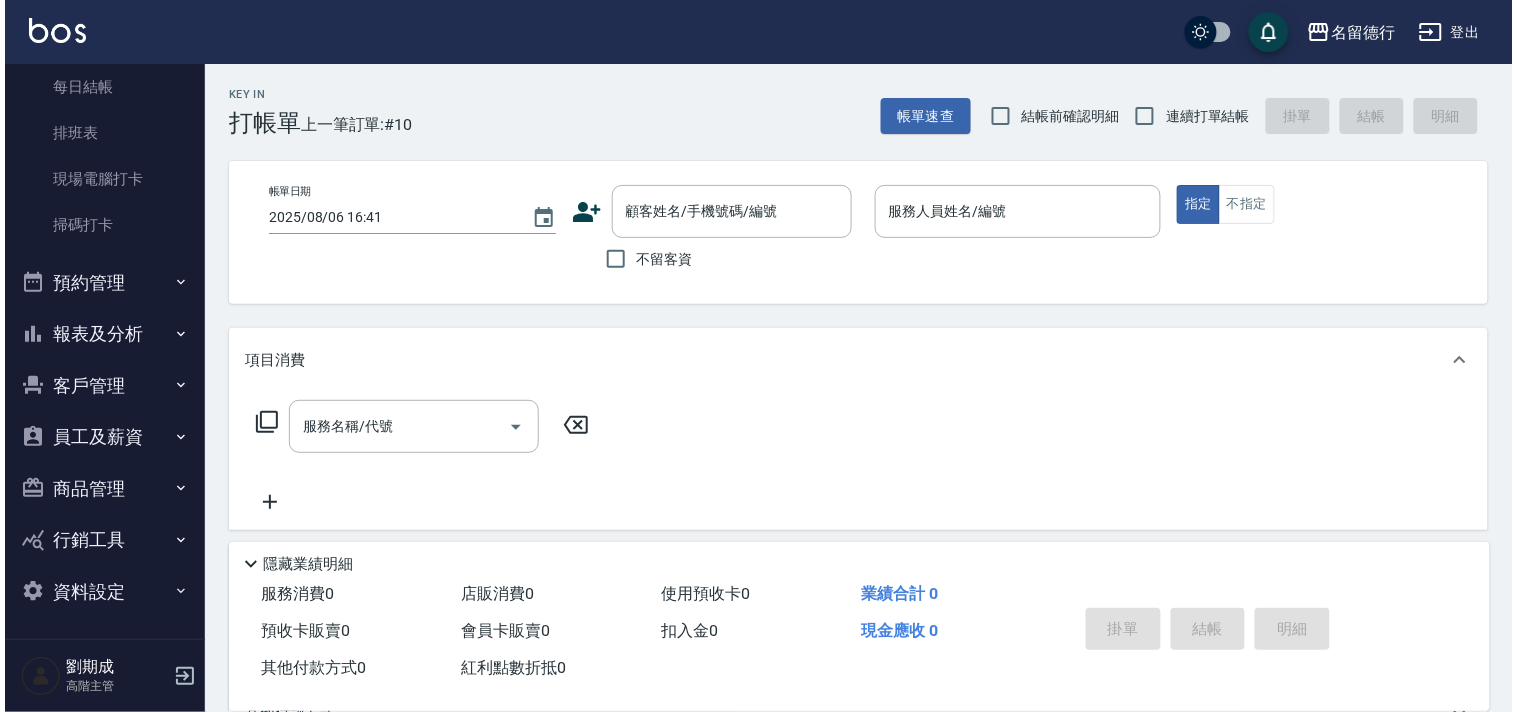 scroll, scrollTop: 105, scrollLeft: 0, axis: vertical 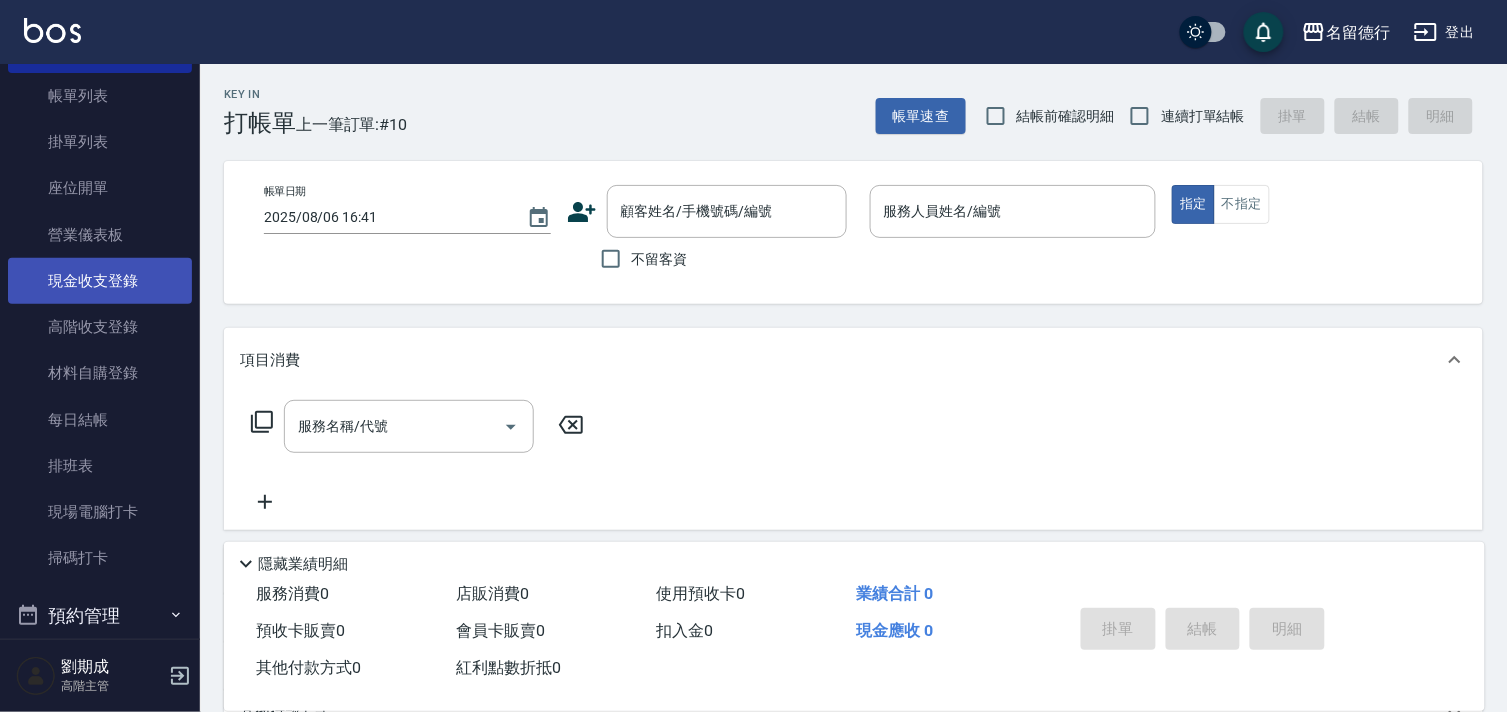 click on "現金收支登錄" at bounding box center [100, 281] 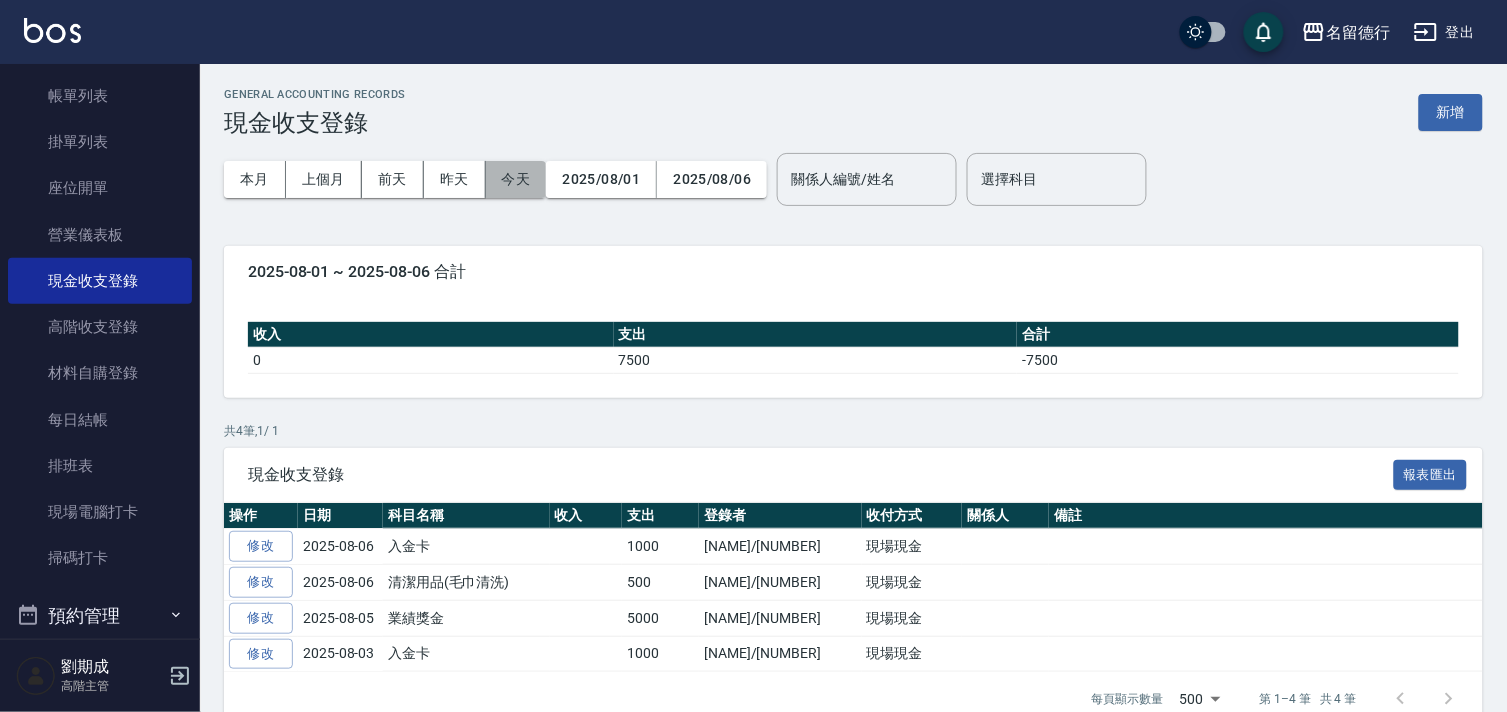 click on "今天" at bounding box center (516, 179) 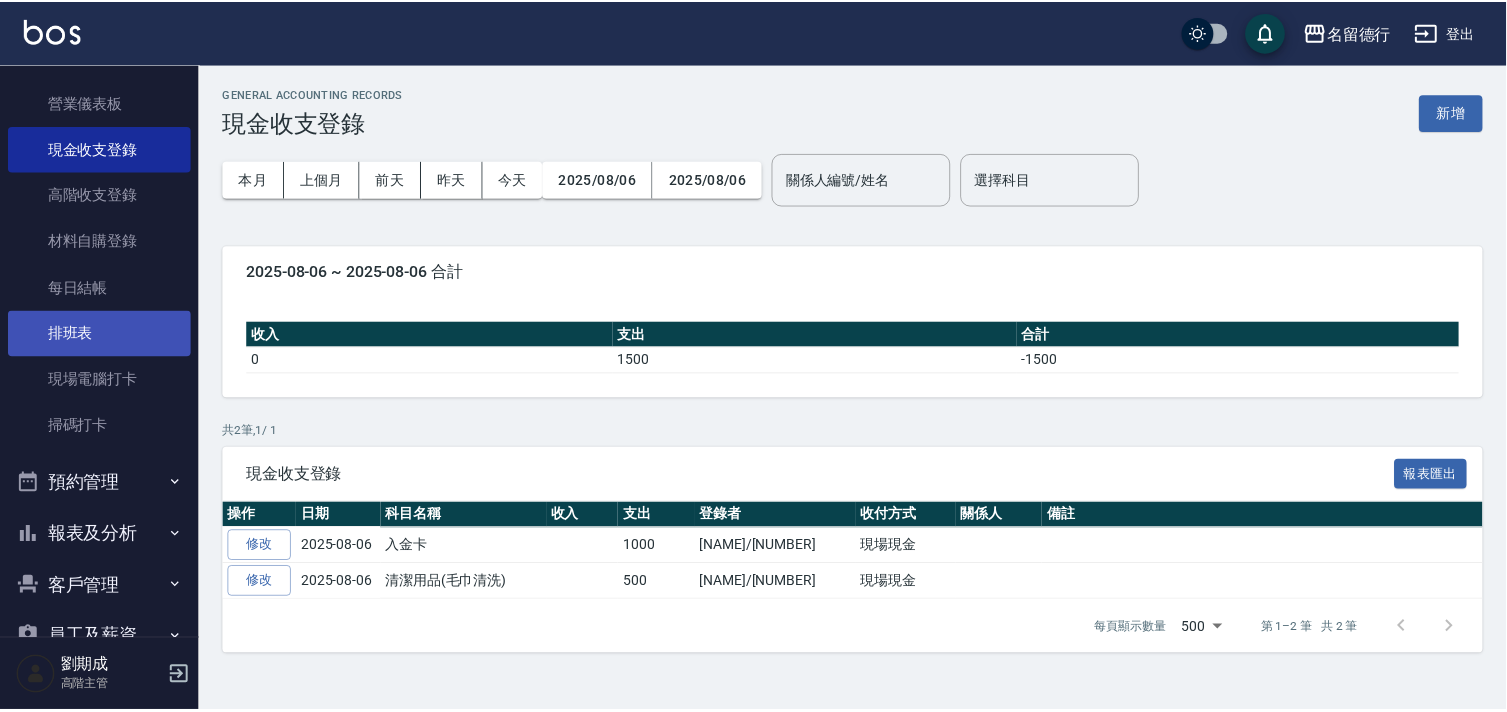 scroll, scrollTop: 438, scrollLeft: 0, axis: vertical 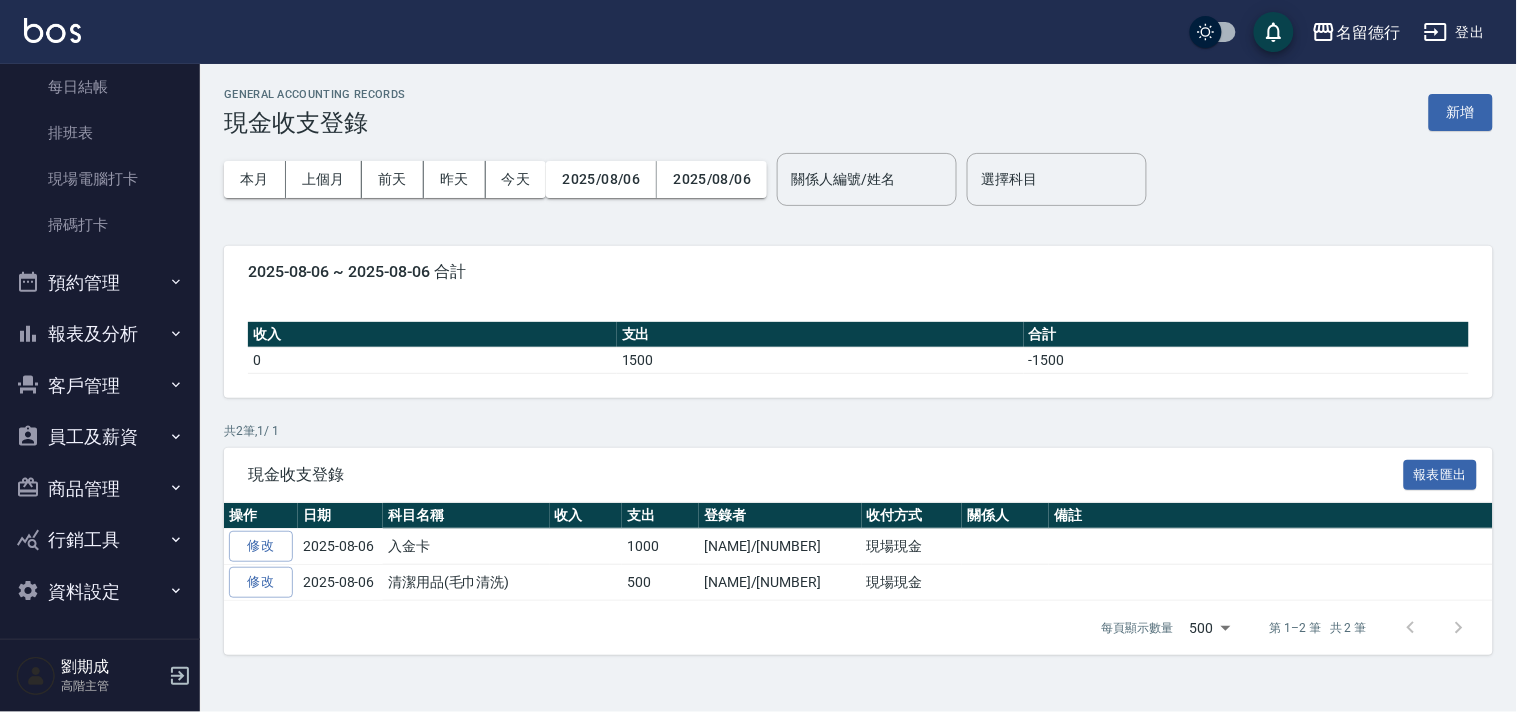 click on "客戶管理" at bounding box center (100, 386) 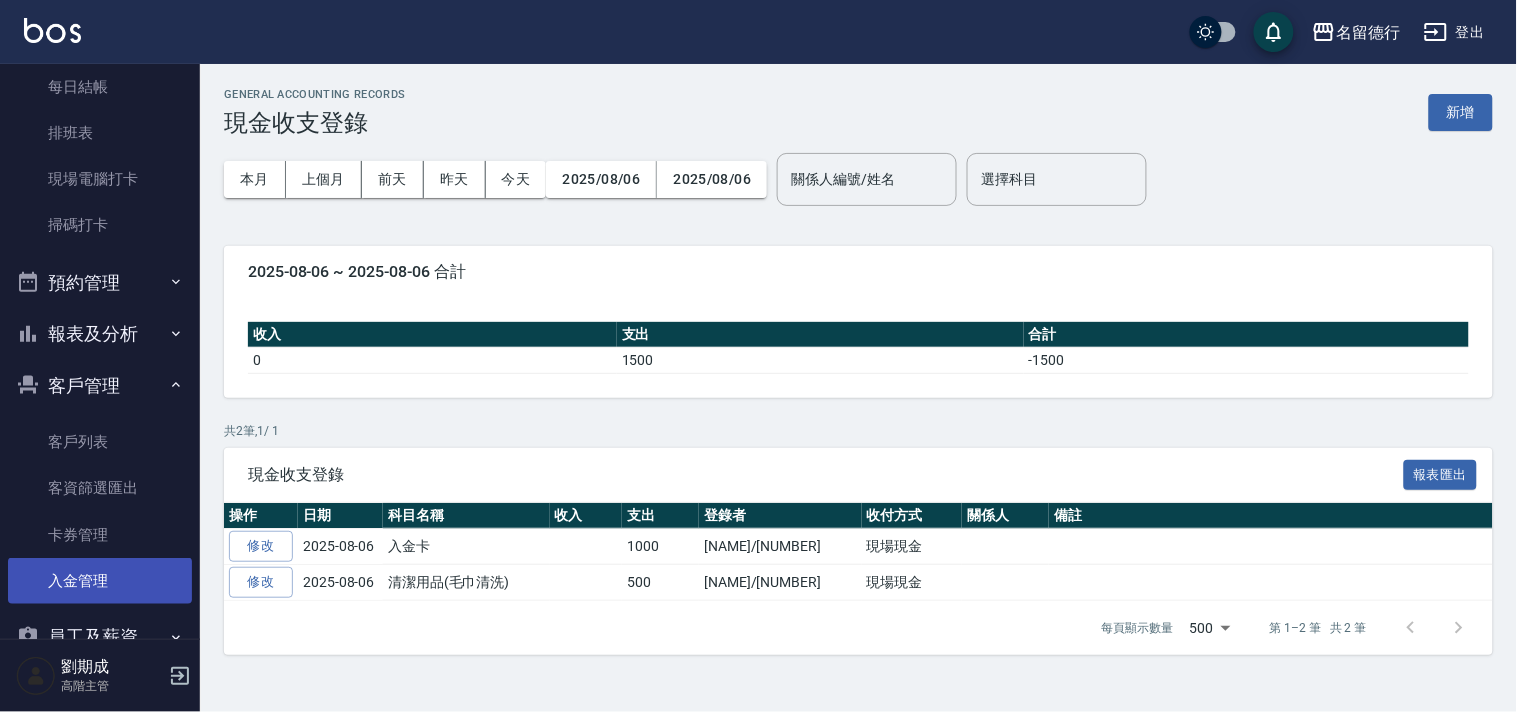 click on "入金管理" at bounding box center (100, 581) 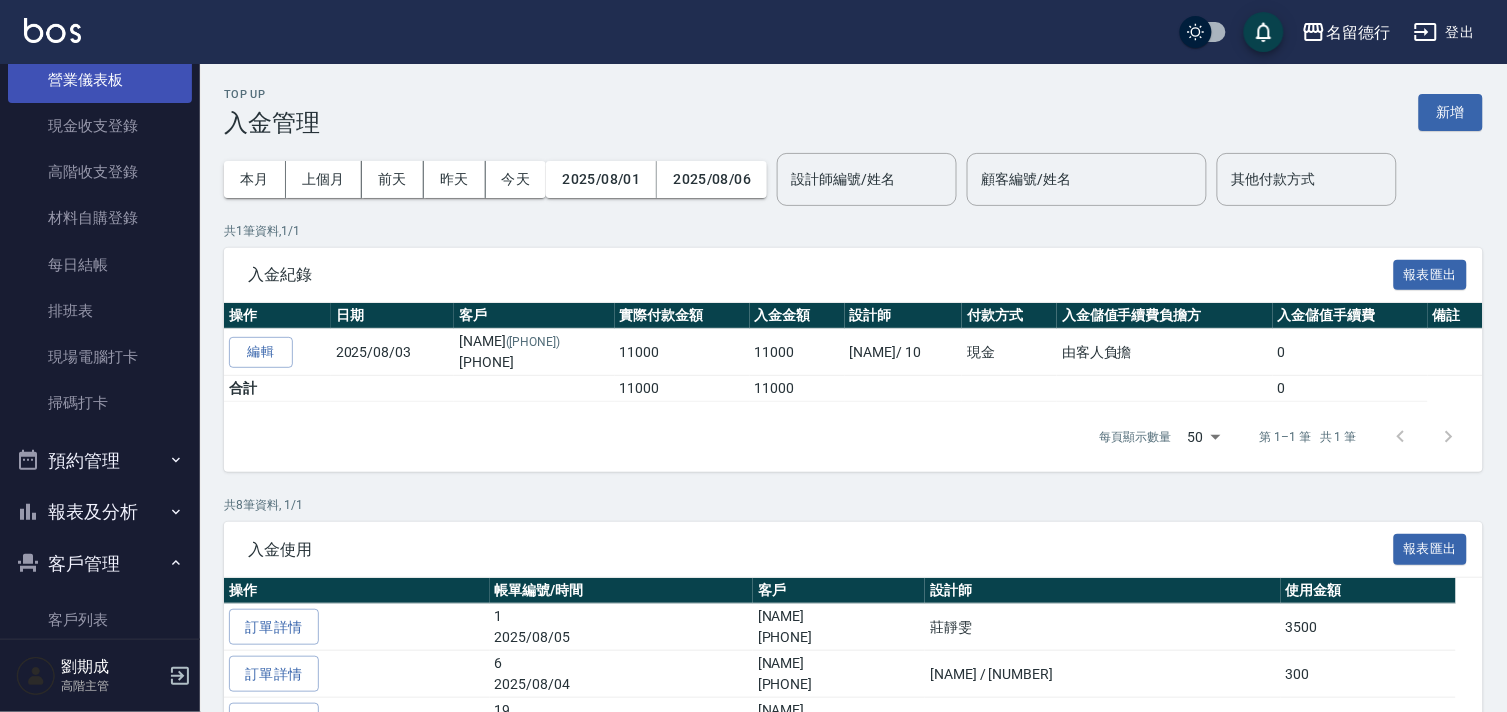 scroll, scrollTop: 0, scrollLeft: 0, axis: both 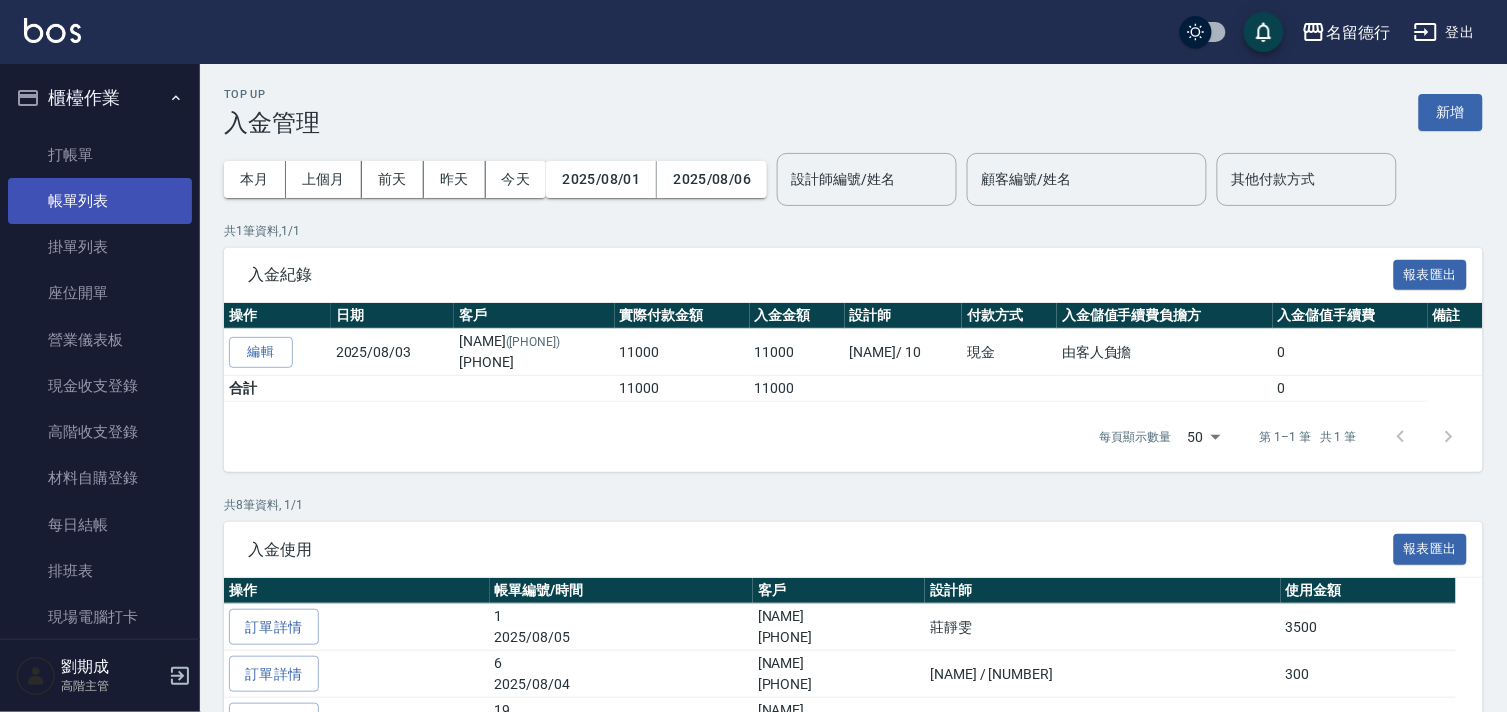 click on "帳單列表" at bounding box center (100, 201) 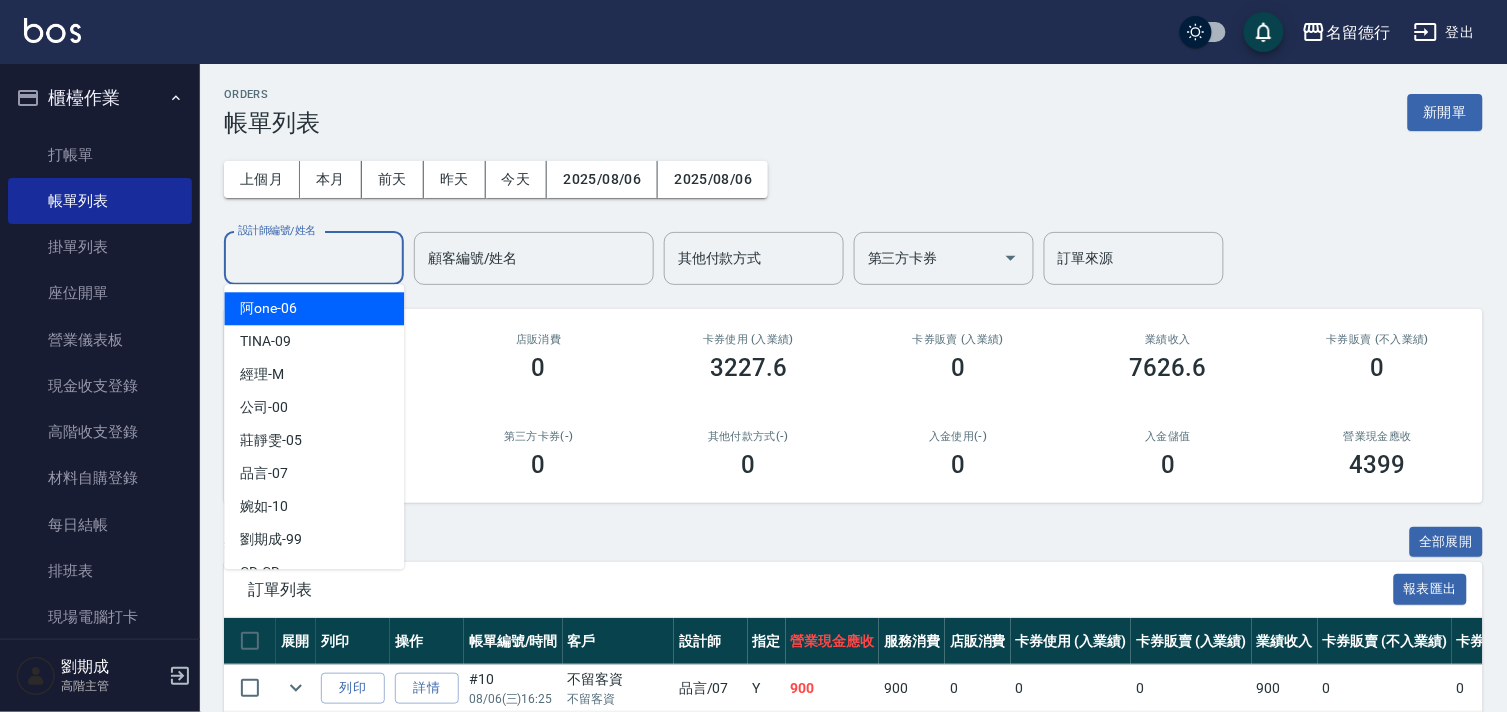 click on "設計師編號/姓名" at bounding box center [314, 258] 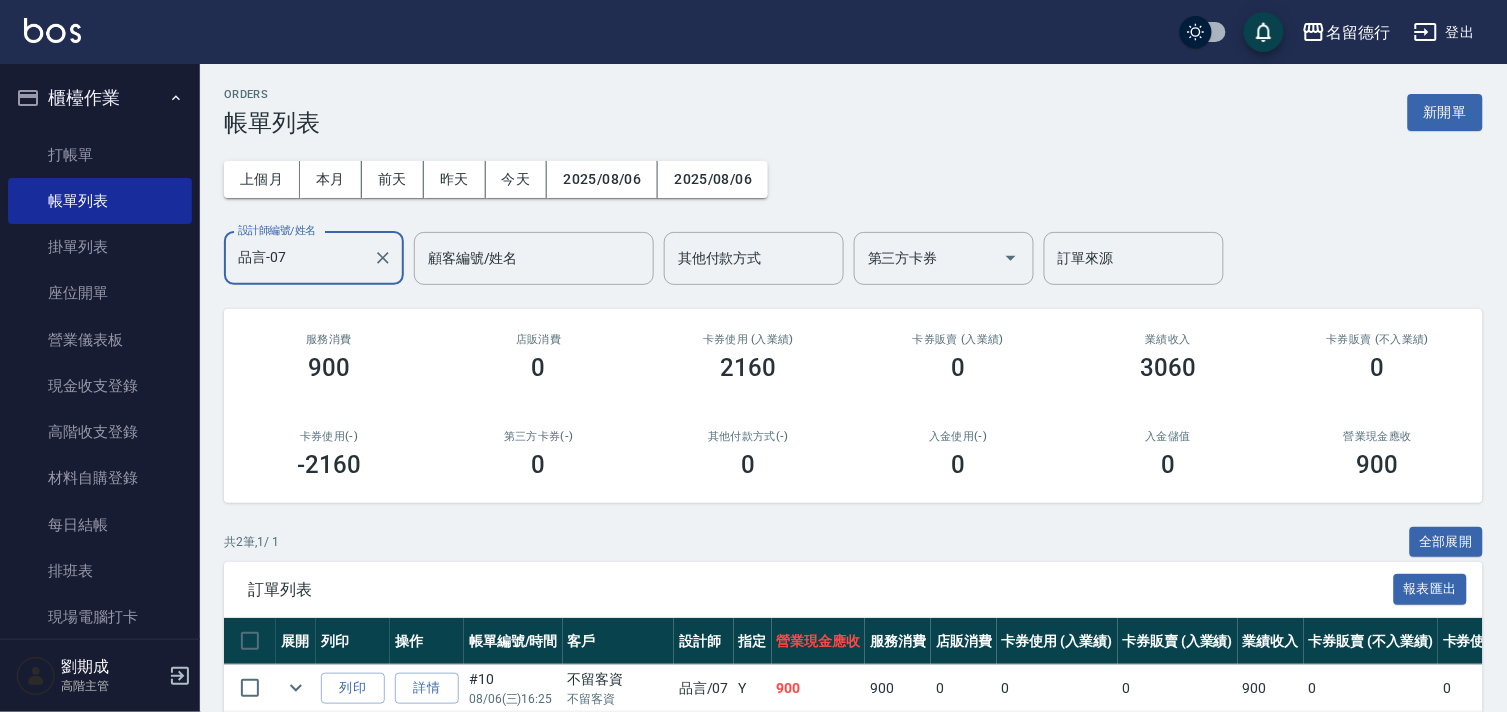 scroll, scrollTop: 144, scrollLeft: 0, axis: vertical 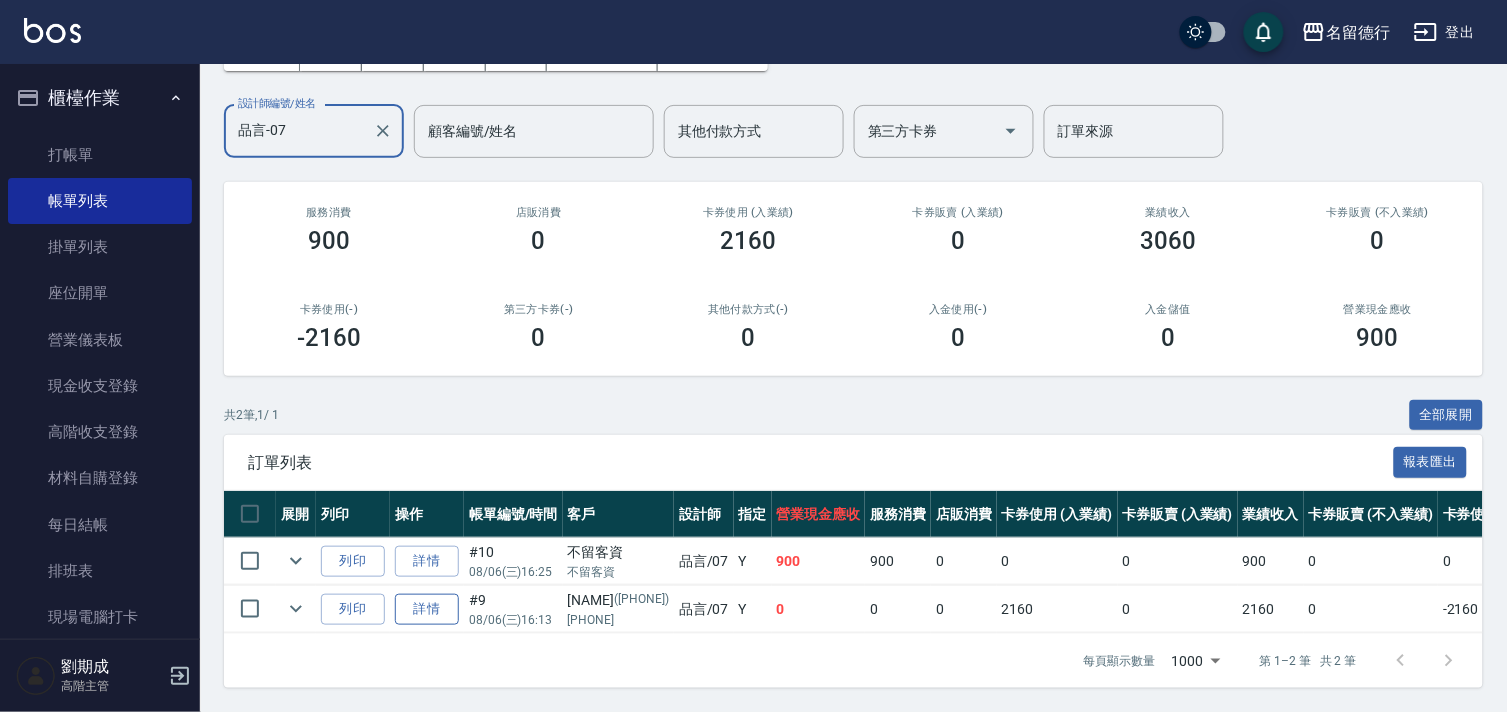 type on "品言-07" 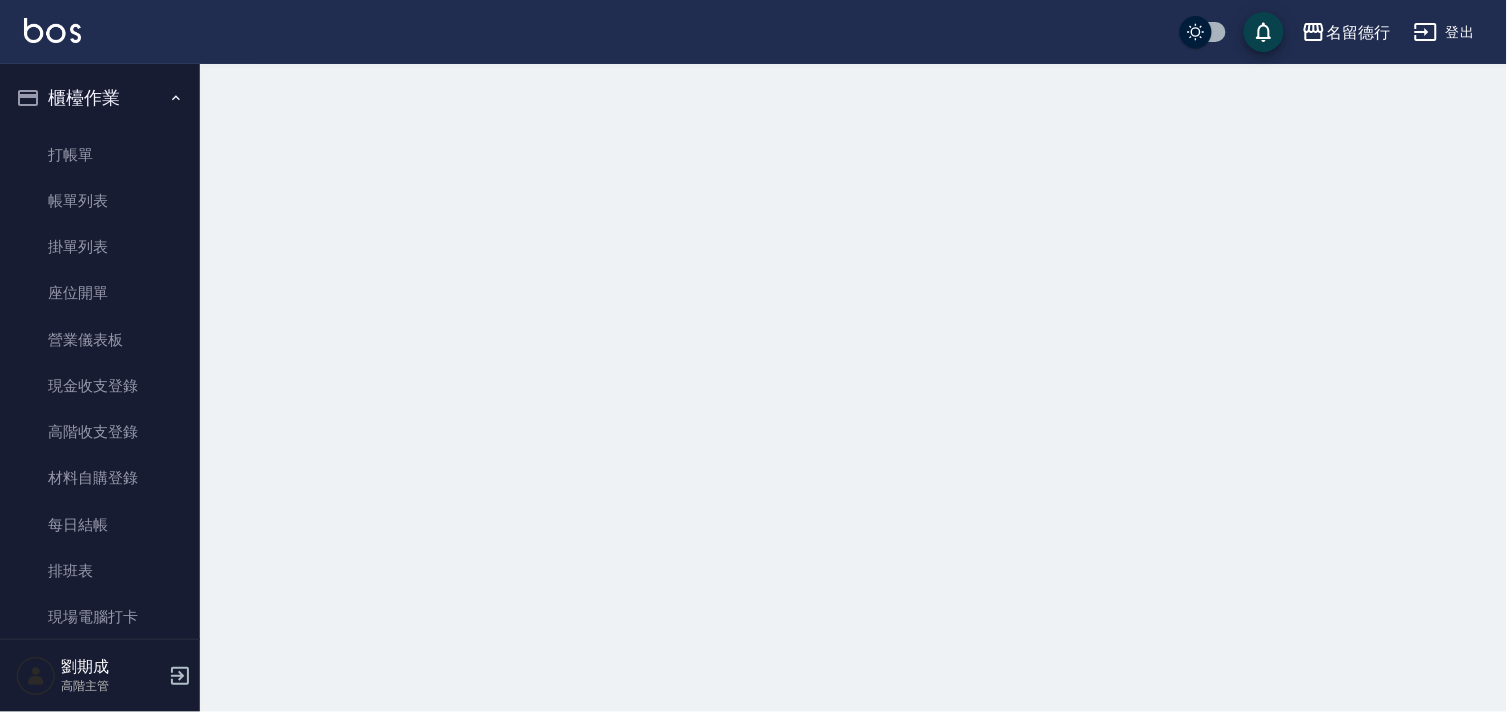 scroll, scrollTop: 0, scrollLeft: 0, axis: both 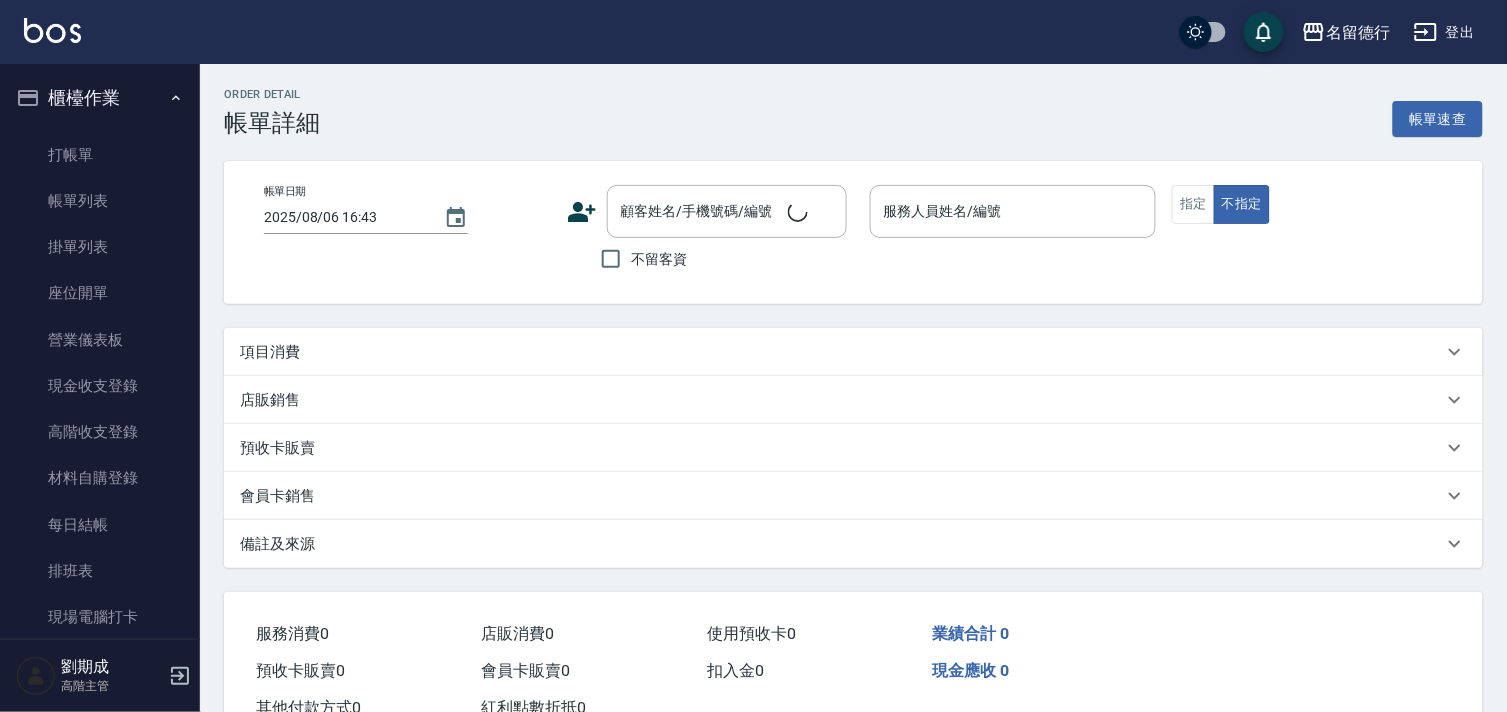 type on "2025/08/06 16:13" 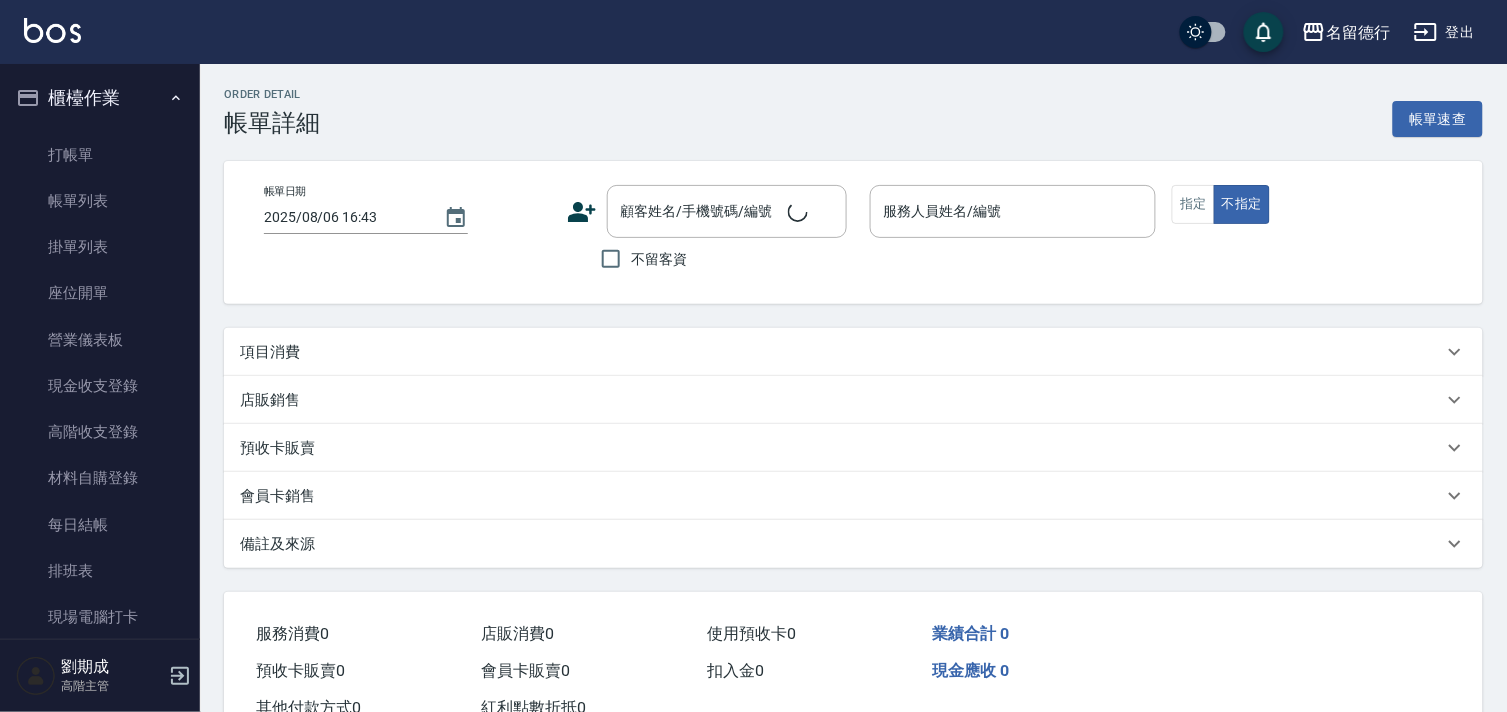 type on "品言-07" 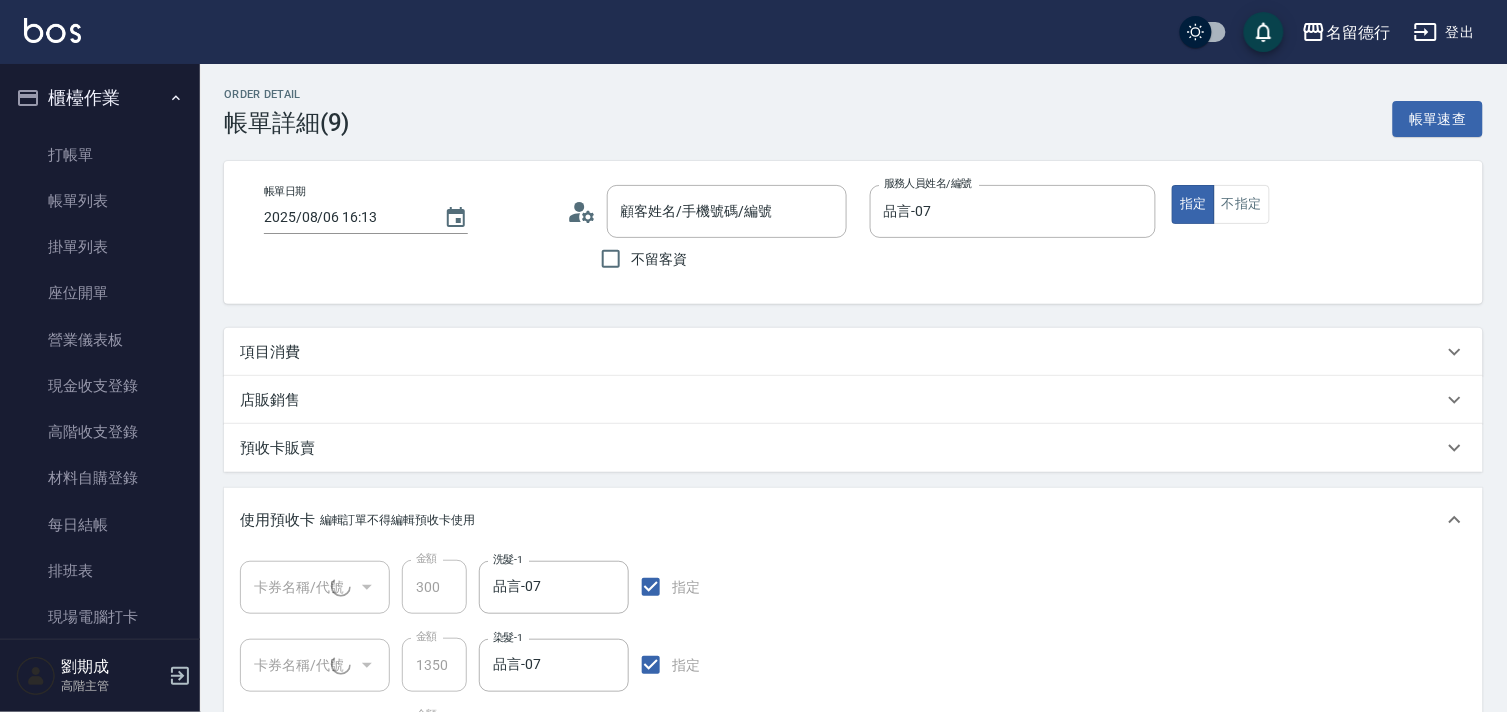 type on "[NAME]/[PHONE]/[PHONE]" 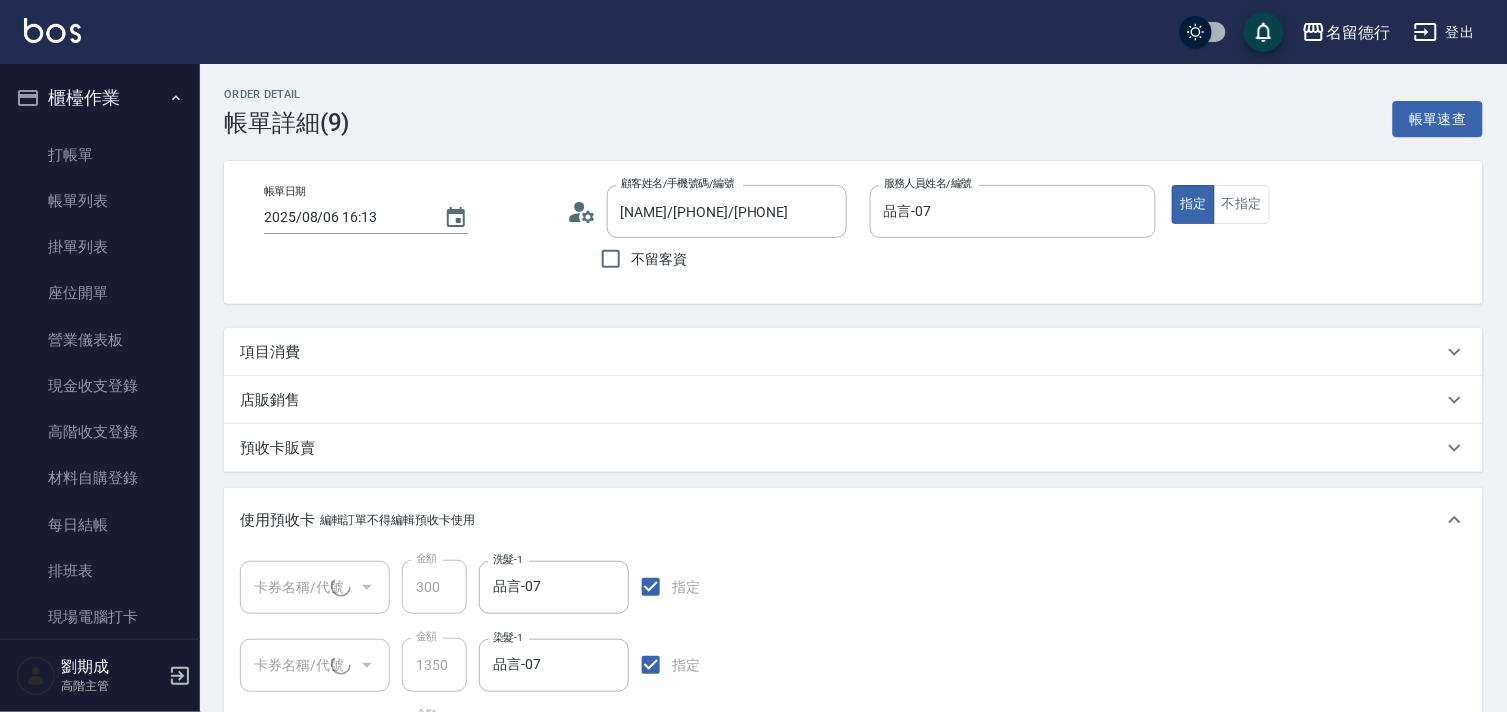 type on "洗髮券售(1/1)" 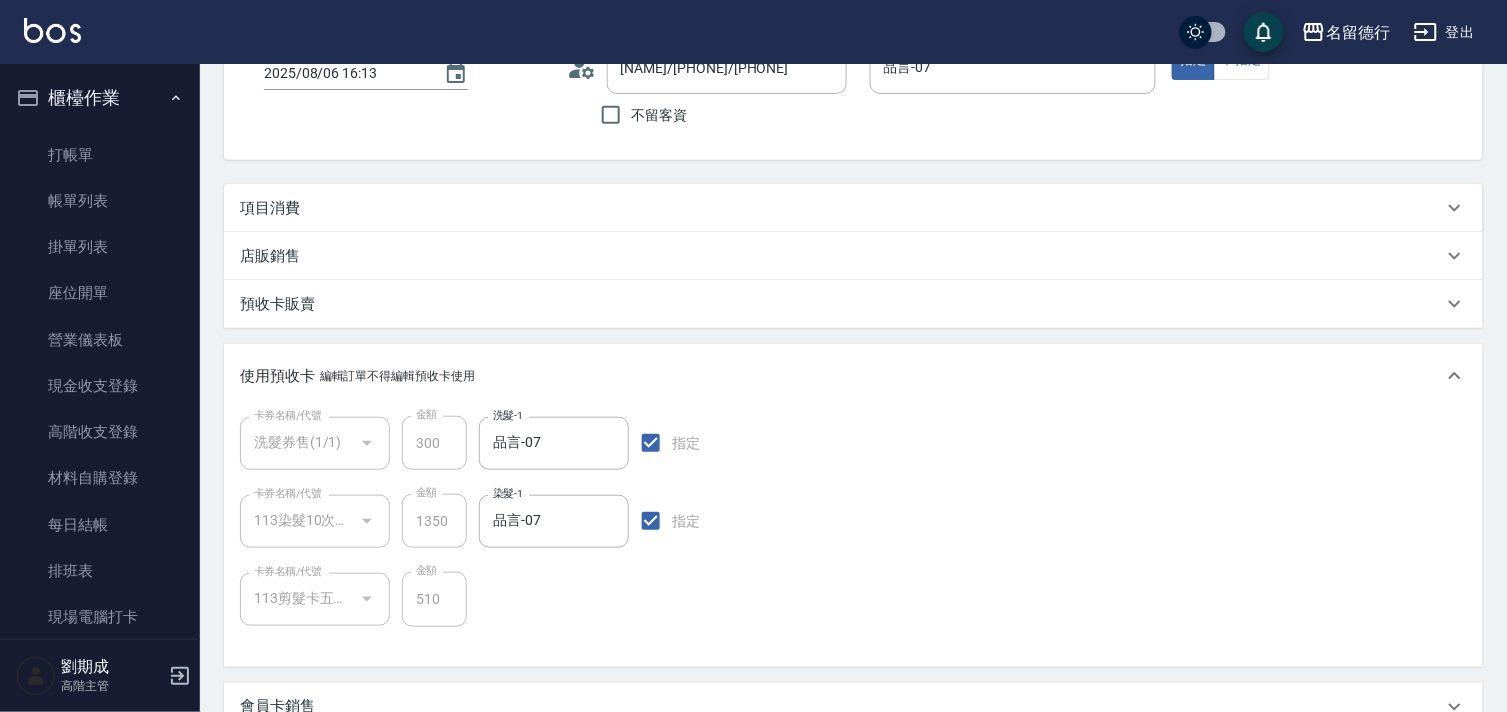scroll, scrollTop: 313, scrollLeft: 0, axis: vertical 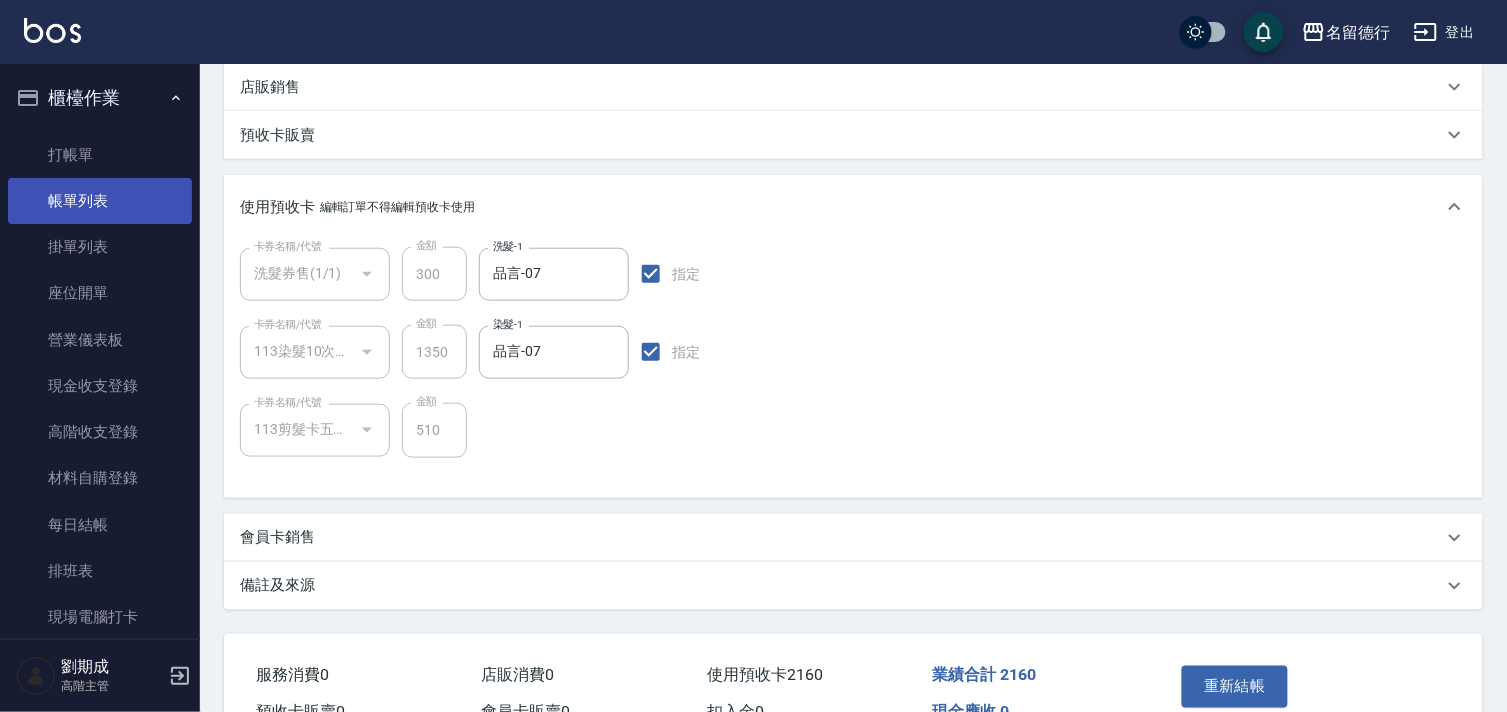 click on "帳單列表" at bounding box center [100, 201] 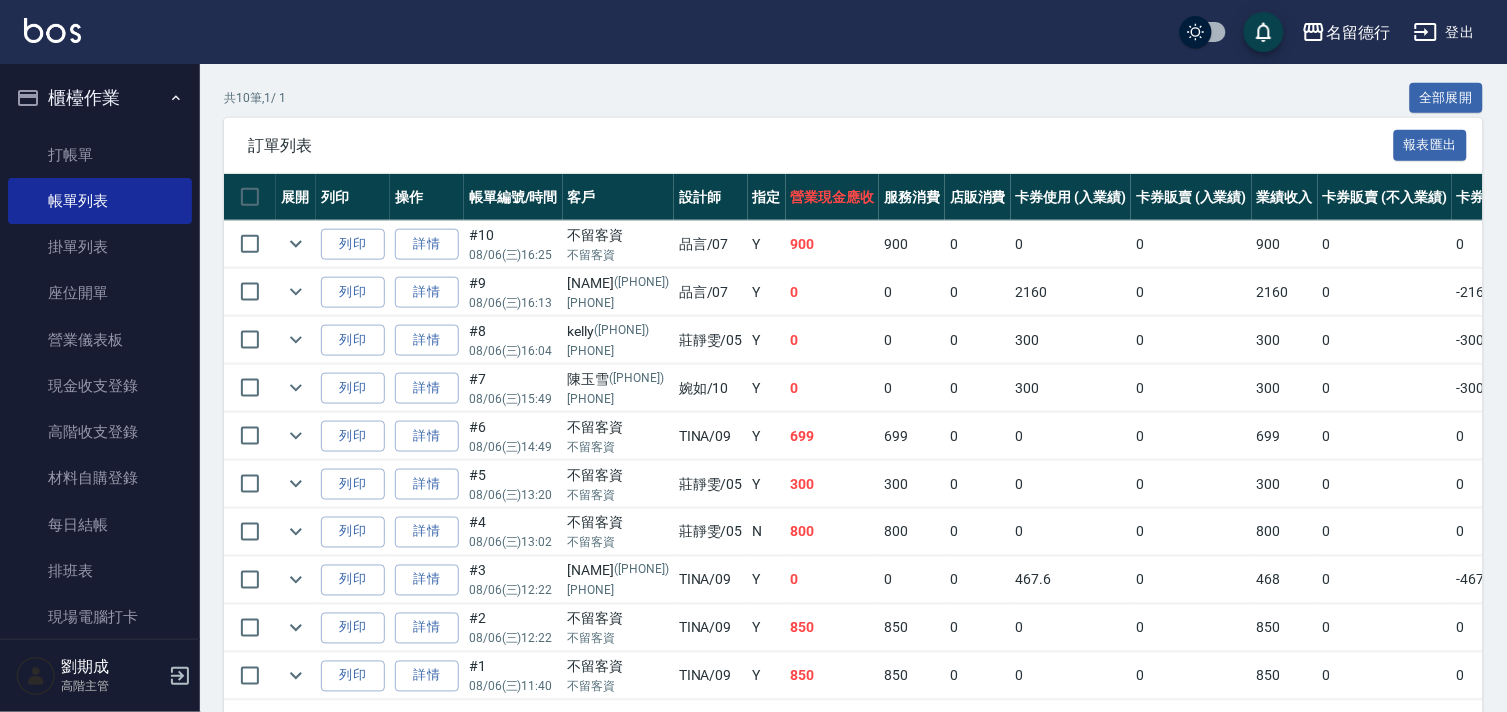 scroll, scrollTop: 530, scrollLeft: 0, axis: vertical 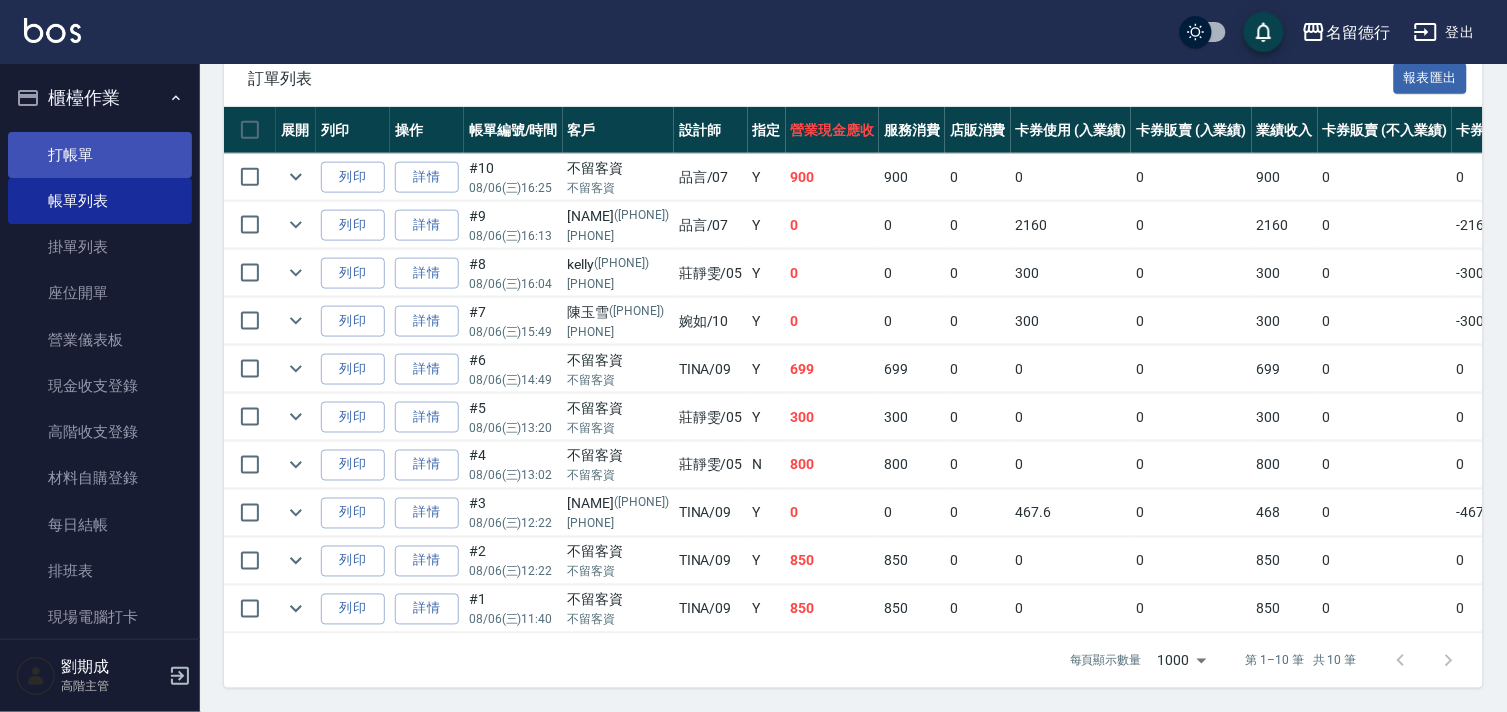 click on "打帳單" at bounding box center [100, 155] 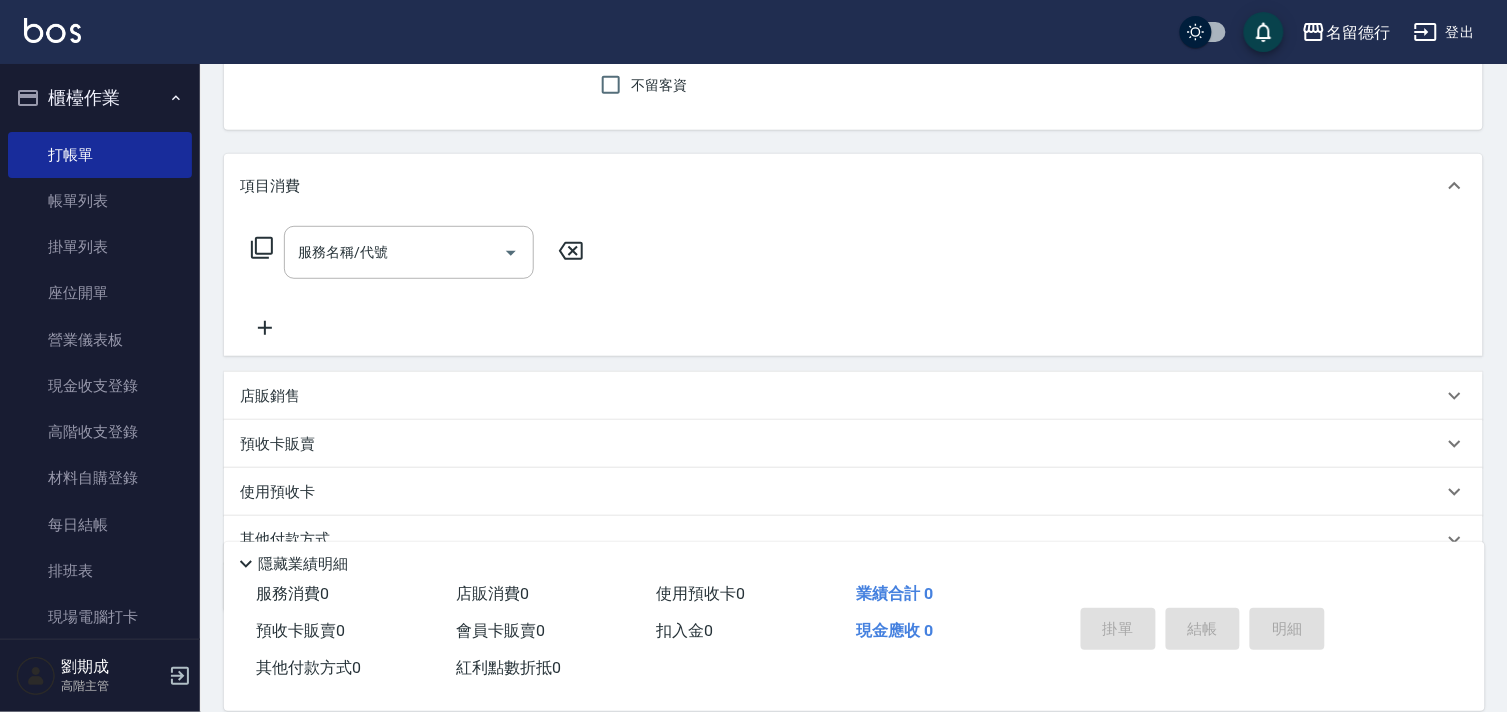 scroll, scrollTop: 263, scrollLeft: 0, axis: vertical 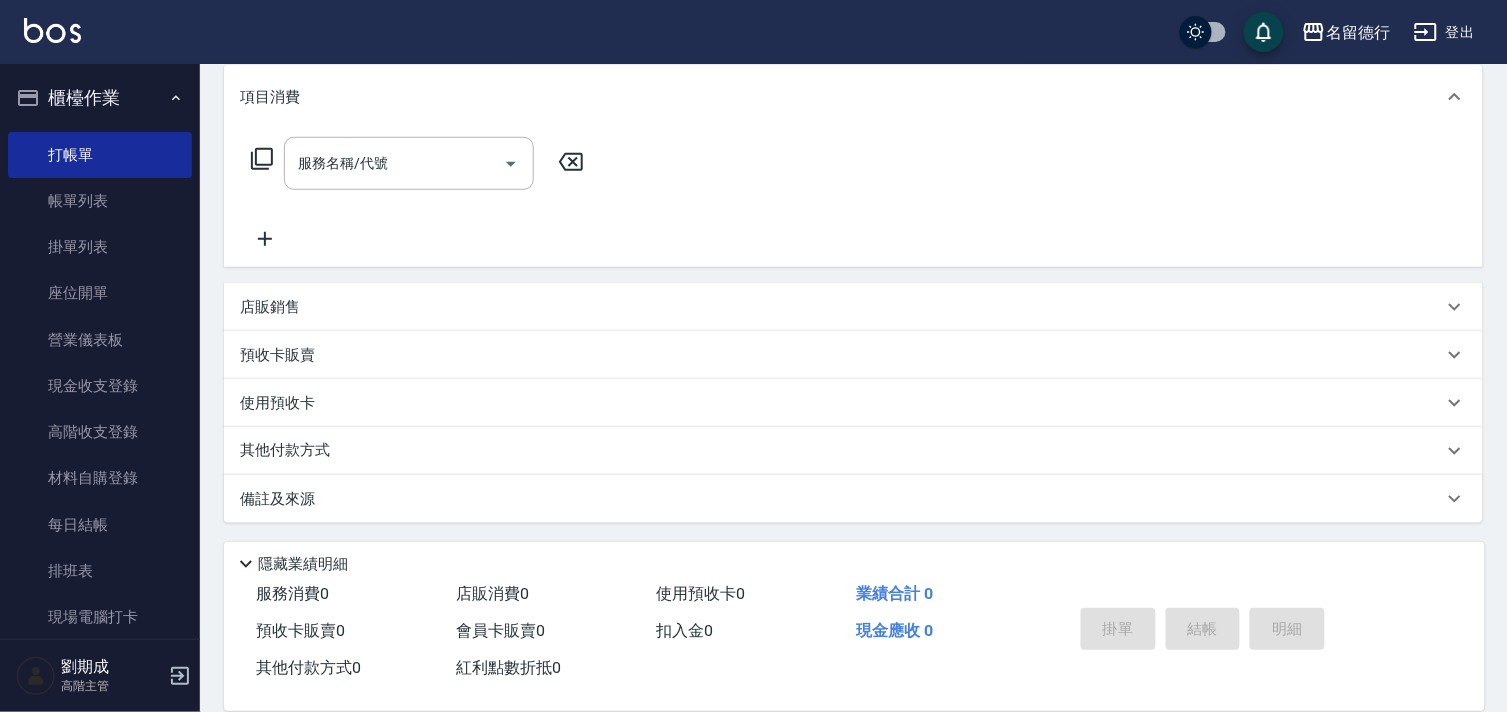 click on "其他付款方式" at bounding box center [290, 451] 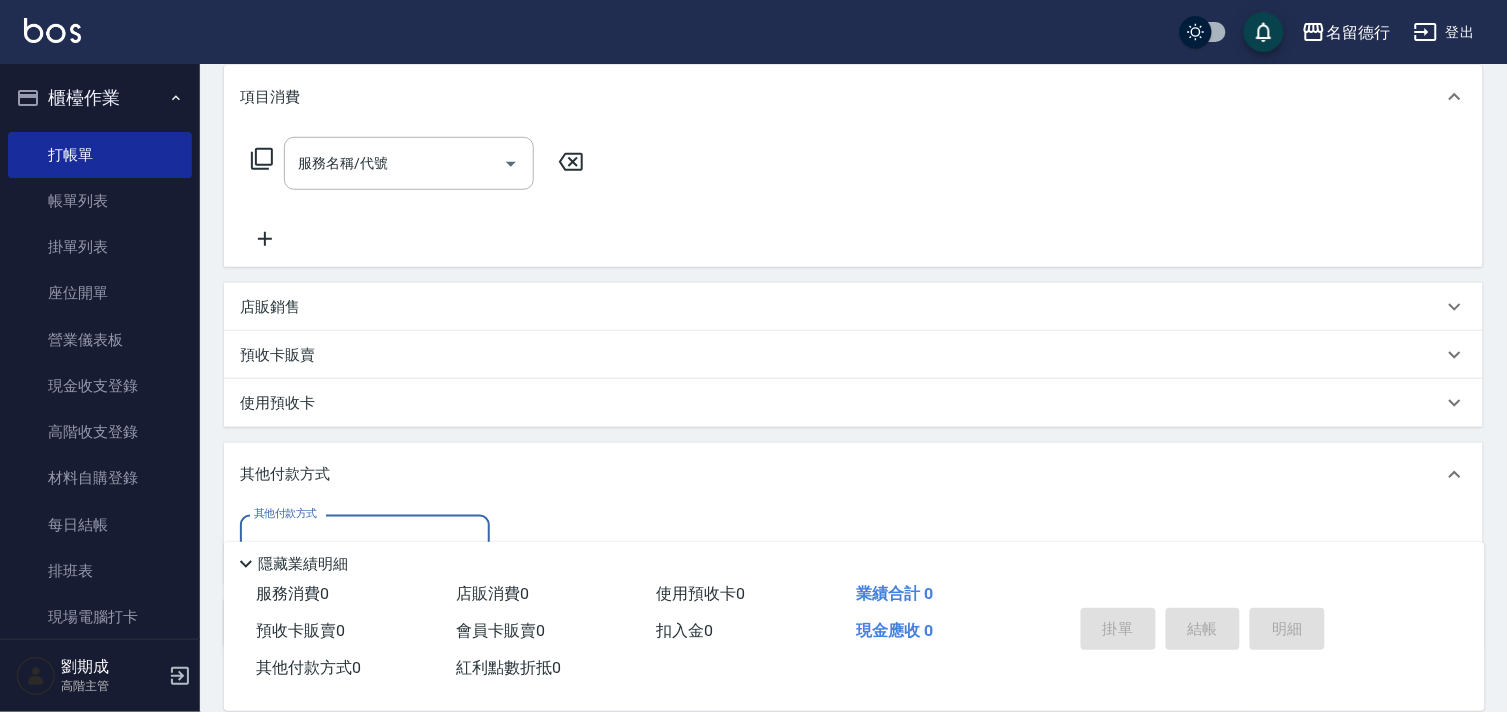 scroll, scrollTop: 0, scrollLeft: 0, axis: both 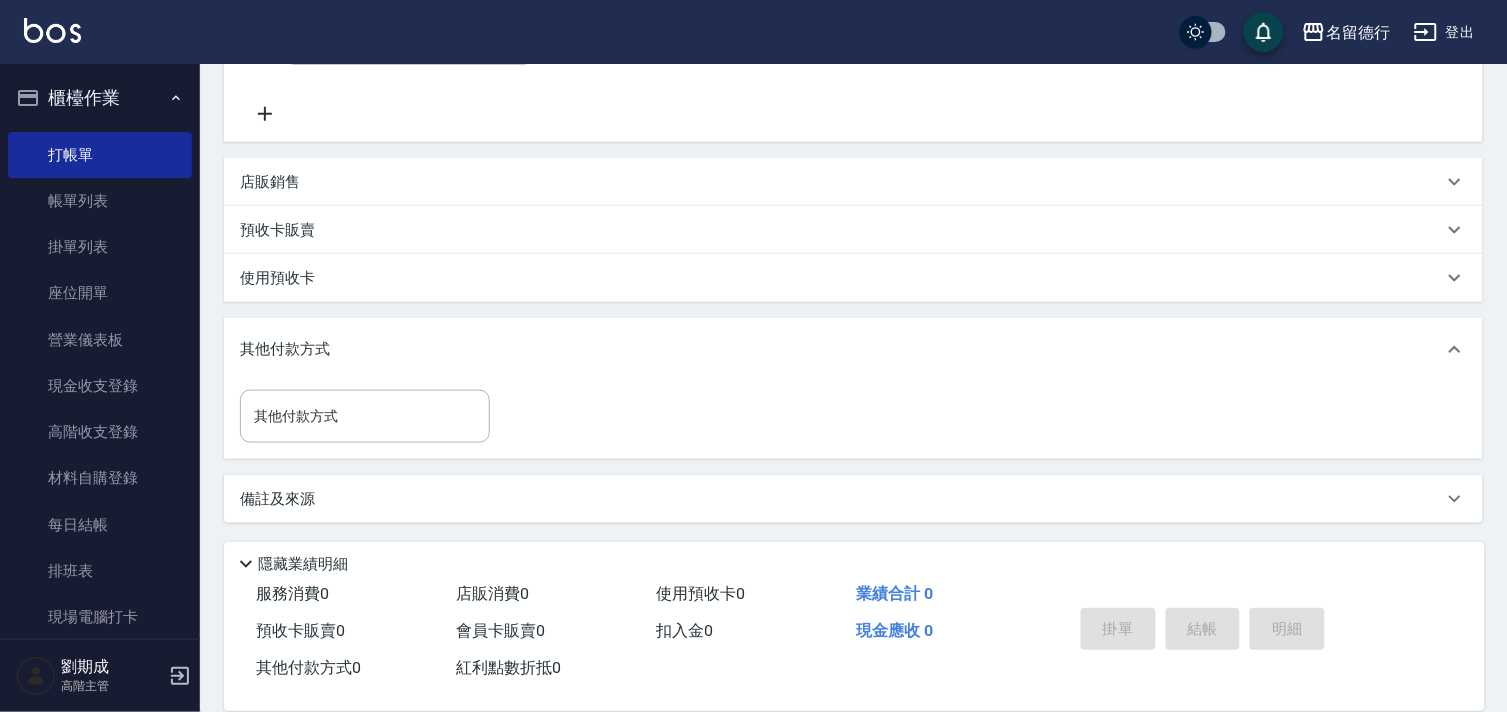 click on "其他付款方式" at bounding box center [290, 350] 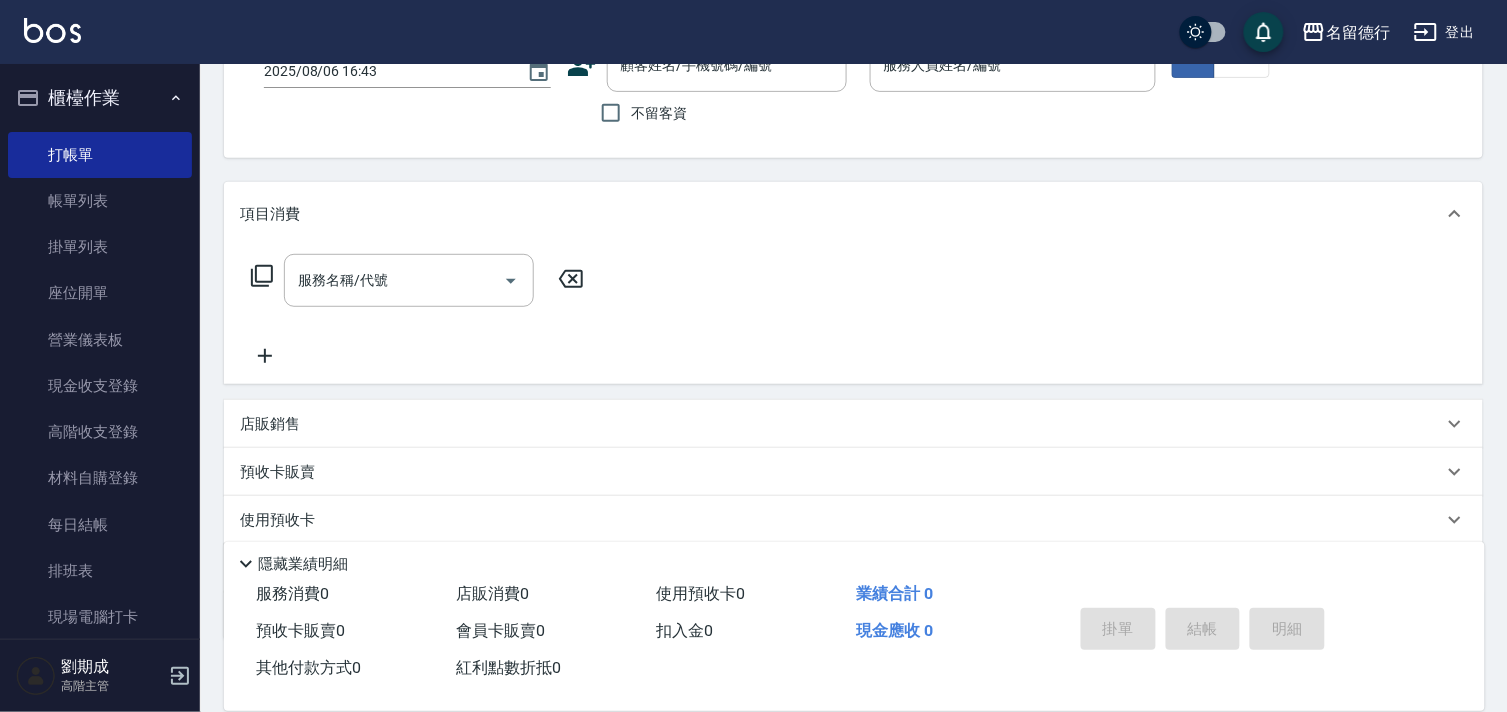 scroll, scrollTop: 0, scrollLeft: 0, axis: both 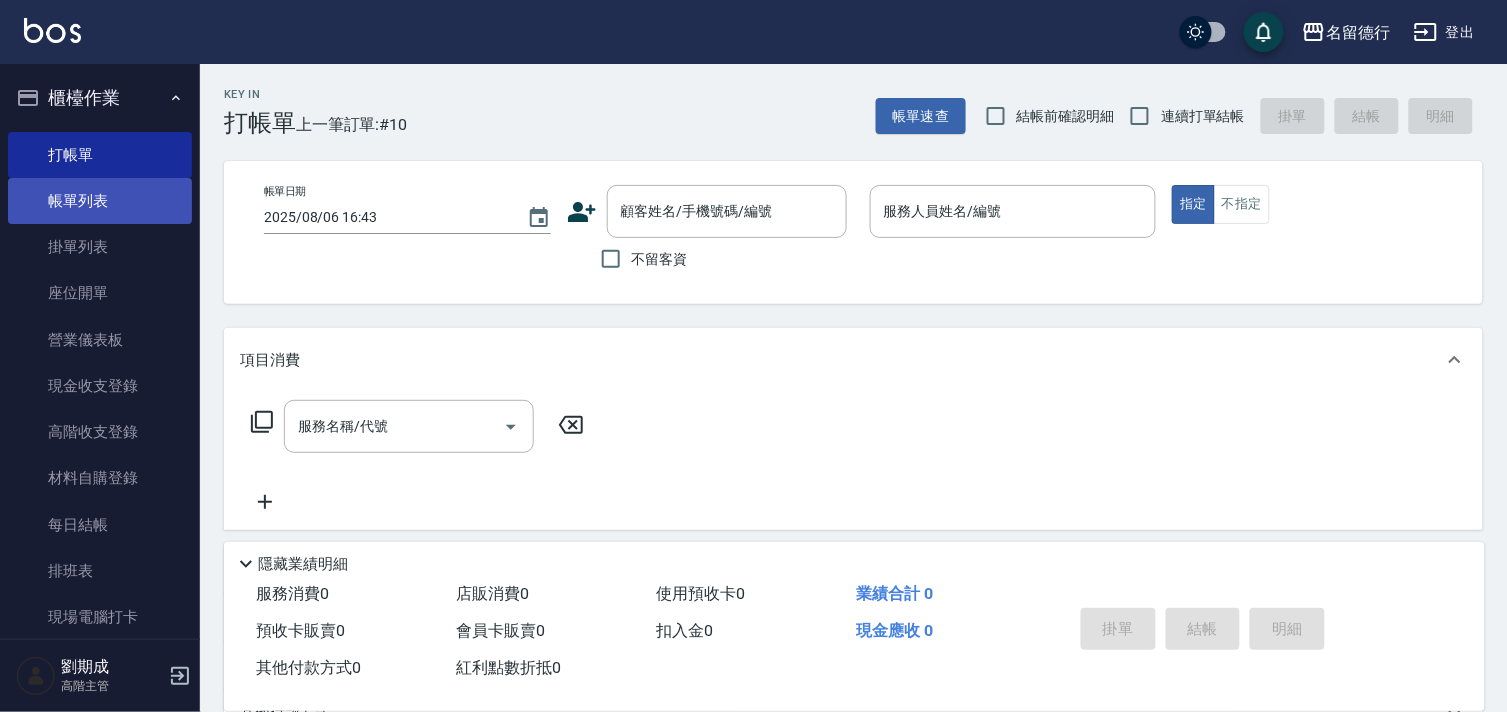 click on "帳單列表" at bounding box center [100, 201] 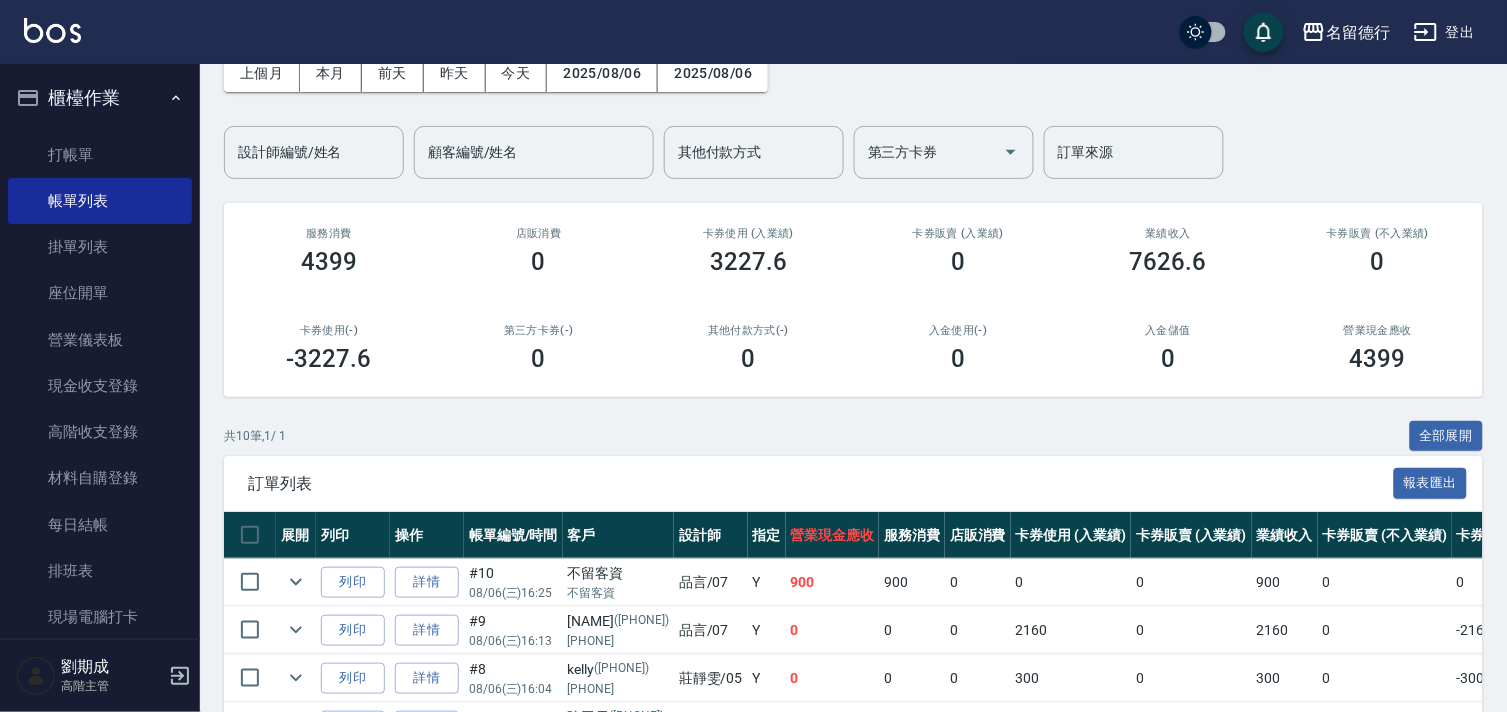 scroll, scrollTop: 222, scrollLeft: 0, axis: vertical 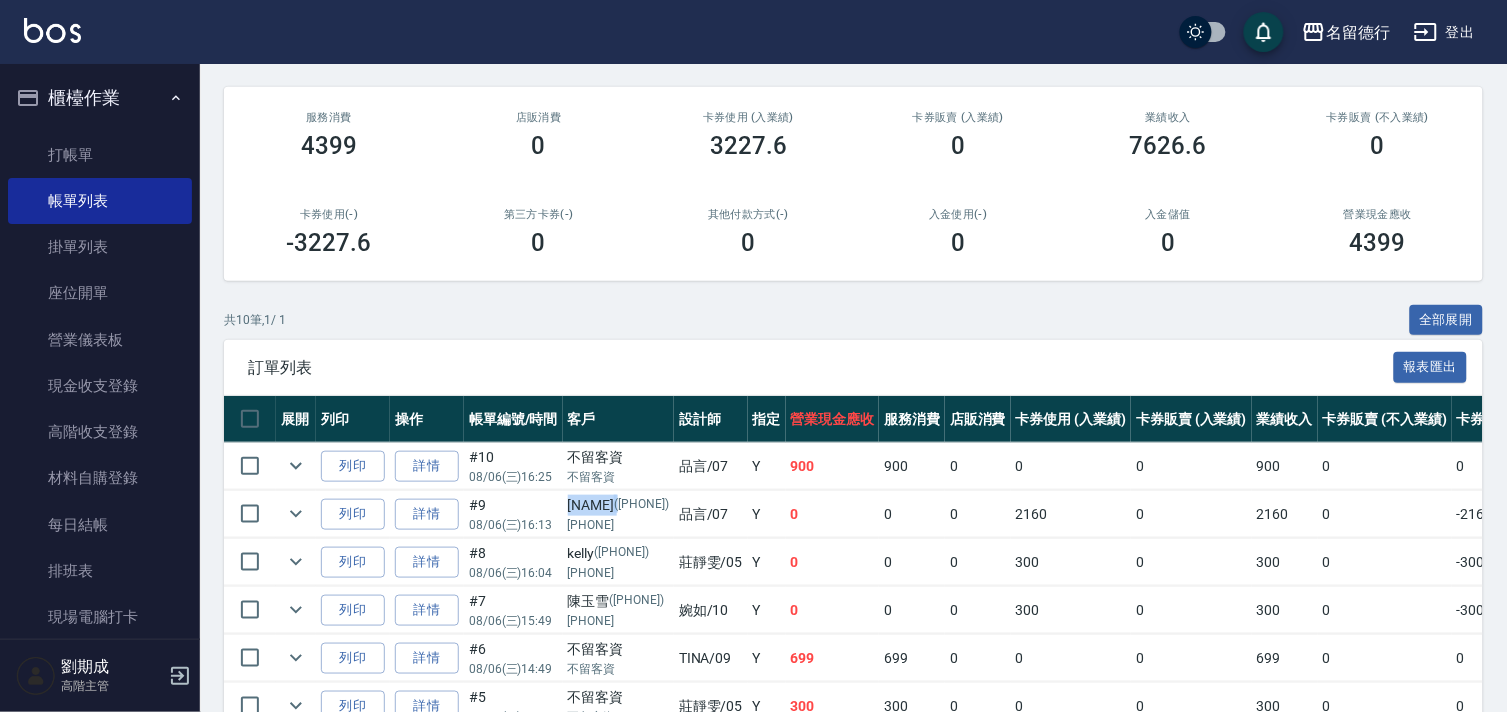 drag, startPoint x: 612, startPoint y: 496, endPoint x: 565, endPoint y: 504, distance: 47.67599 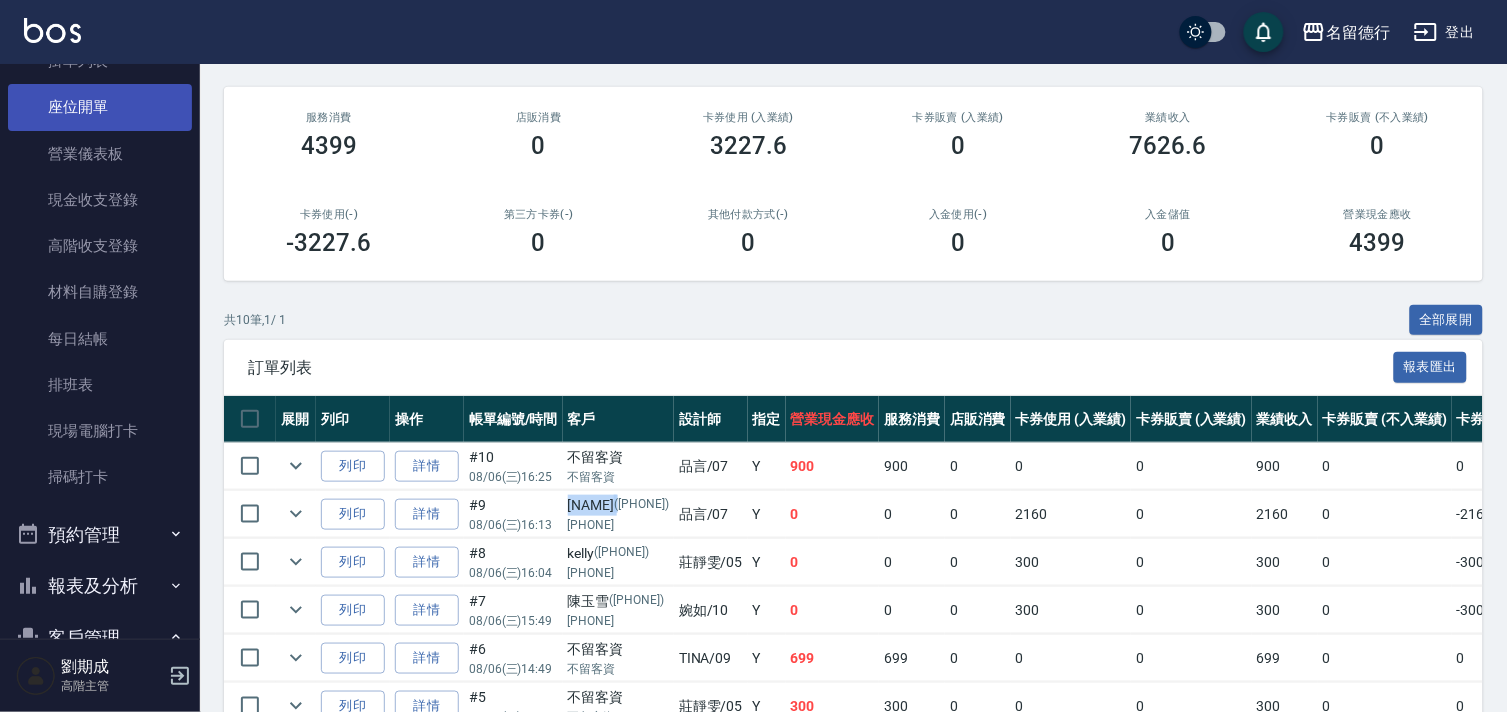 scroll, scrollTop: 0, scrollLeft: 0, axis: both 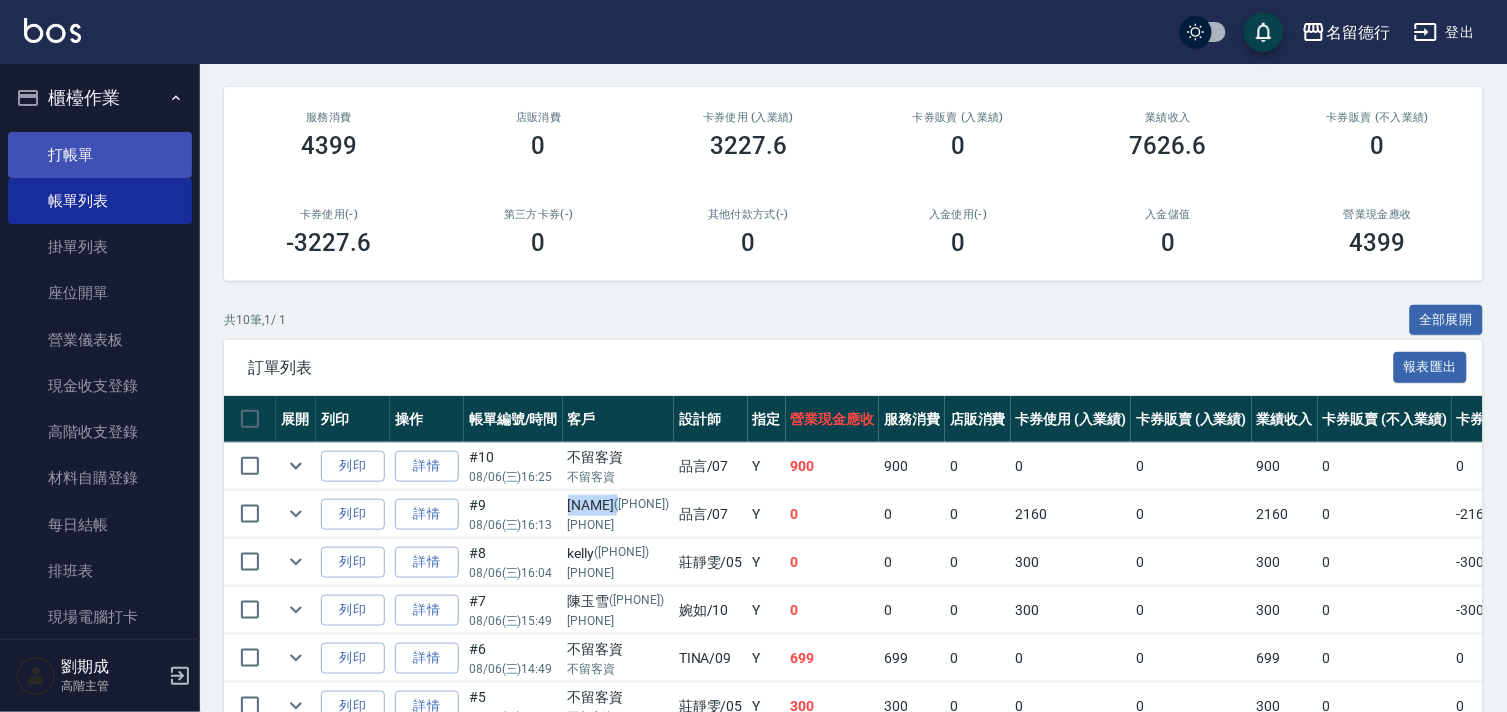 click on "打帳單" at bounding box center [100, 155] 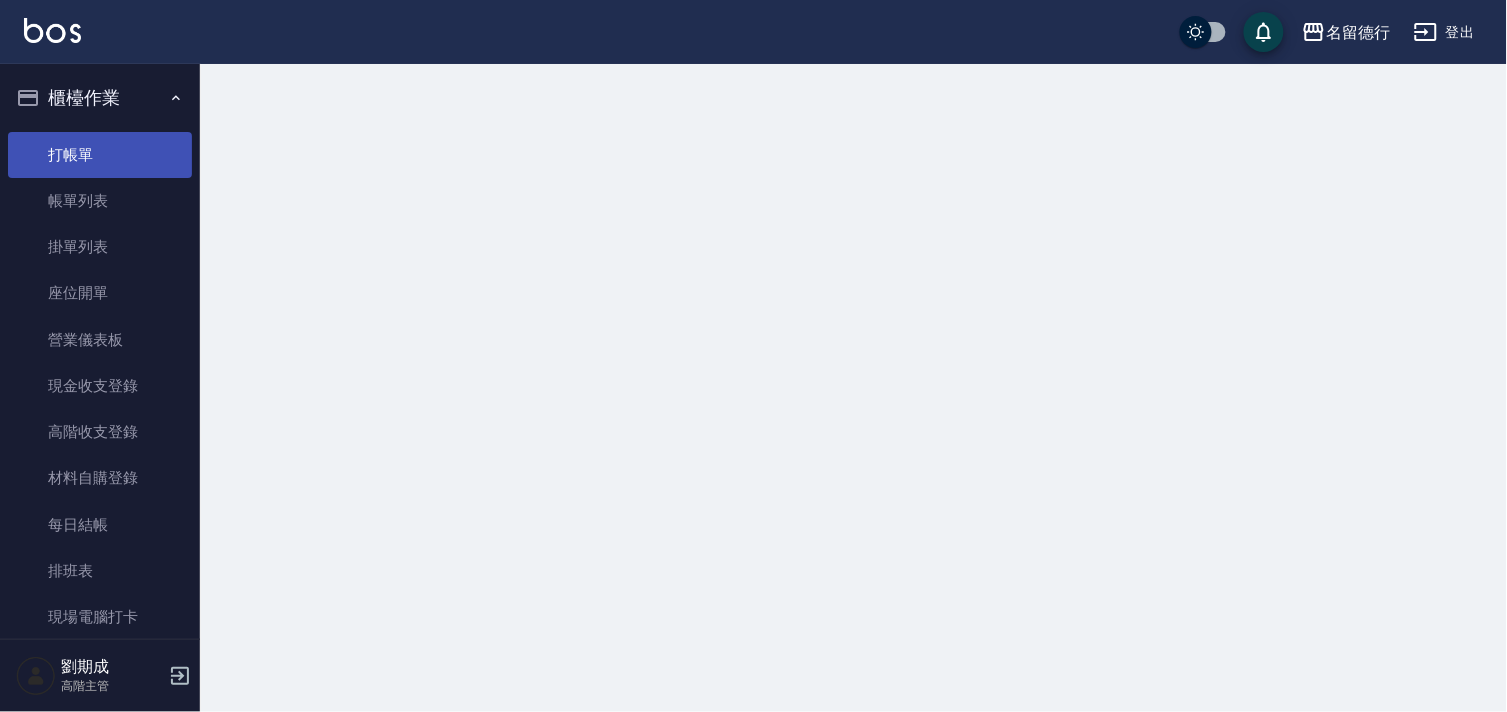 scroll, scrollTop: 0, scrollLeft: 0, axis: both 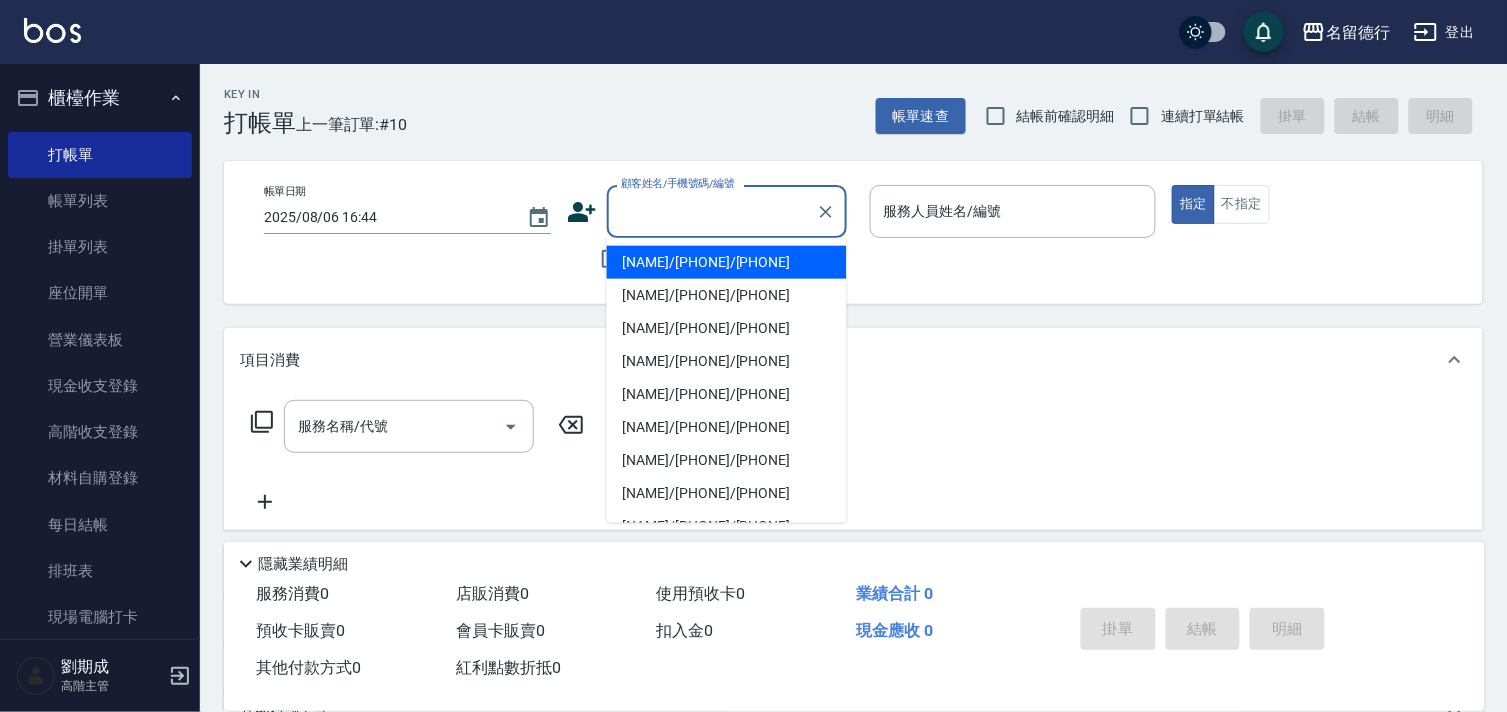click on "顧客姓名/手機號碼/編號" at bounding box center [712, 211] 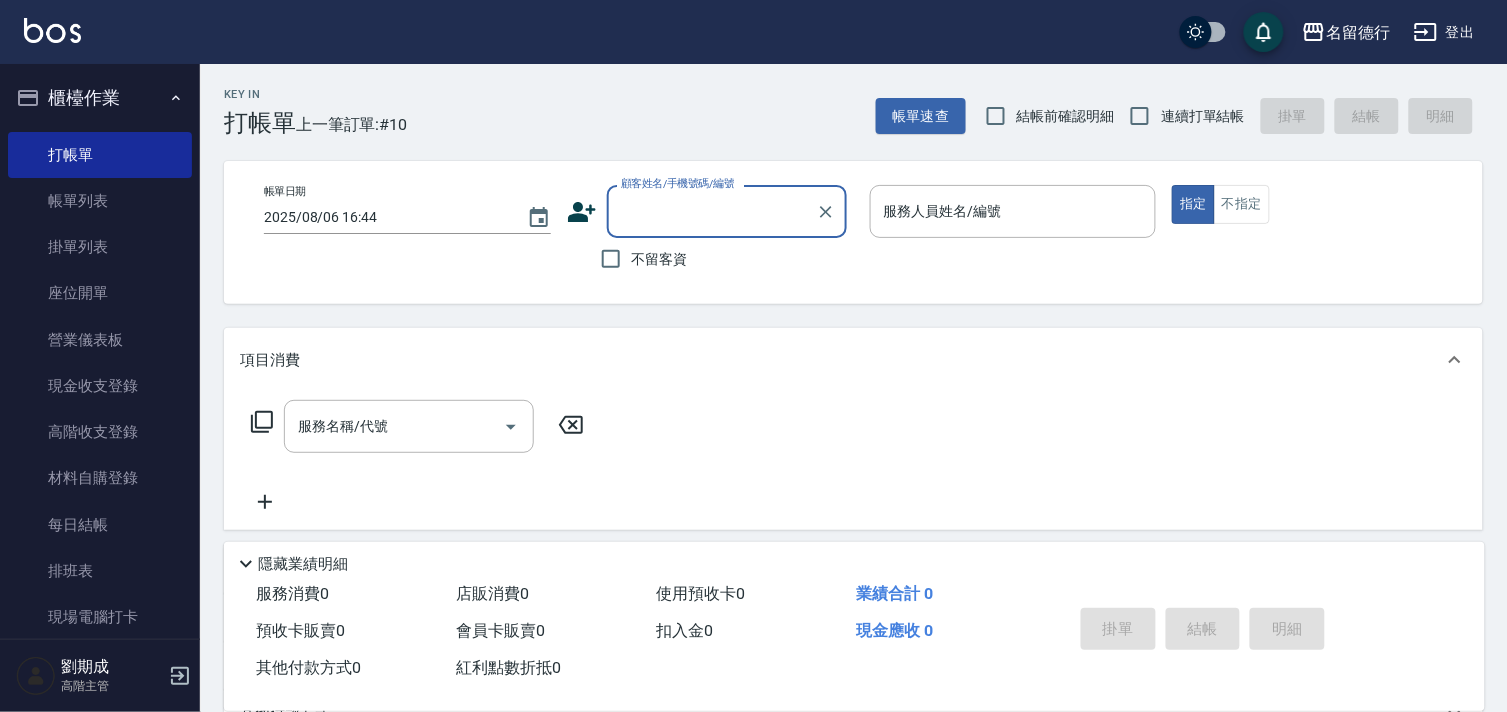 click on "顧客姓名/手機號碼/編號" at bounding box center [712, 211] 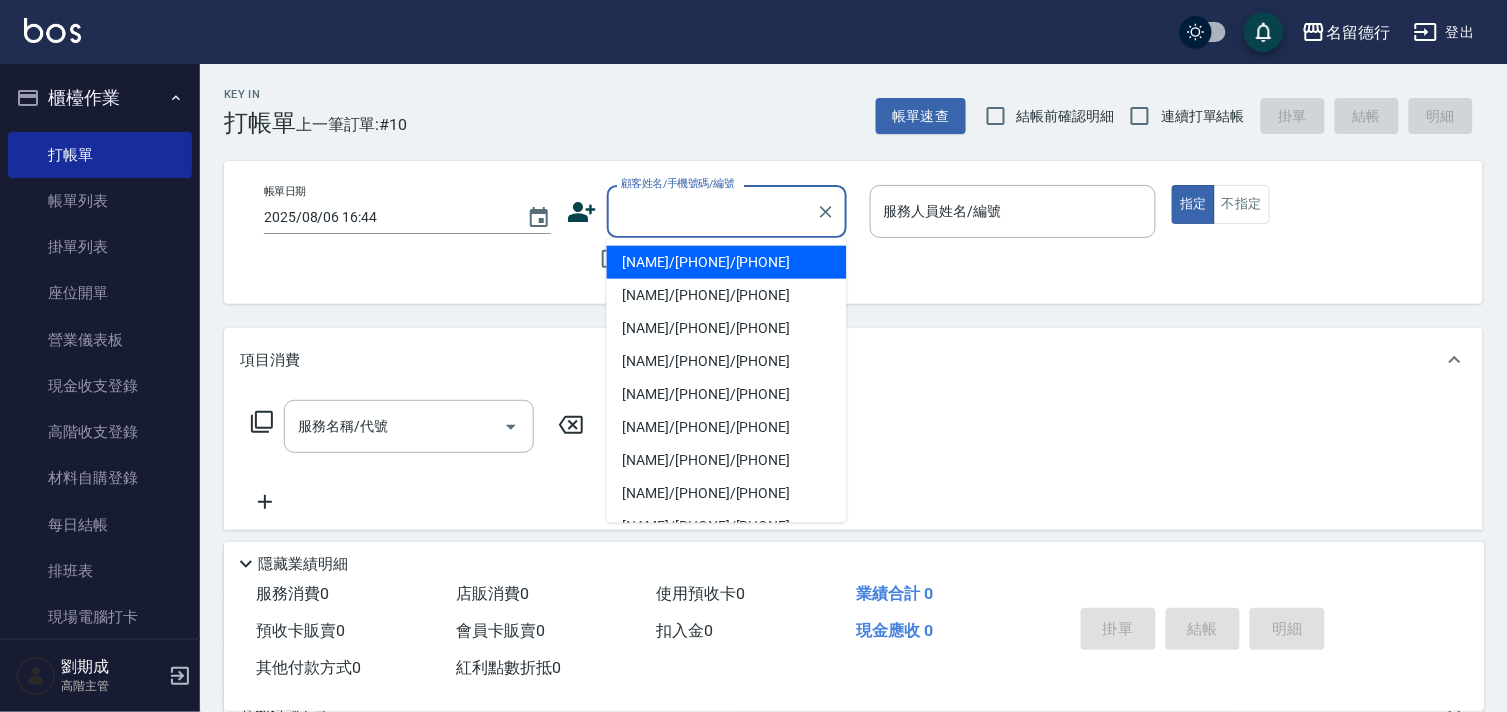 click on "溫舒涵/0912284788/0912284788" at bounding box center (727, 262) 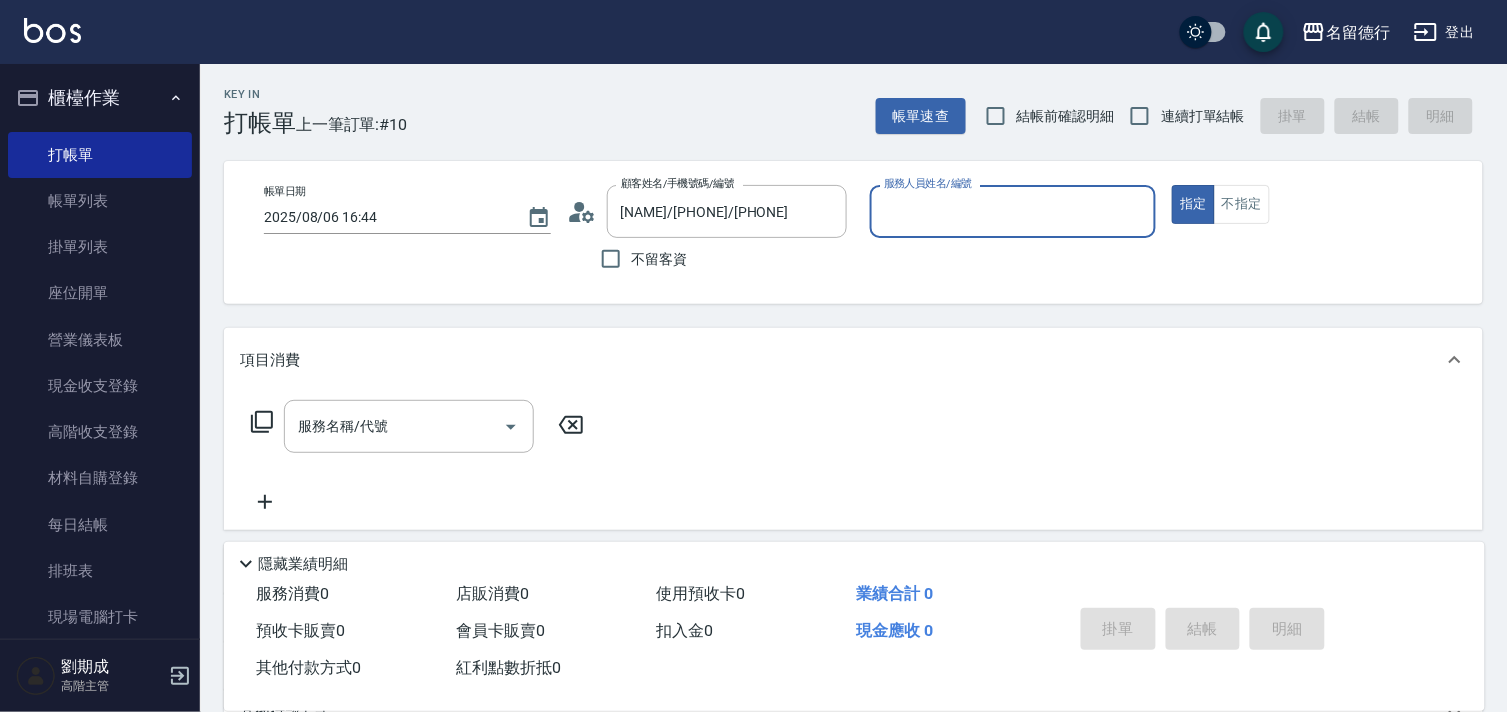 type on "溫舒涵/0912284788/0912284788" 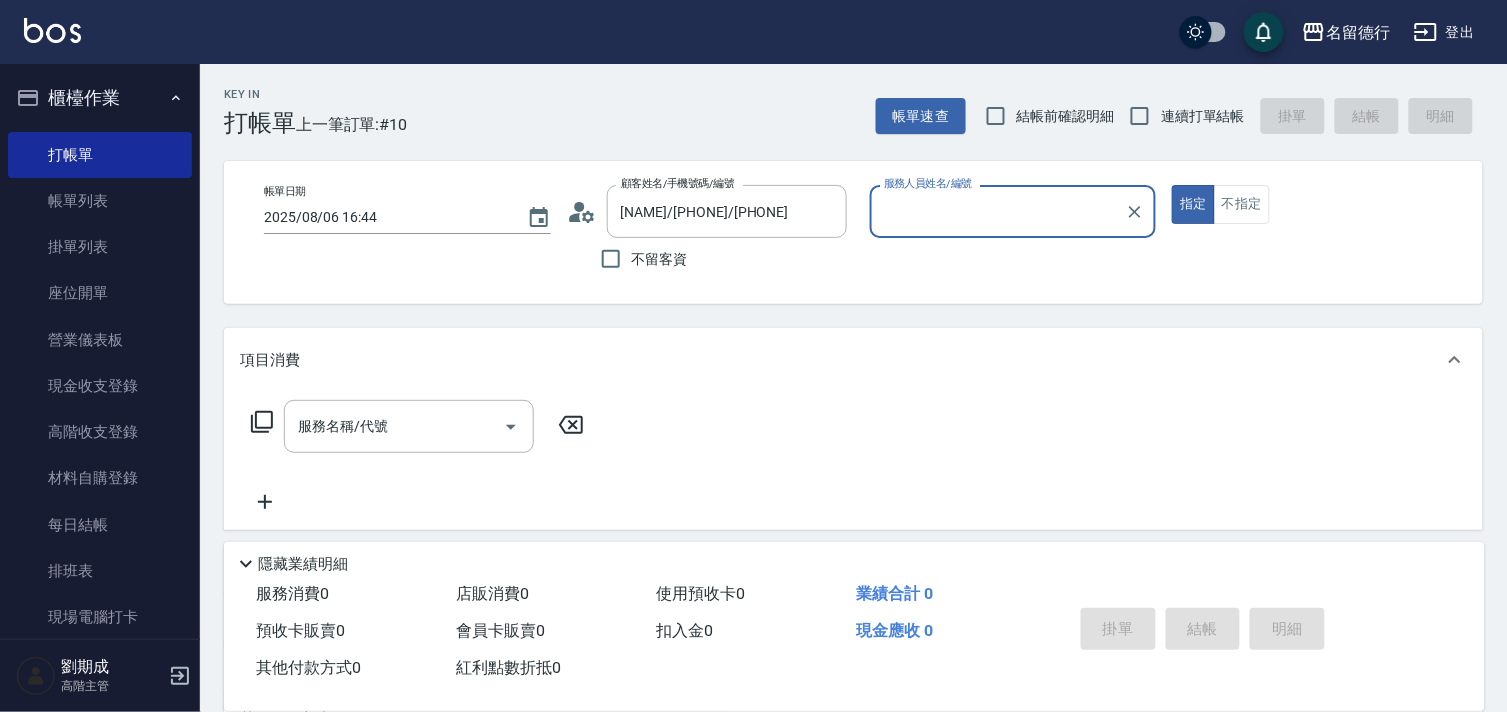 type on "品言-07" 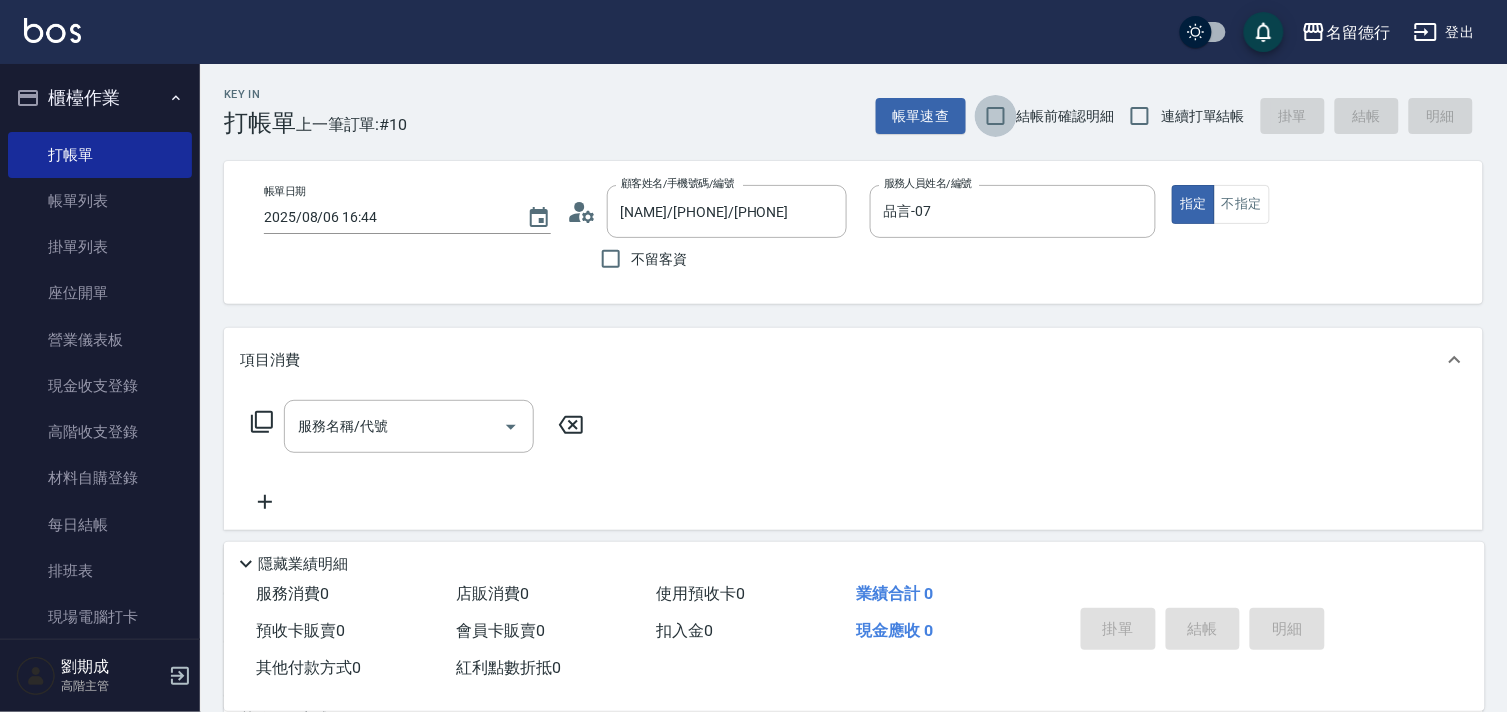 click on "結帳前確認明細" at bounding box center (996, 116) 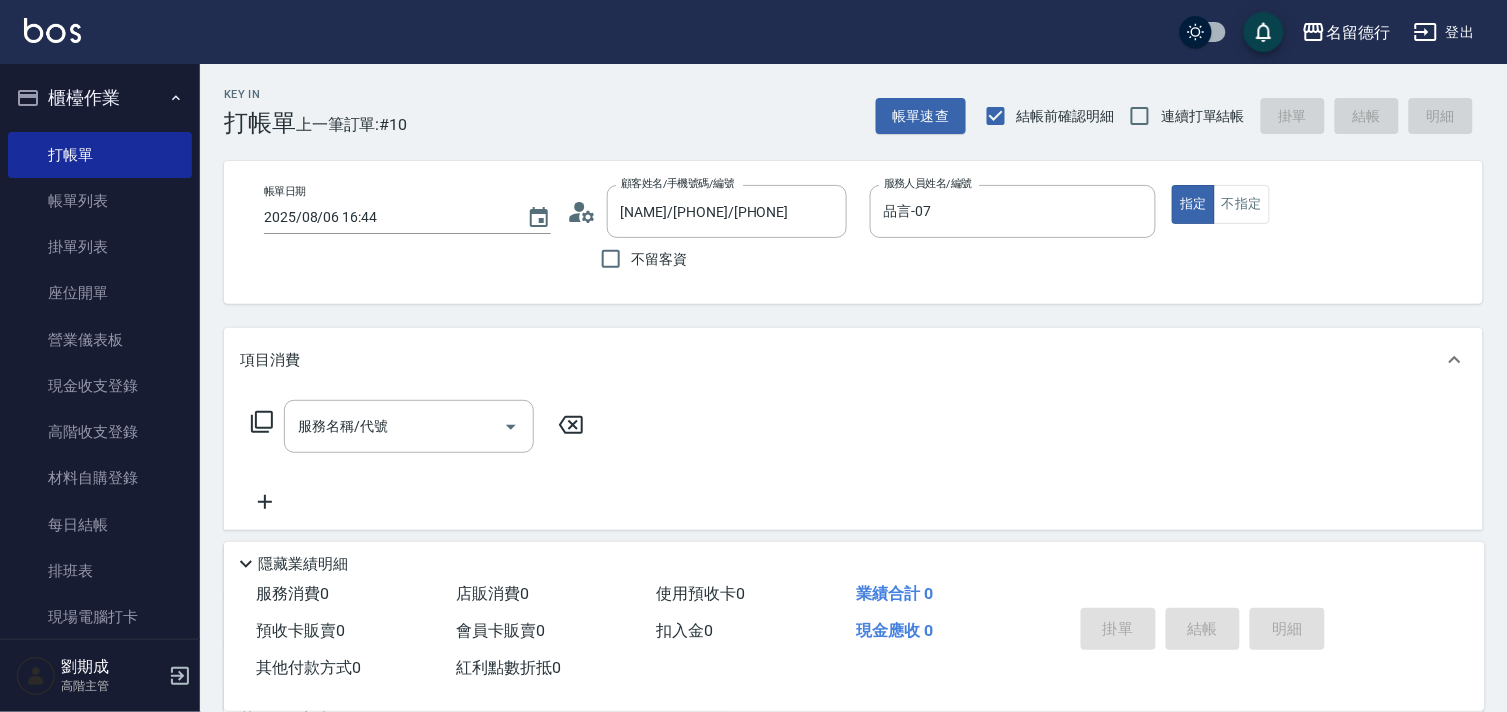 click on "連續打單結帳" at bounding box center [1203, 116] 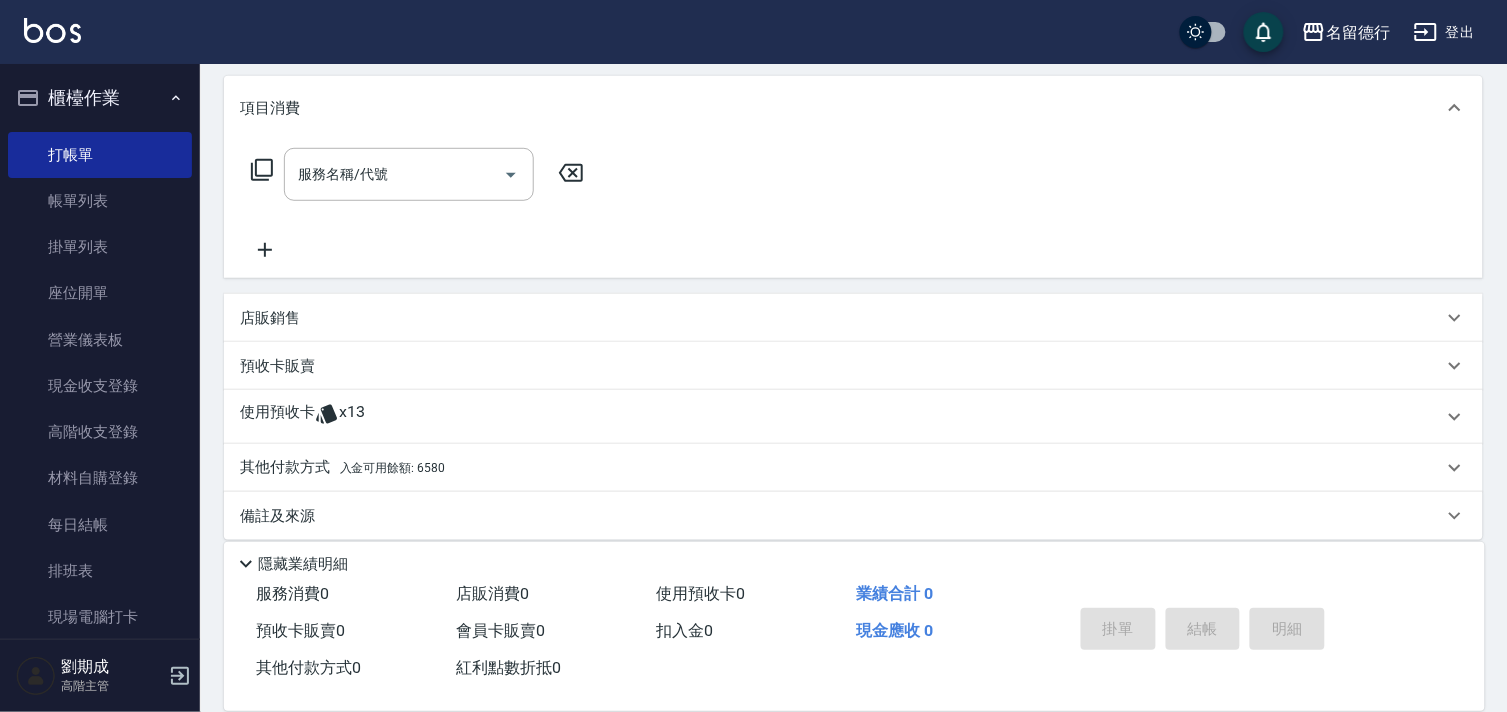 scroll, scrollTop: 268, scrollLeft: 0, axis: vertical 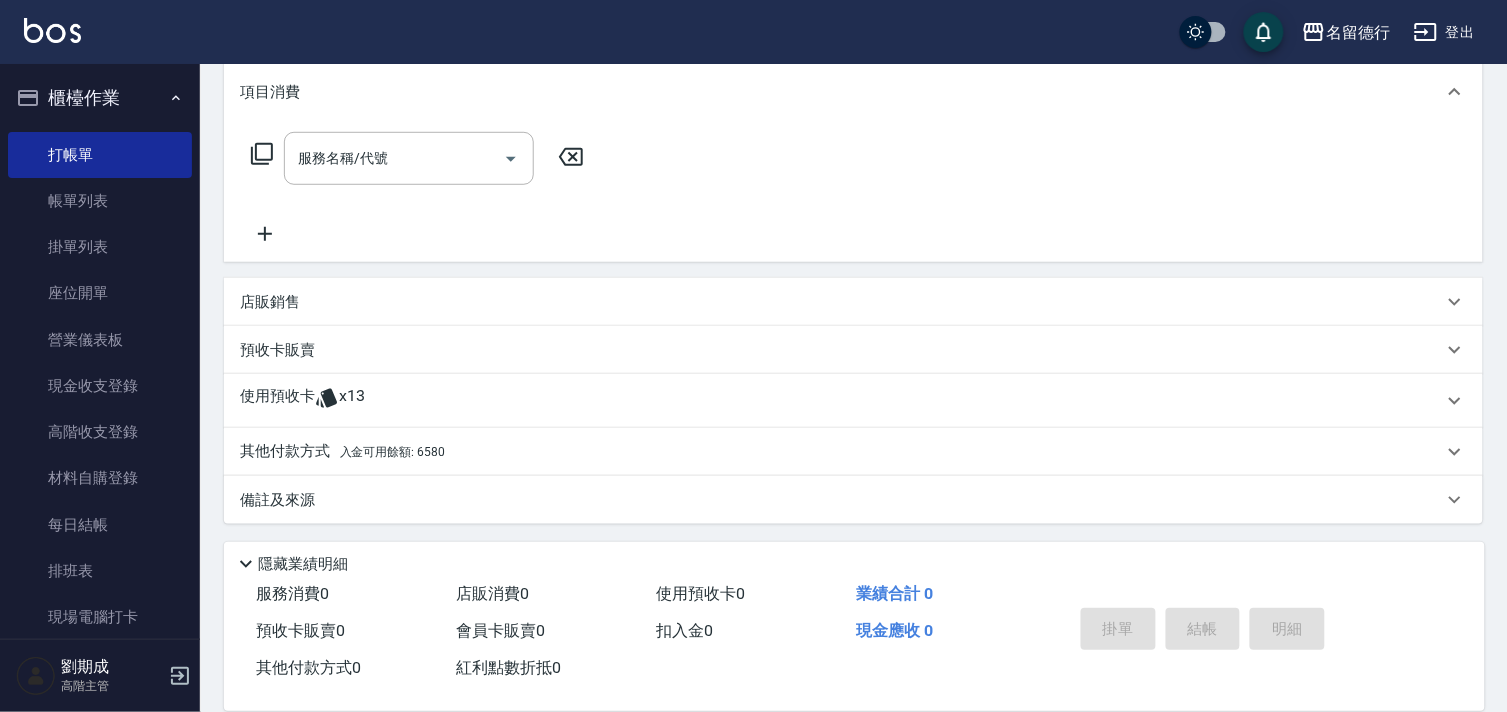 click on "入金可用餘額: 6580" at bounding box center [392, 452] 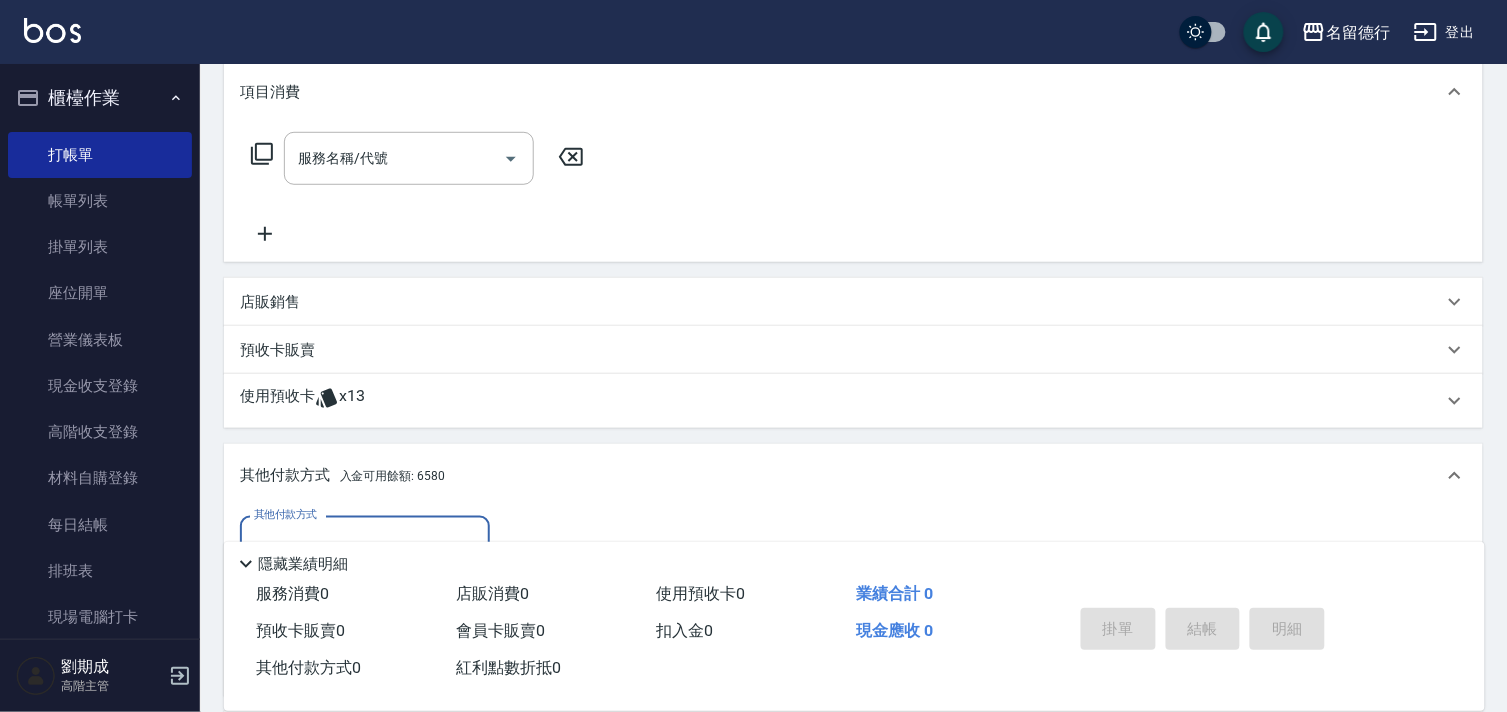 scroll, scrollTop: 0, scrollLeft: 0, axis: both 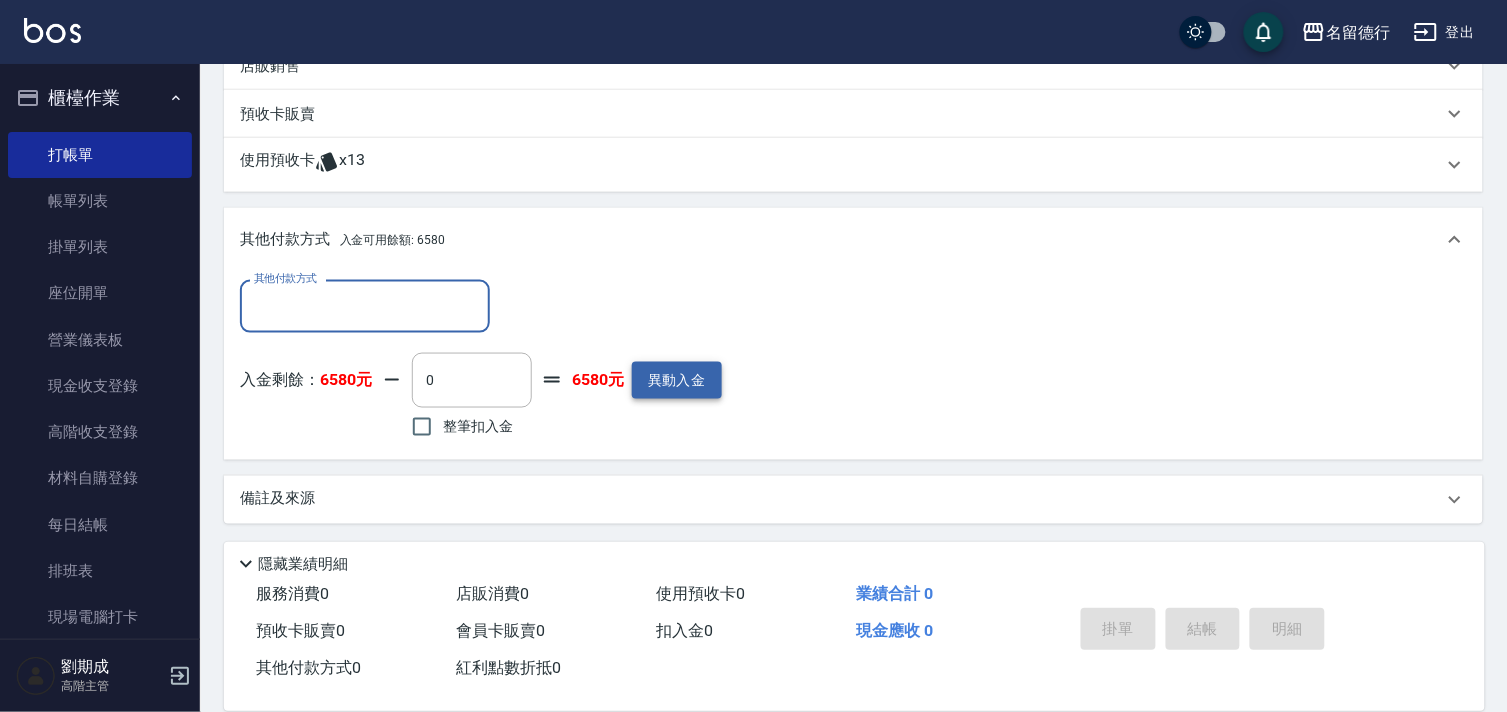 click on "異動入金" at bounding box center (677, 380) 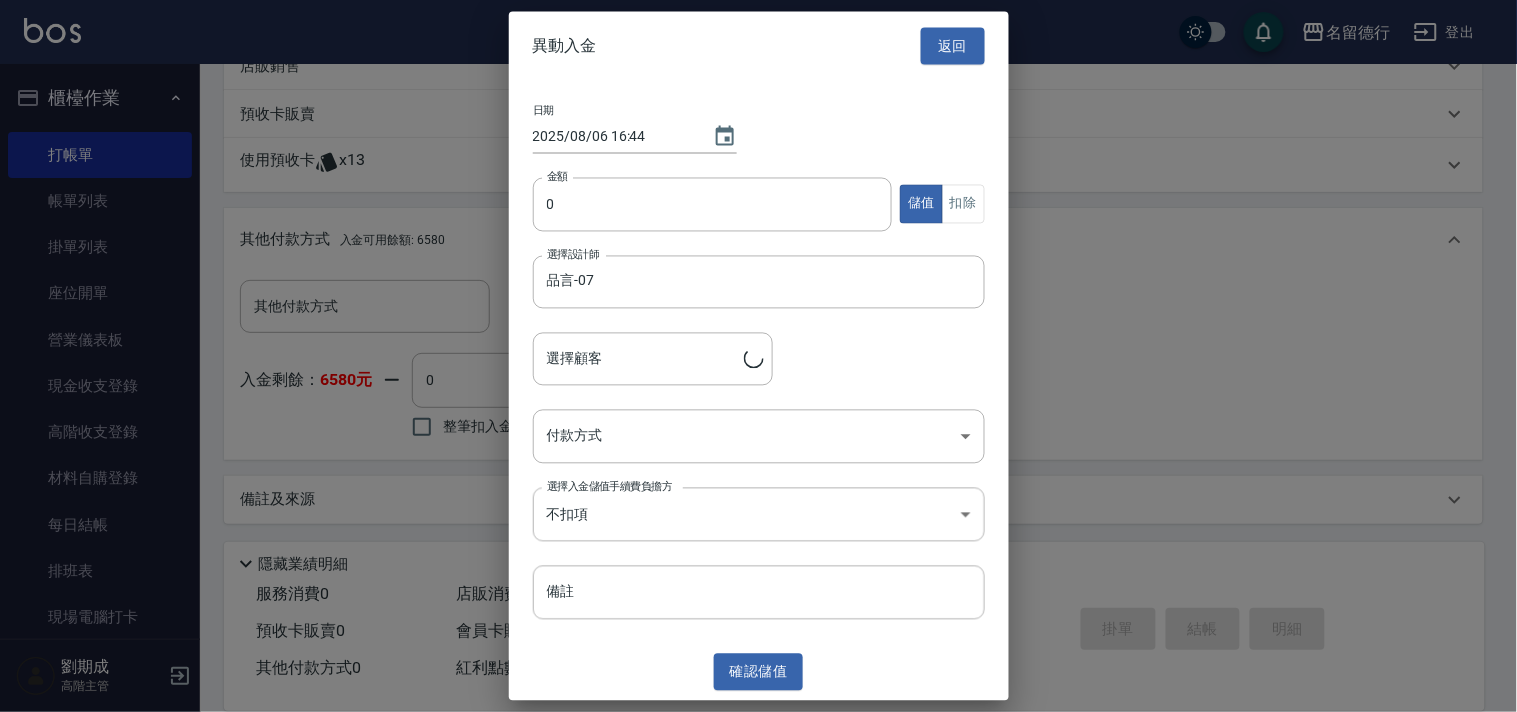 type on "溫舒涵/0912284788/0912284788" 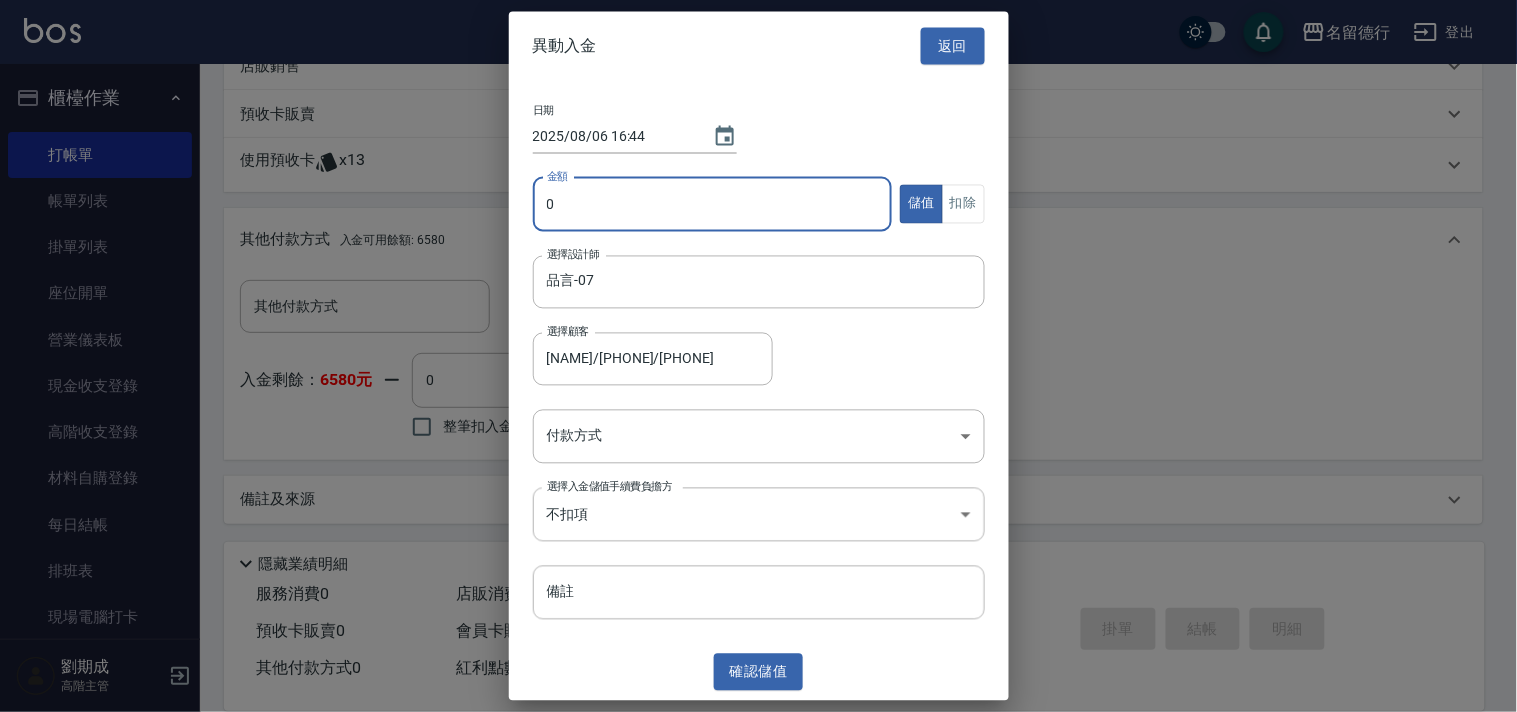 click on "0" at bounding box center (713, 204) 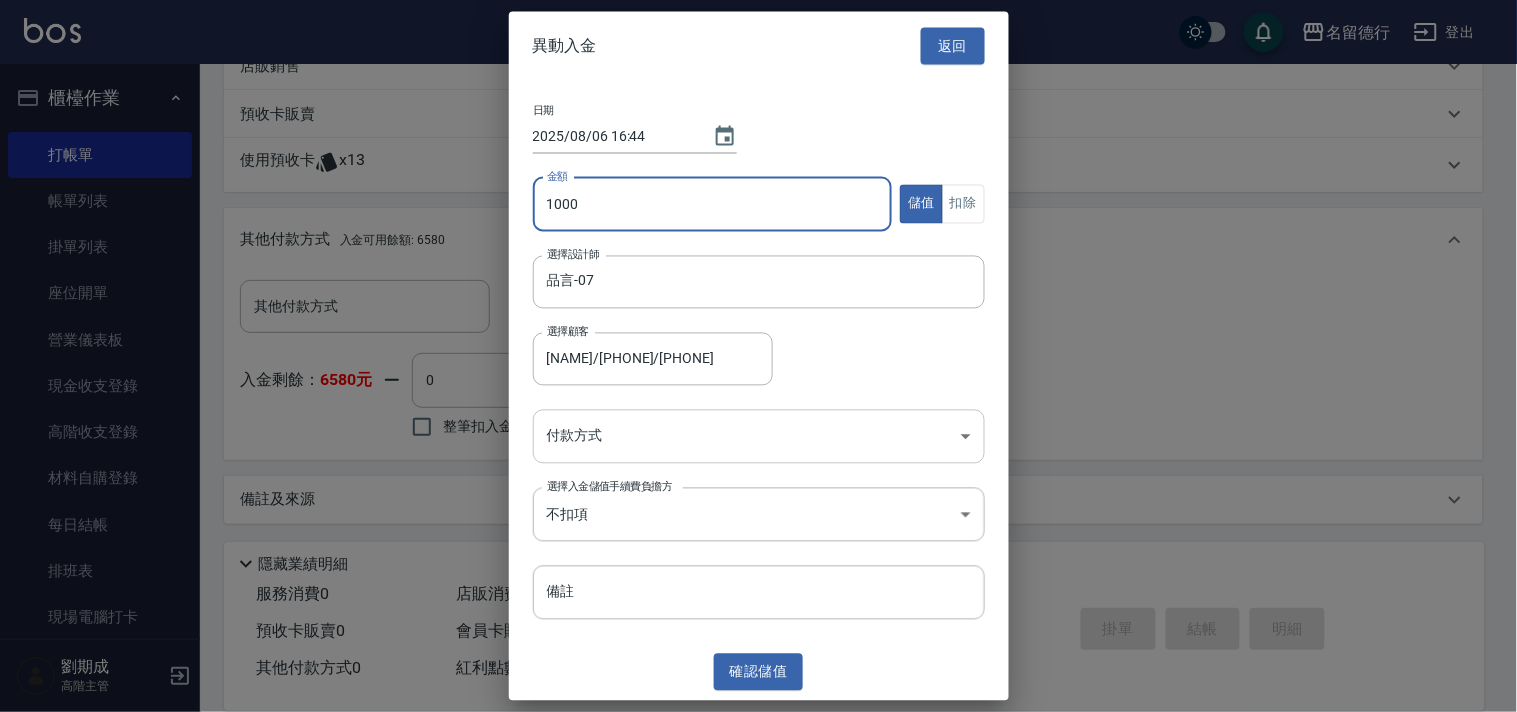 type on "1000" 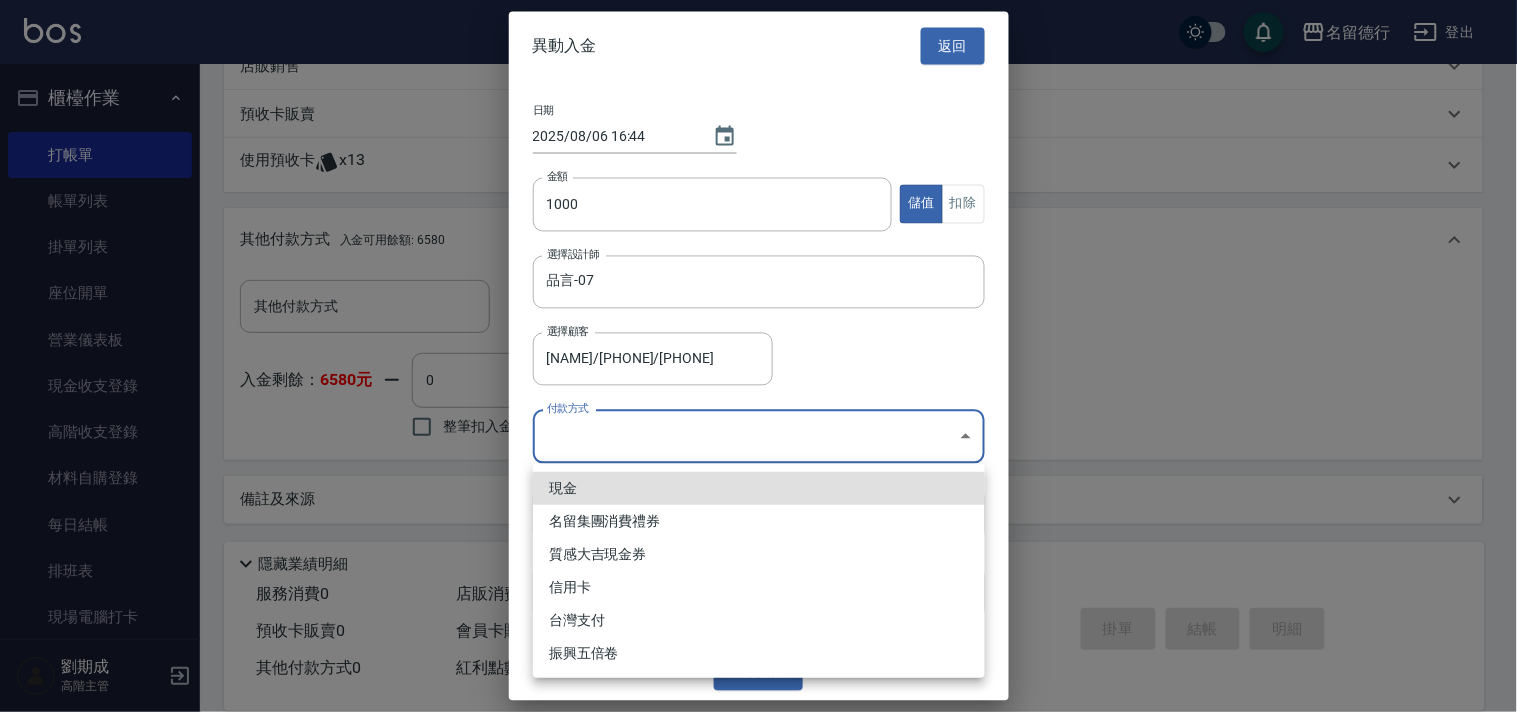 click on "名留德行 登出 櫃檯作業 打帳單 帳單列表 掛單列表 座位開單 營業儀表板 現金收支登錄 高階收支登錄 材料自購登錄 每日結帳 排班表 現場電腦打卡 掃碼打卡 預約管理 預約管理 單日預約紀錄 單週預約紀錄 報表及分析 報表目錄 消費分析儀表板 店家區間累計表 店家日報表 店家排行榜 互助日報表 互助月報表 互助排行榜 互助點數明細 互助業績報表 全店業績分析表 每日業績分析表 營業統計分析表 營業項目月分析表 設計師業績表 設計師日報表 設計師業績分析表 設計師業績月報表 設計師抽成報表 設計師排行榜 商品銷售排行榜 商品消耗明細 商品進銷貨報表 商品庫存表 商品庫存盤點表 會員卡銷售報表 服務扣項明細表 單一服務項目查詢 店販抽成明細 店販分類抽成明細 顧客入金餘額表 顧客卡券餘額表 每日非現金明細 每日收支明細 收支分類明細表 收支匯款表 0" at bounding box center [758, 105] 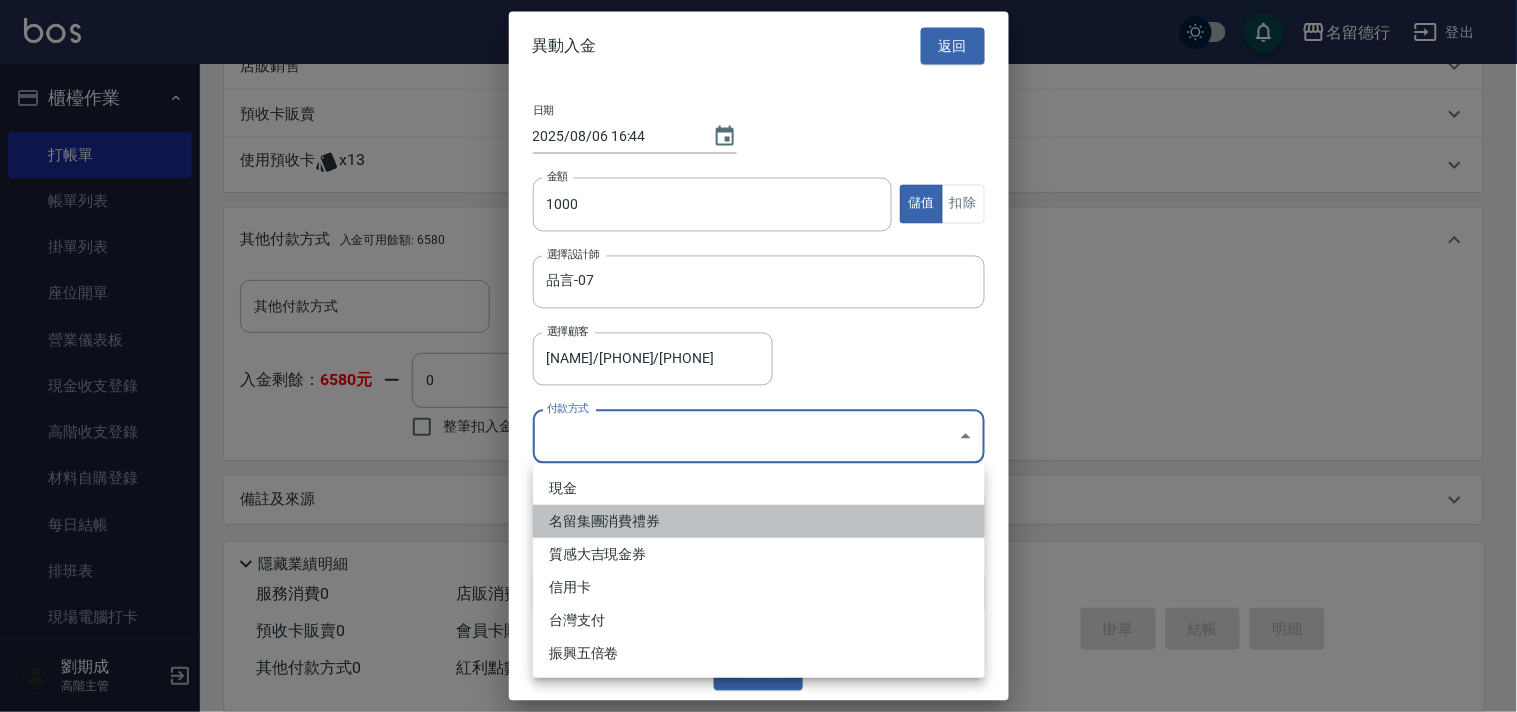 click on "名留集團消費禮券" at bounding box center (759, 521) 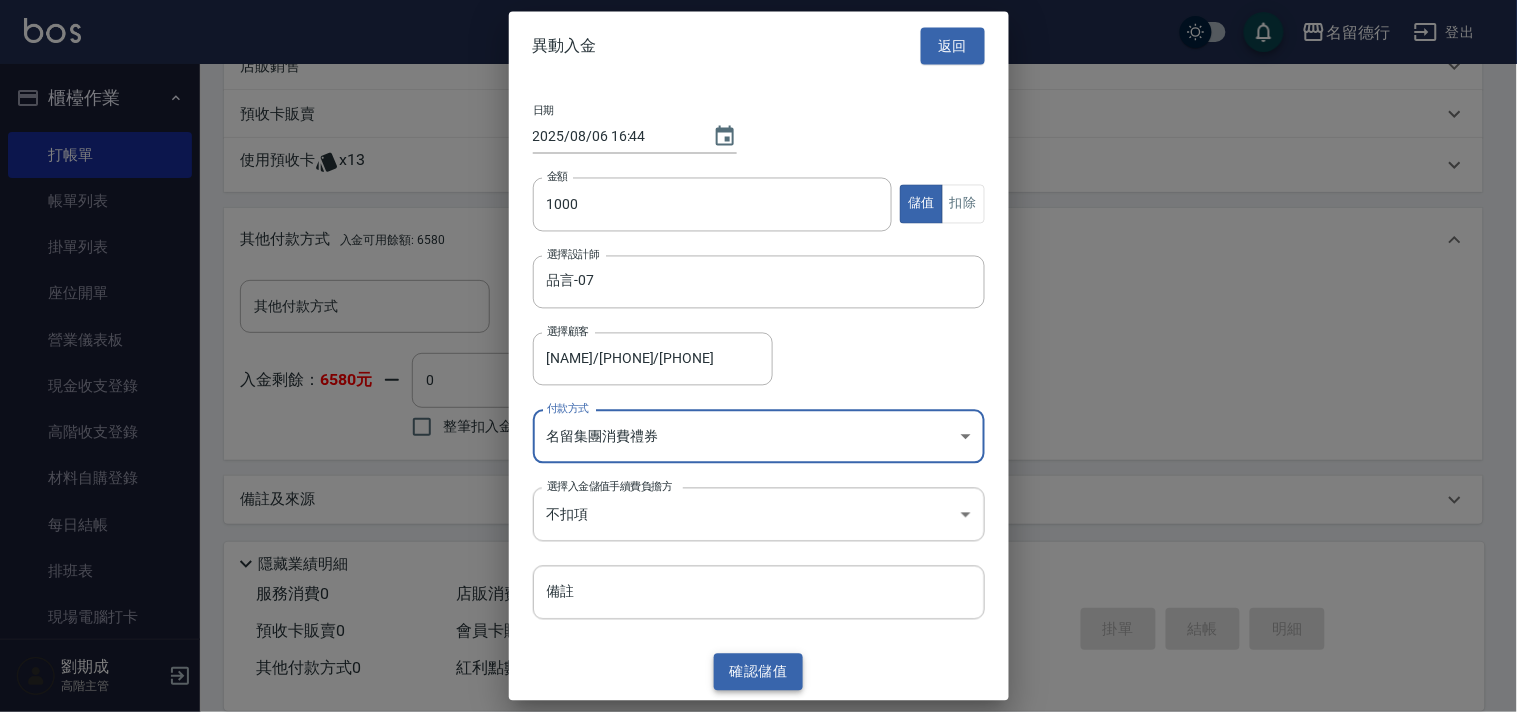 click on "確認 儲值" at bounding box center [759, 672] 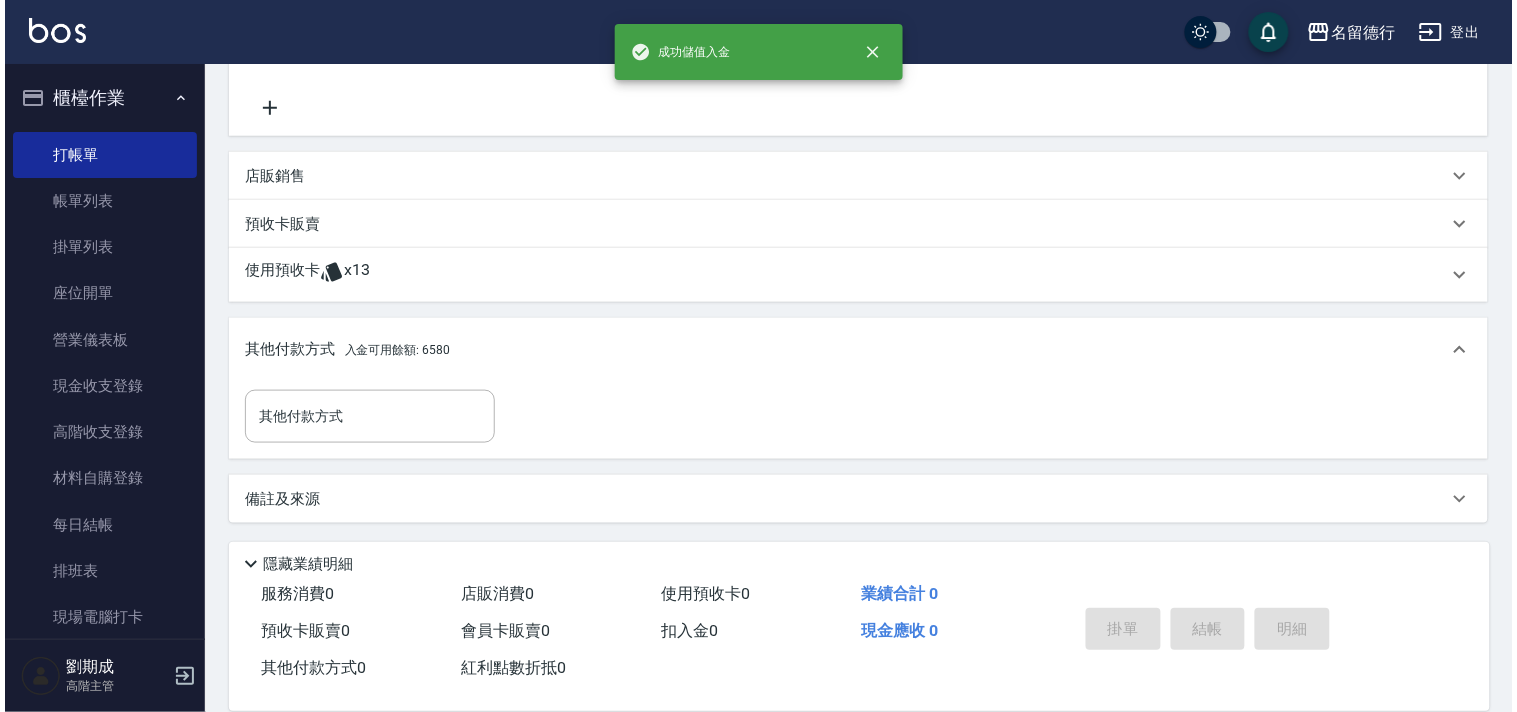 scroll, scrollTop: 504, scrollLeft: 0, axis: vertical 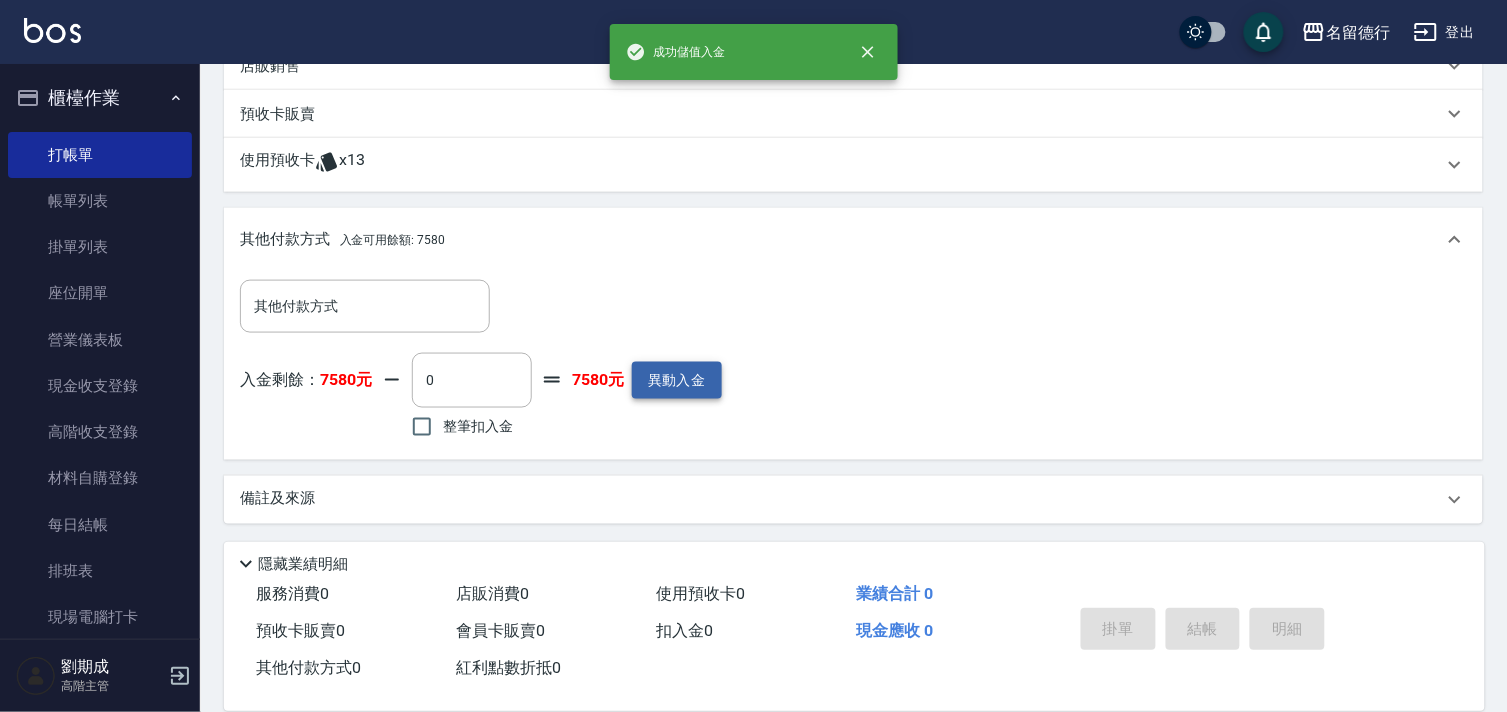 click on "異動入金" at bounding box center [677, 380] 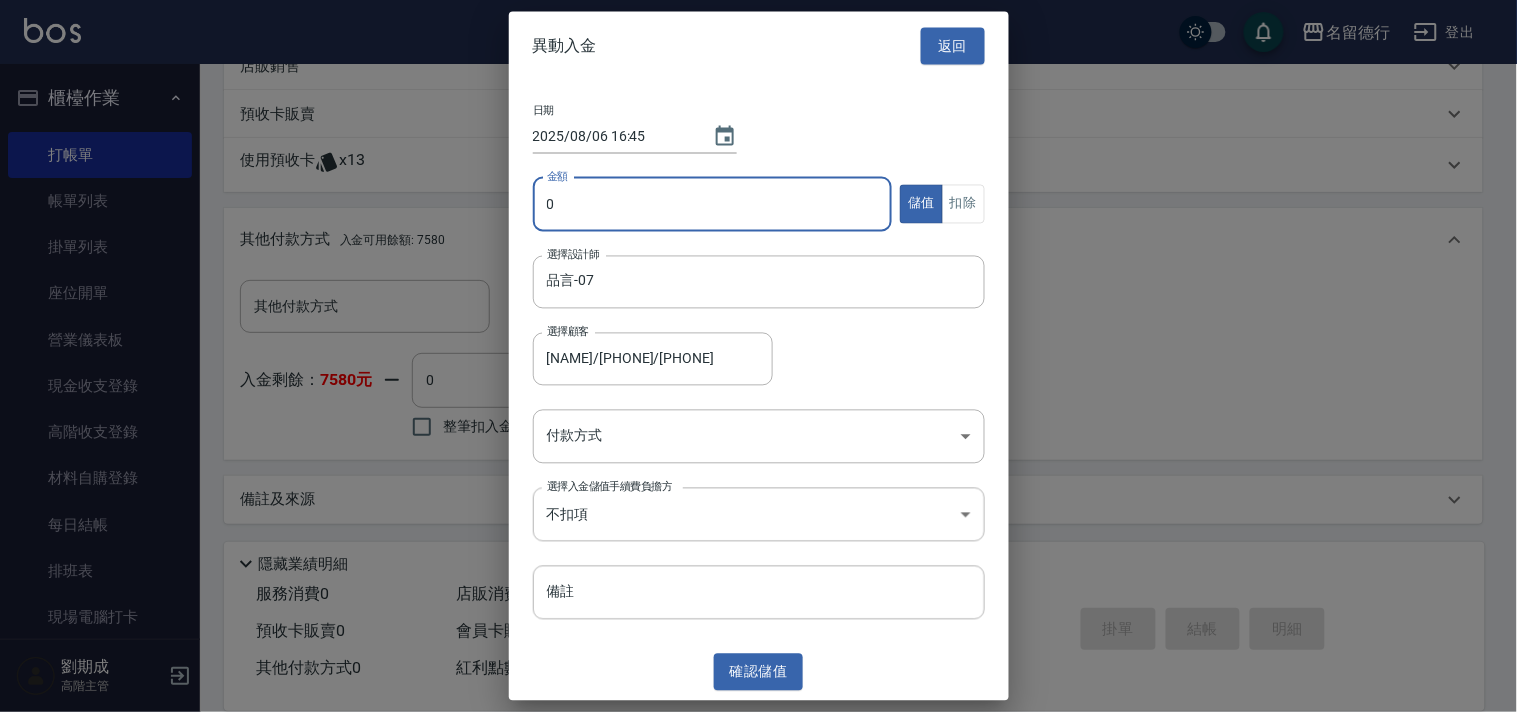 click on "0" at bounding box center [713, 204] 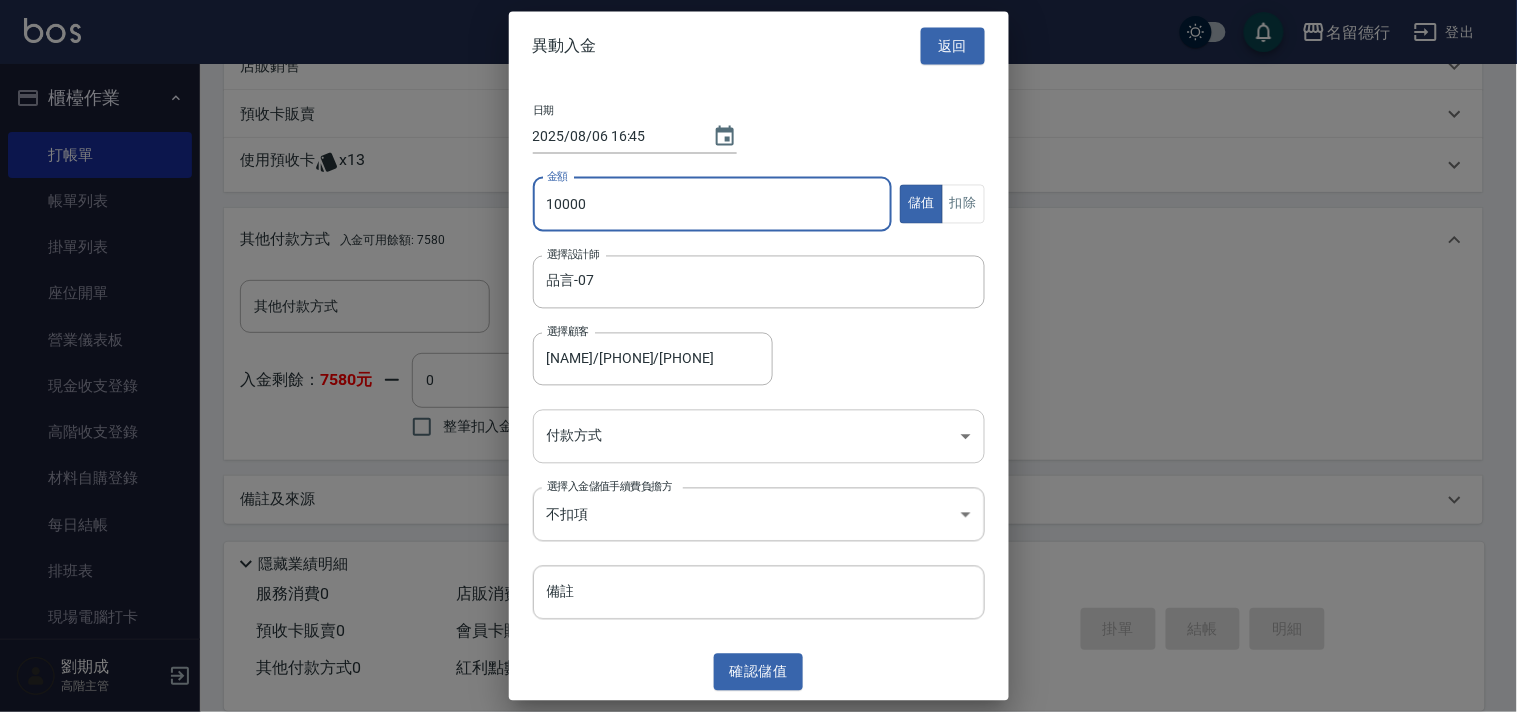 type on "10000" 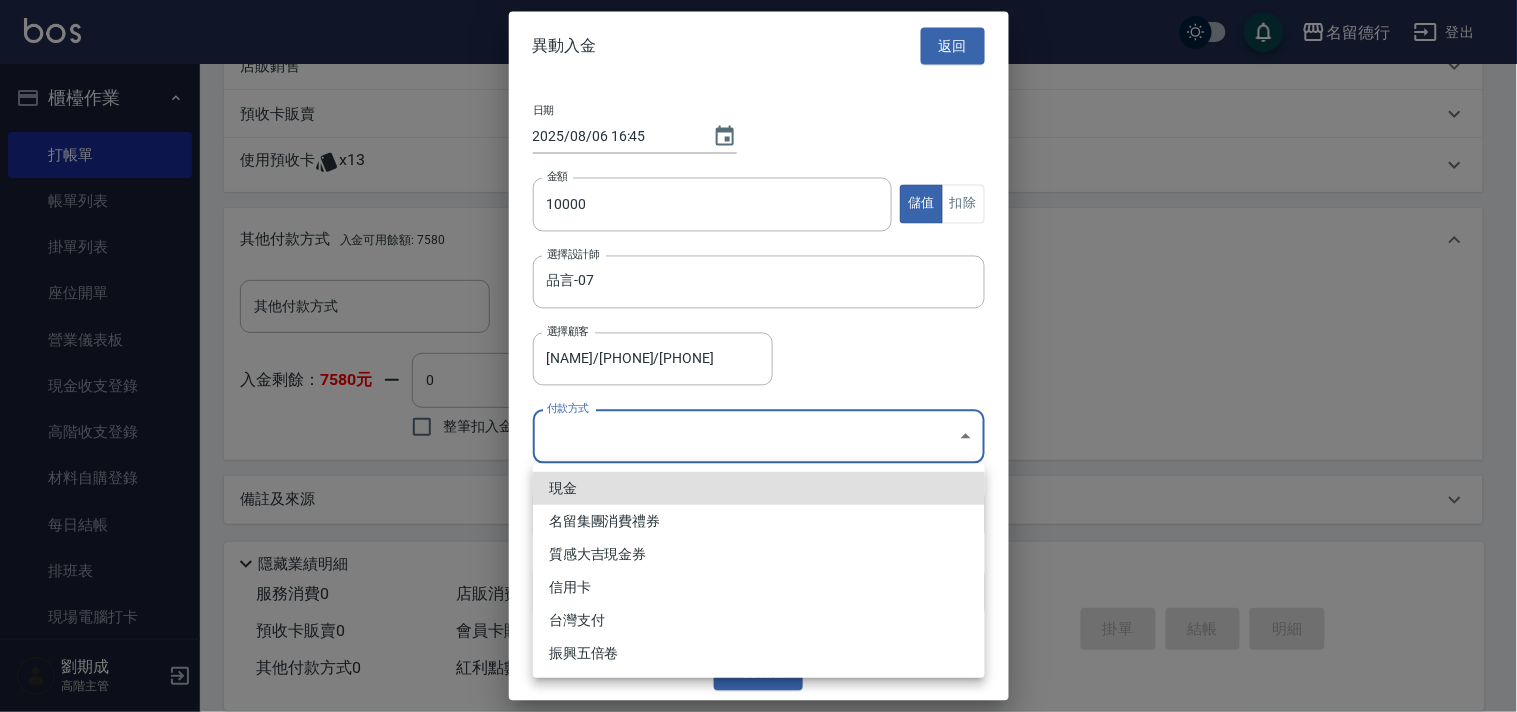 click on "名留德行 登出 櫃檯作業 打帳單 帳單列表 掛單列表 座位開單 營業儀表板 現金收支登錄 高階收支登錄 材料自購登錄 每日結帳 排班表 現場電腦打卡 掃碼打卡 預約管理 預約管理 單日預約紀錄 單週預約紀錄 報表及分析 報表目錄 消費分析儀表板 店家區間累計表 店家日報表 店家排行榜 互助日報表 互助月報表 互助排行榜 互助點數明細 互助業績報表 全店業績分析表 每日業績分析表 營業統計分析表 營業項目月分析表 設計師業績表 設計師日報表 設計師業績分析表 設計師業績月報表 設計師抽成報表 設計師排行榜 商品銷售排行榜 商品消耗明細 商品進銷貨報表 商品庫存表 商品庫存盤點表 會員卡銷售報表 服務扣項明細表 單一服務項目查詢 店販抽成明細 店販分類抽成明細 顧客入金餘額表 顧客卡券餘額表 每日非現金明細 每日收支明細 收支分類明細表 收支匯款表 0" at bounding box center (758, 105) 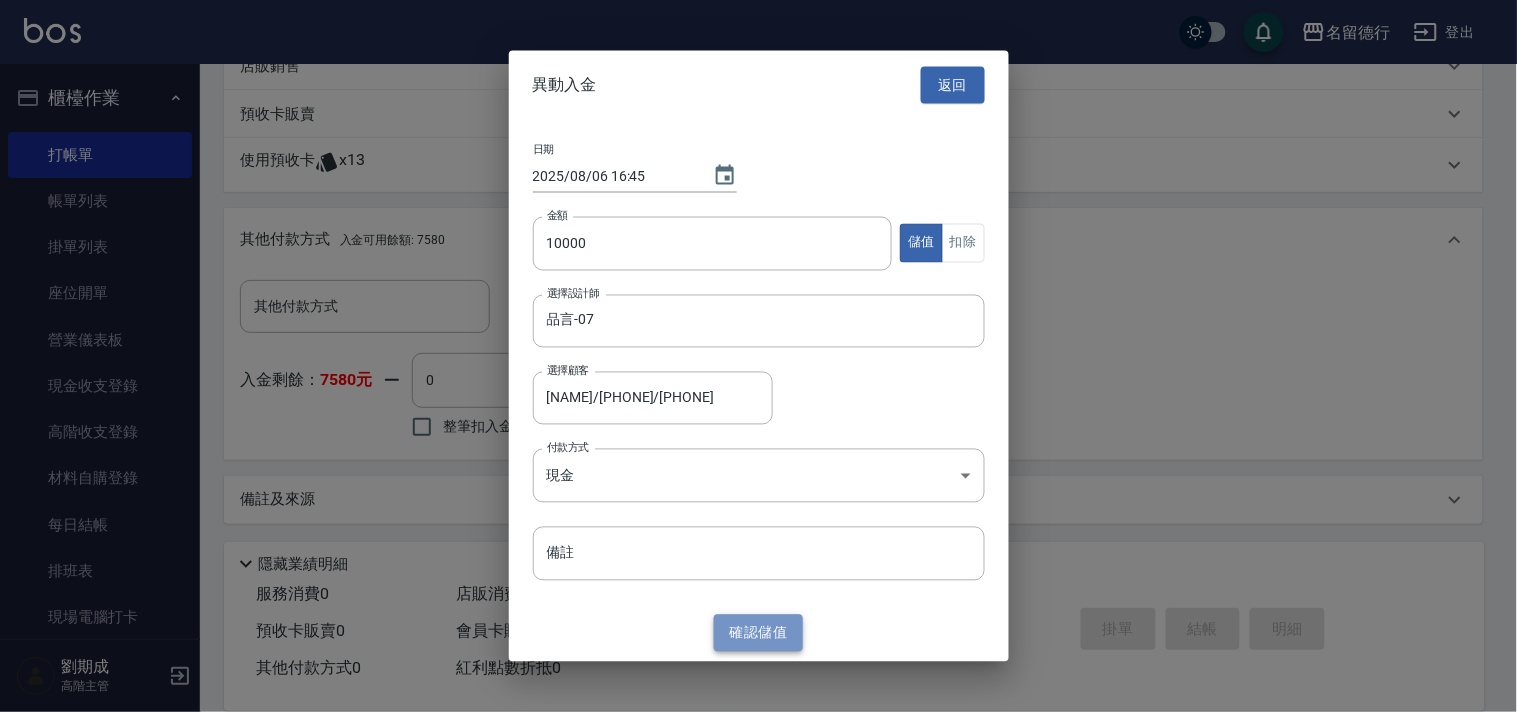 click on "確認 儲值" at bounding box center (759, 633) 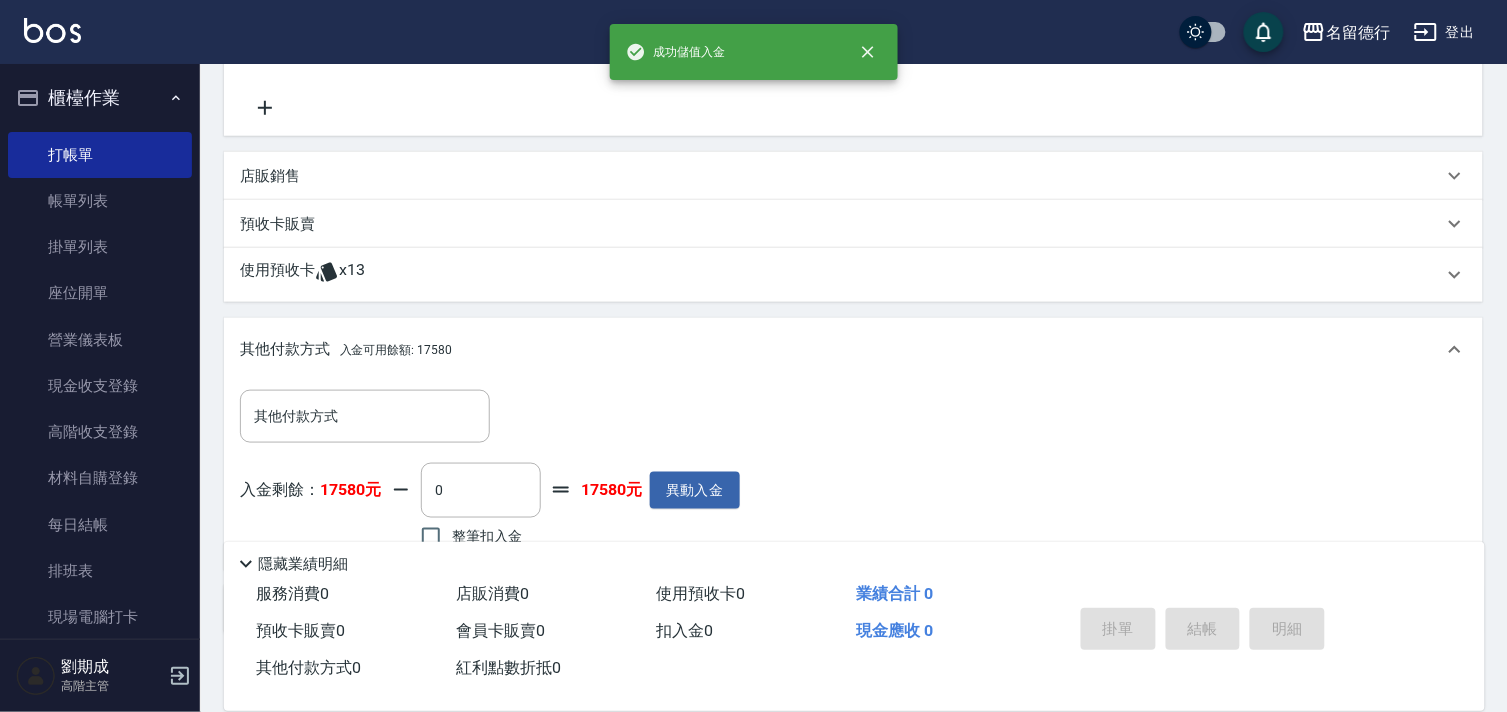 scroll, scrollTop: 504, scrollLeft: 0, axis: vertical 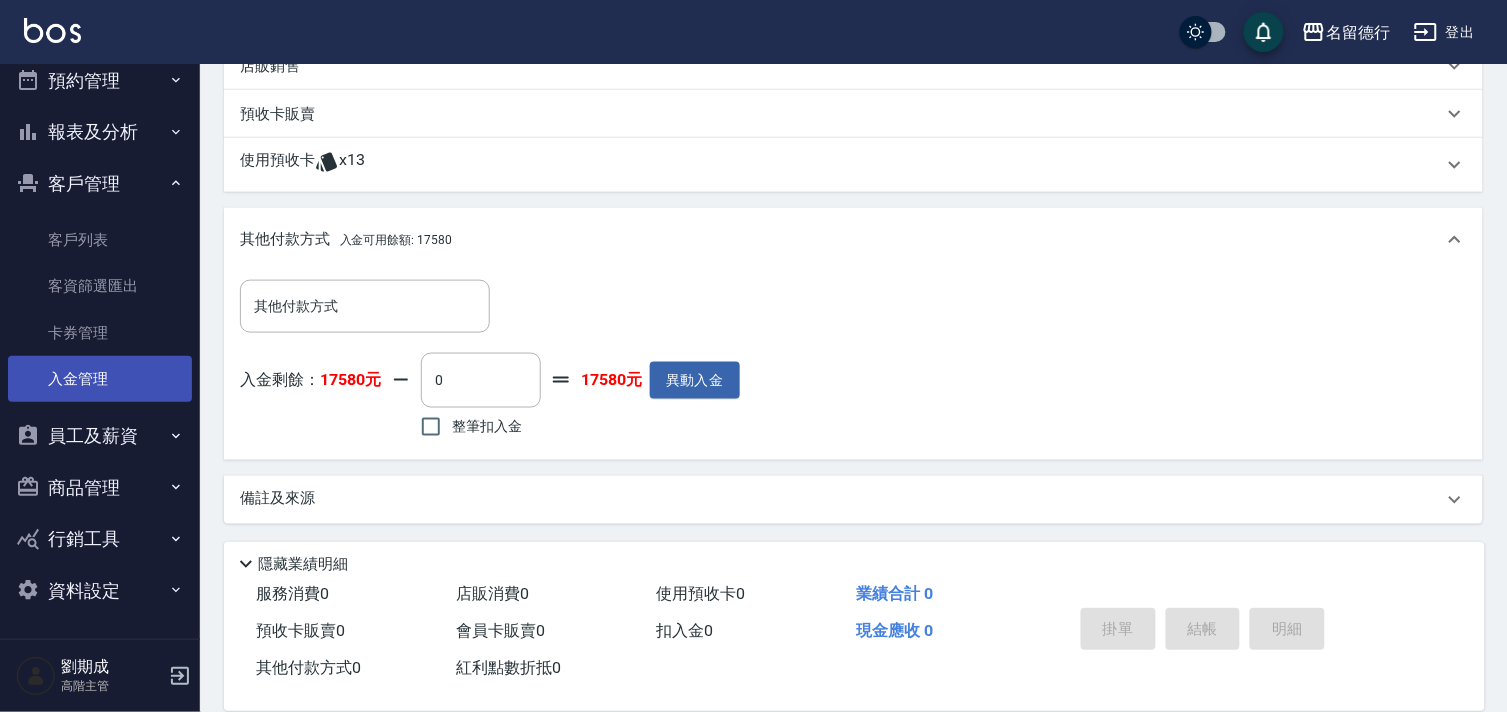 click on "入金管理" at bounding box center (100, 379) 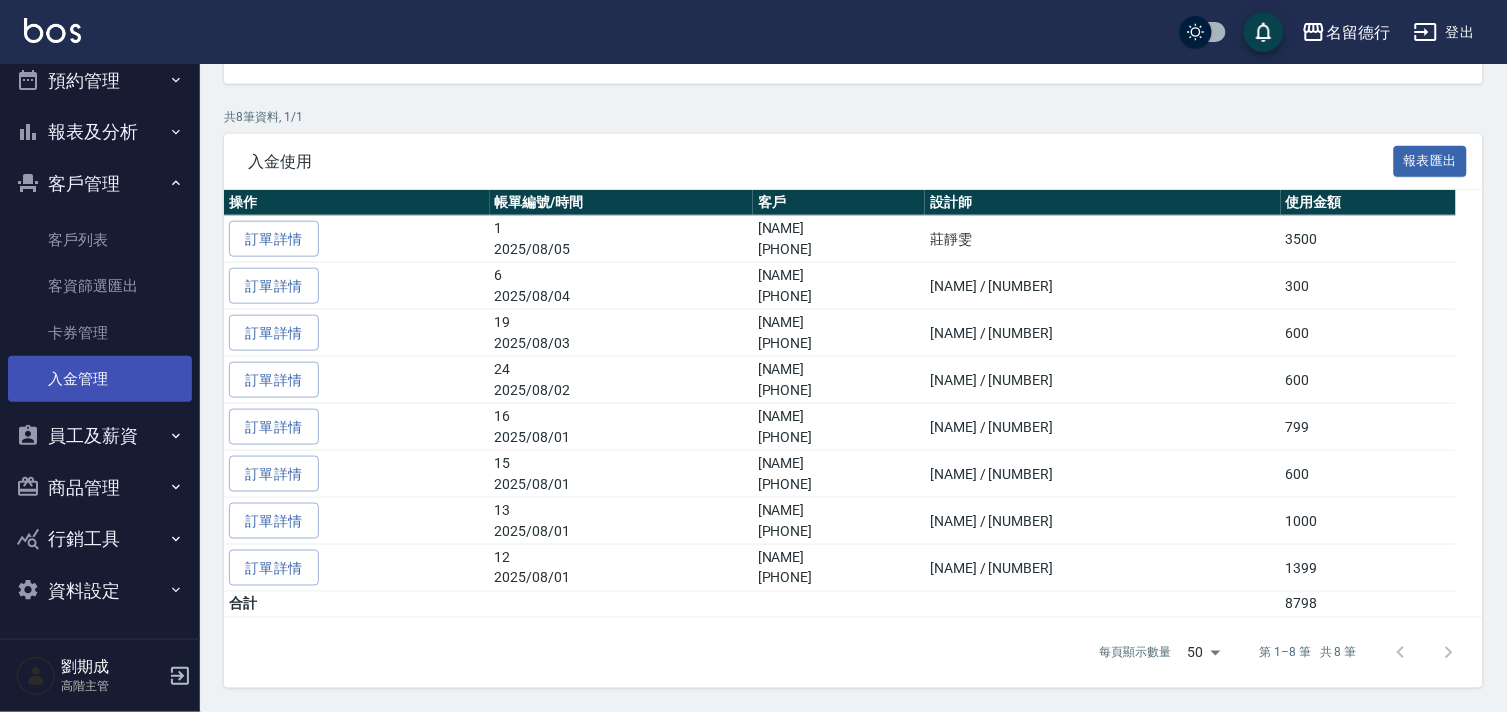 scroll, scrollTop: 0, scrollLeft: 0, axis: both 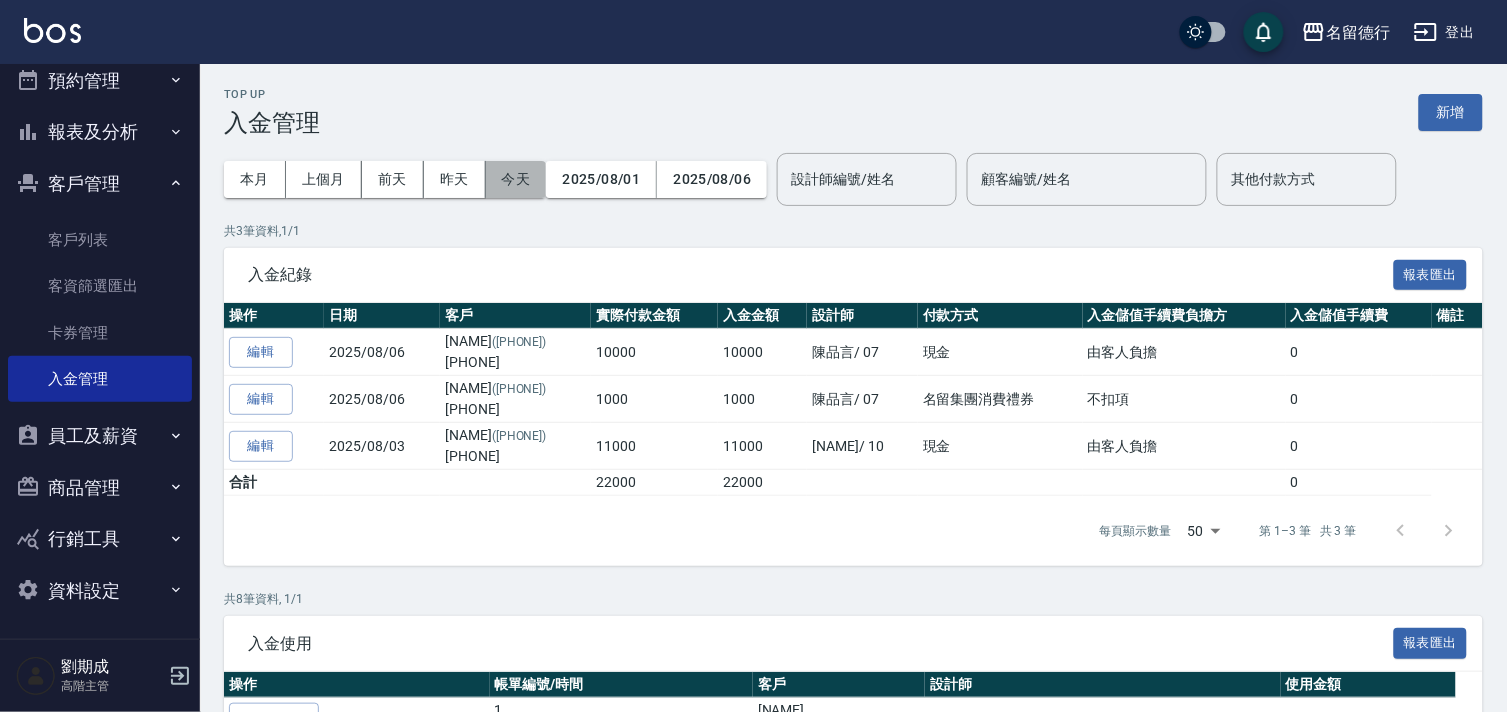 click on "今天" at bounding box center [516, 179] 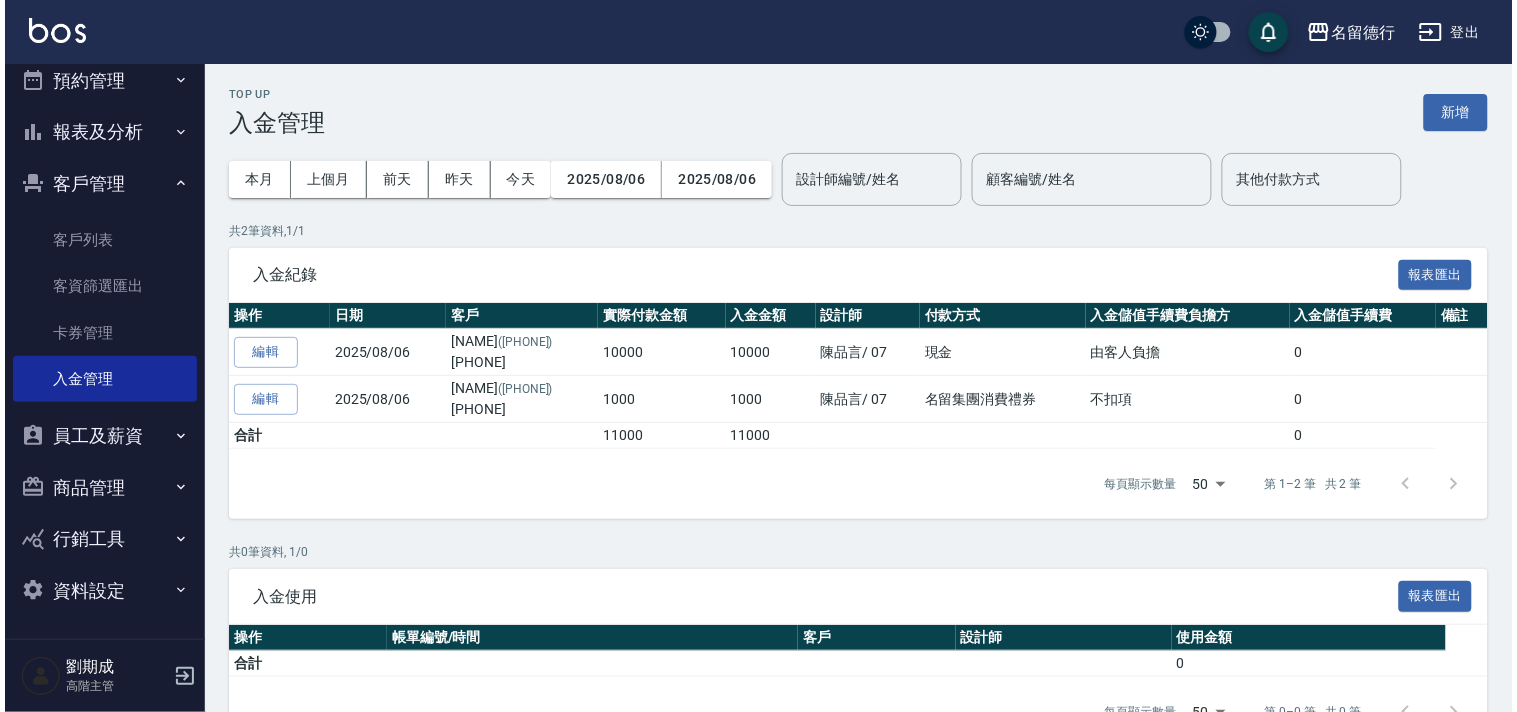scroll, scrollTop: 195, scrollLeft: 0, axis: vertical 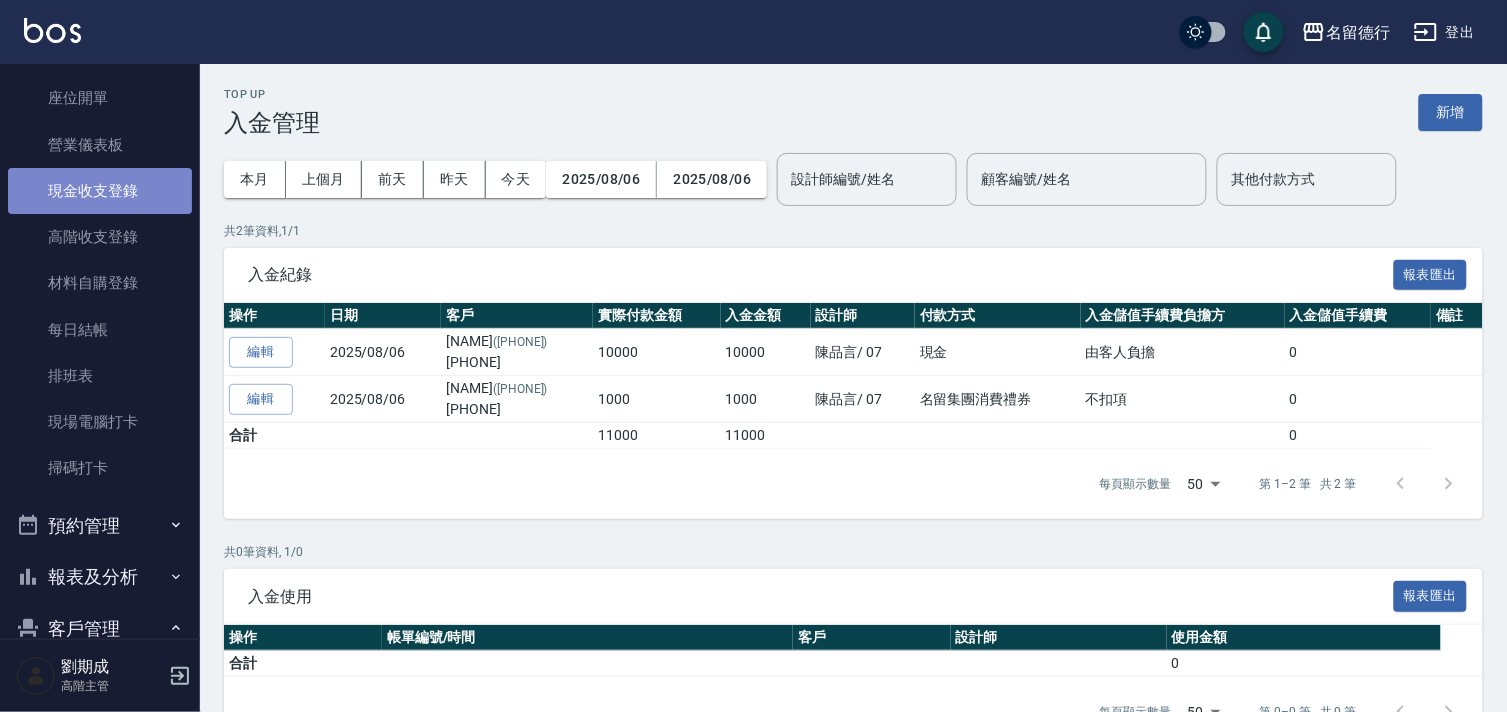 click on "現金收支登錄" at bounding box center [100, 191] 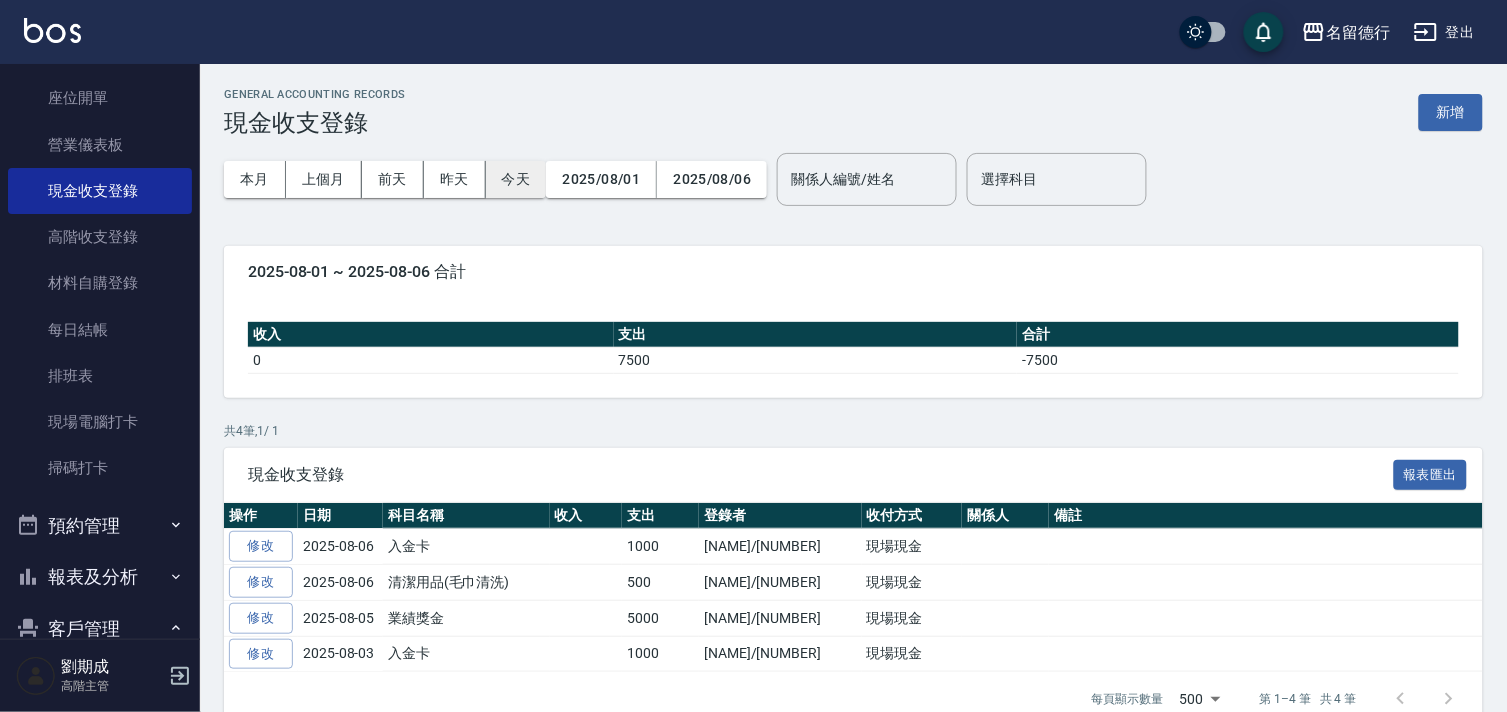click on "今天" at bounding box center [516, 179] 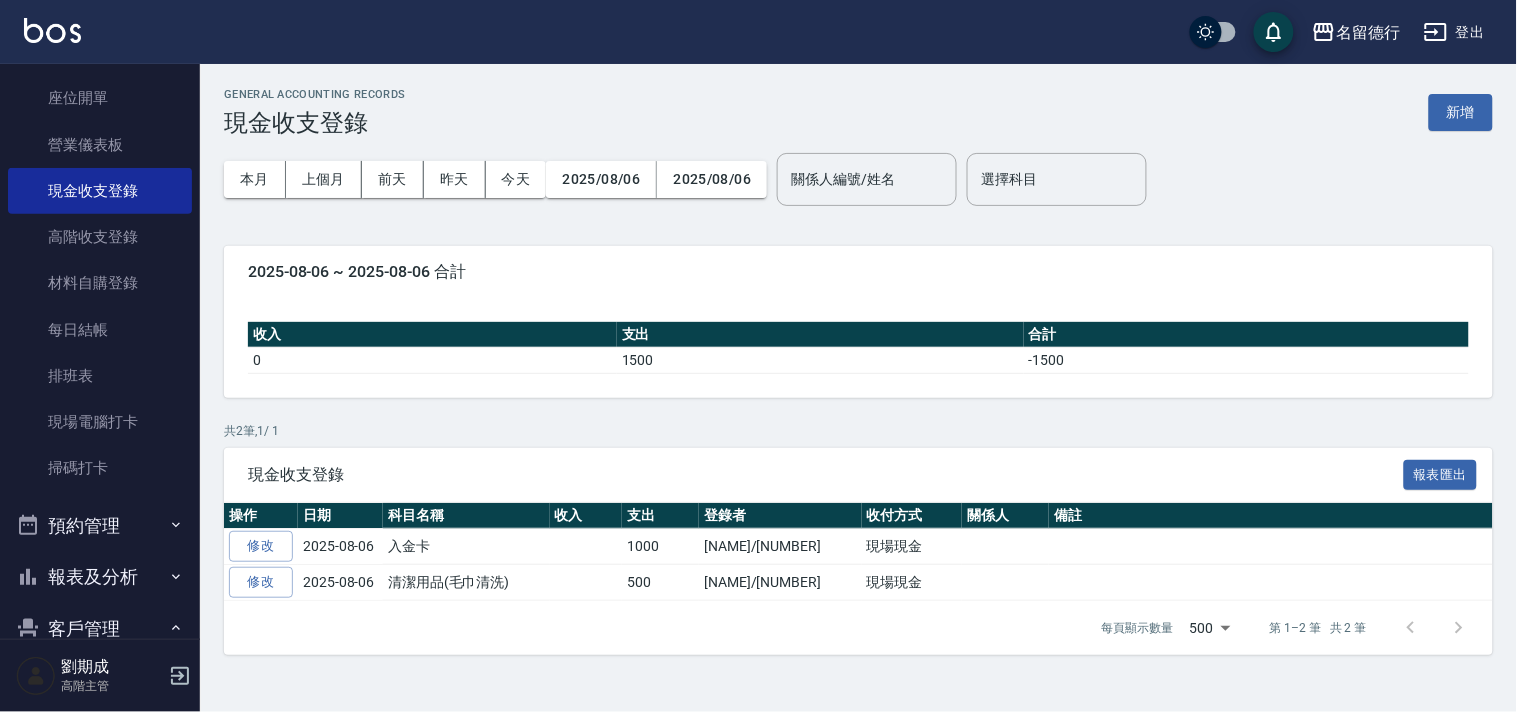 click on "登出" at bounding box center [1454, 32] 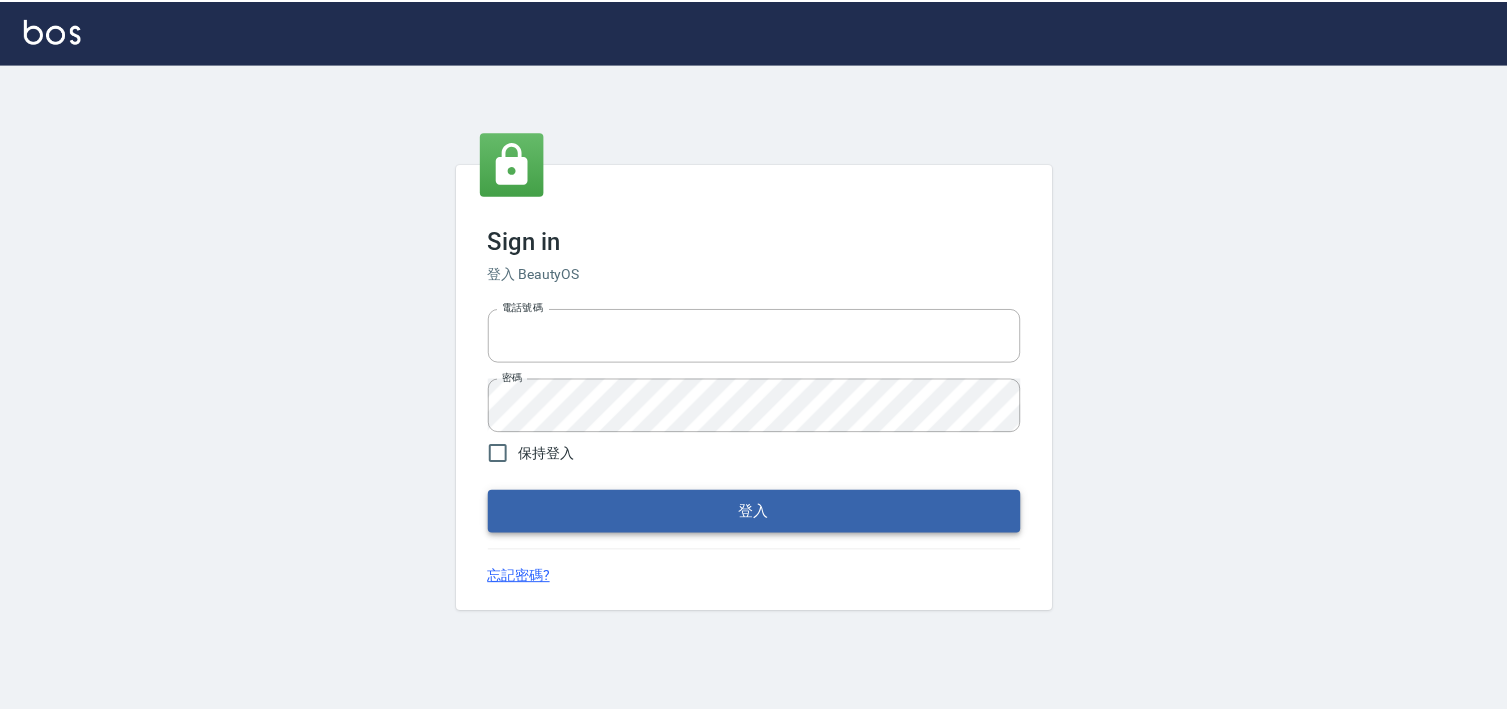 scroll, scrollTop: 0, scrollLeft: 0, axis: both 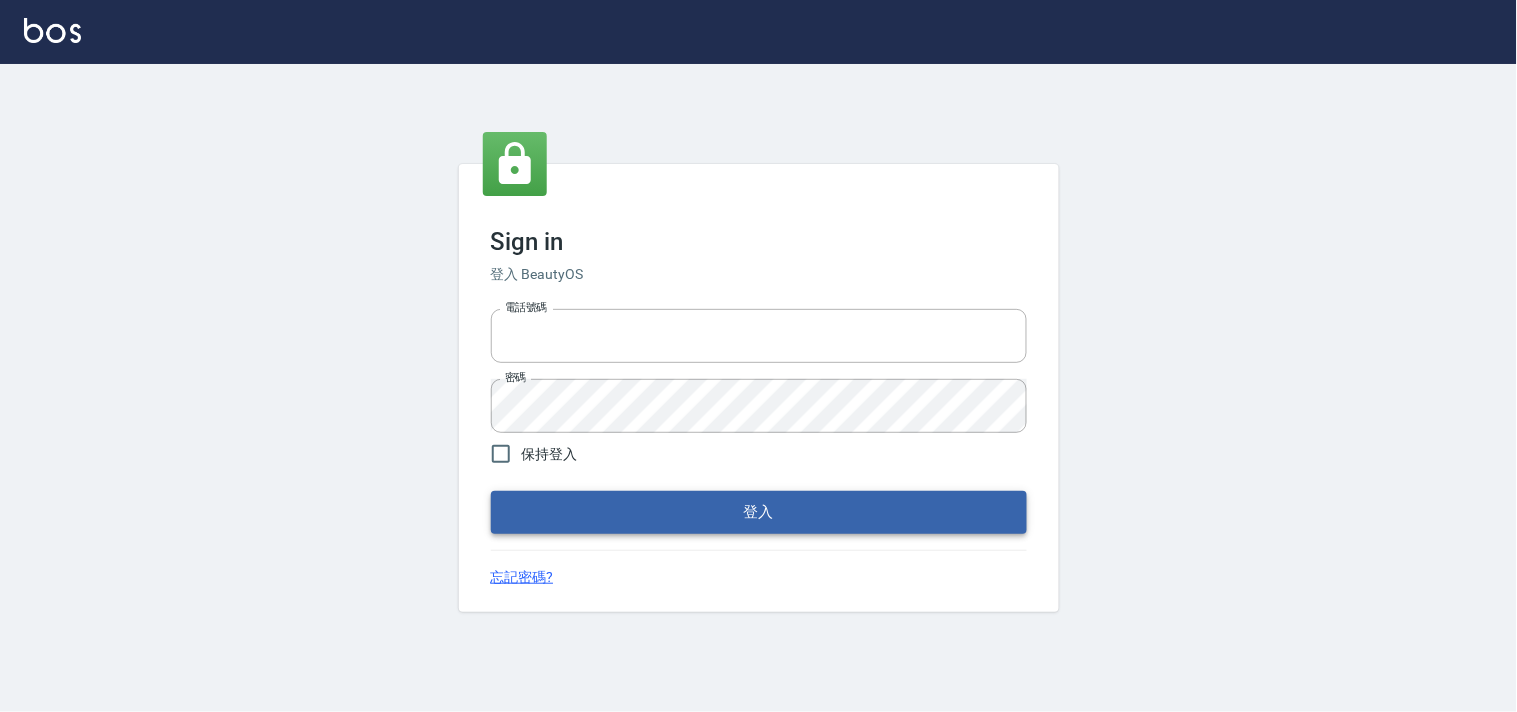 type on "28261007" 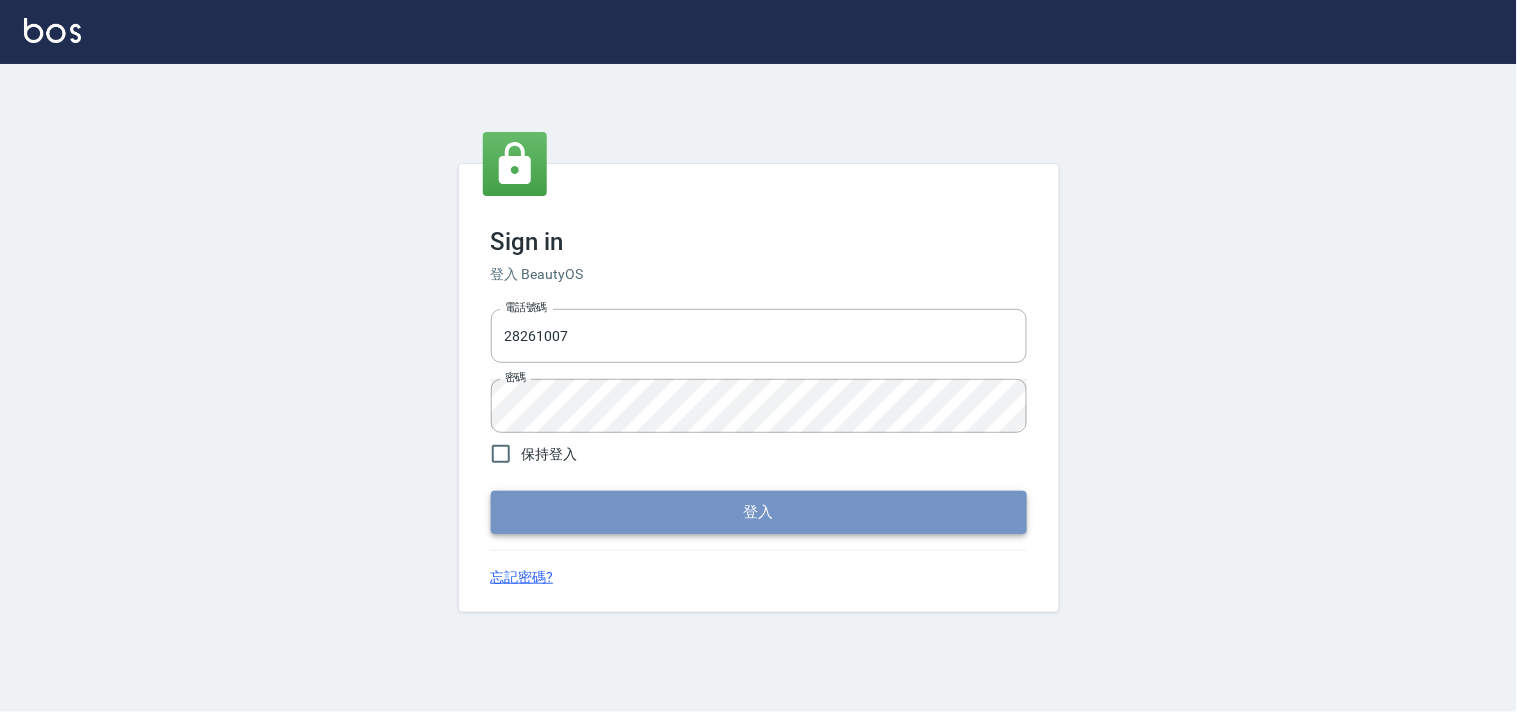 click on "登入" at bounding box center (759, 512) 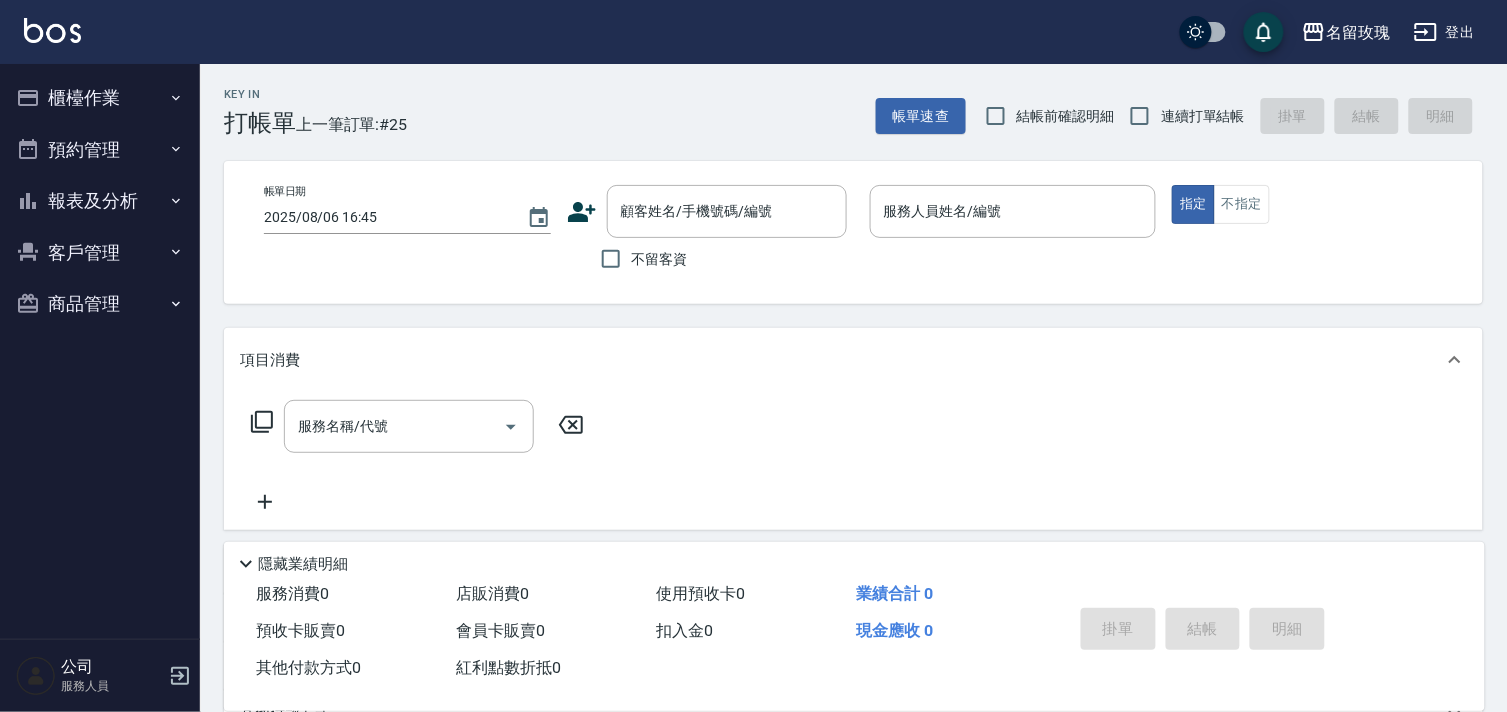 drag, startPoint x: 1044, startPoint y: 110, endPoint x: 1180, endPoint y: 112, distance: 136.01471 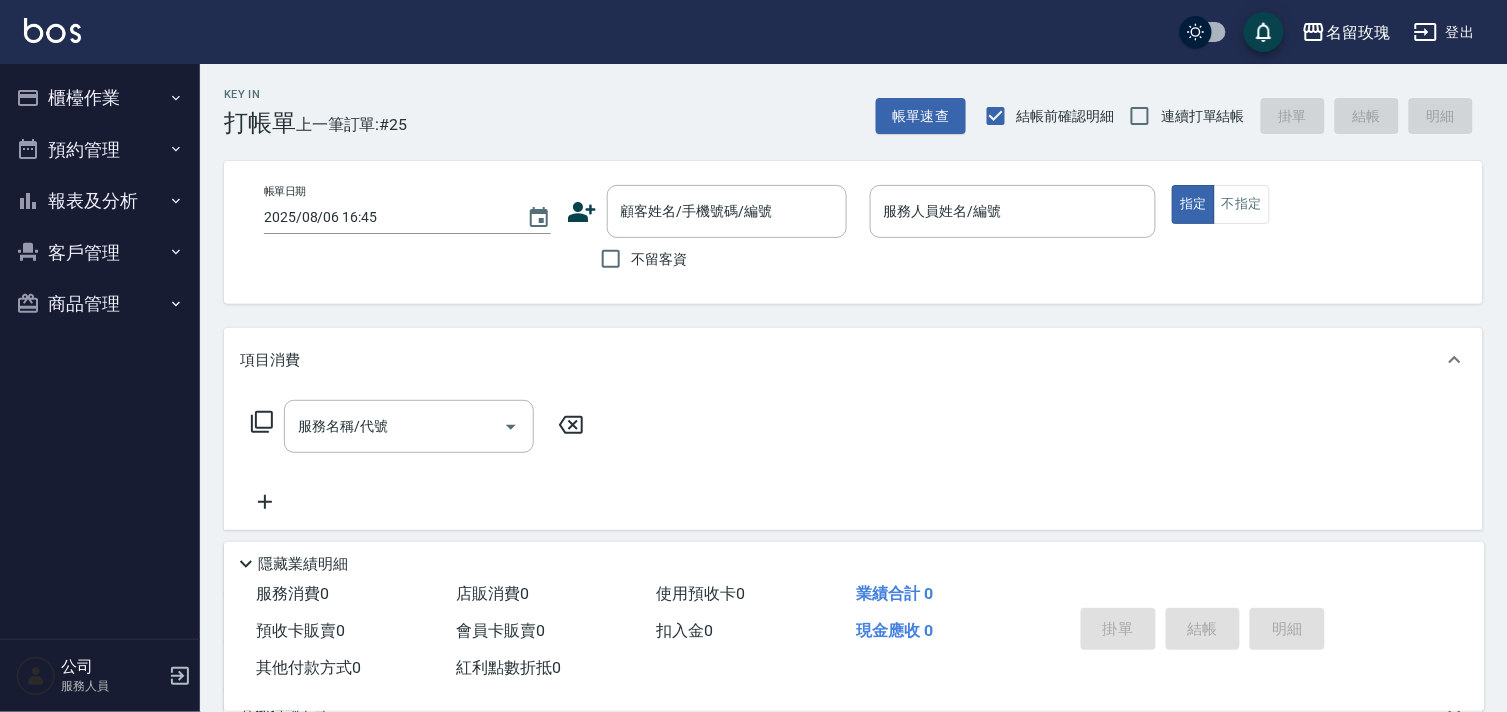 click on "連續打單結帳" at bounding box center [1203, 116] 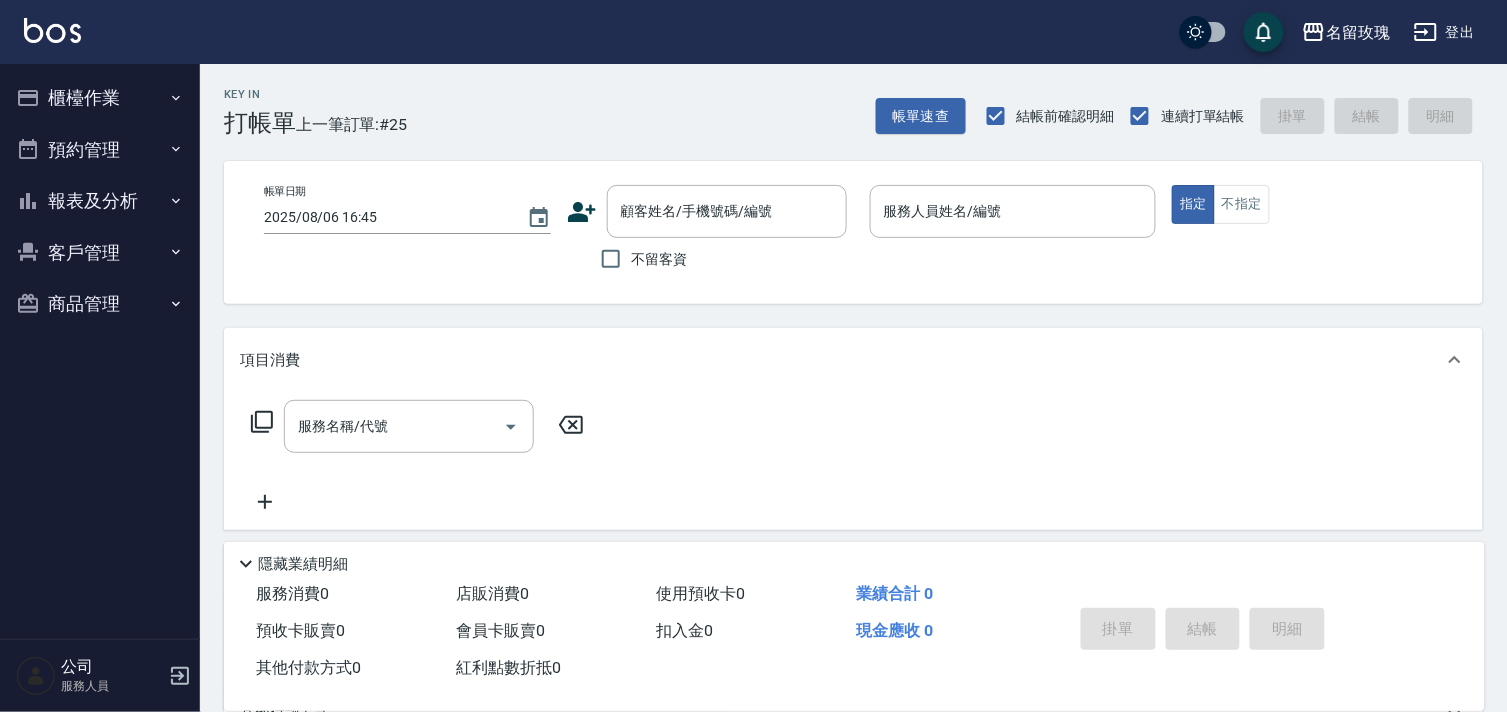 click on "不留客資" at bounding box center [660, 259] 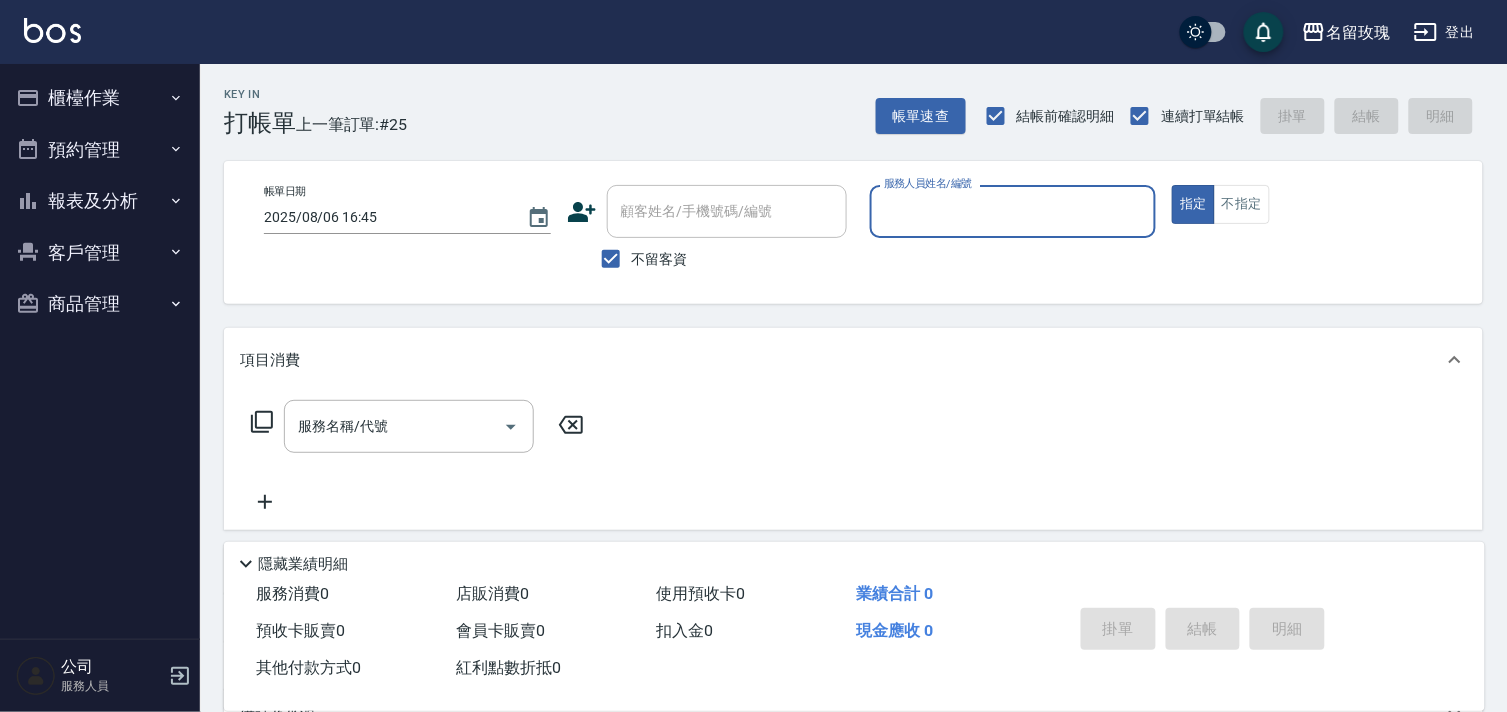 click on "報表及分析" at bounding box center [100, 201] 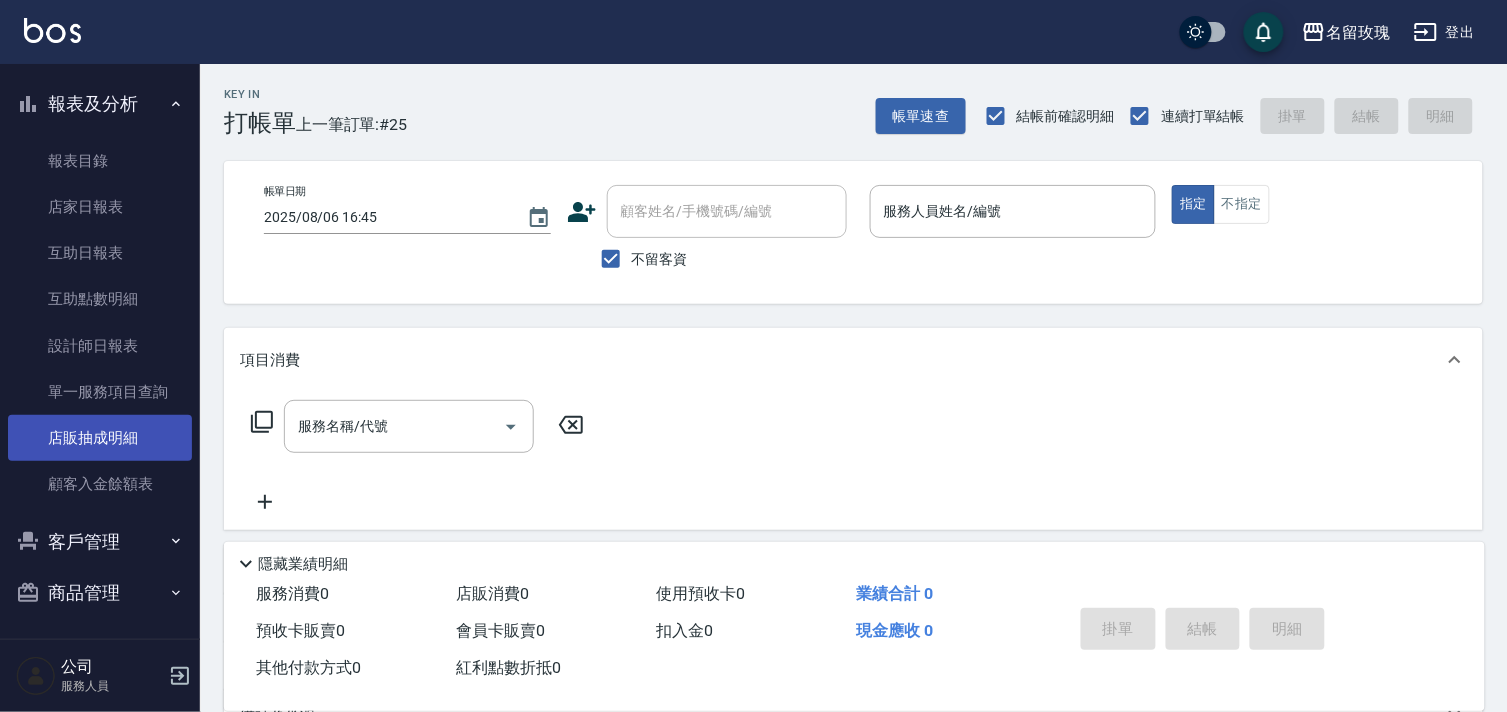 scroll, scrollTop: 100, scrollLeft: 0, axis: vertical 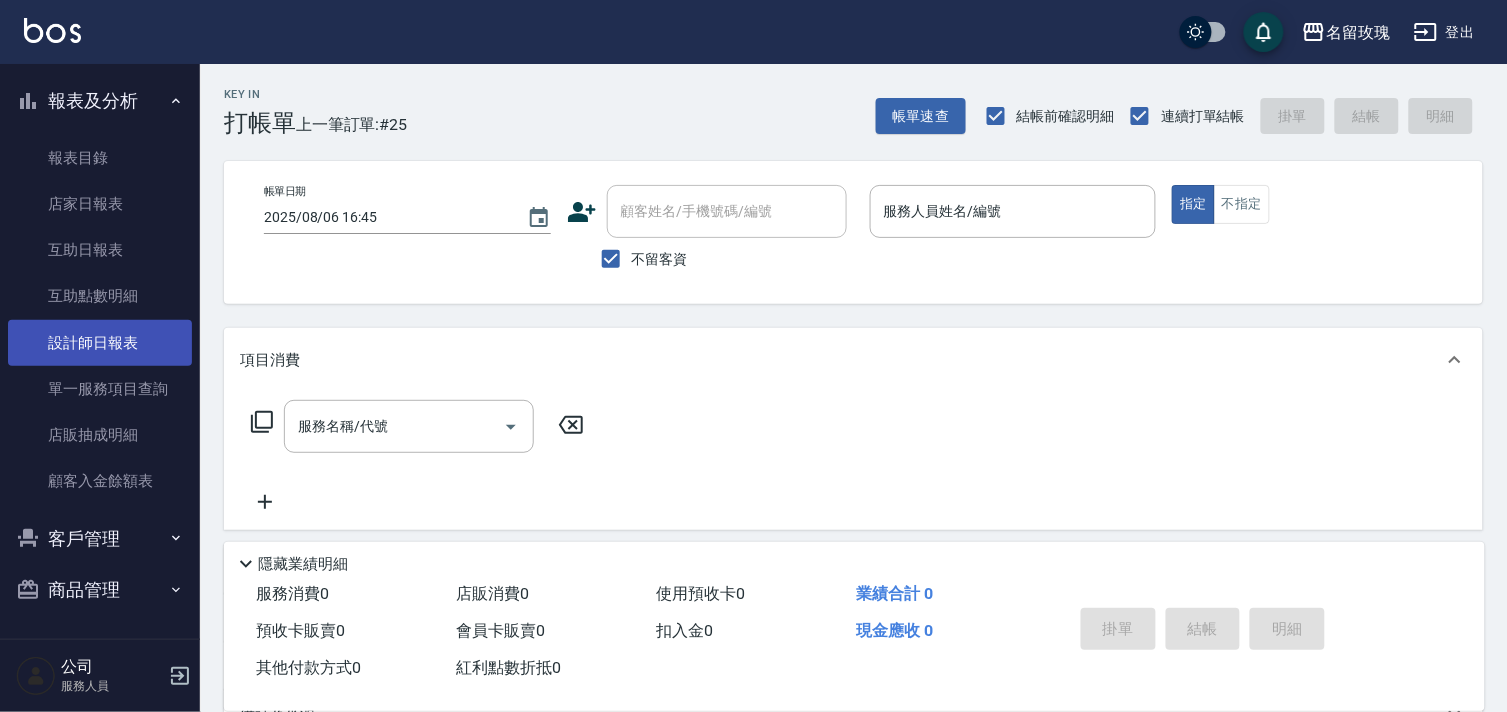 click on "設計師日報表" at bounding box center [100, 343] 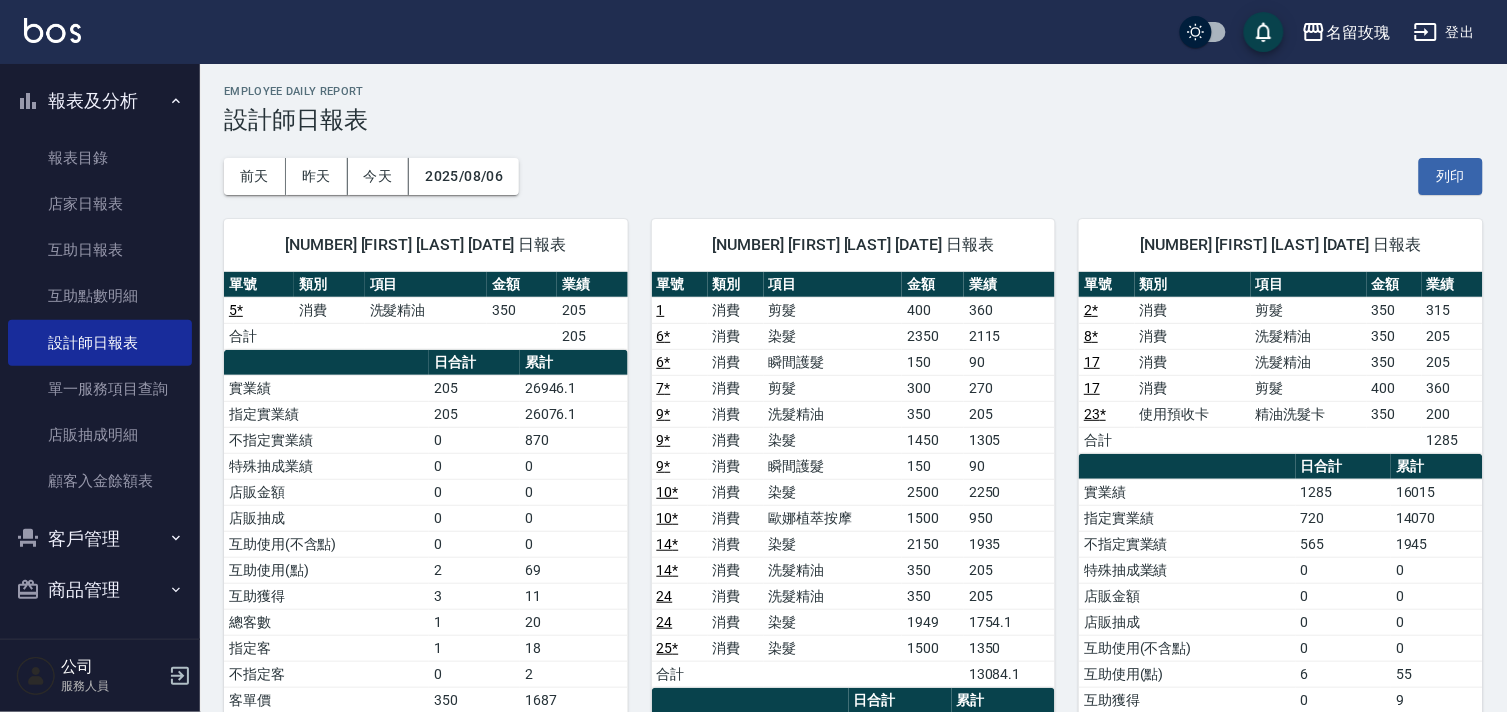 scroll, scrollTop: 0, scrollLeft: 0, axis: both 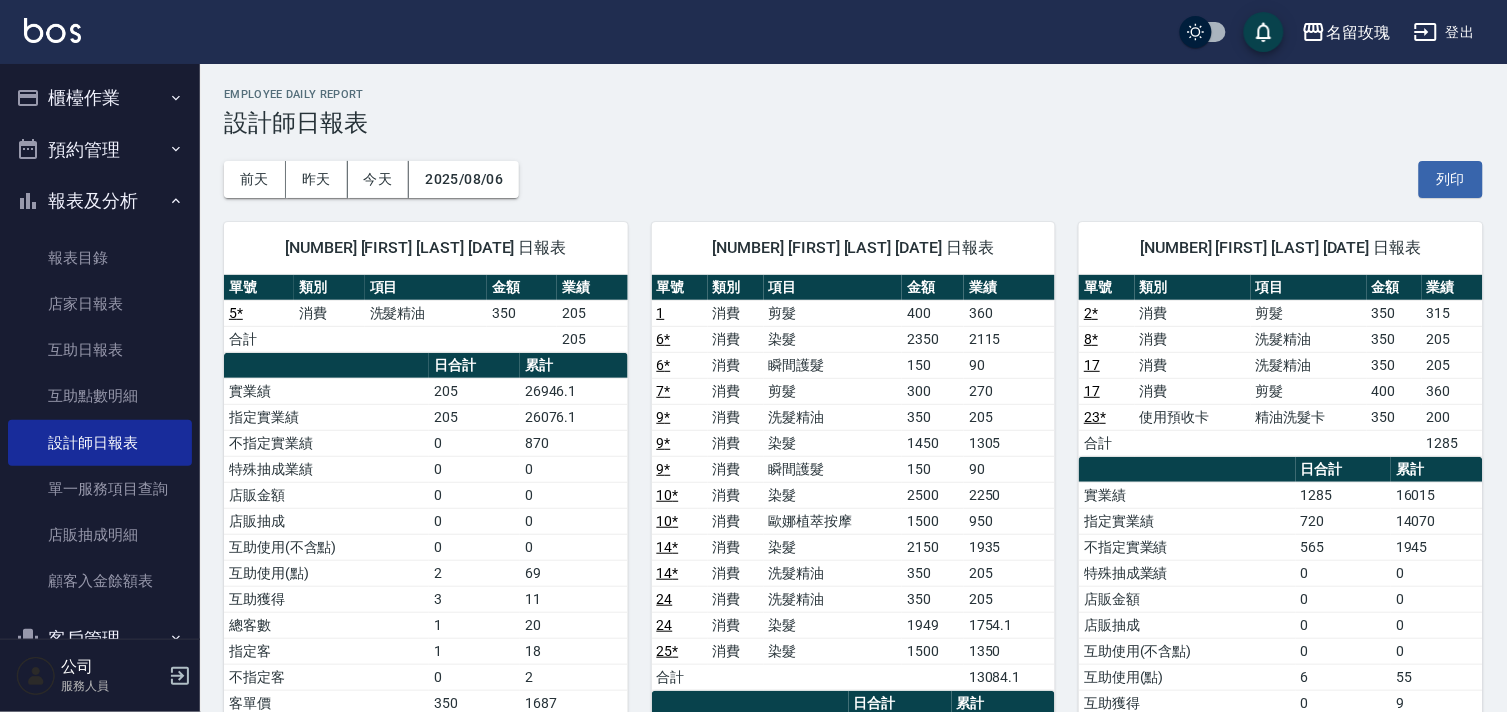 click on "櫃檯作業" at bounding box center (100, 98) 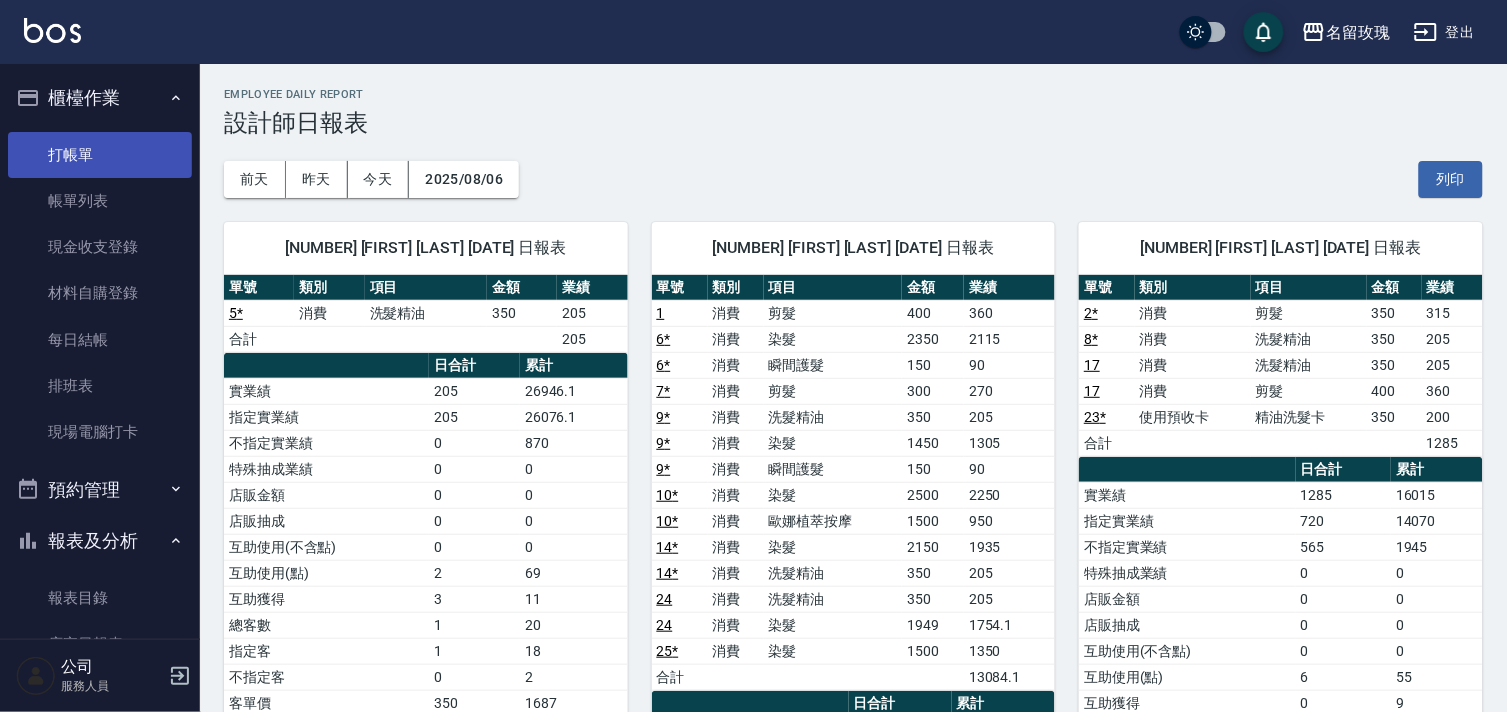 click on "打帳單" at bounding box center [100, 155] 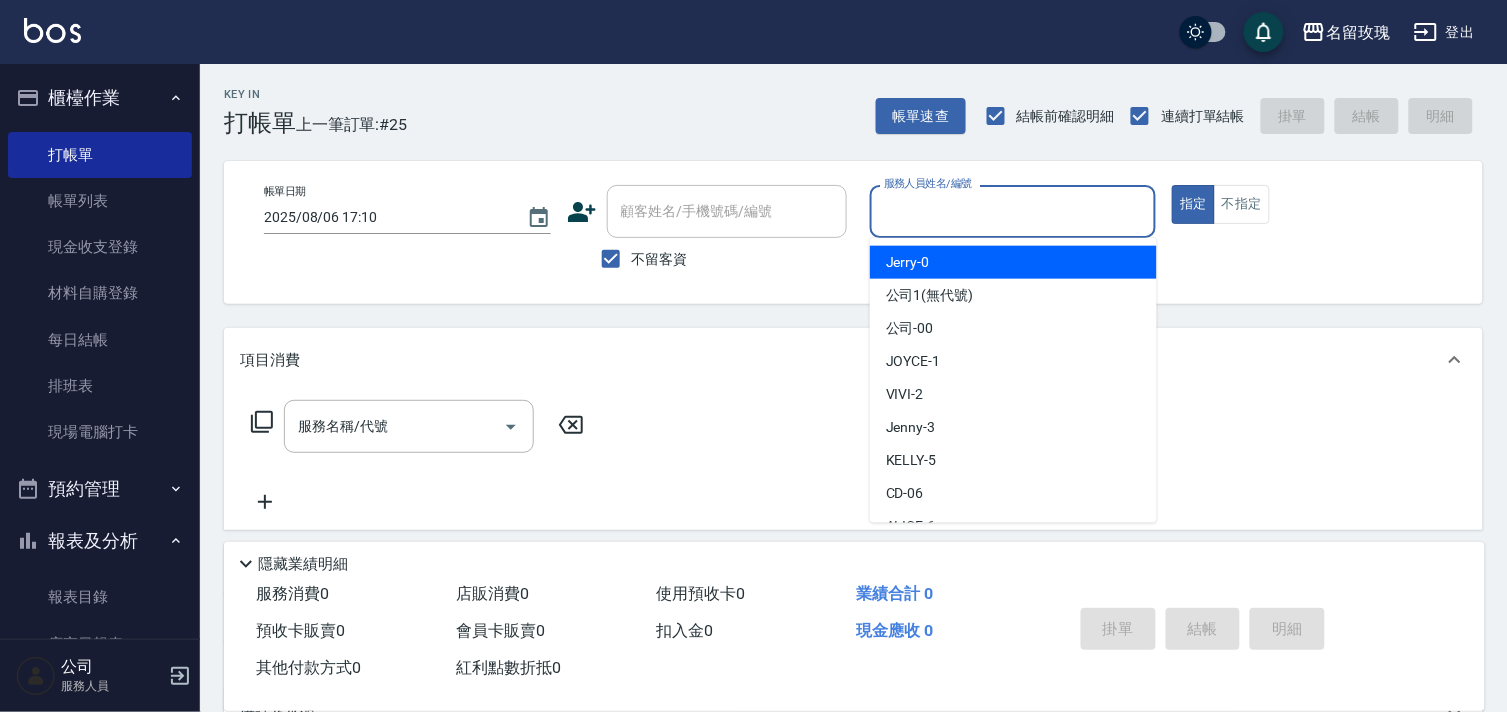 click on "服務人員姓名/編號" at bounding box center [1013, 211] 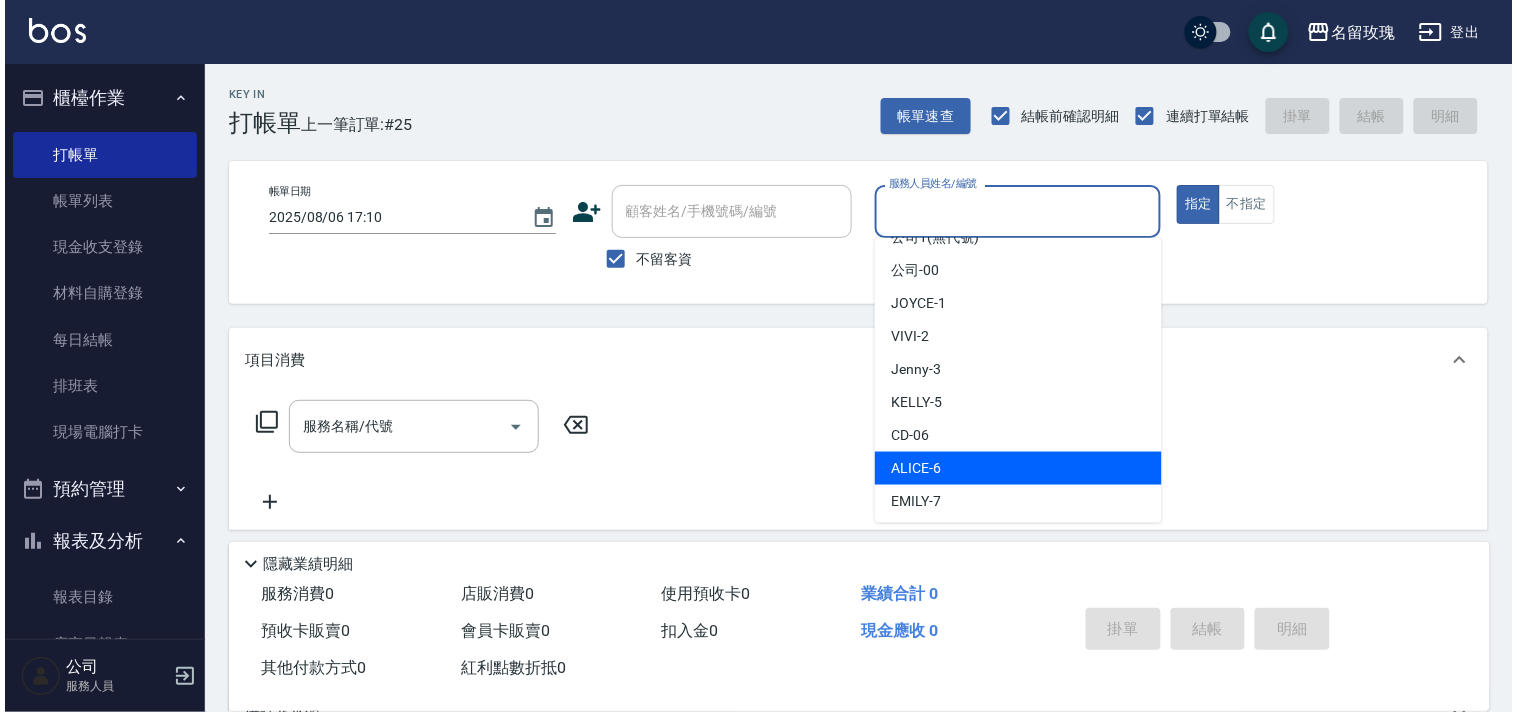 scroll, scrollTop: 111, scrollLeft: 0, axis: vertical 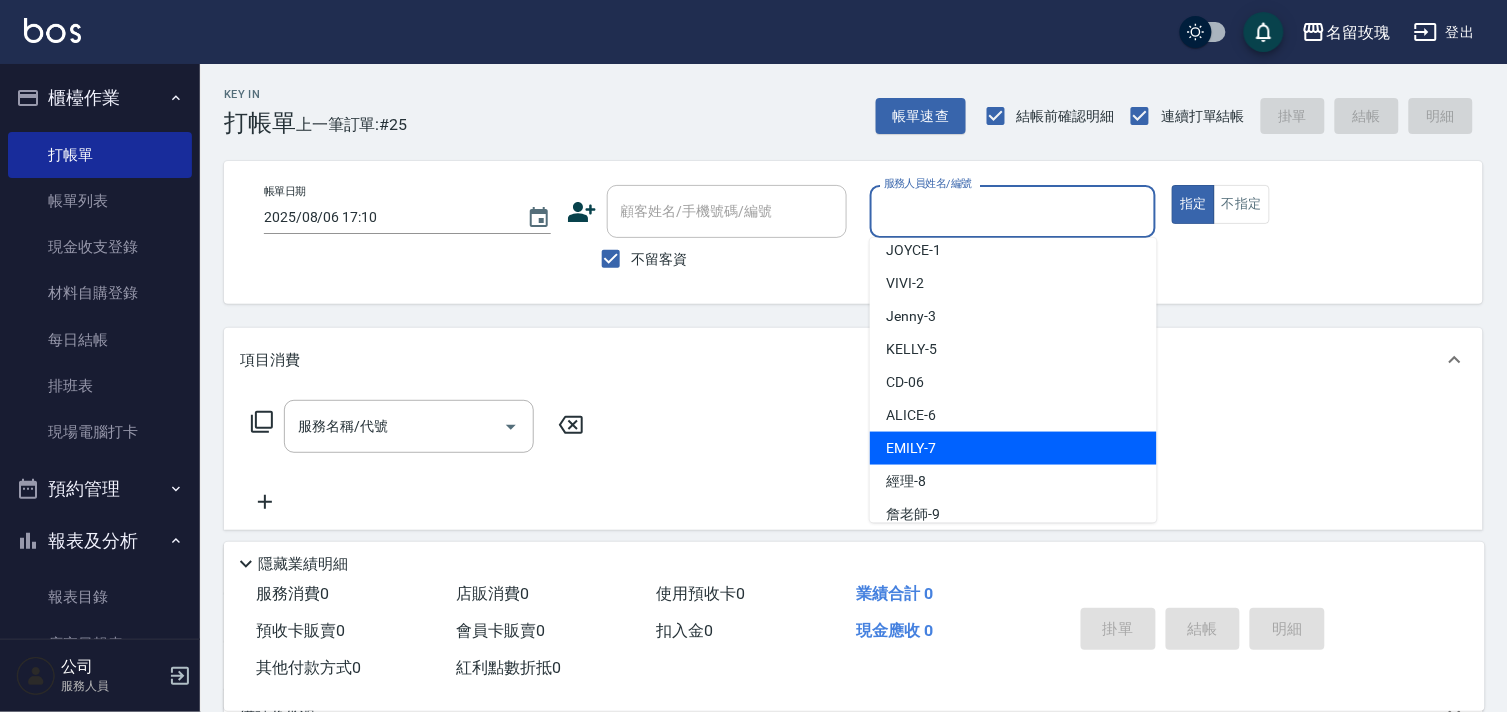 drag, startPoint x: 964, startPoint y: 441, endPoint x: 592, endPoint y: 341, distance: 385.20645 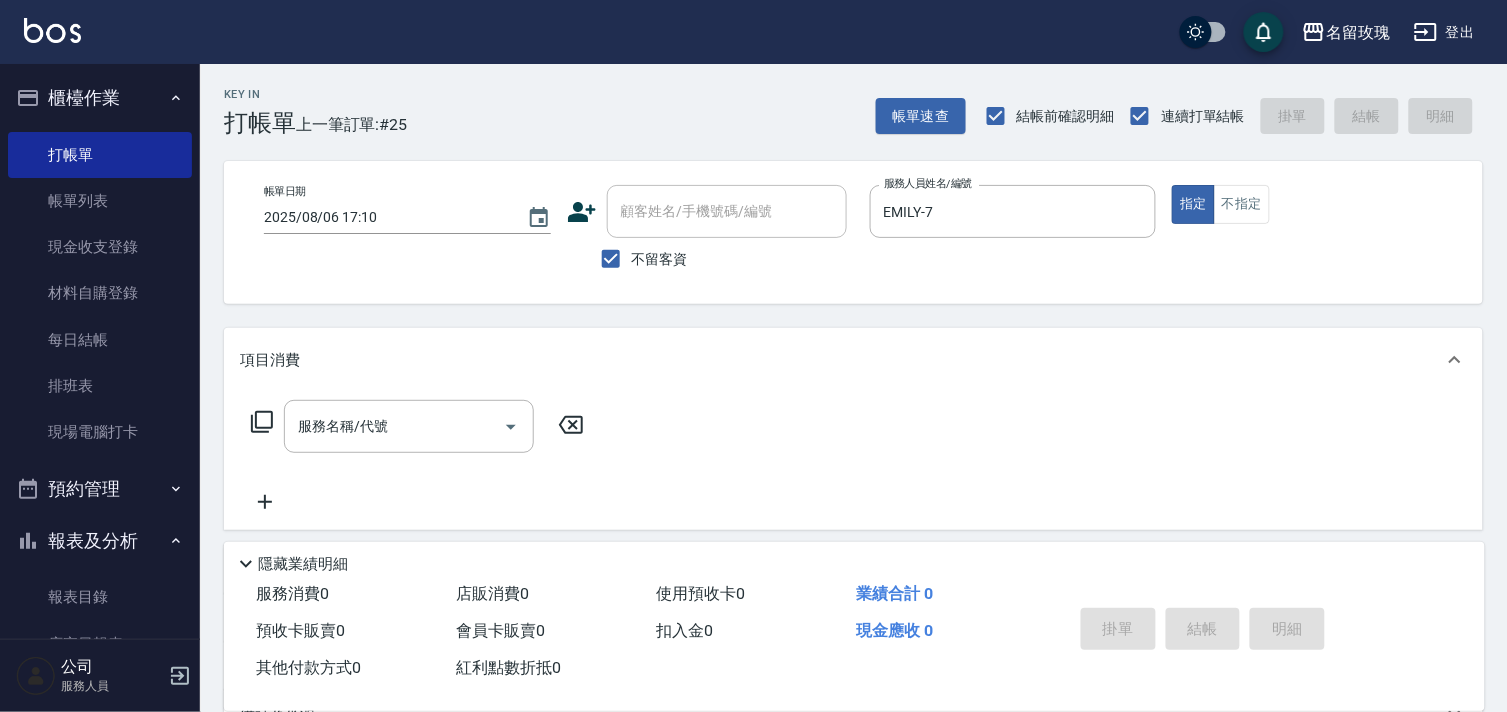 click 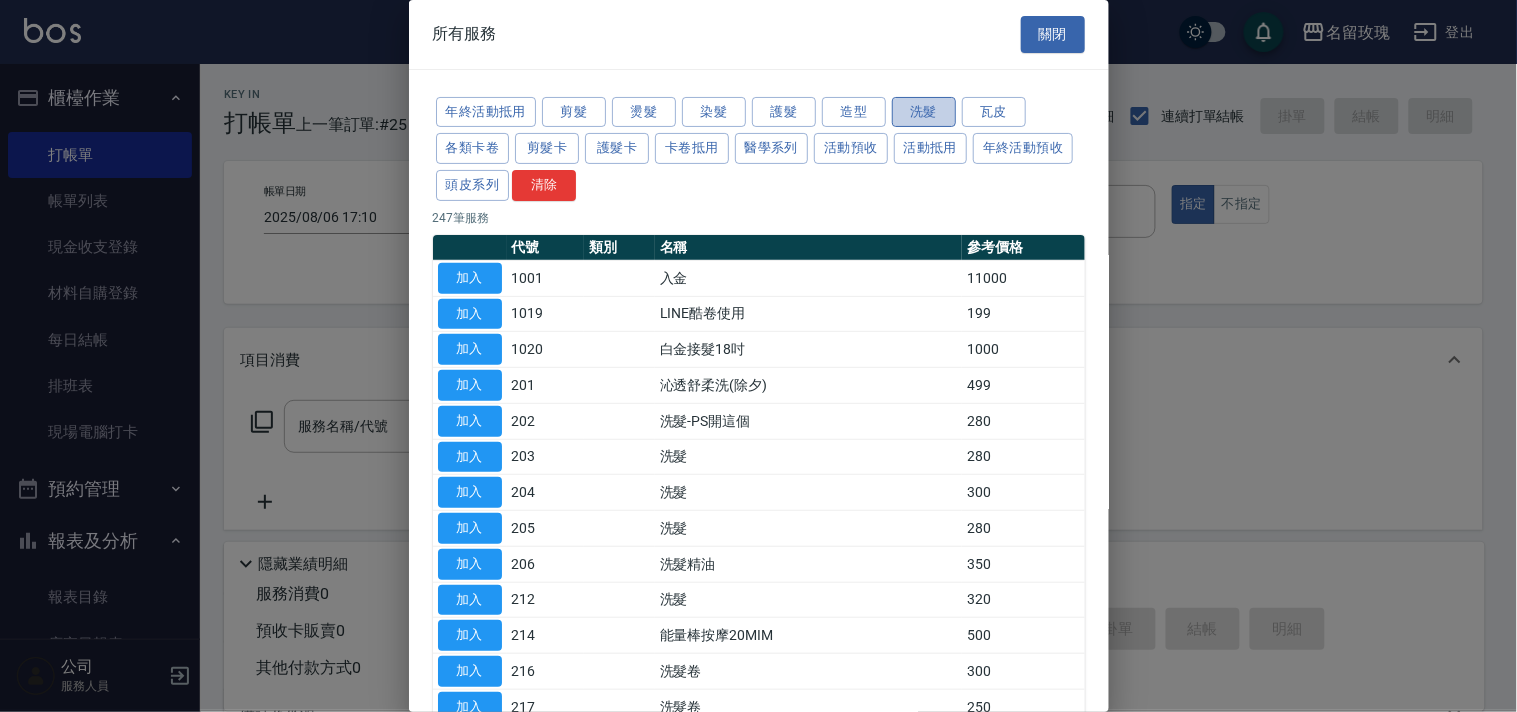 click on "洗髮" at bounding box center [924, 112] 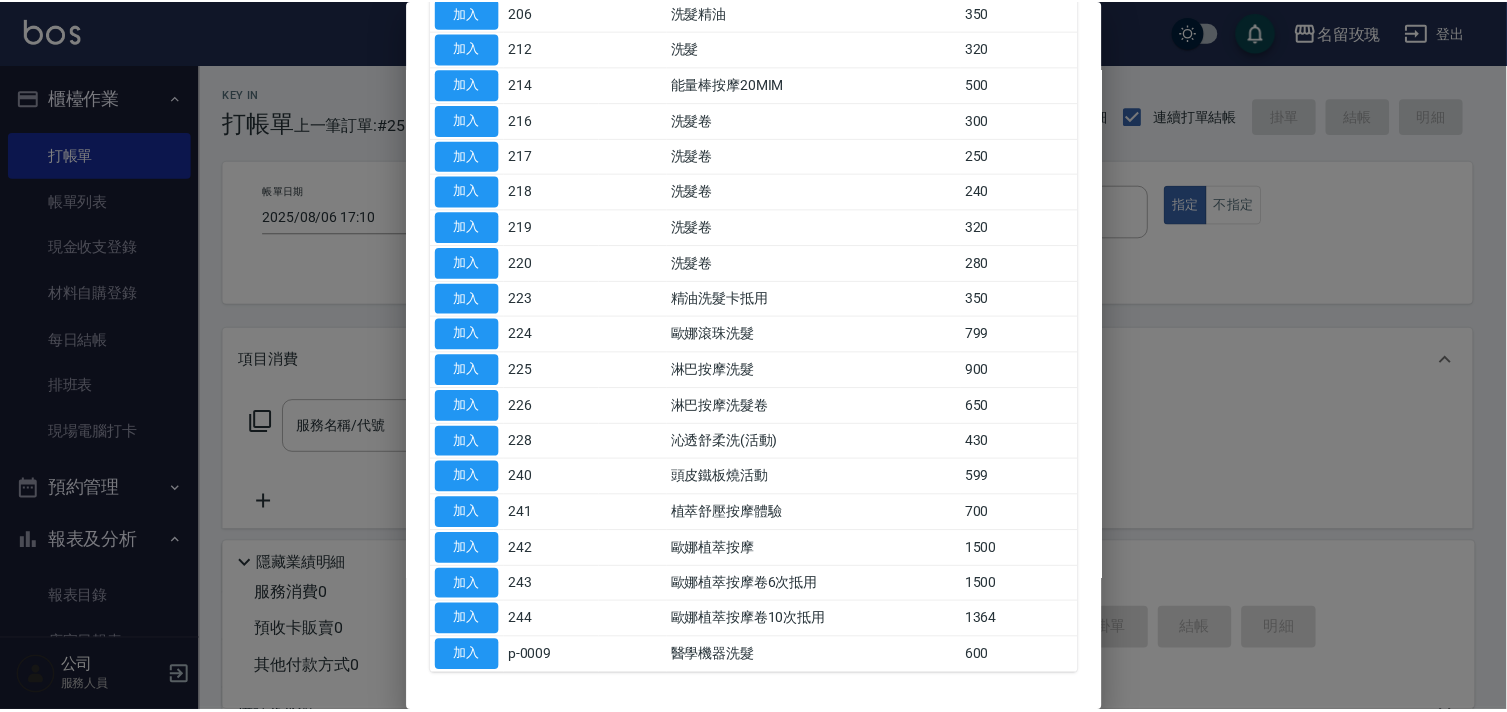 scroll, scrollTop: 111, scrollLeft: 0, axis: vertical 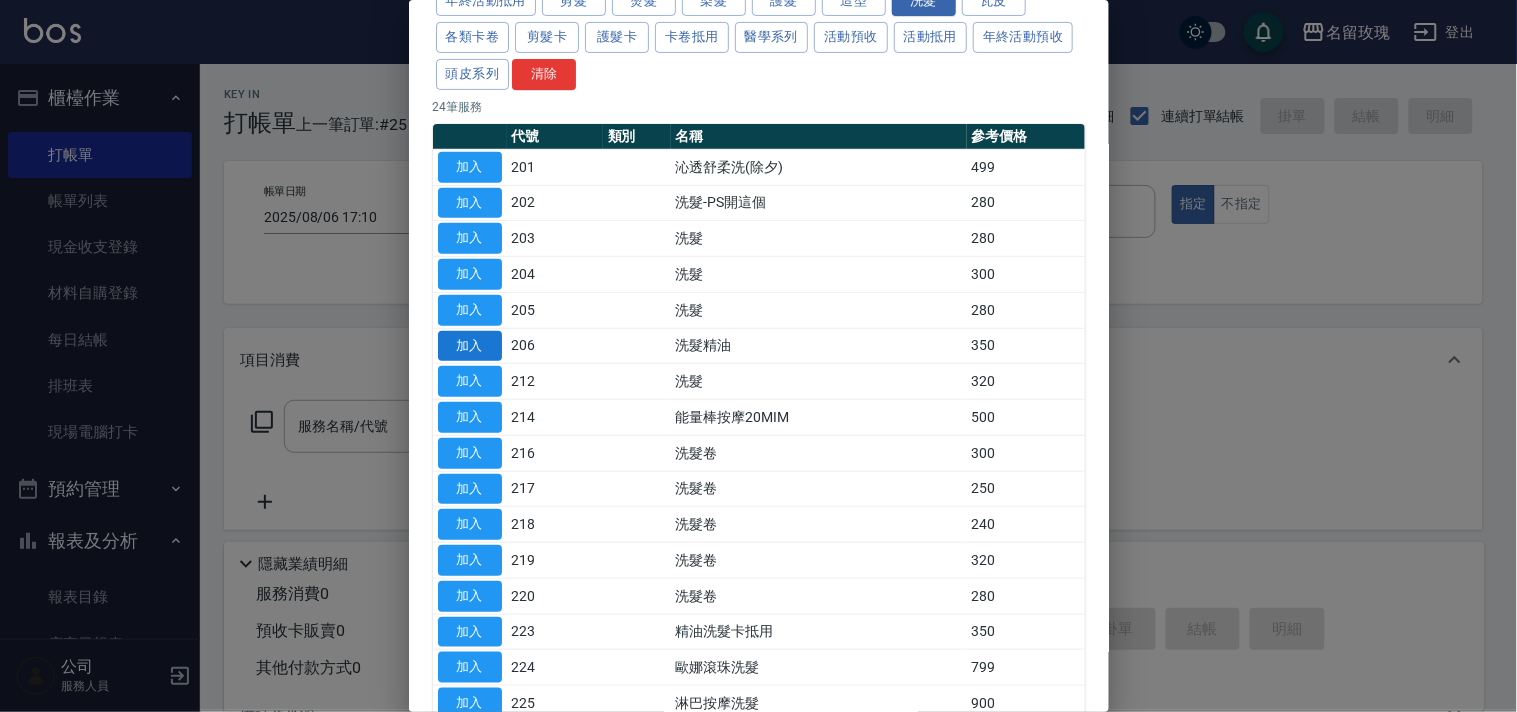 click on "加入" at bounding box center [470, 346] 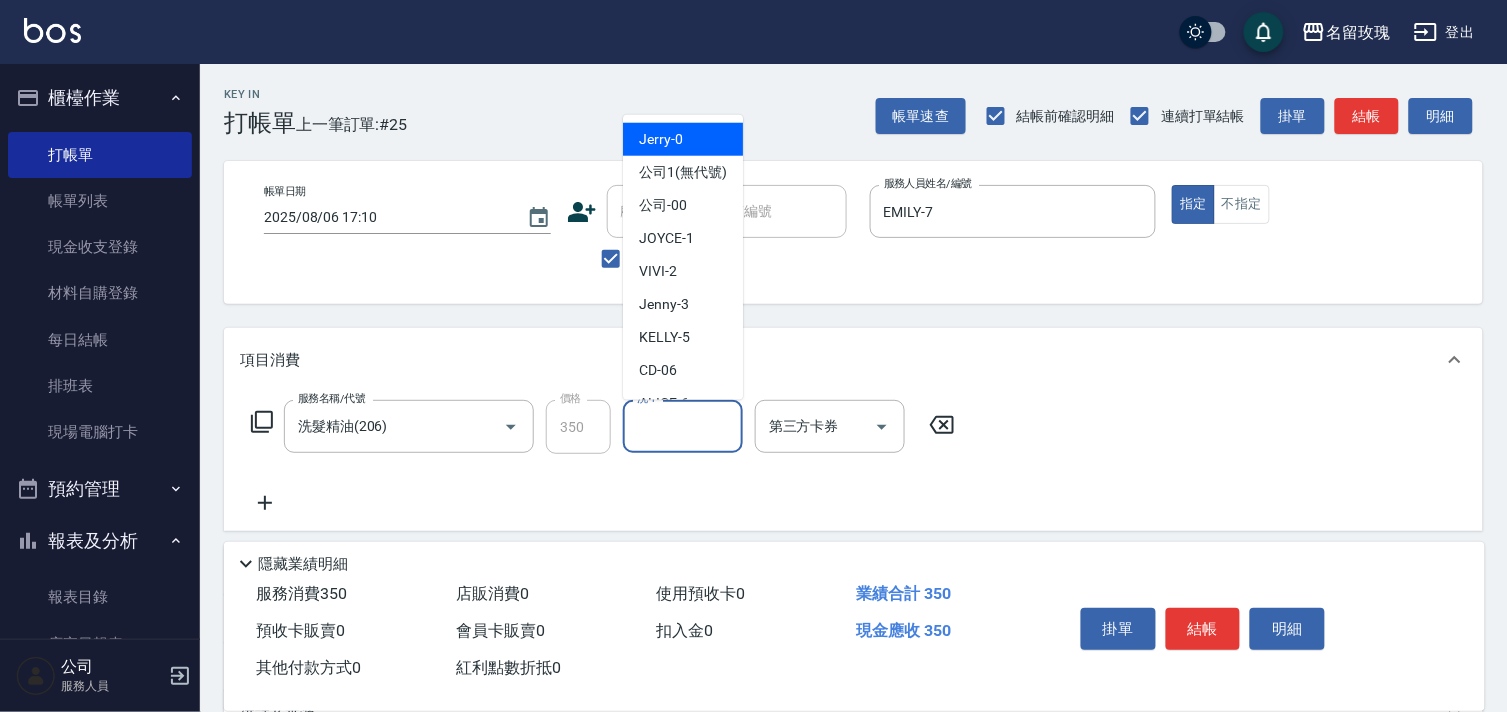 click on "洗-1" at bounding box center (683, 426) 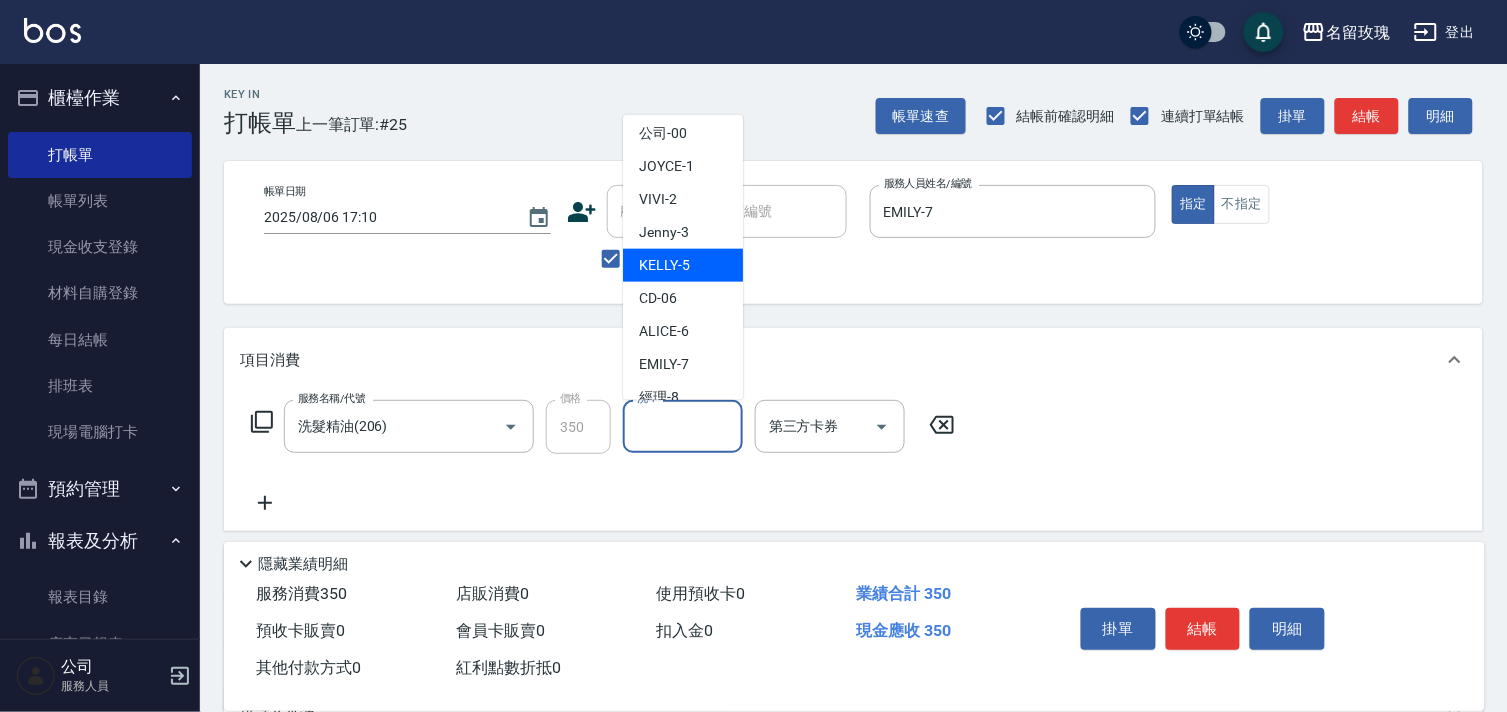scroll, scrollTop: 111, scrollLeft: 0, axis: vertical 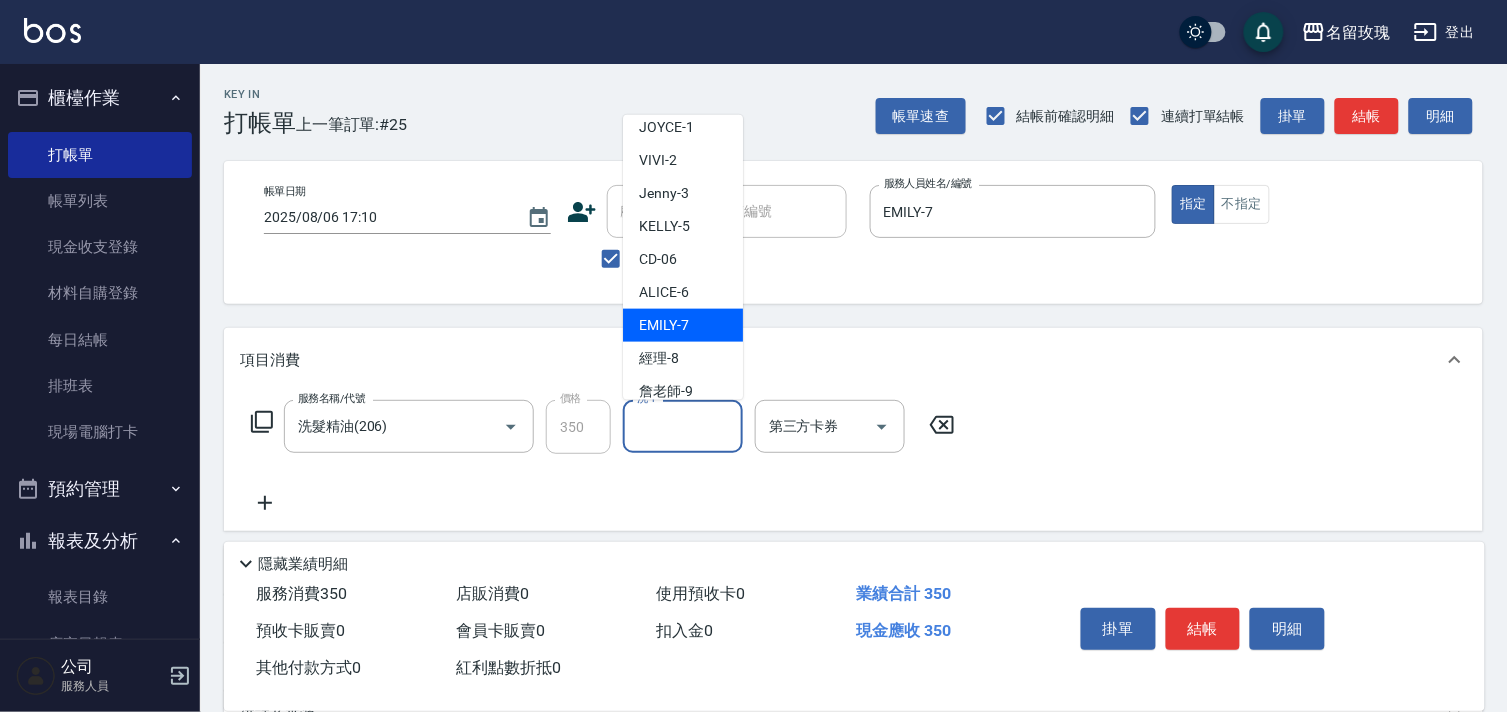 click on "EMILY -7" at bounding box center [664, 325] 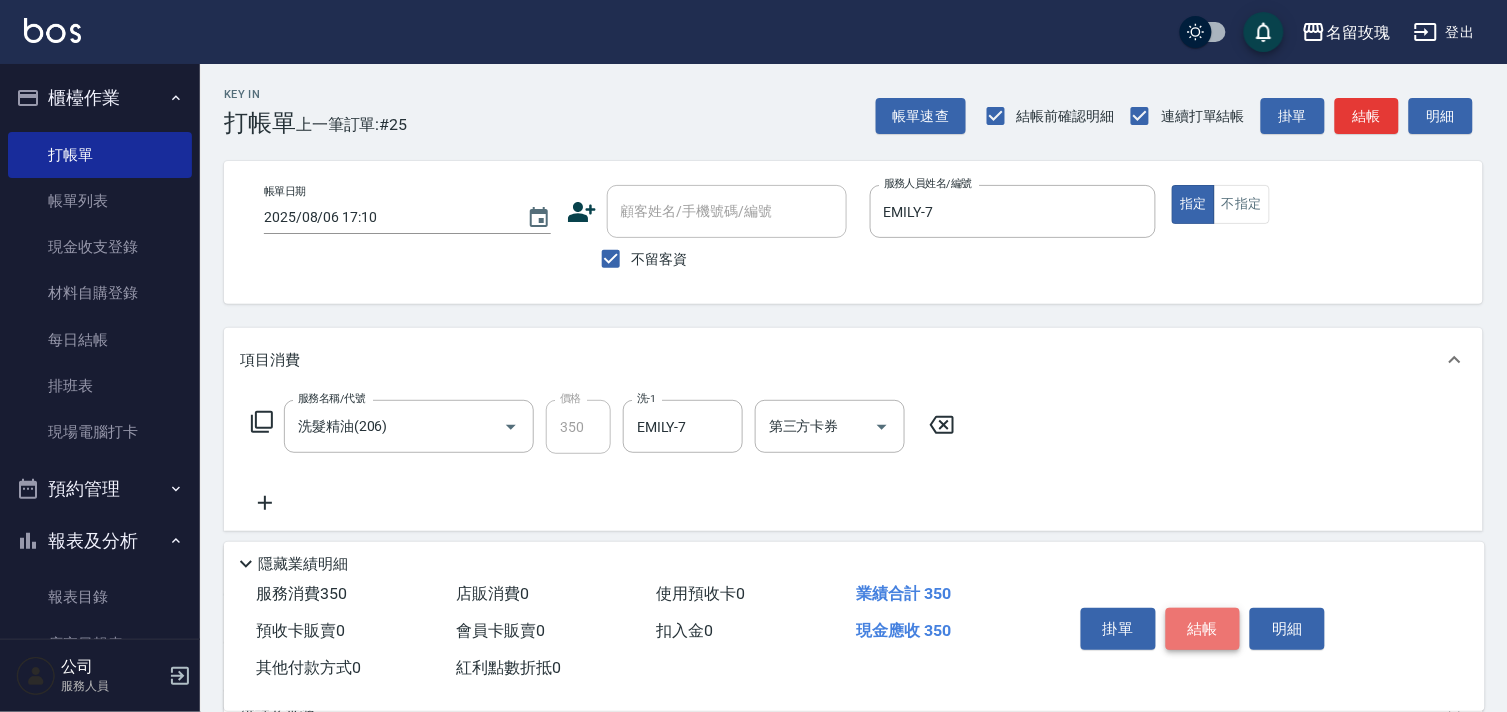 click on "結帳" at bounding box center [1203, 629] 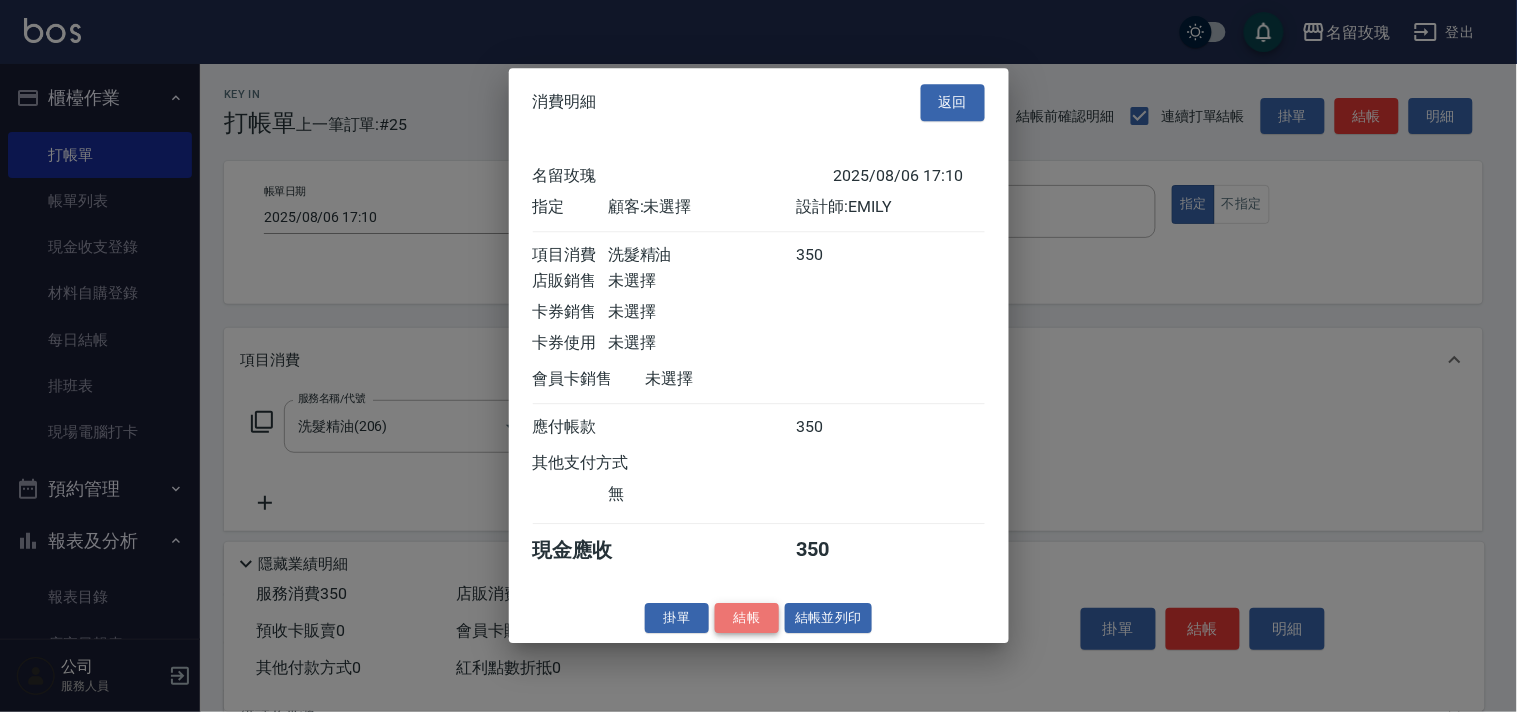 click on "結帳" at bounding box center [747, 618] 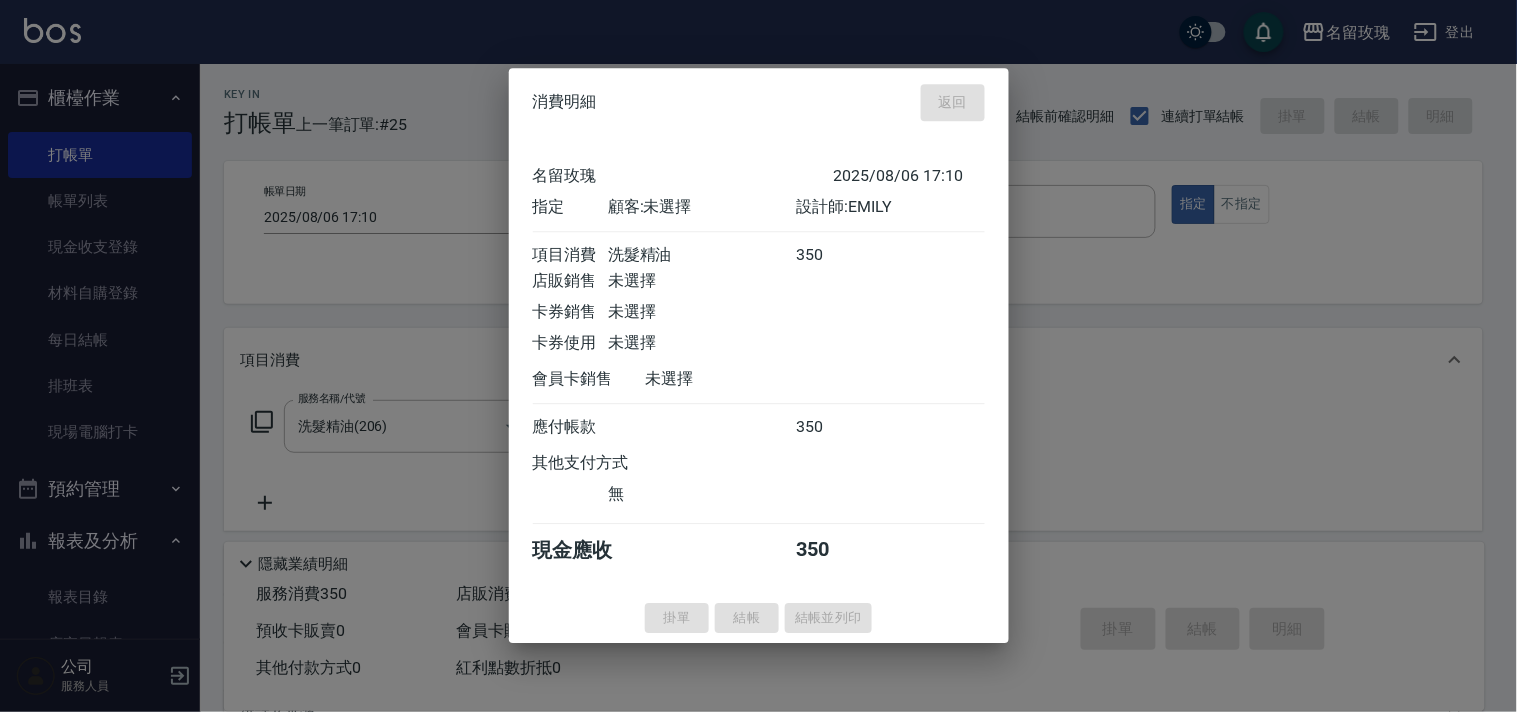 type on "2025/08/06 17:31" 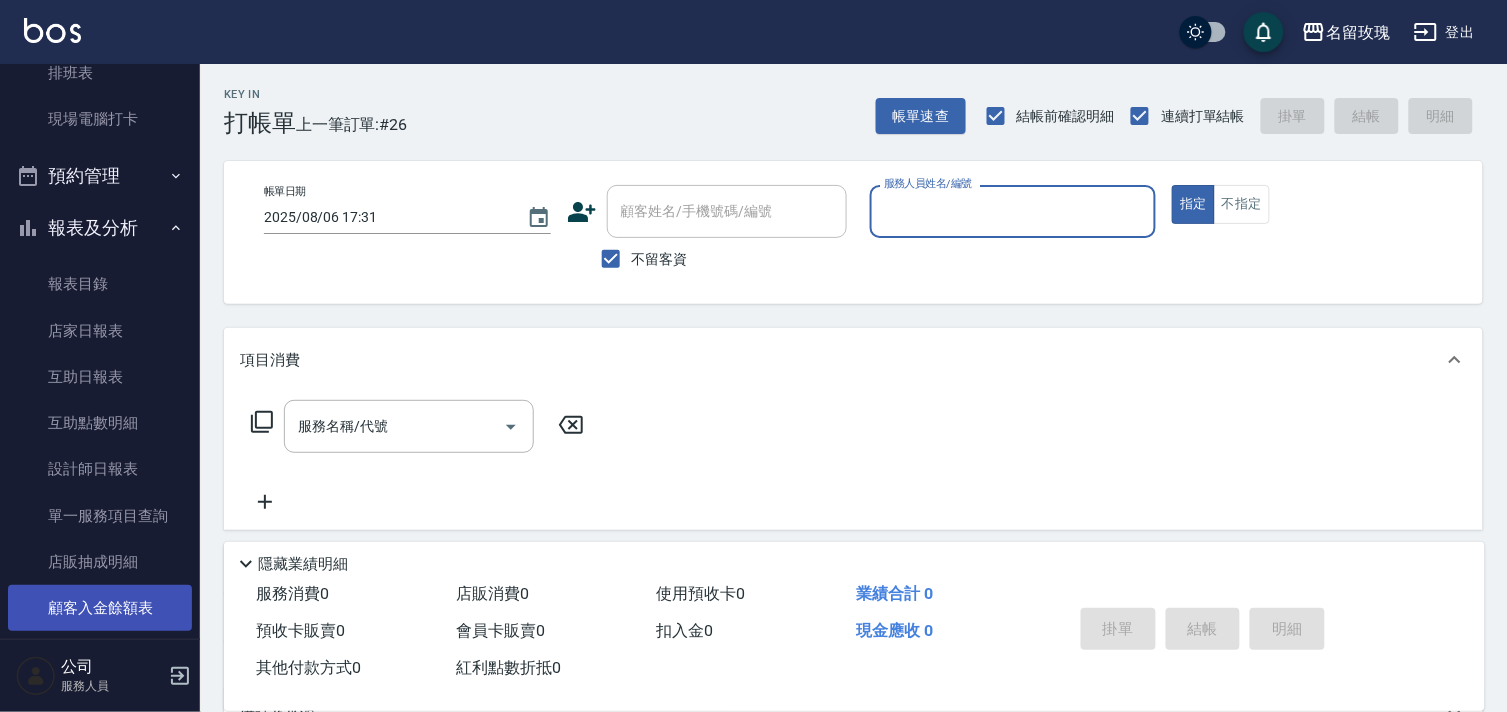 scroll, scrollTop: 440, scrollLeft: 0, axis: vertical 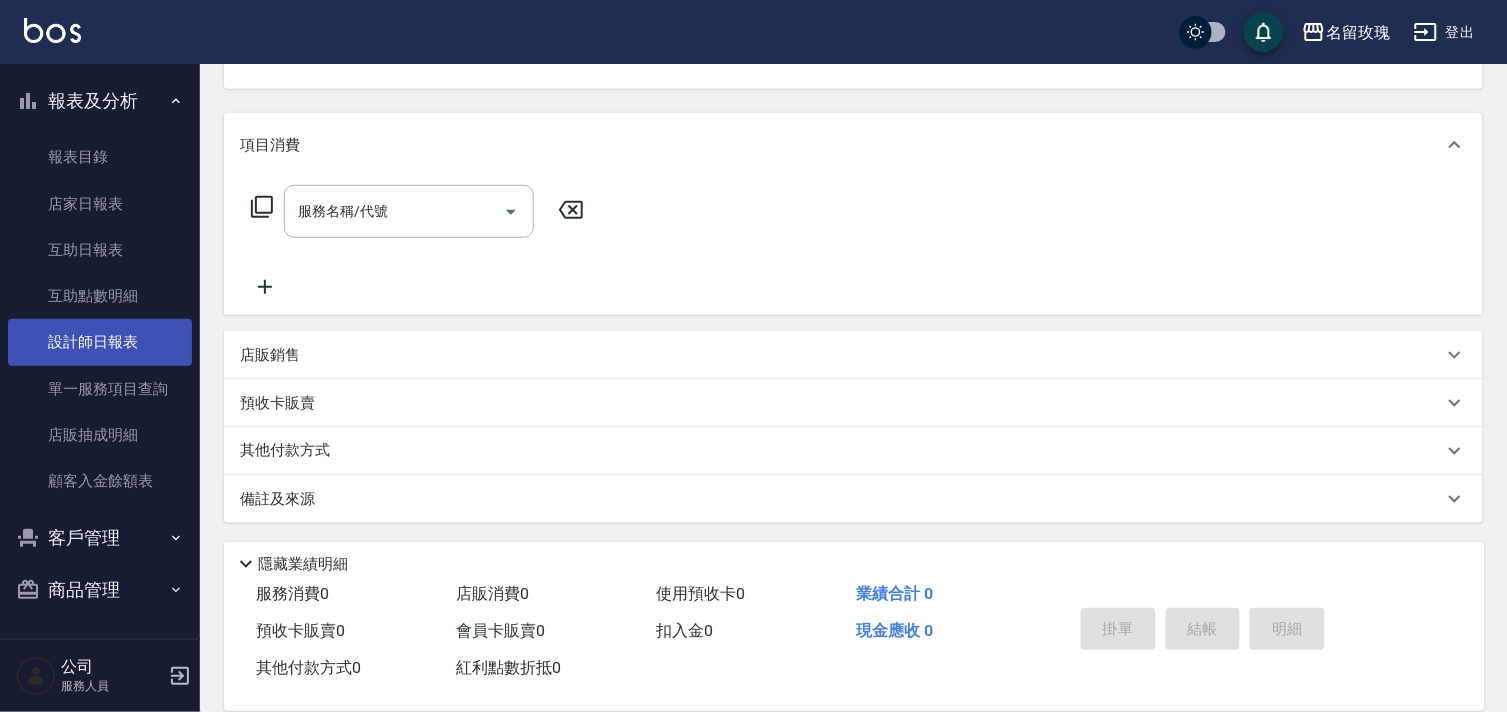 click on "設計師日報表" at bounding box center (100, 342) 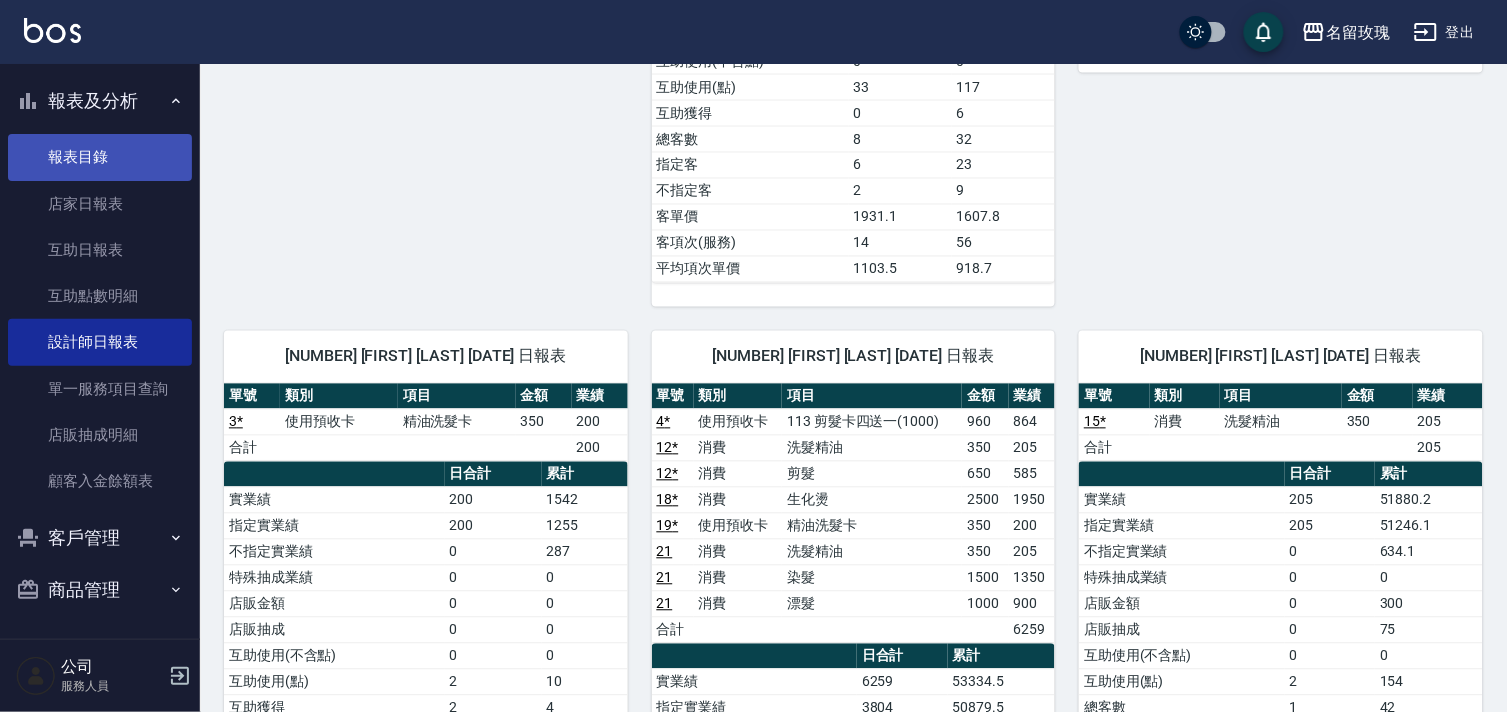 scroll, scrollTop: 777, scrollLeft: 0, axis: vertical 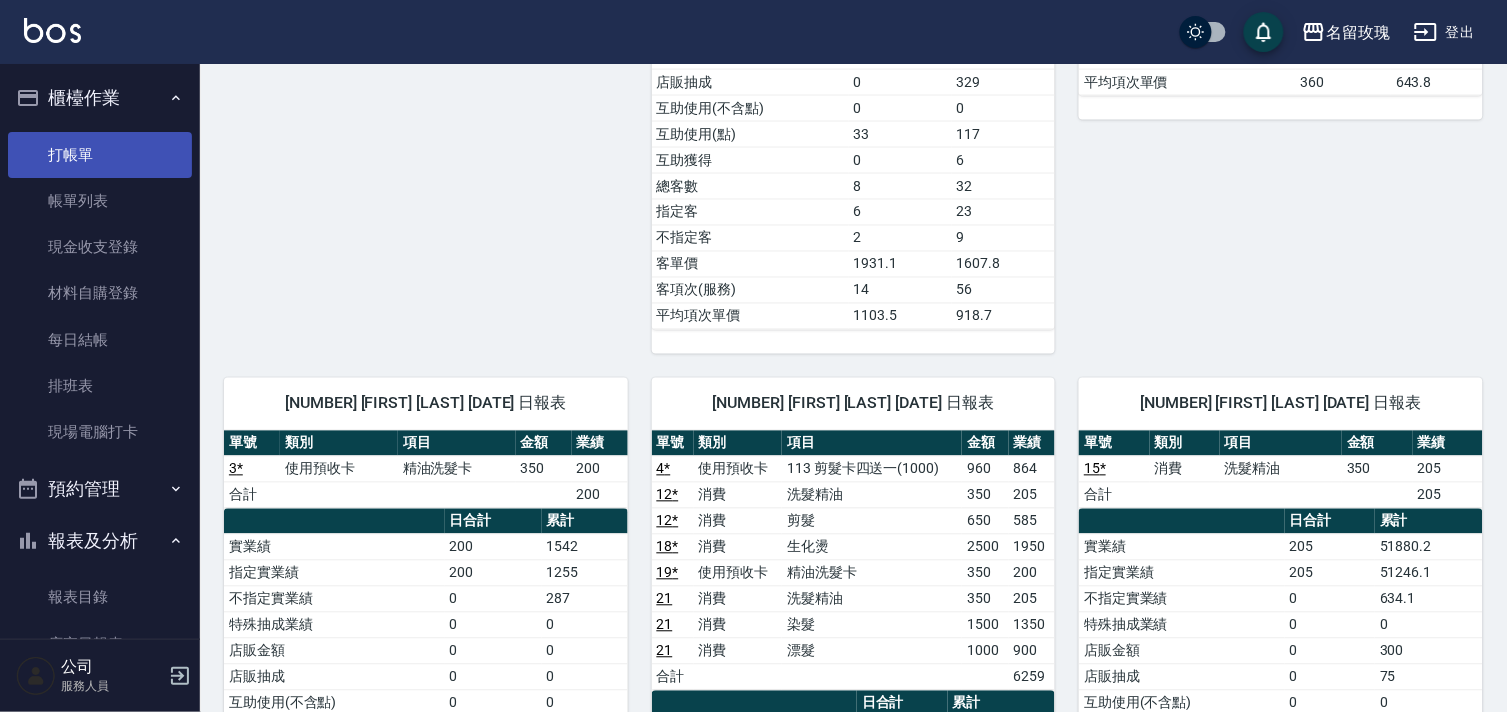 click on "打帳單" at bounding box center (100, 155) 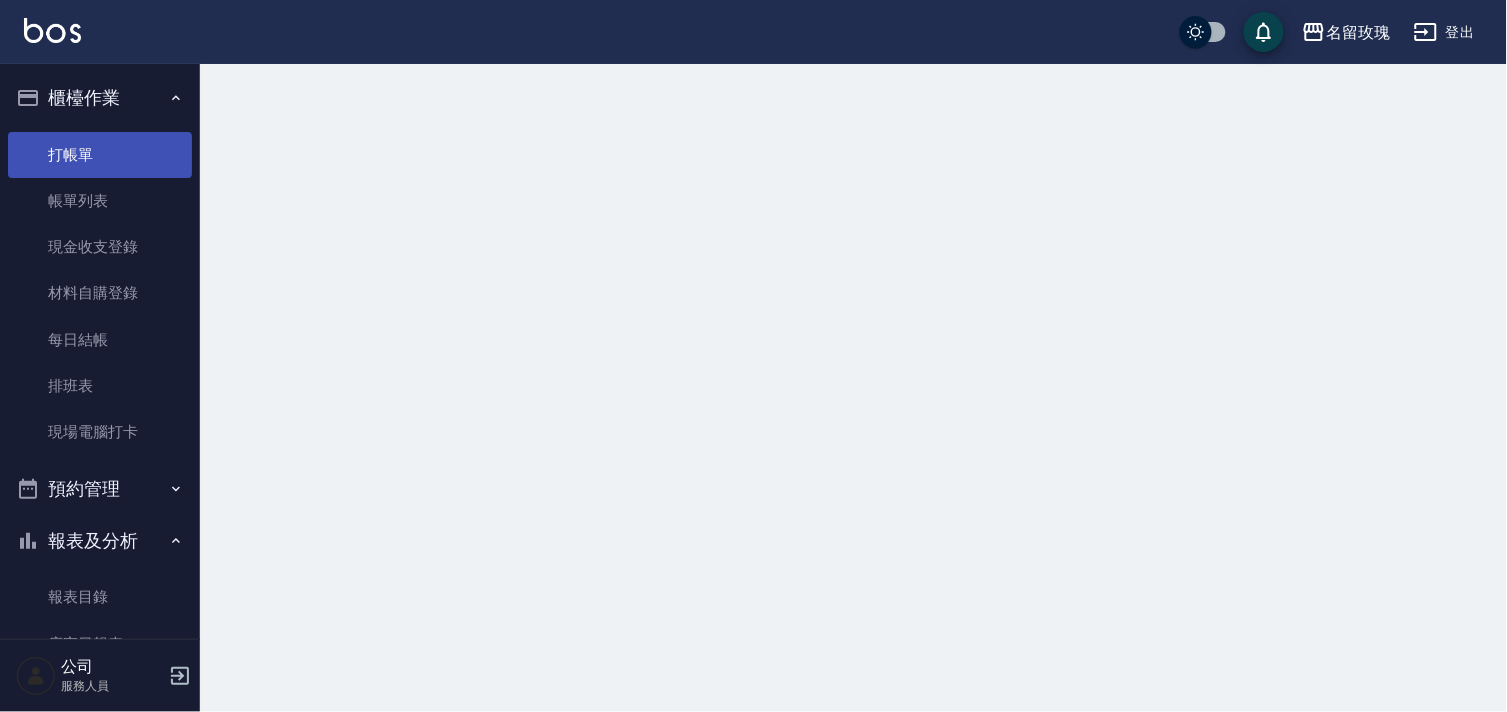 scroll, scrollTop: 0, scrollLeft: 0, axis: both 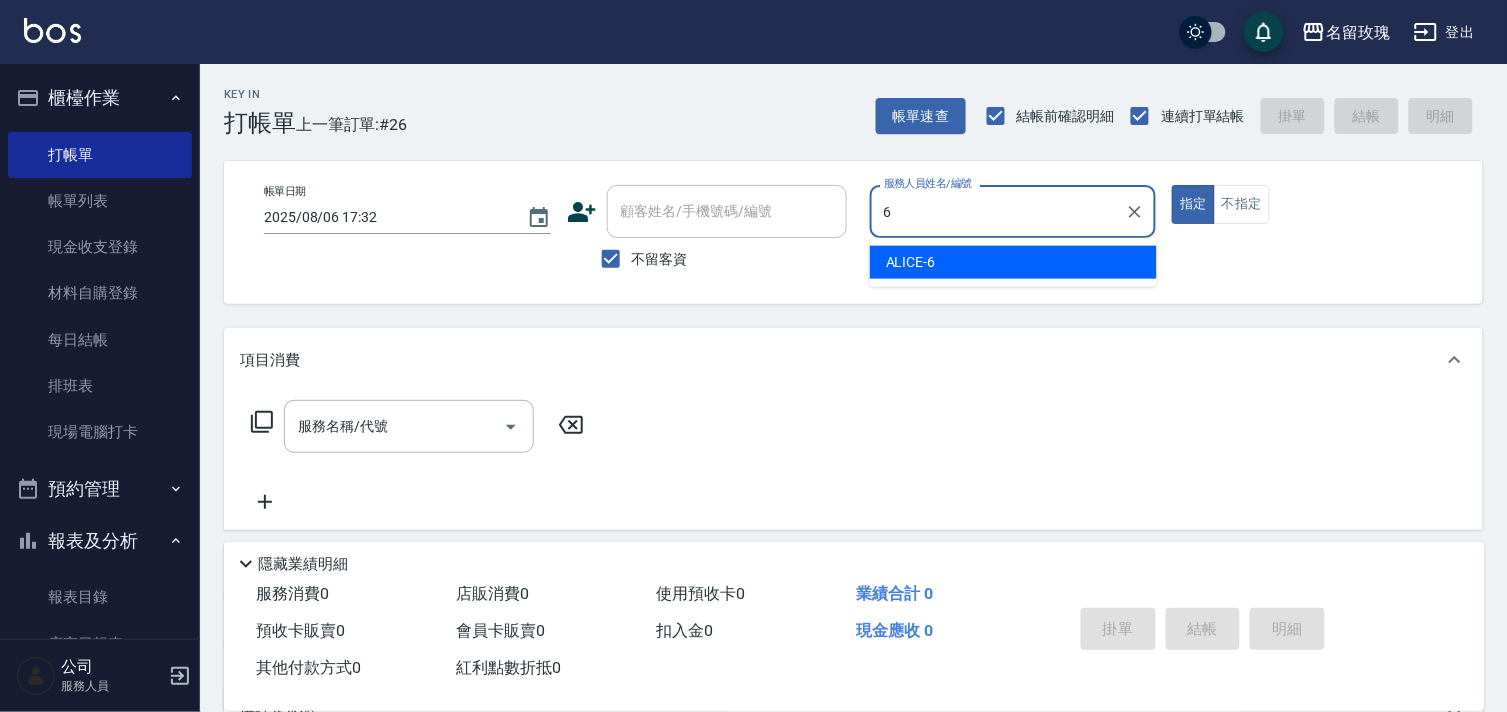 type on "ALICE-6" 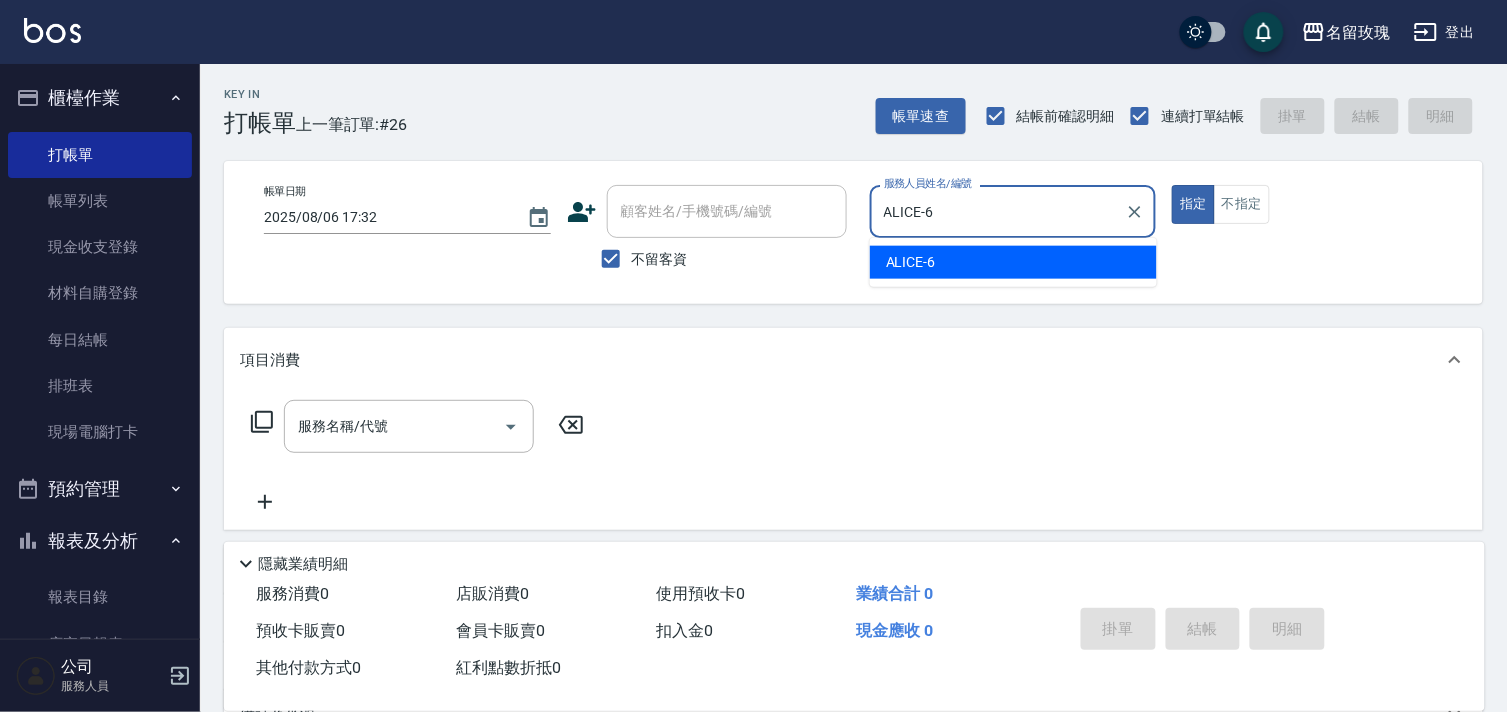 type on "true" 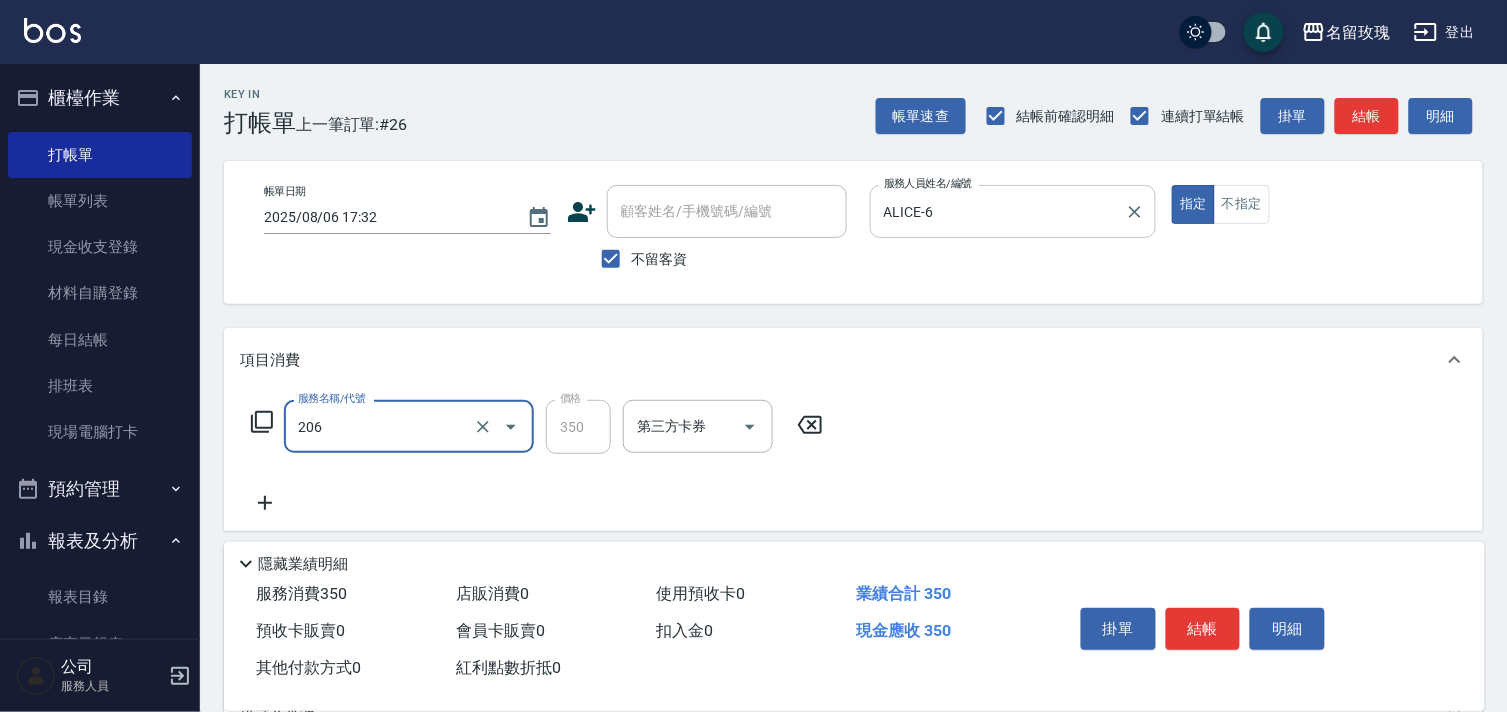 type on "洗髮精油(206)" 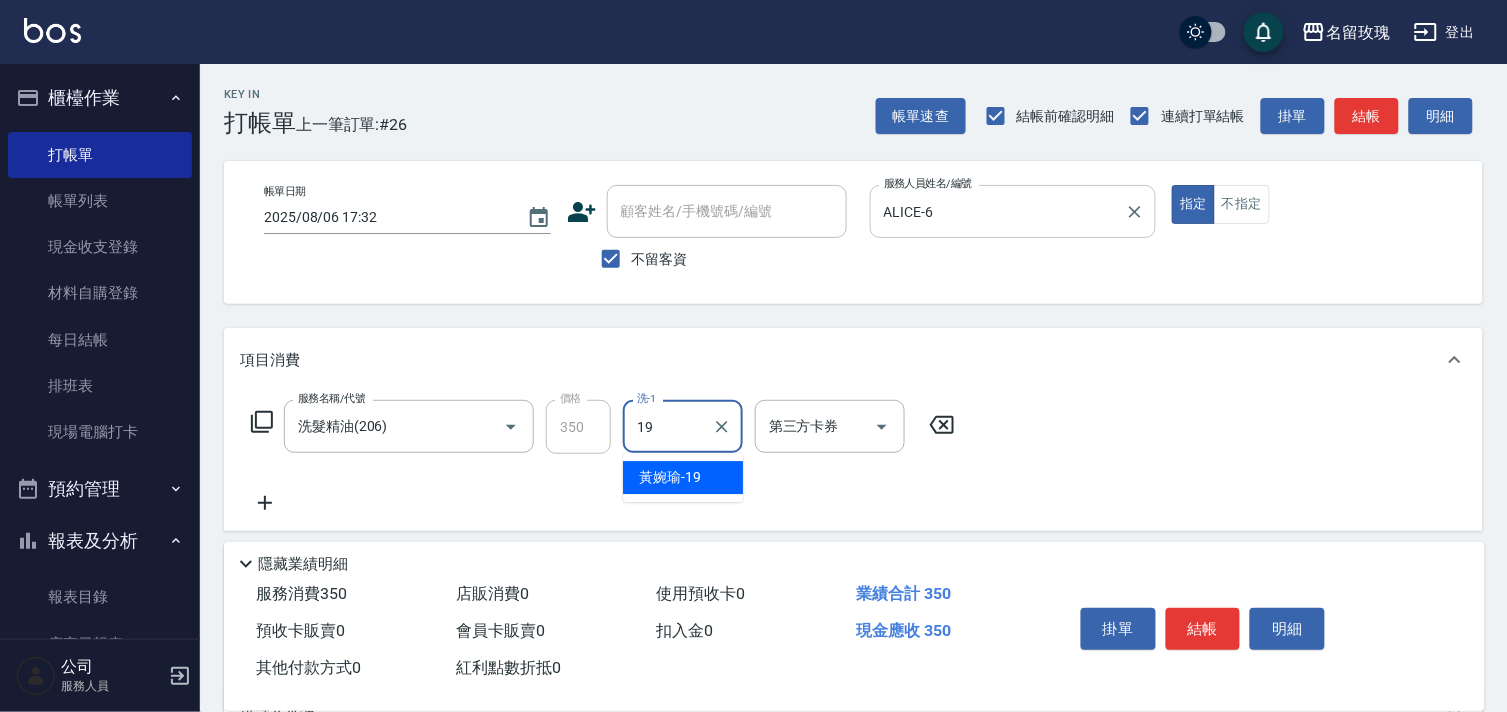 type on "[LAST]-[AGE]" 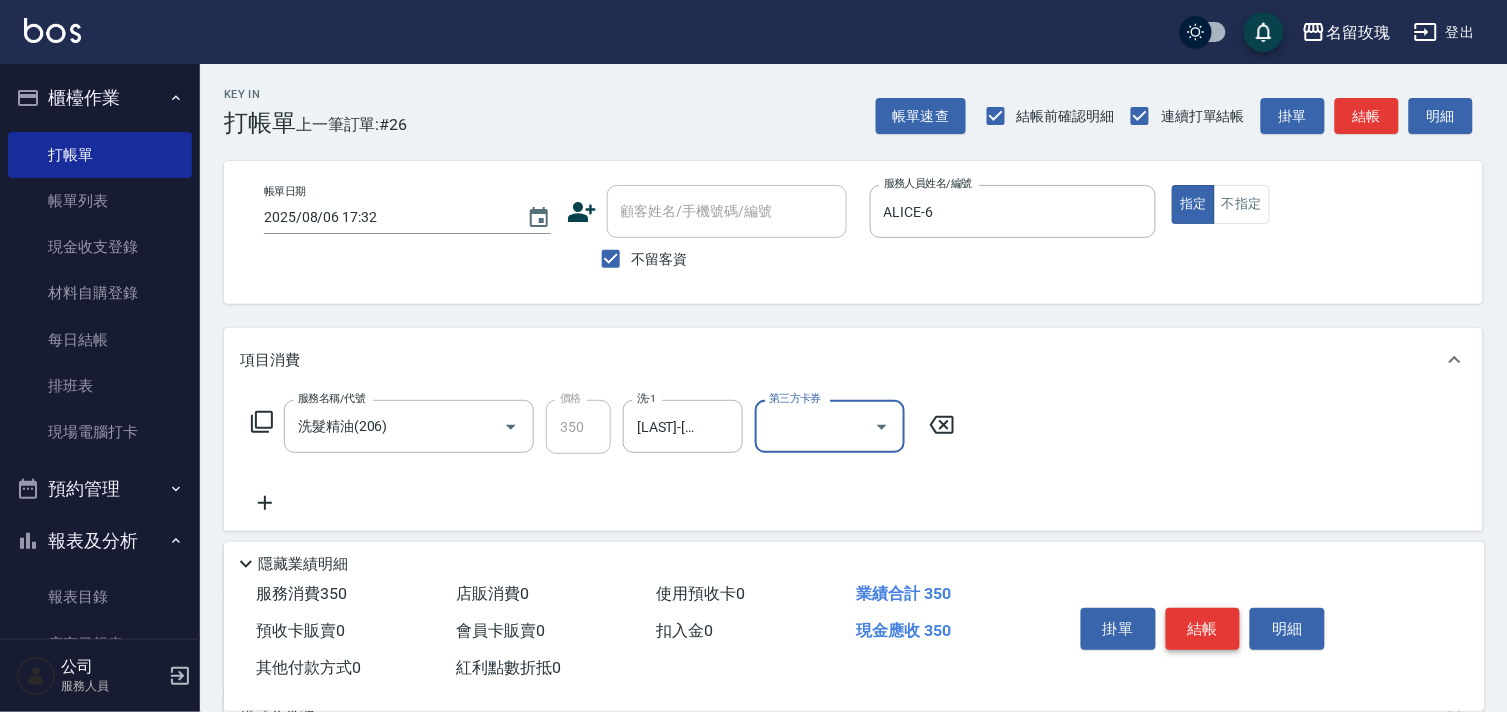 click on "結帳" at bounding box center [1203, 629] 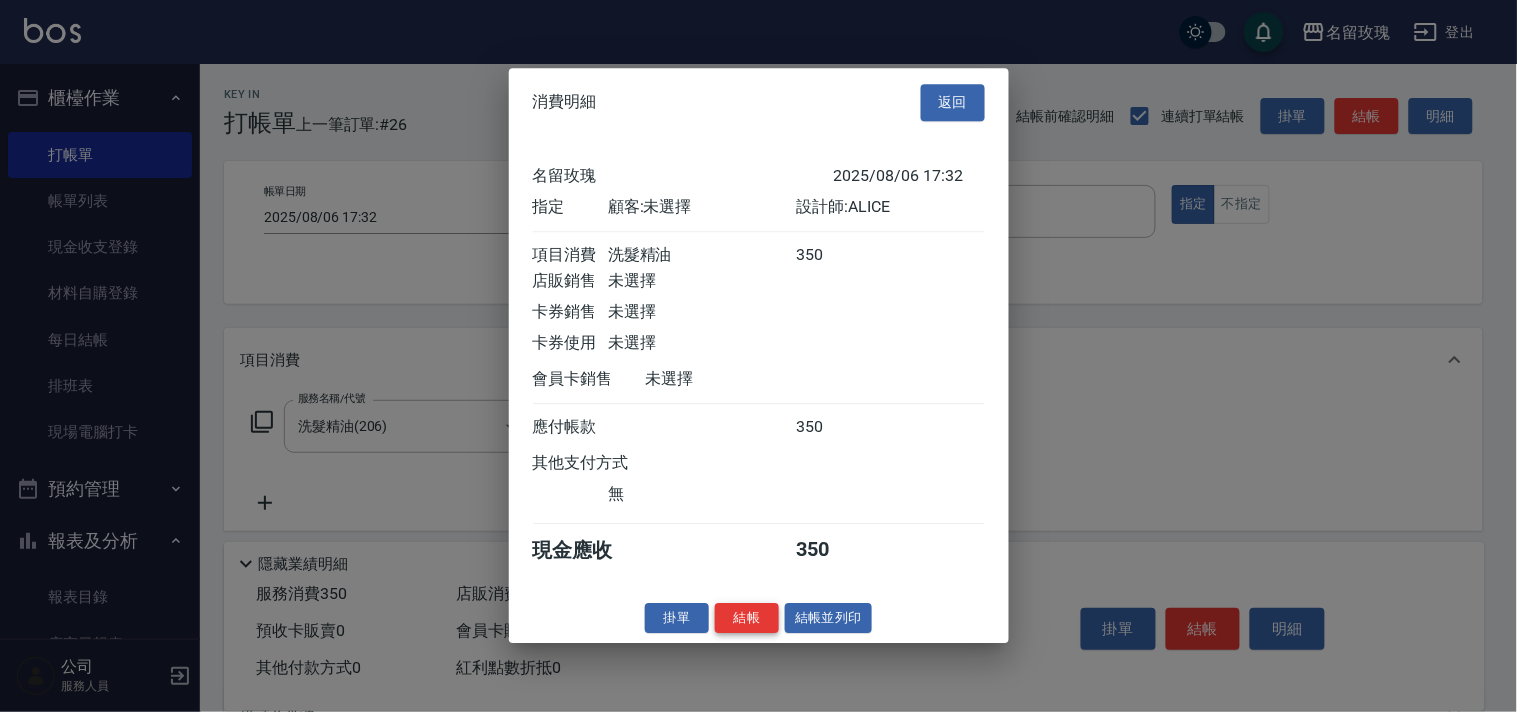 click on "結帳" at bounding box center (747, 618) 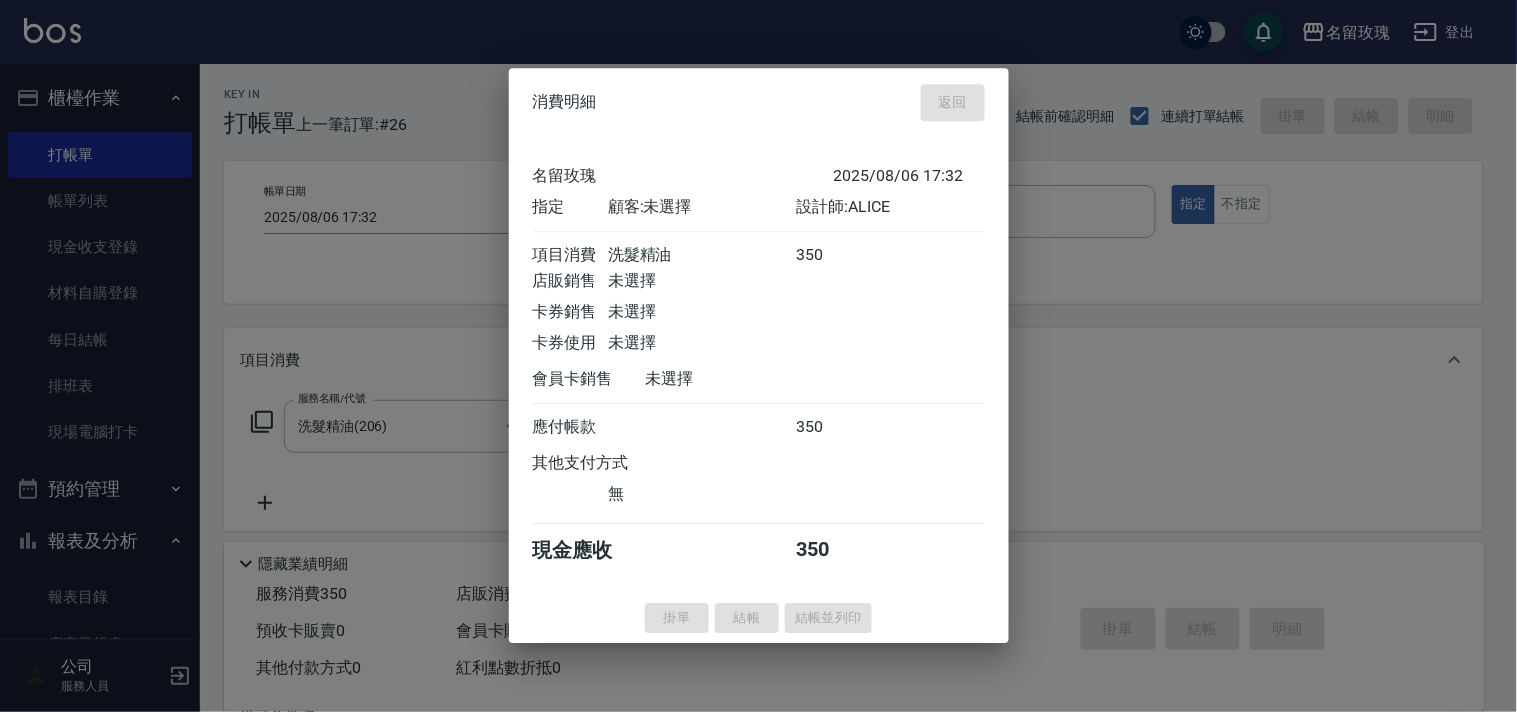 type 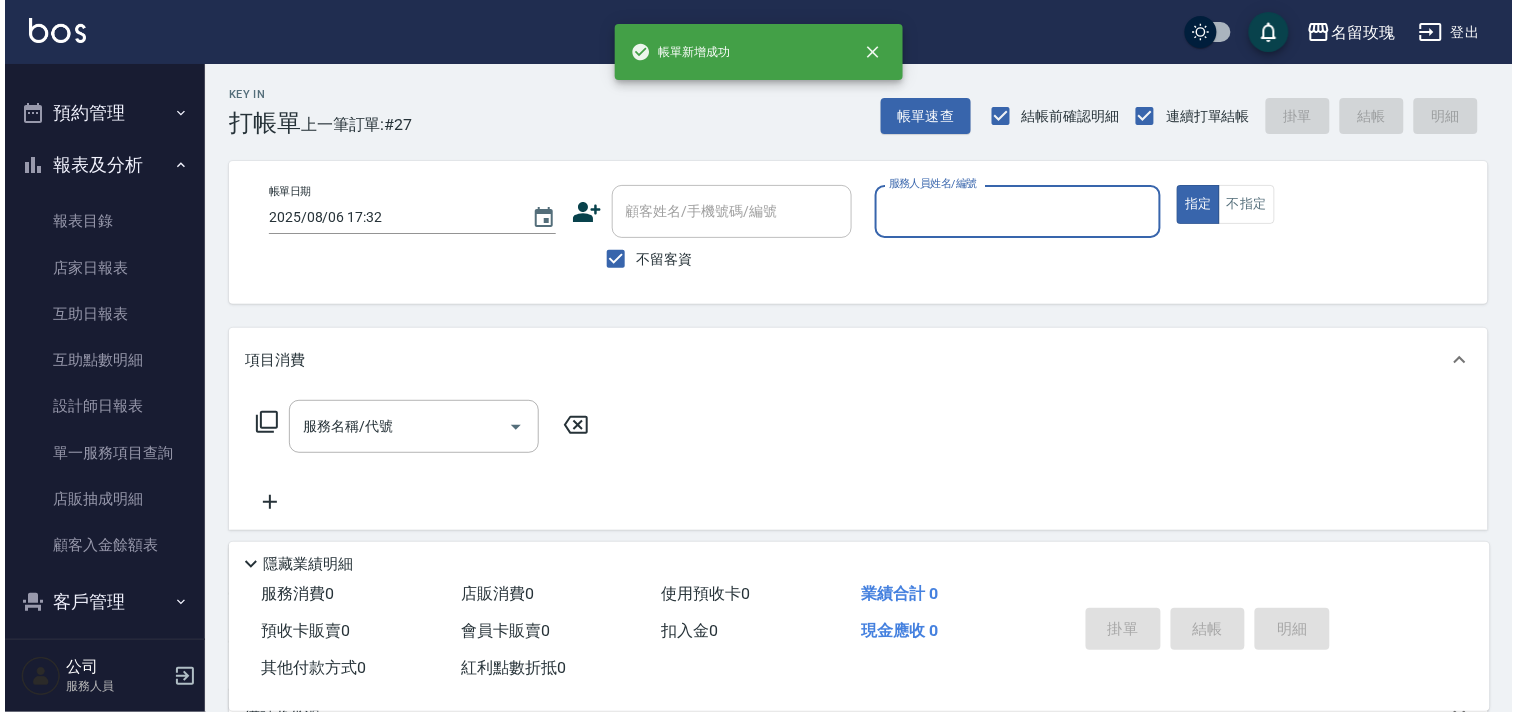 scroll, scrollTop: 440, scrollLeft: 0, axis: vertical 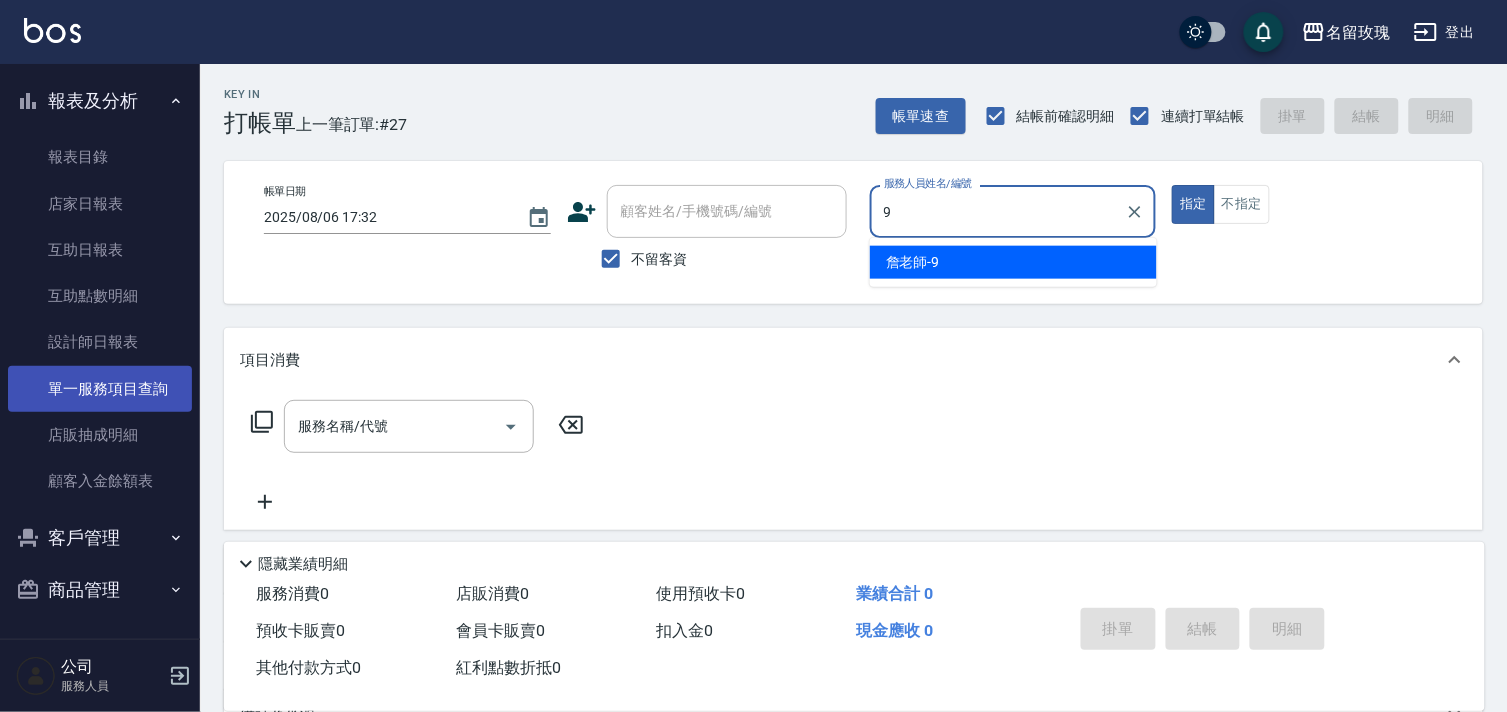 type on "詹老師-9" 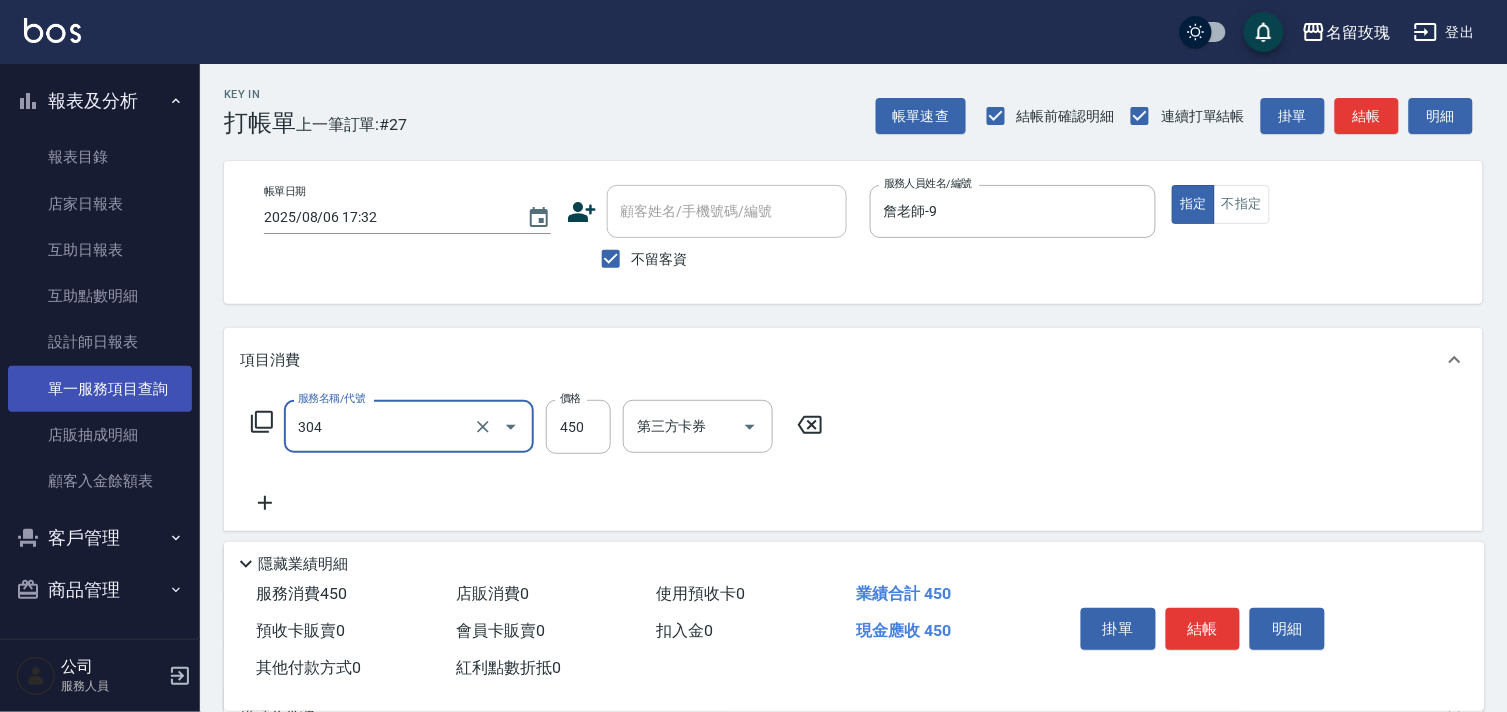 type on "剪髮(304)" 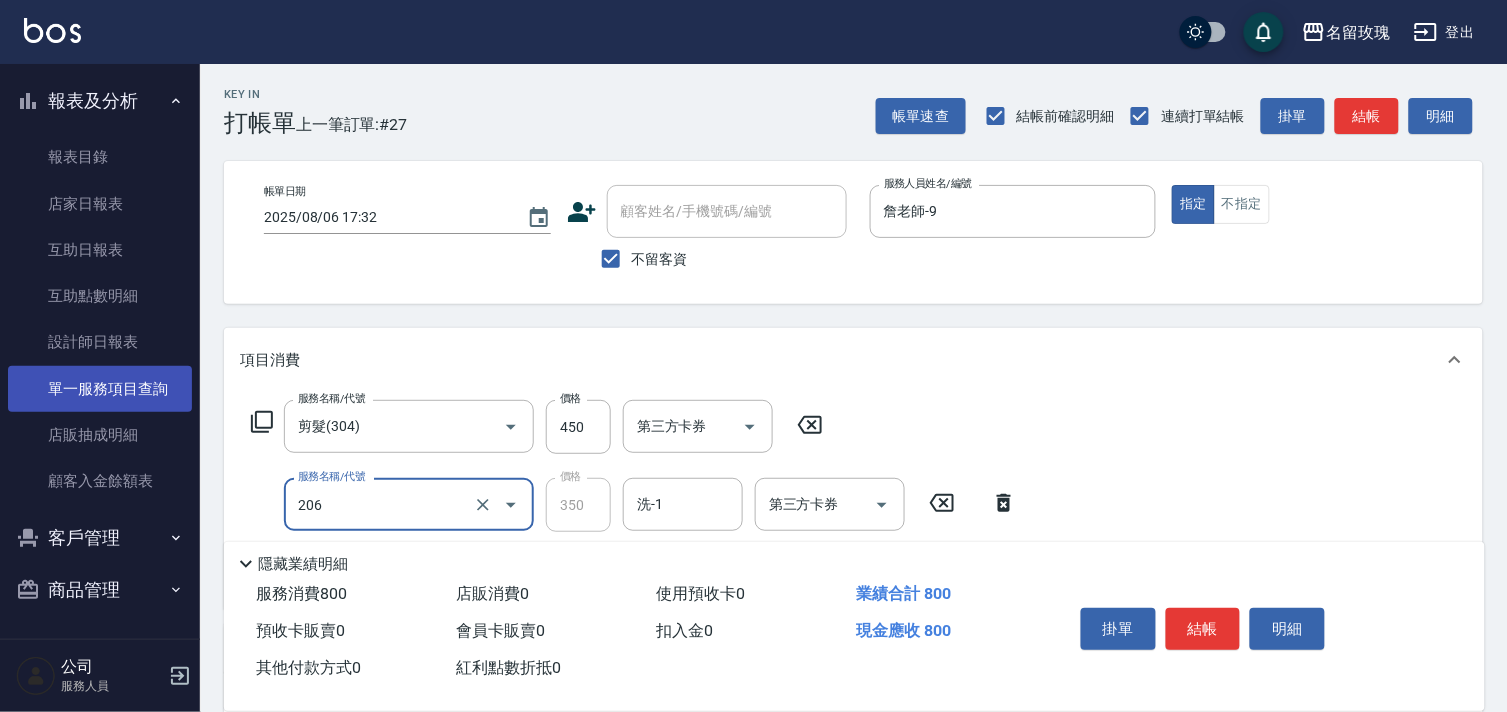 type on "洗髮精油(206)" 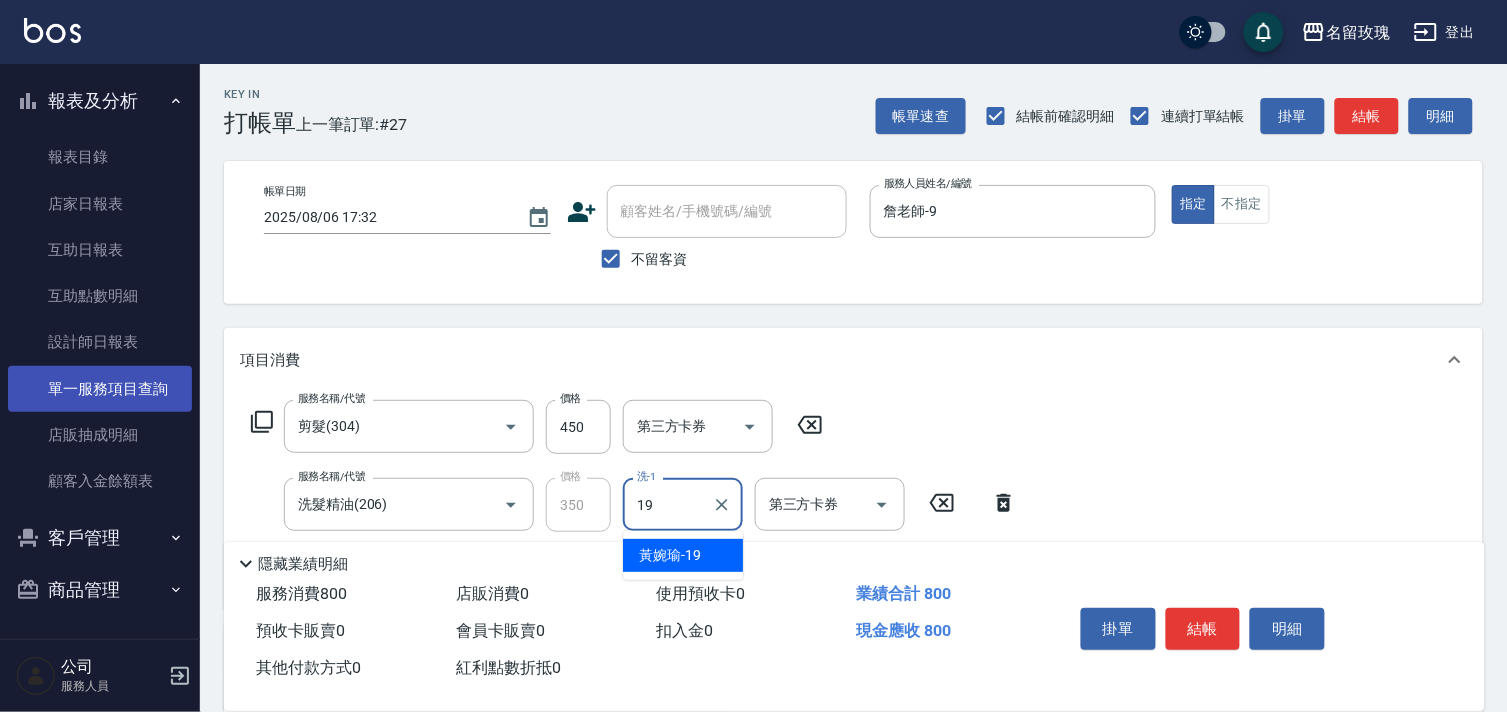 type on "[LAST]-[AGE]" 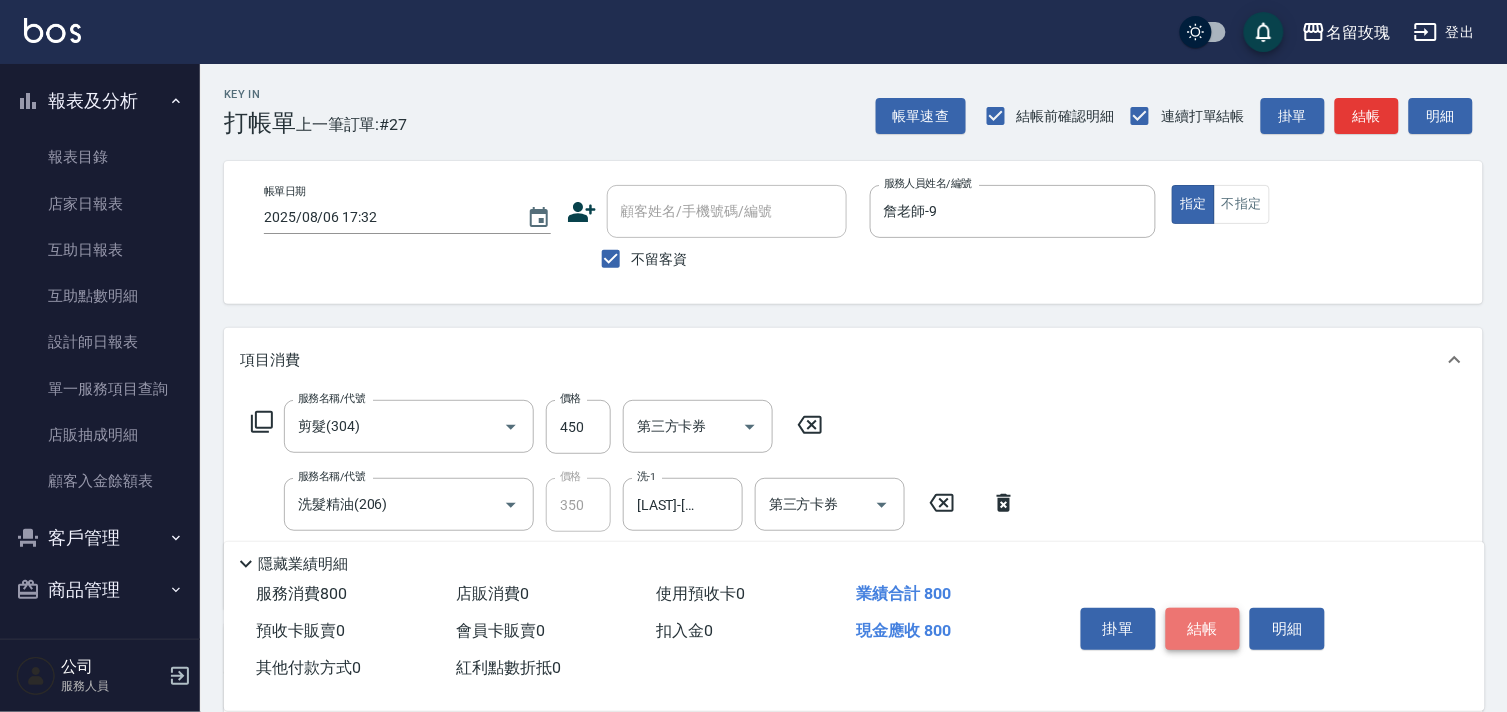 drag, startPoint x: 1207, startPoint y: 626, endPoint x: 1191, endPoint y: 621, distance: 16.763054 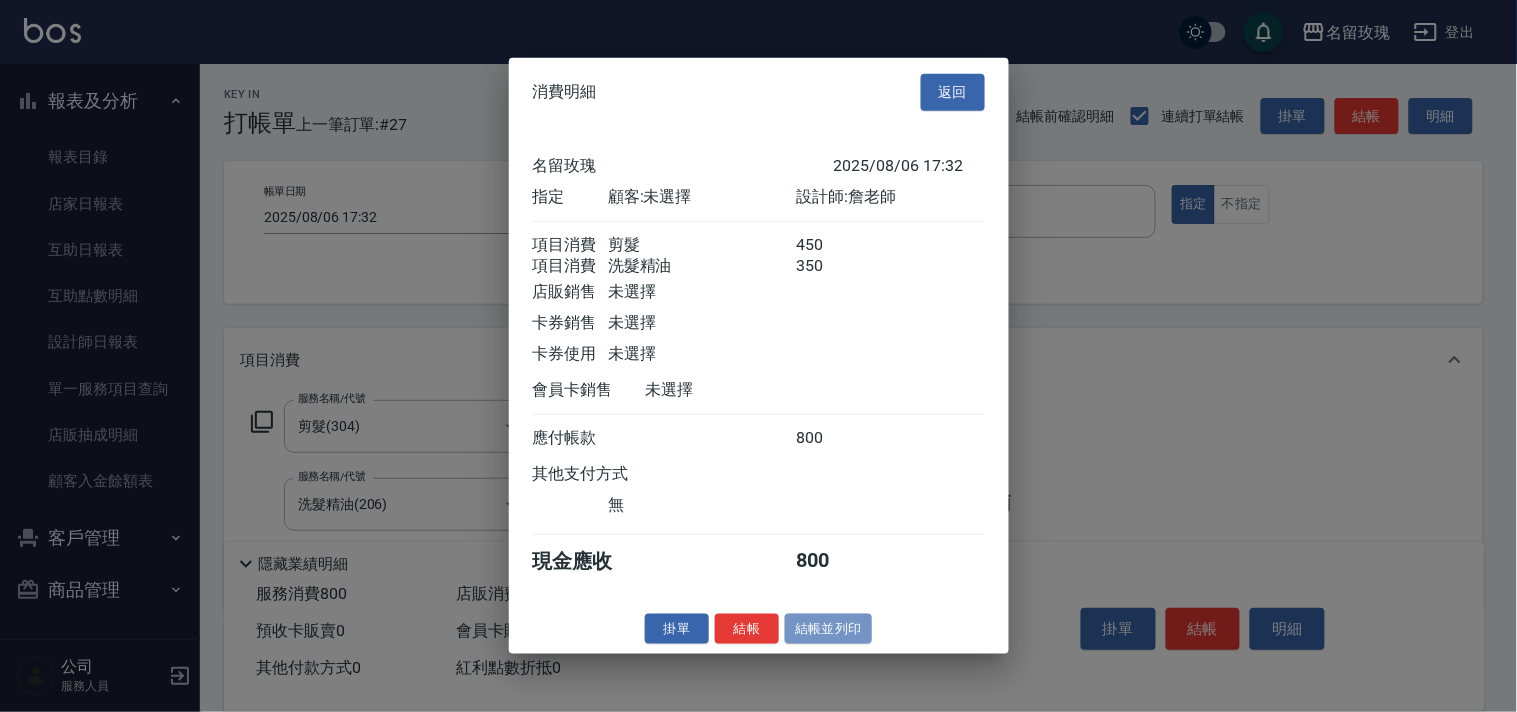 click on "結帳並列印" at bounding box center [828, 628] 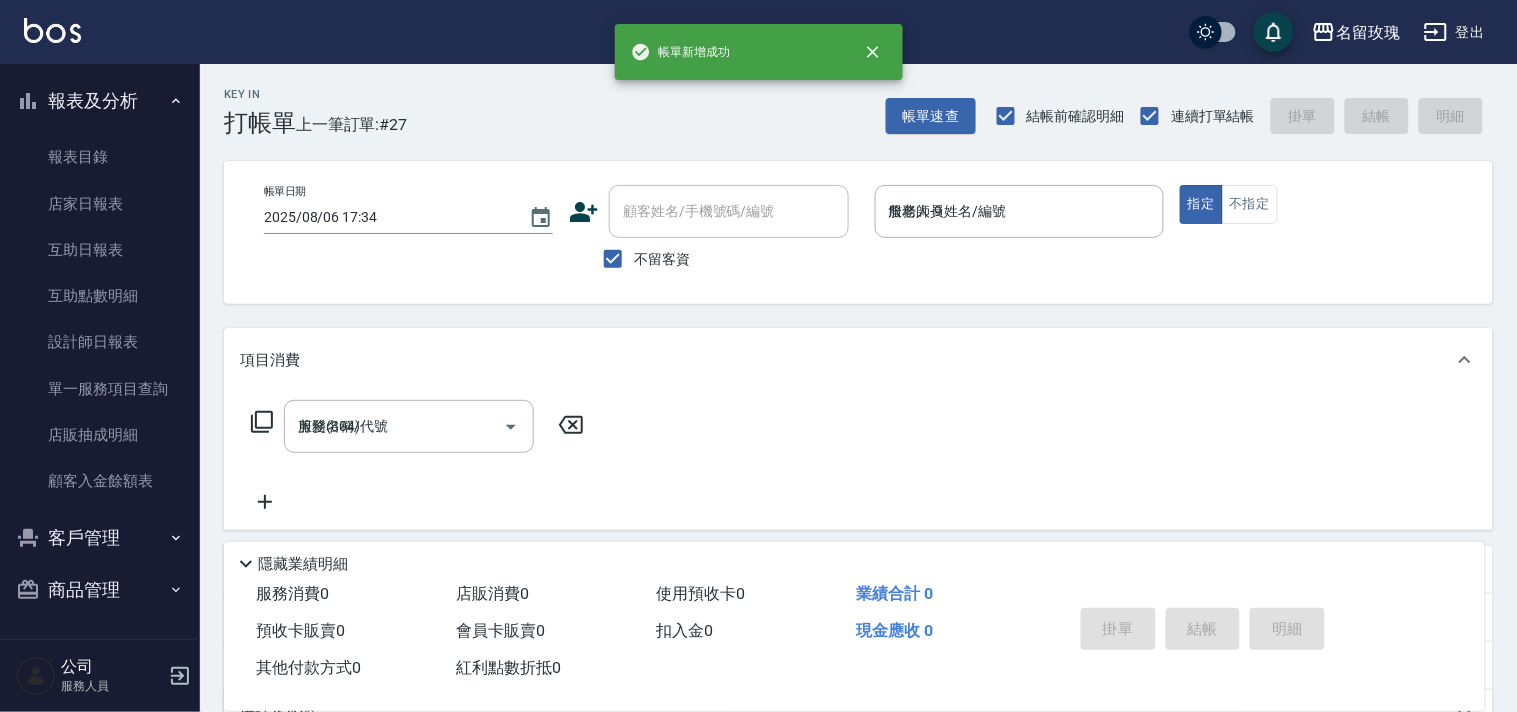 type on "2025/08/06 17:34" 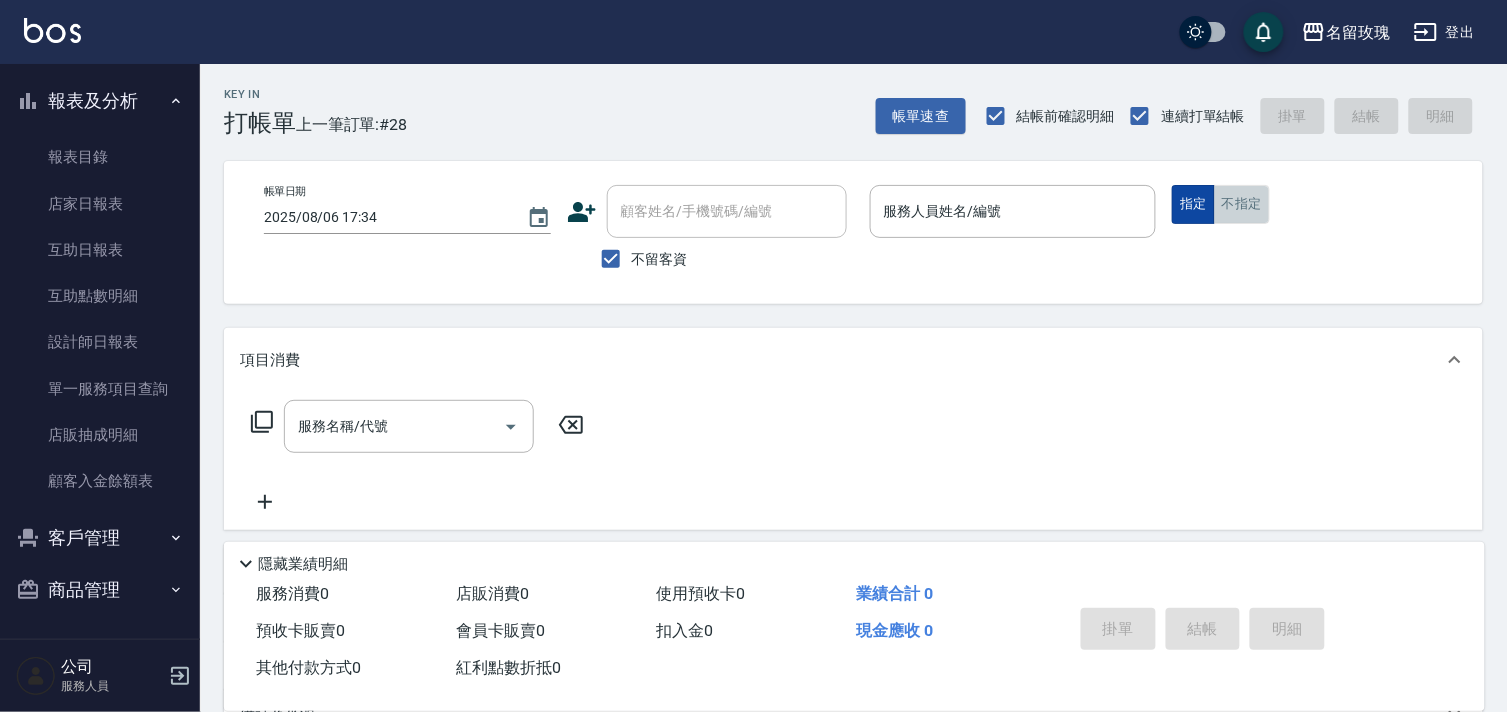 drag, startPoint x: 1232, startPoint y: 201, endPoint x: 1207, endPoint y: 188, distance: 28.178005 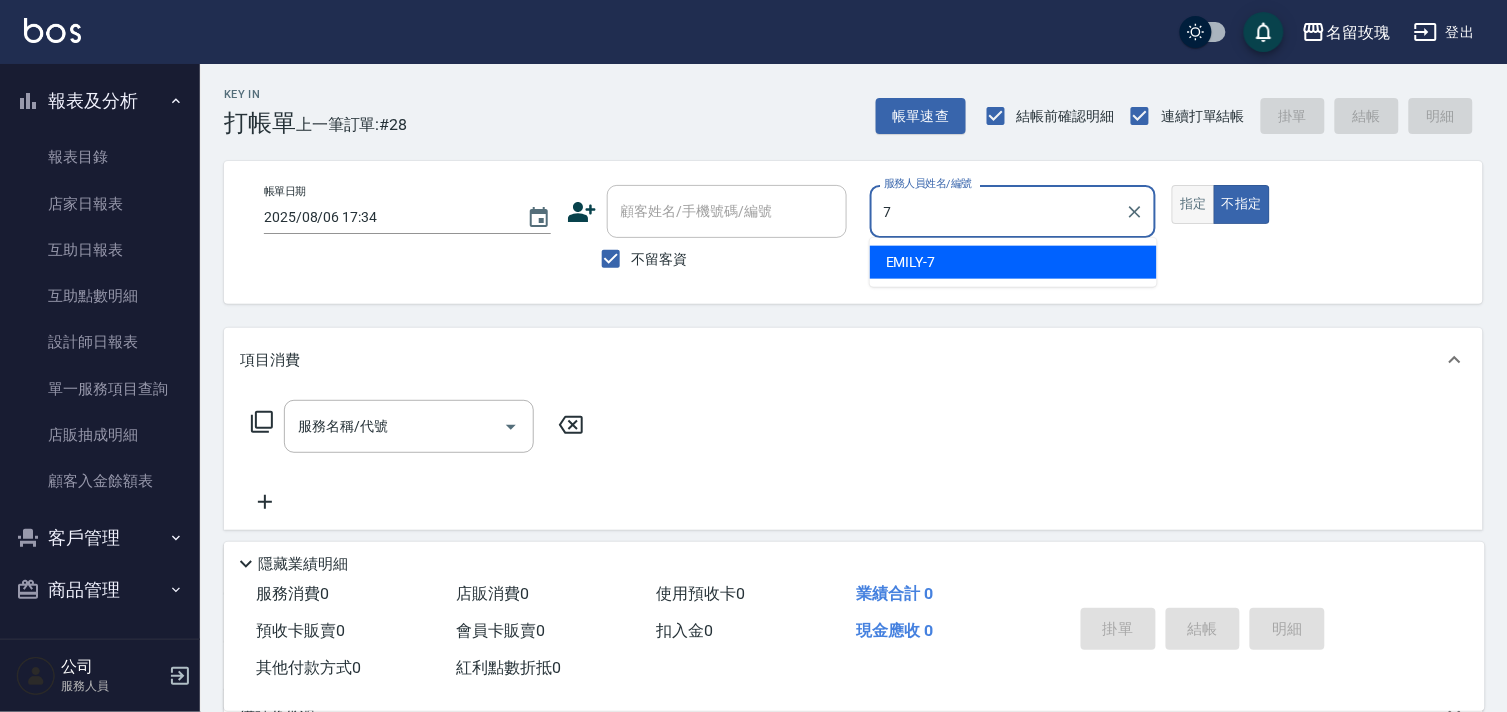 type on "EMILY-7" 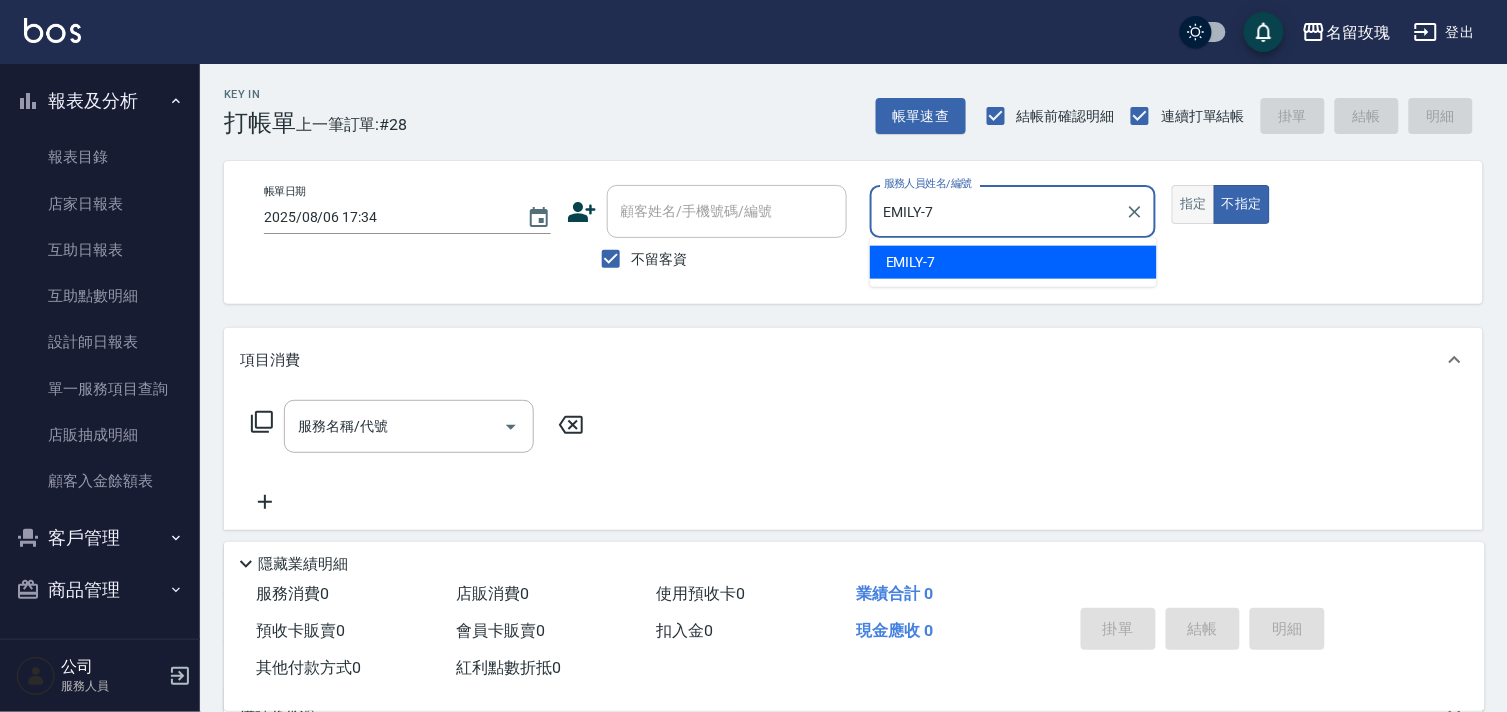 type on "false" 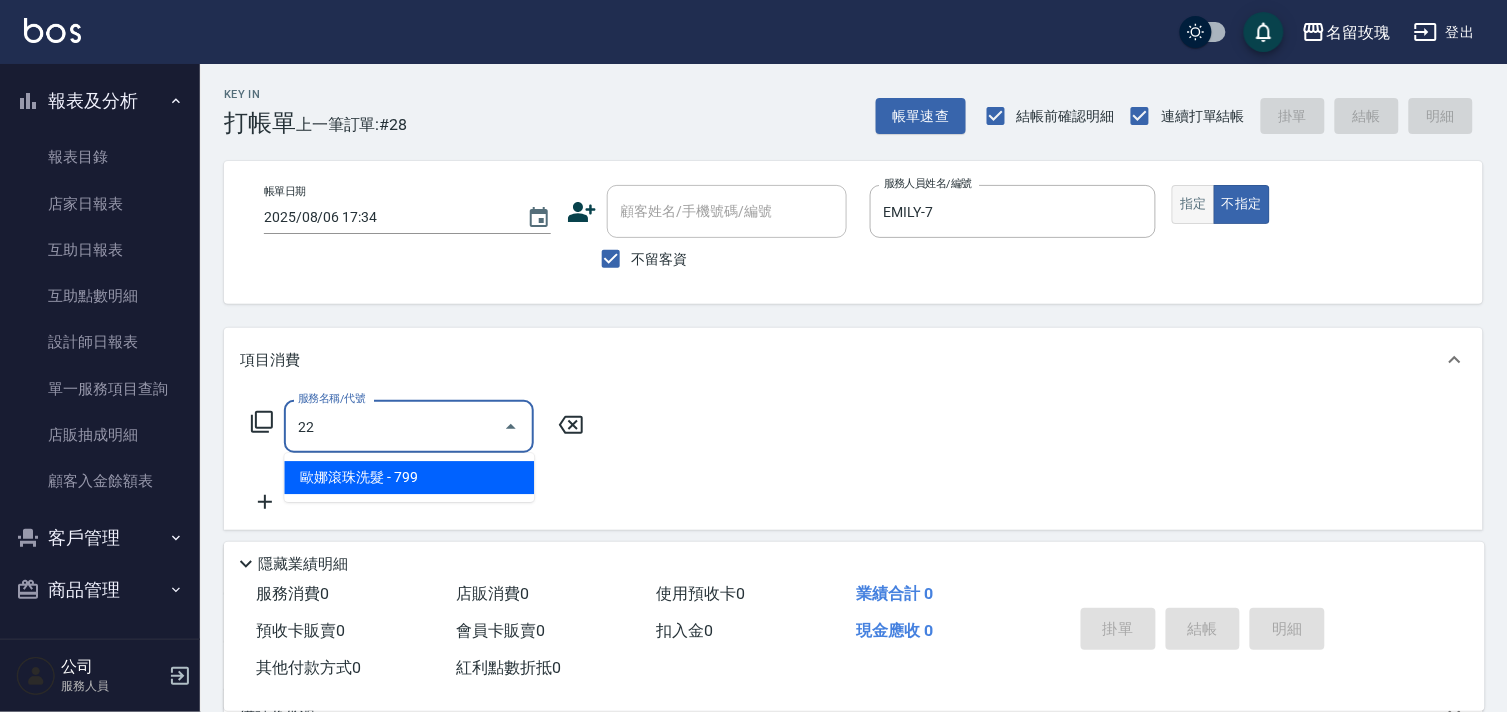 type on "2" 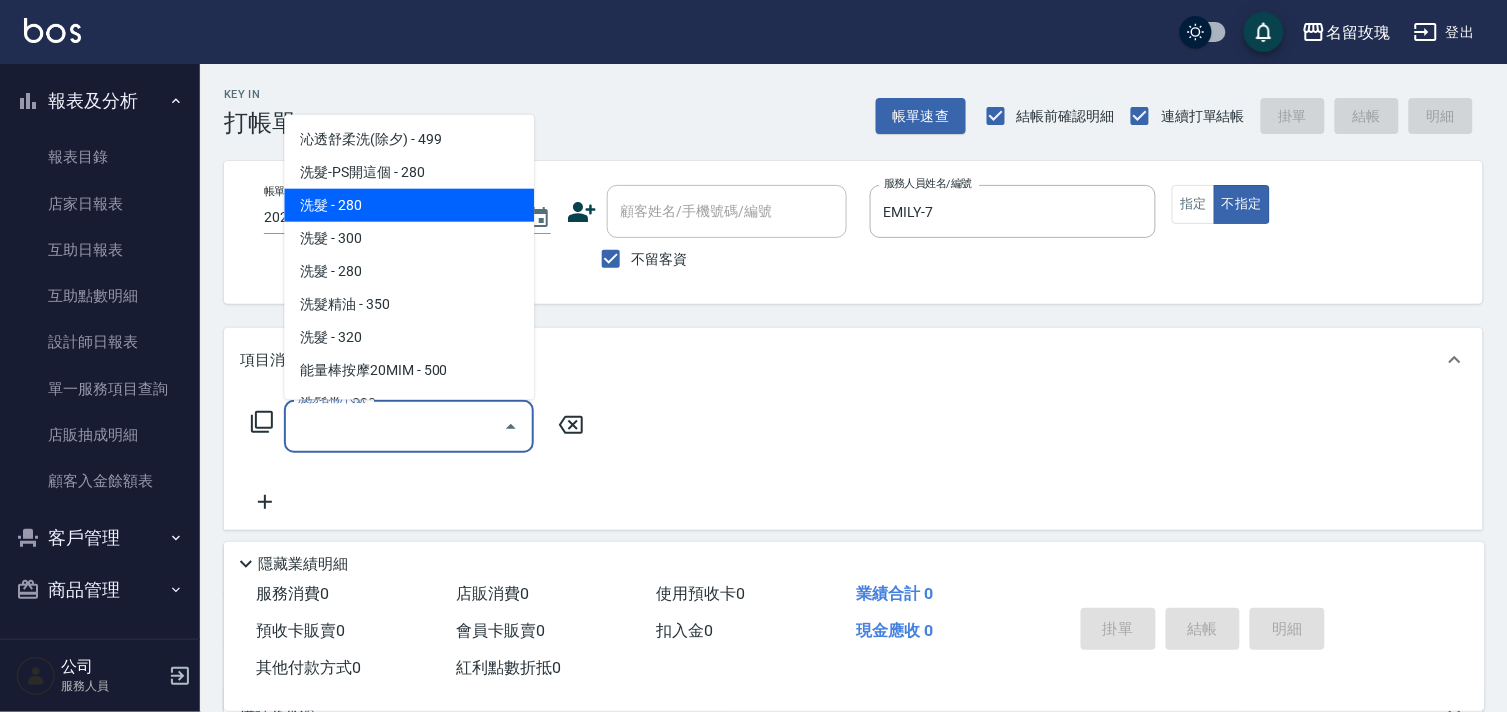 click 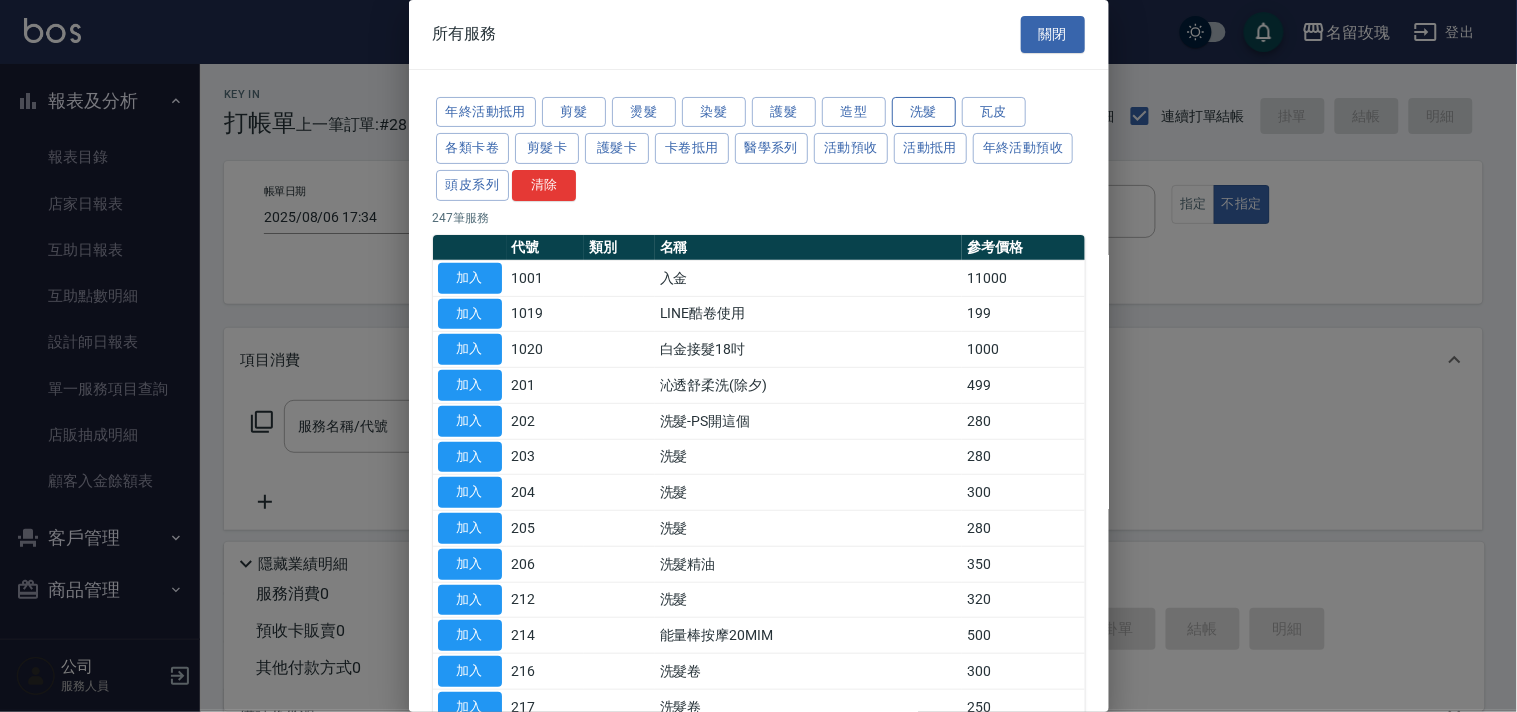 click on "洗髮" at bounding box center (924, 112) 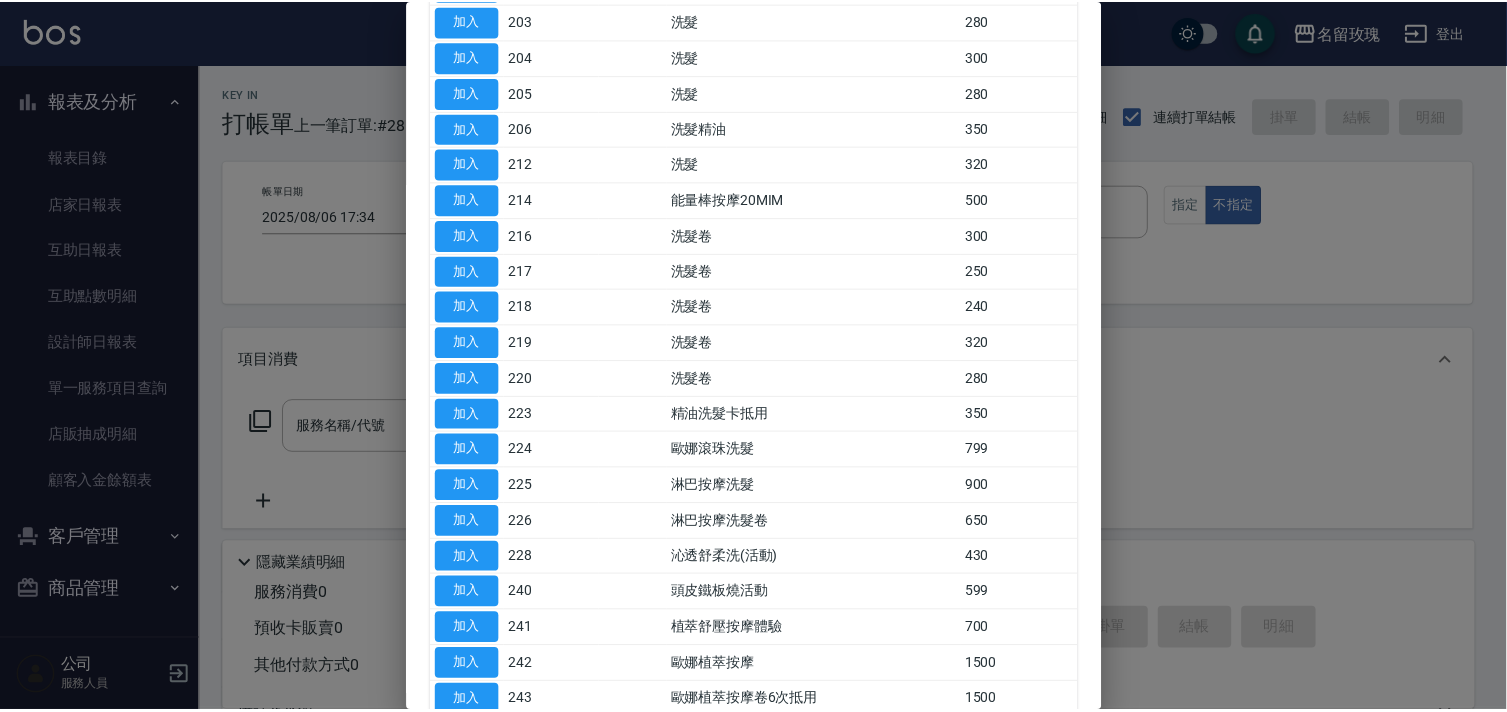 scroll, scrollTop: 333, scrollLeft: 0, axis: vertical 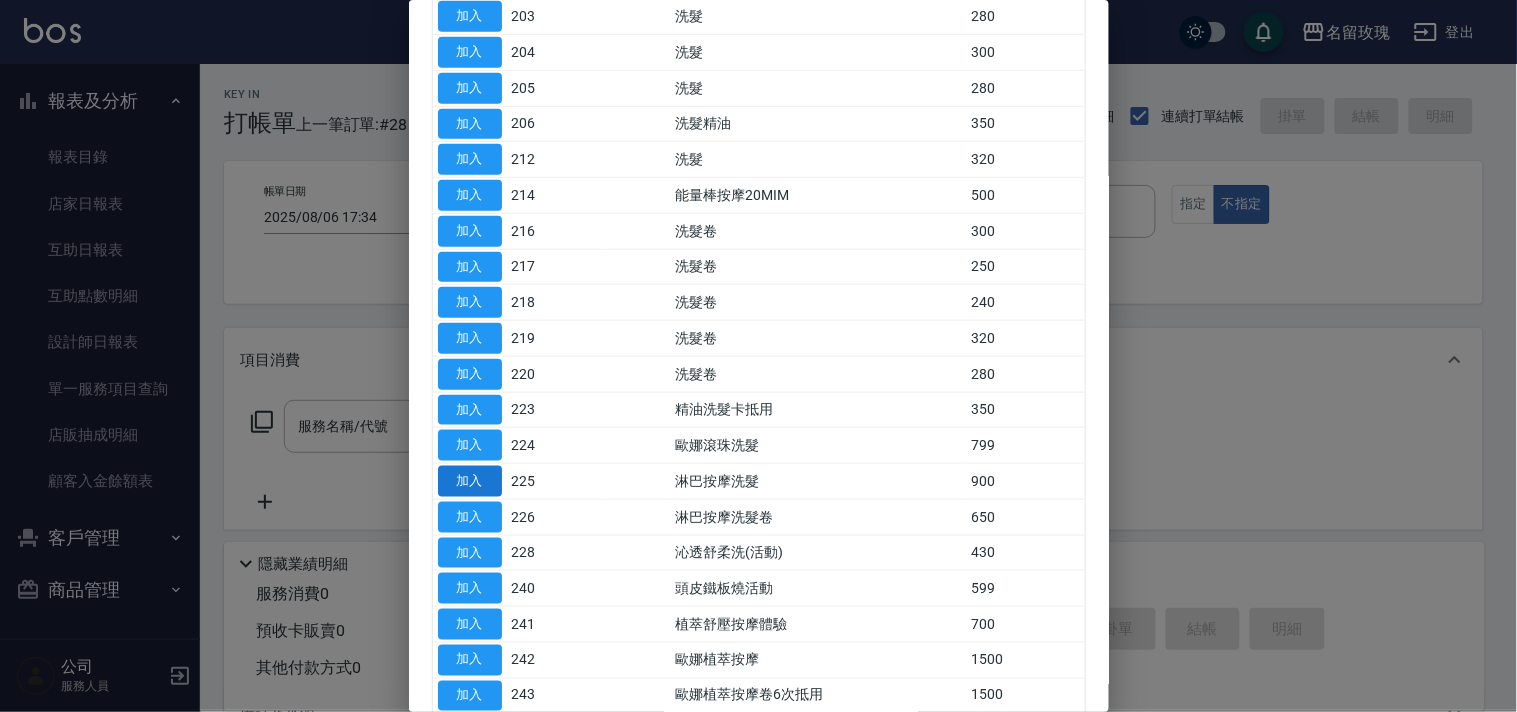 click on "加入" at bounding box center [470, 481] 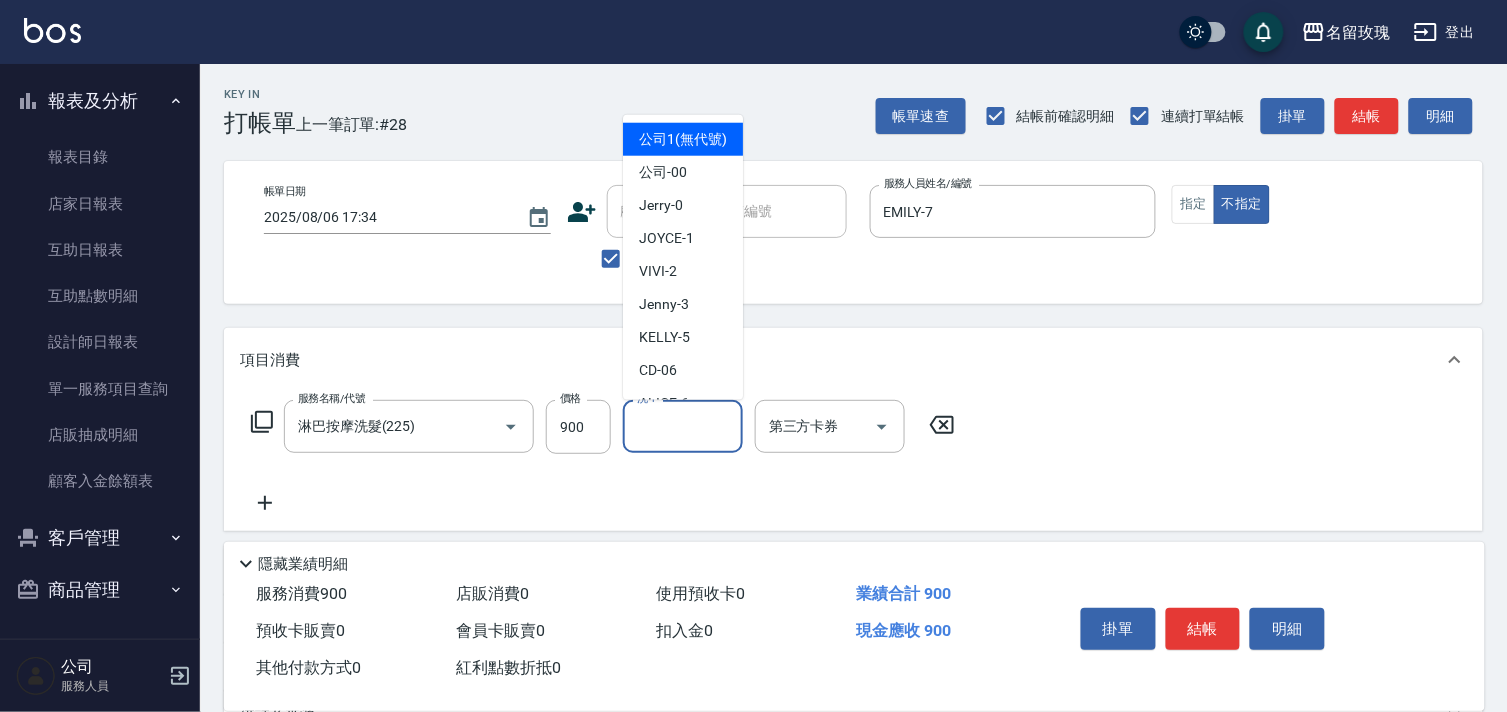 click on "洗-1" at bounding box center [683, 426] 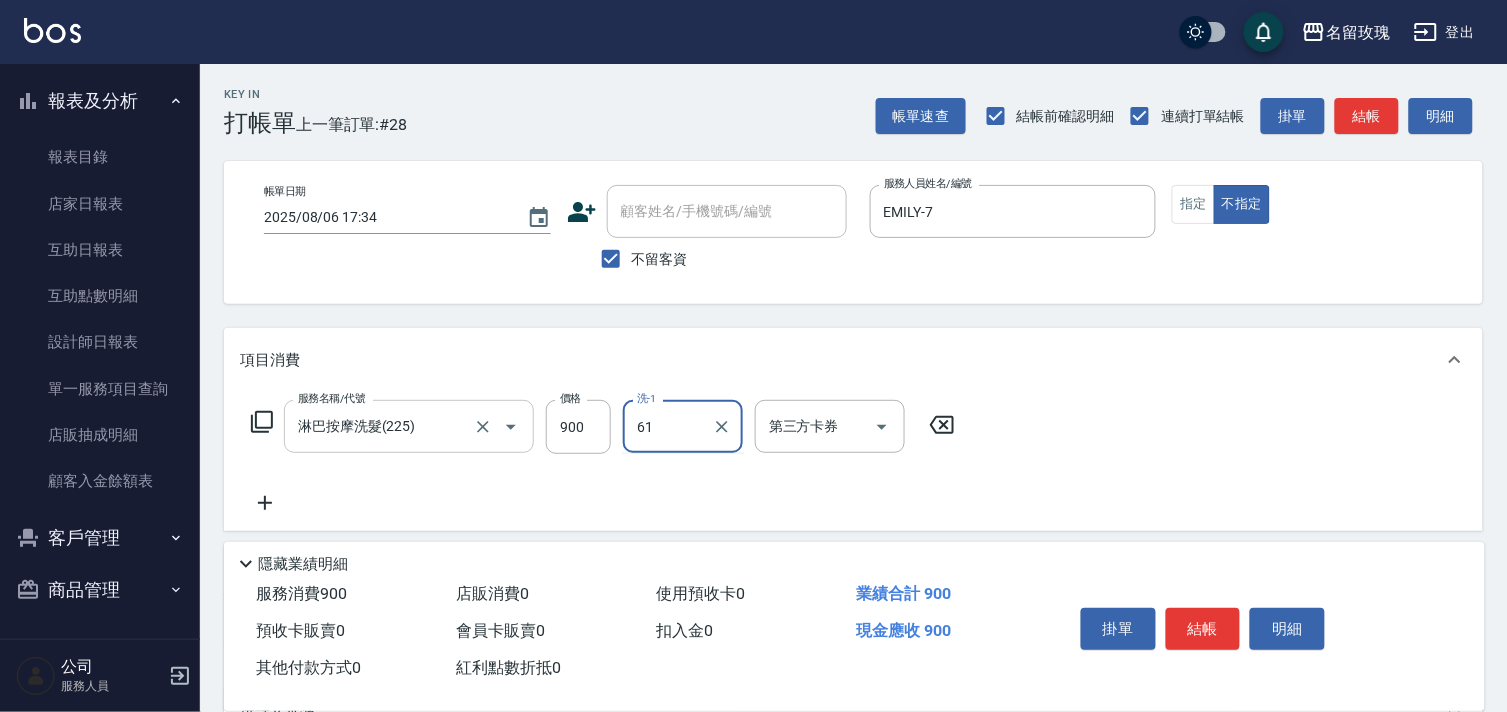 type on "6" 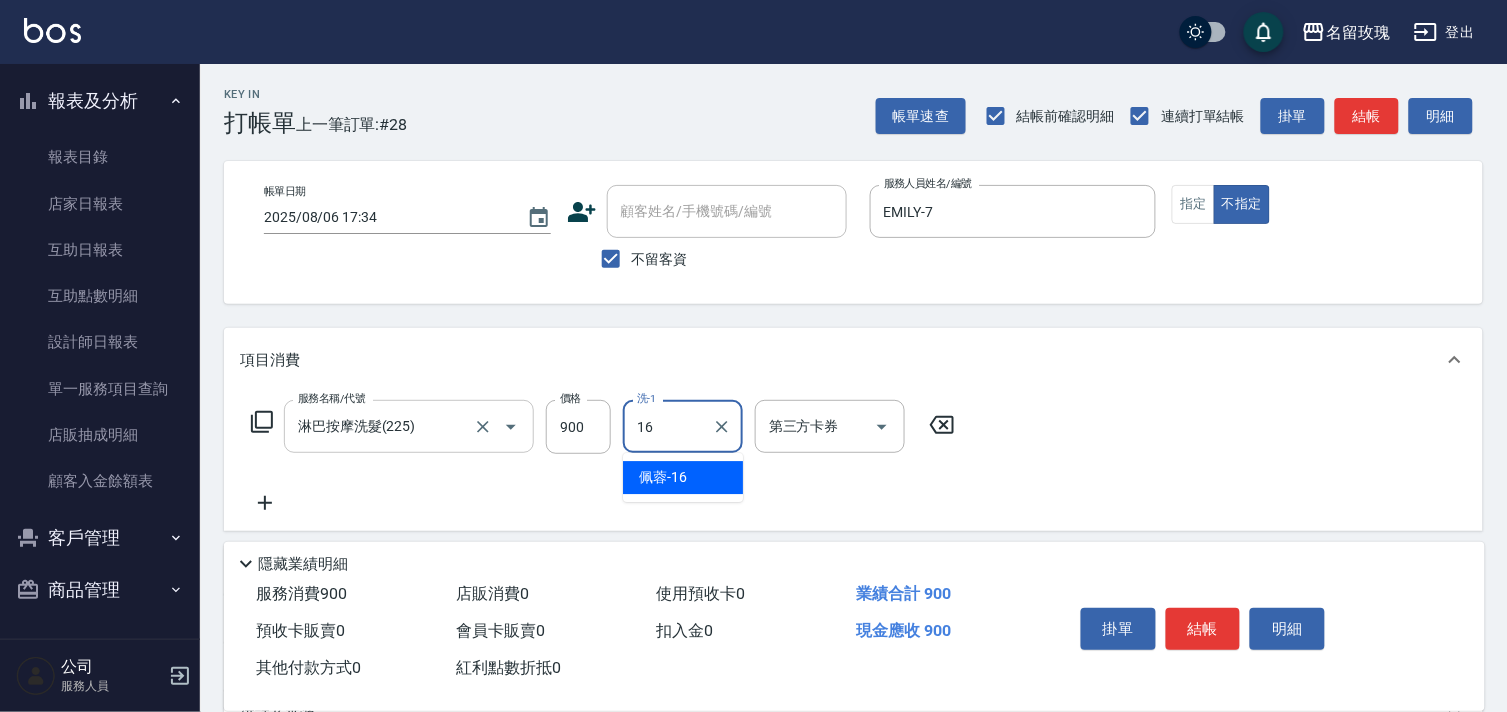 type on "佩蓉-16" 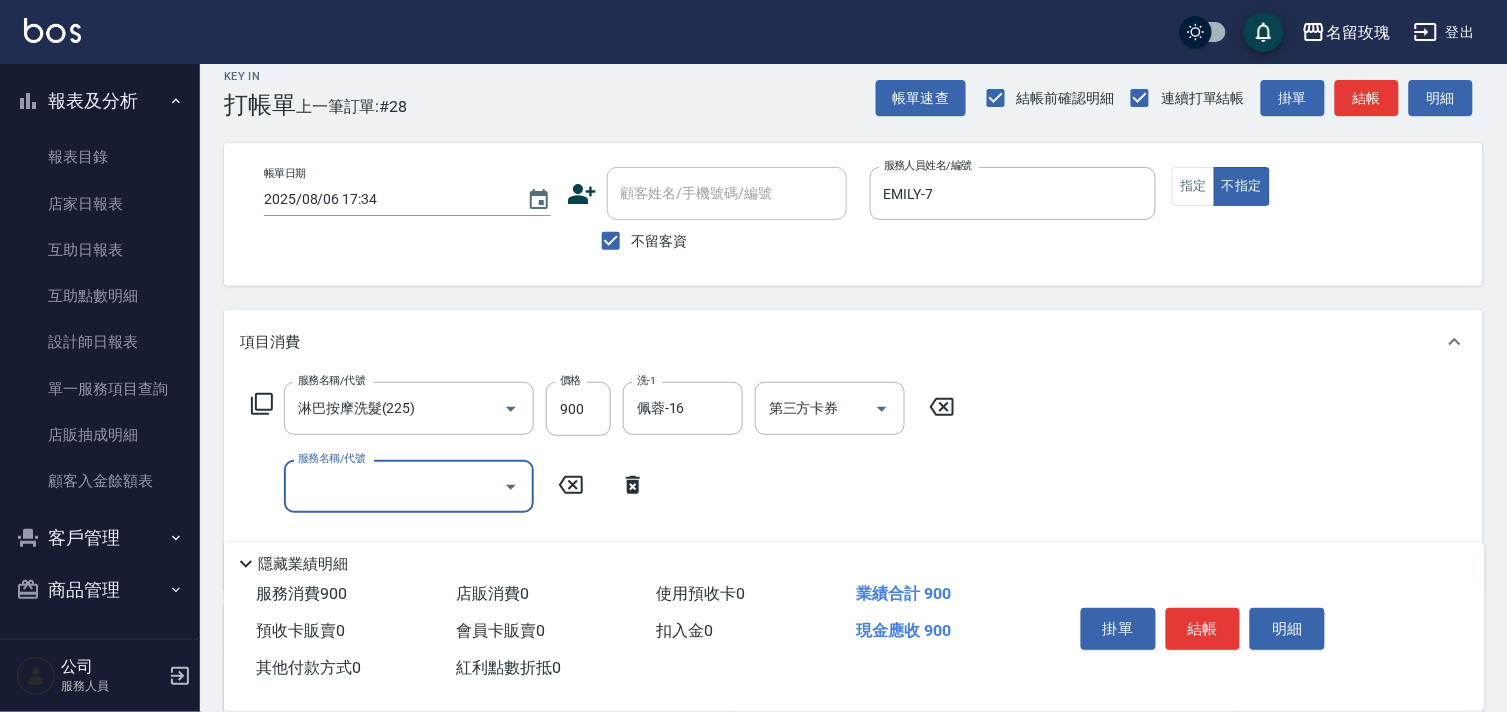 scroll, scrollTop: 294, scrollLeft: 0, axis: vertical 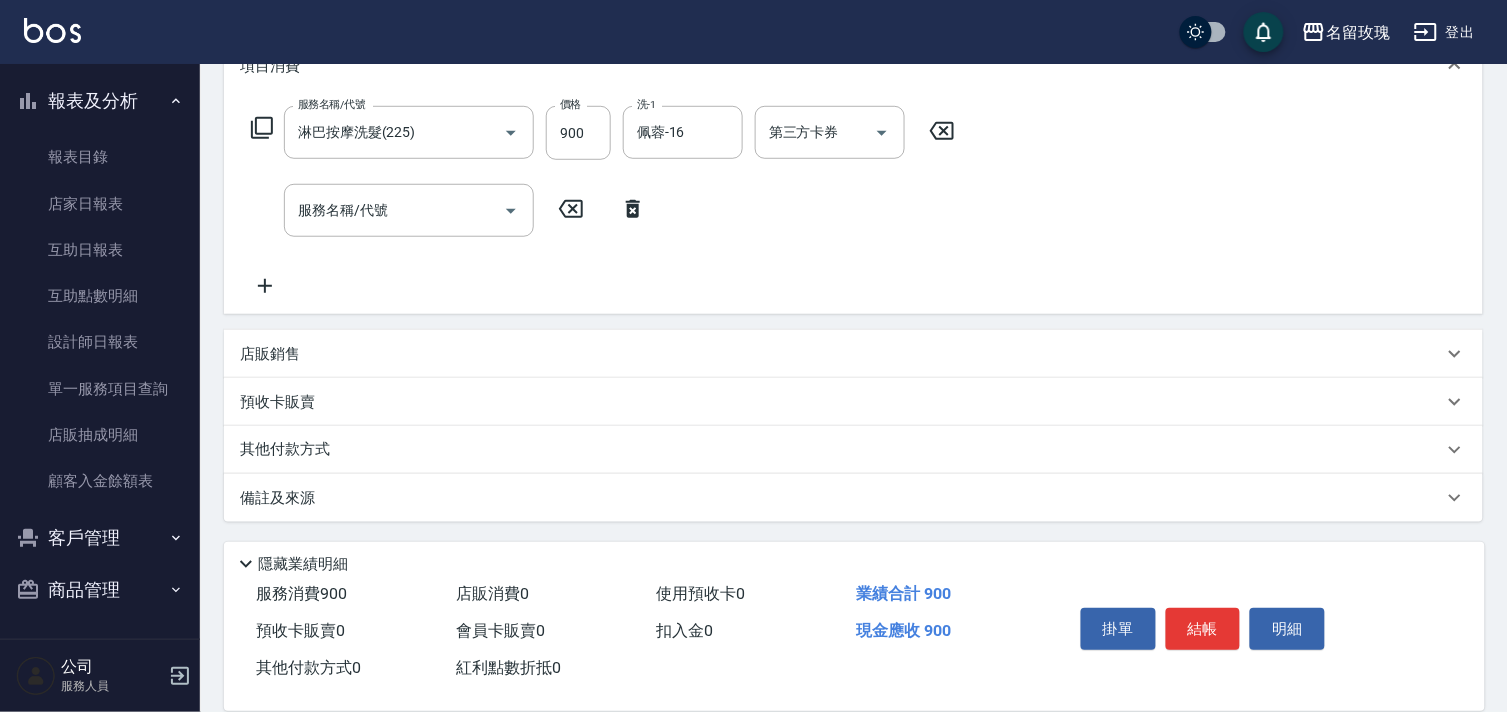 click on "預收卡販賣" at bounding box center [853, 402] 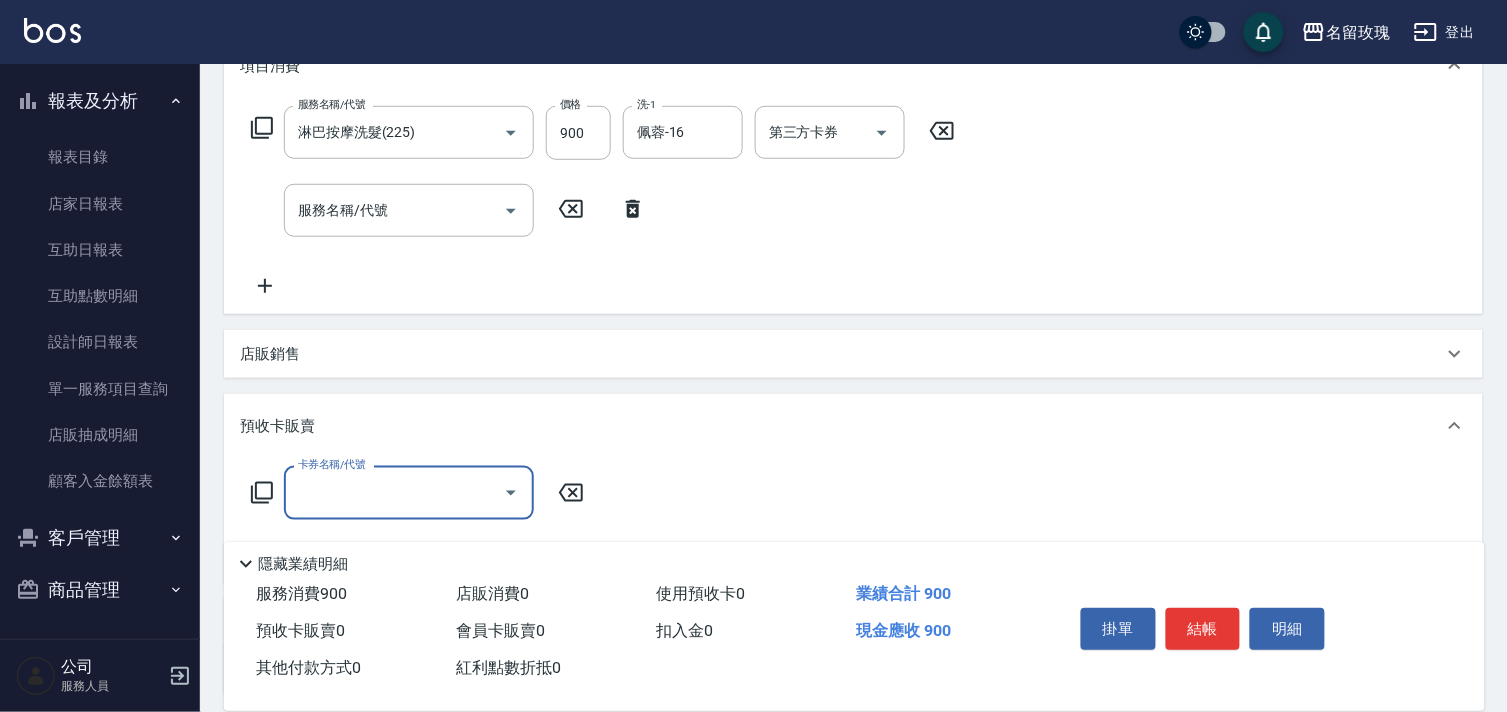 scroll, scrollTop: 362, scrollLeft: 0, axis: vertical 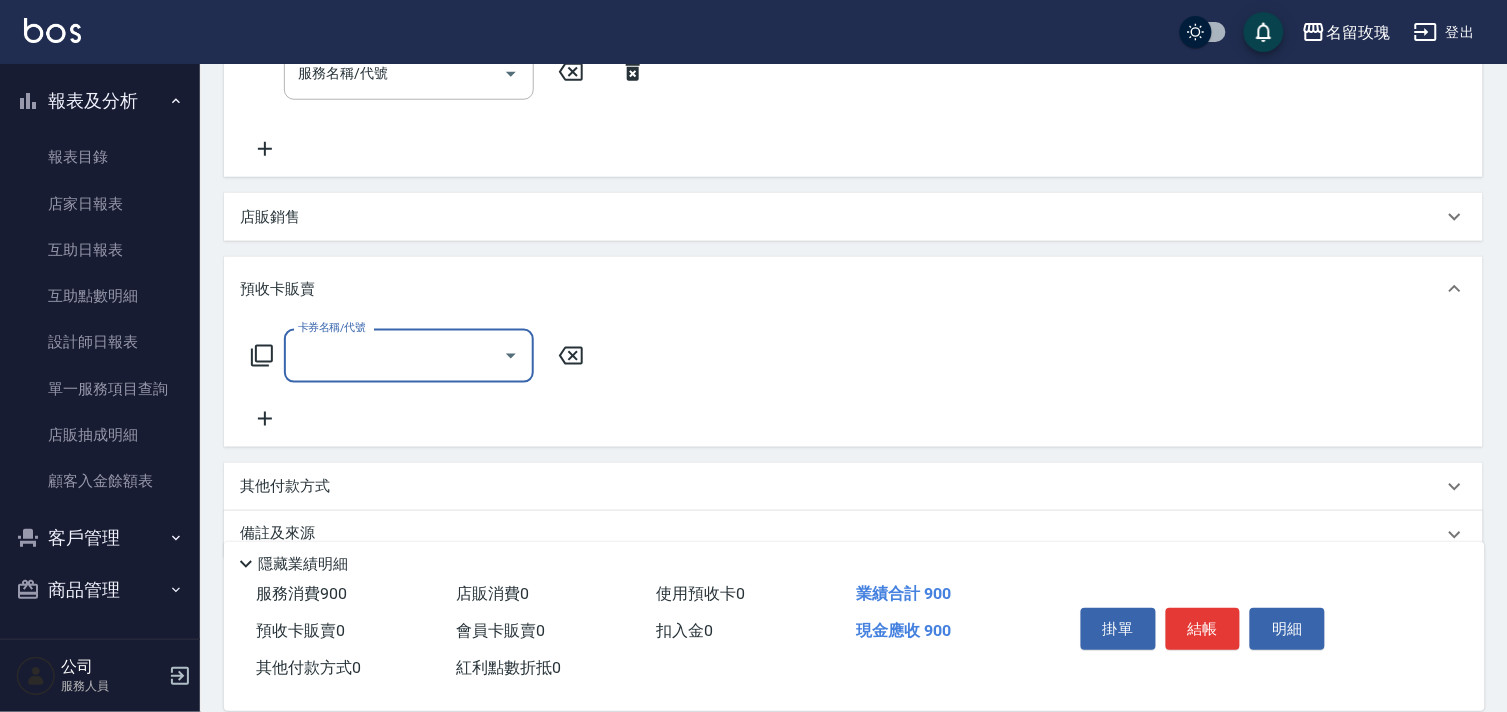 click on "店販銷售 服務人員姓名/編號 服務人員姓名/編號 商品代號/名稱 商品代號/名稱" at bounding box center [853, 217] 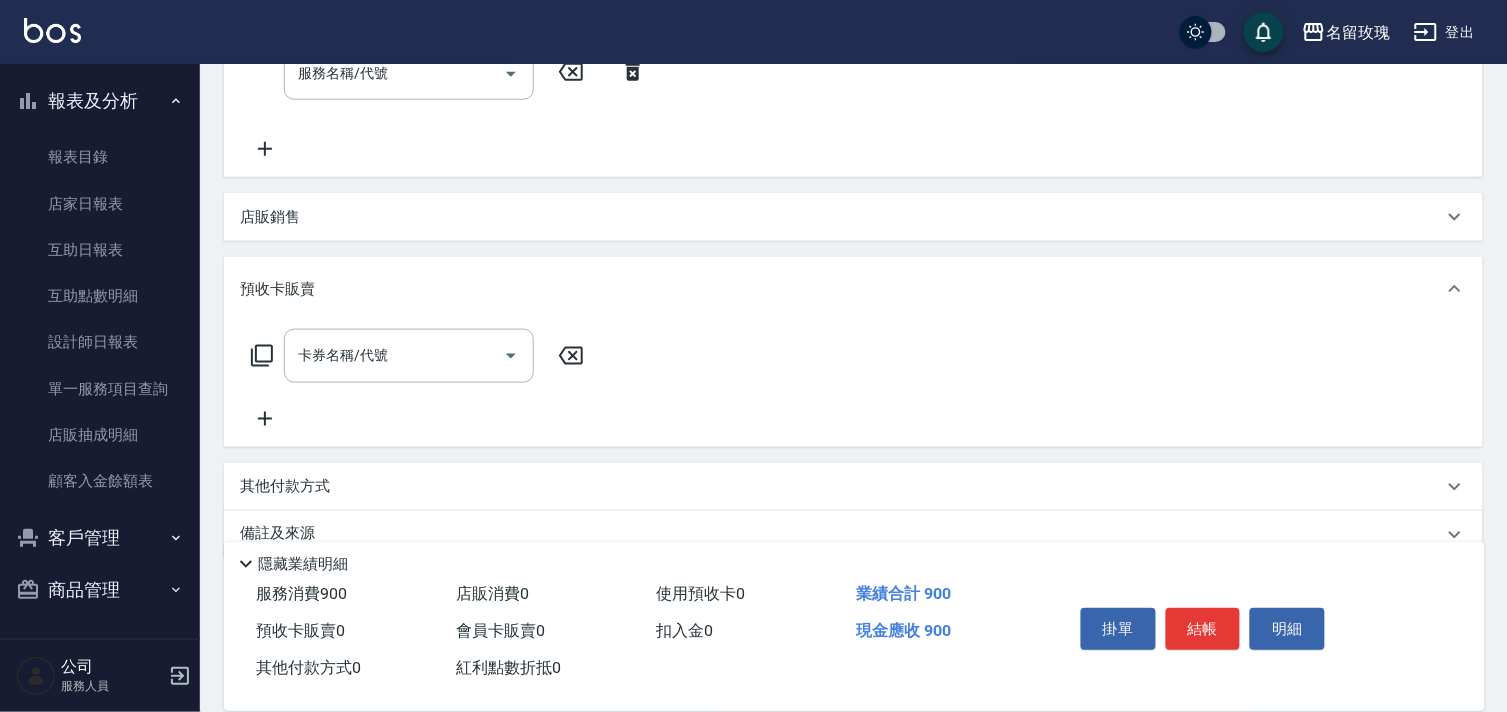 drag, startPoint x: 371, startPoint y: 225, endPoint x: 365, endPoint y: 236, distance: 12.529964 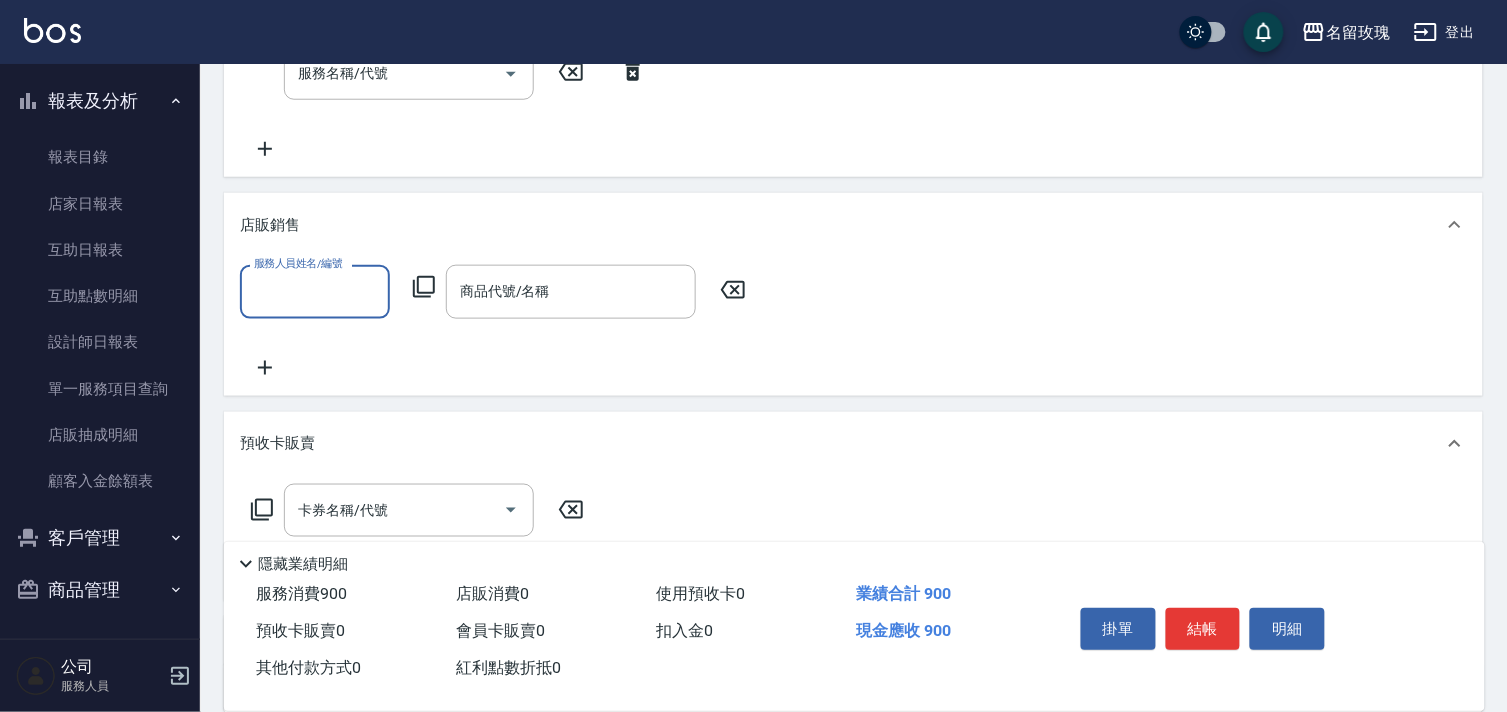 scroll, scrollTop: 0, scrollLeft: 0, axis: both 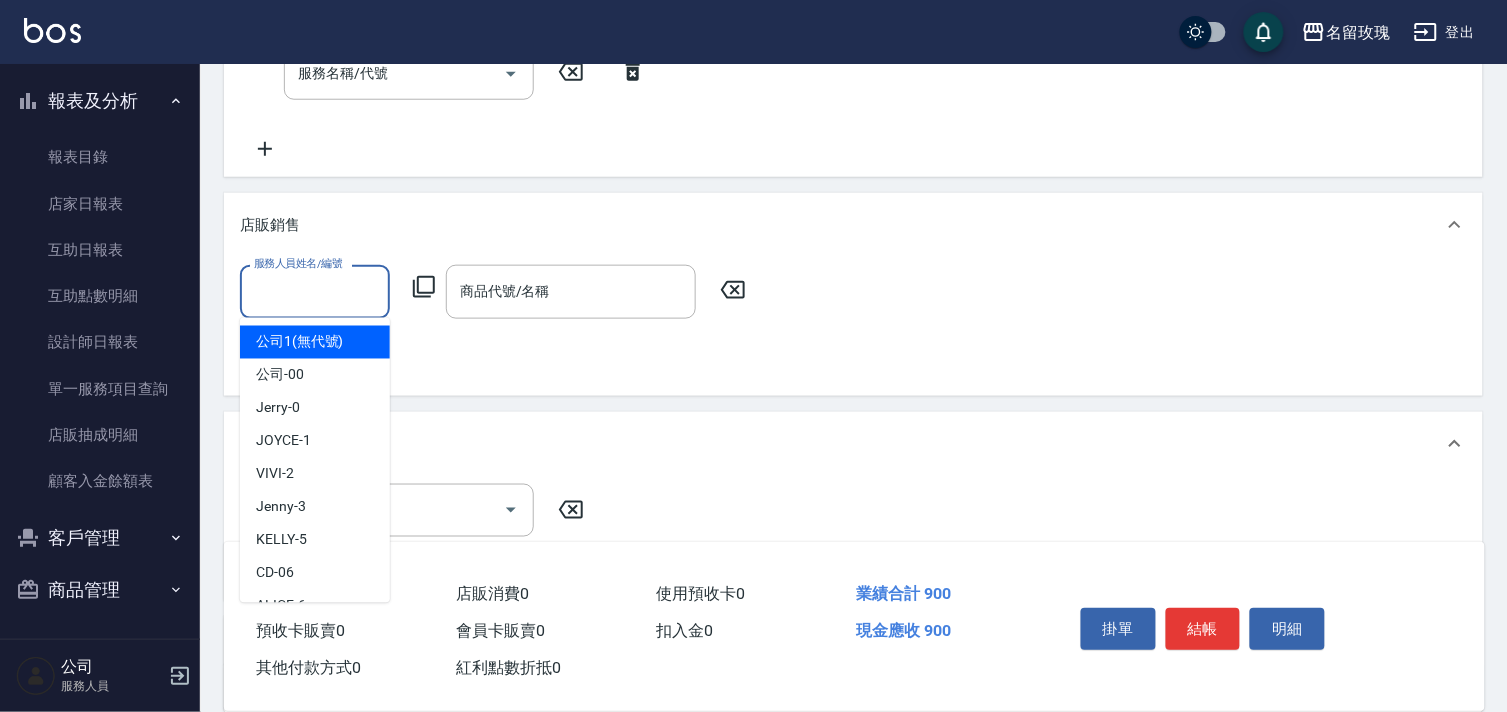 click on "服務人員姓名/編號" at bounding box center (315, 291) 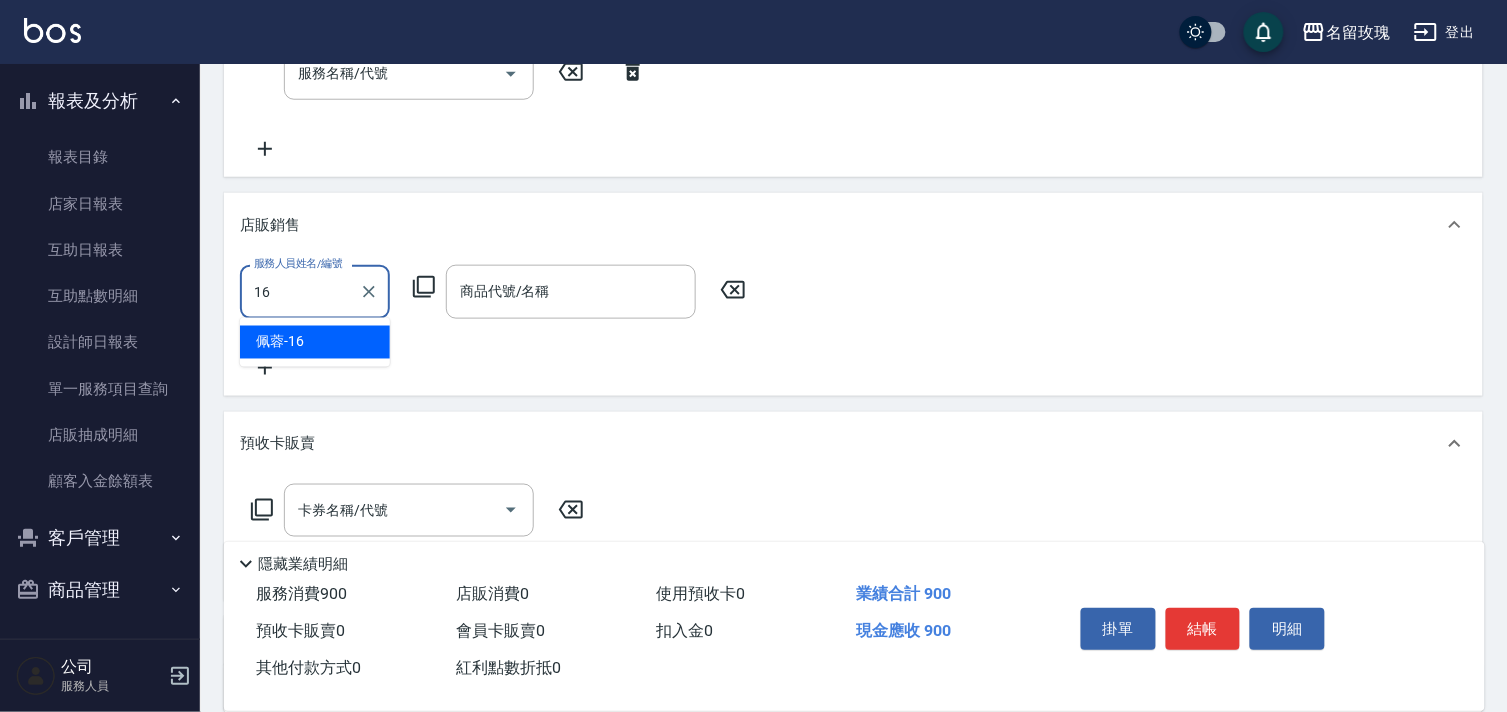 type on "佩蓉-16" 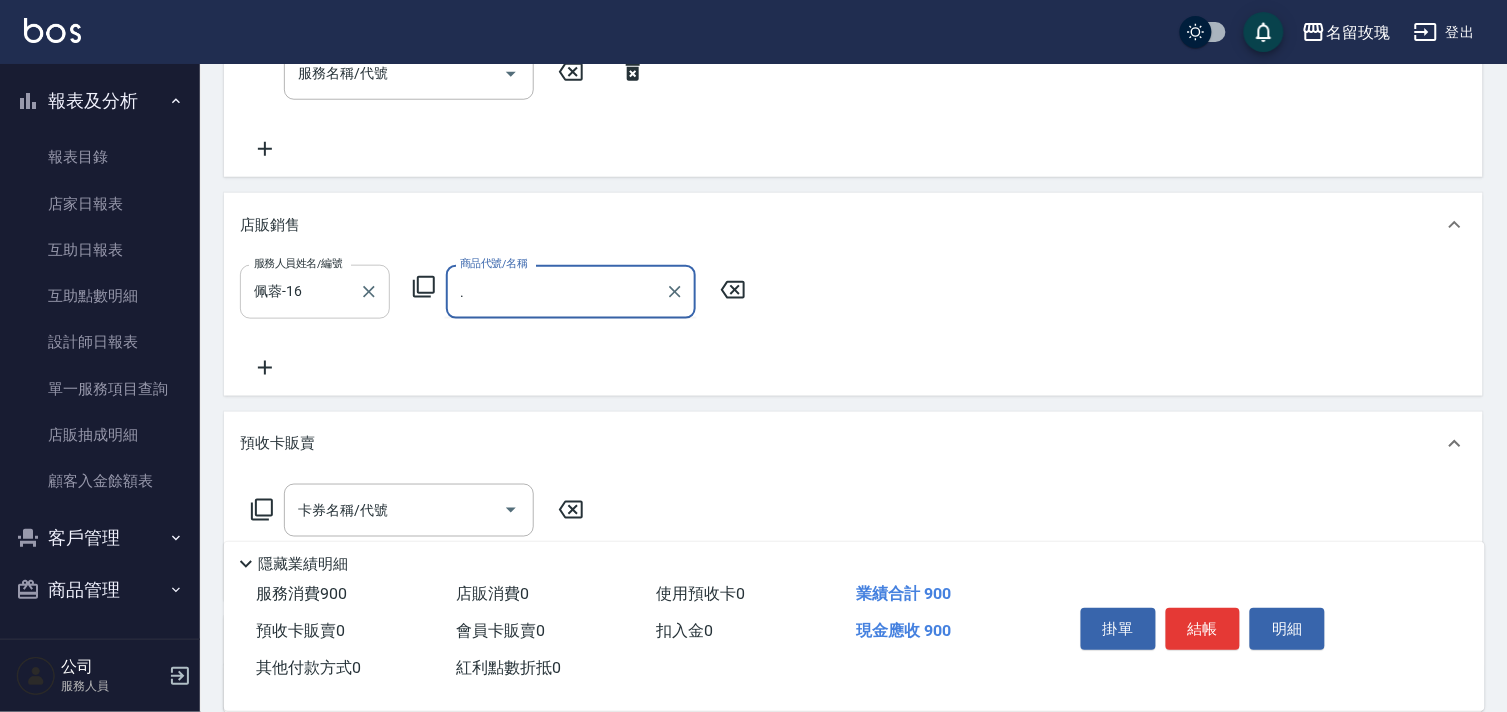 type on "." 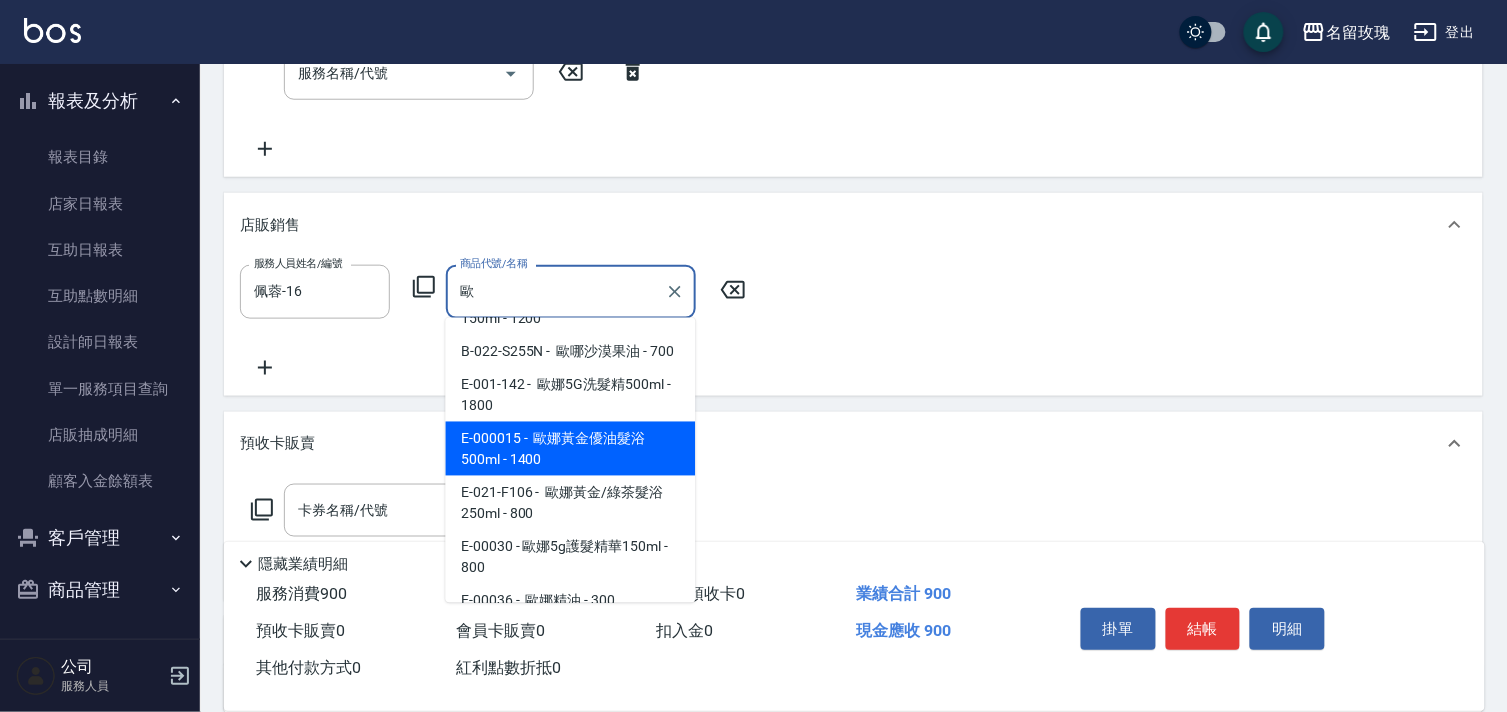 scroll, scrollTop: 222, scrollLeft: 0, axis: vertical 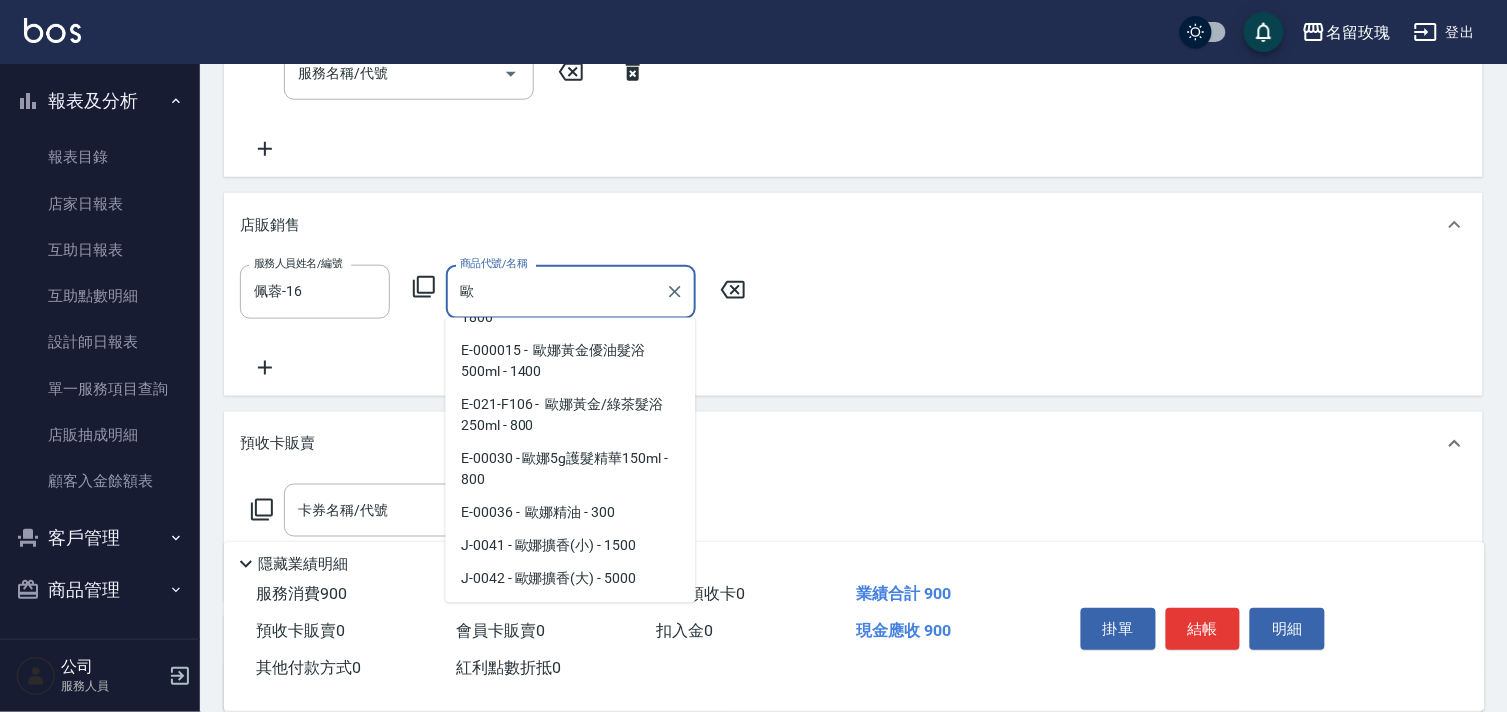 click on "E-001-142 -  歐娜5G洗髮精500ml - 1800" at bounding box center [571, 307] 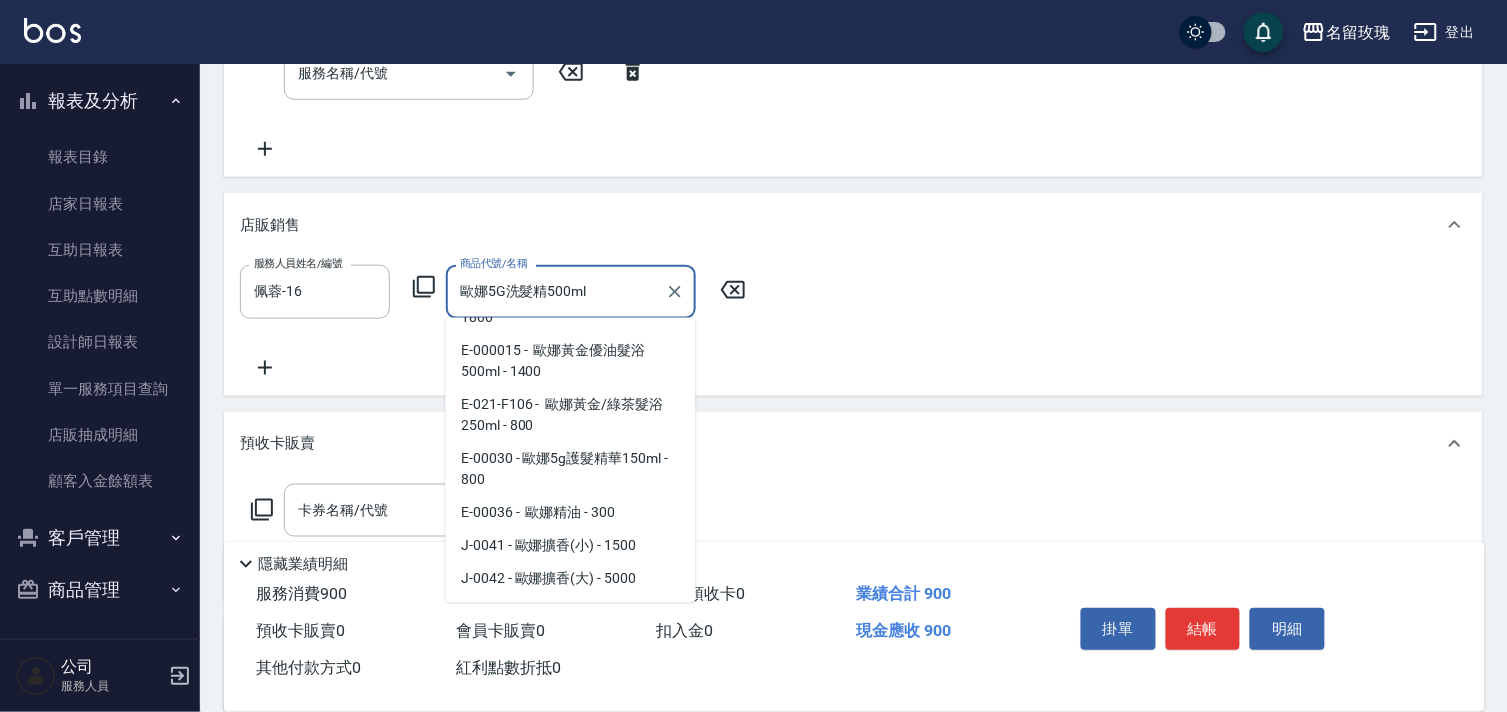 scroll, scrollTop: 0, scrollLeft: 0, axis: both 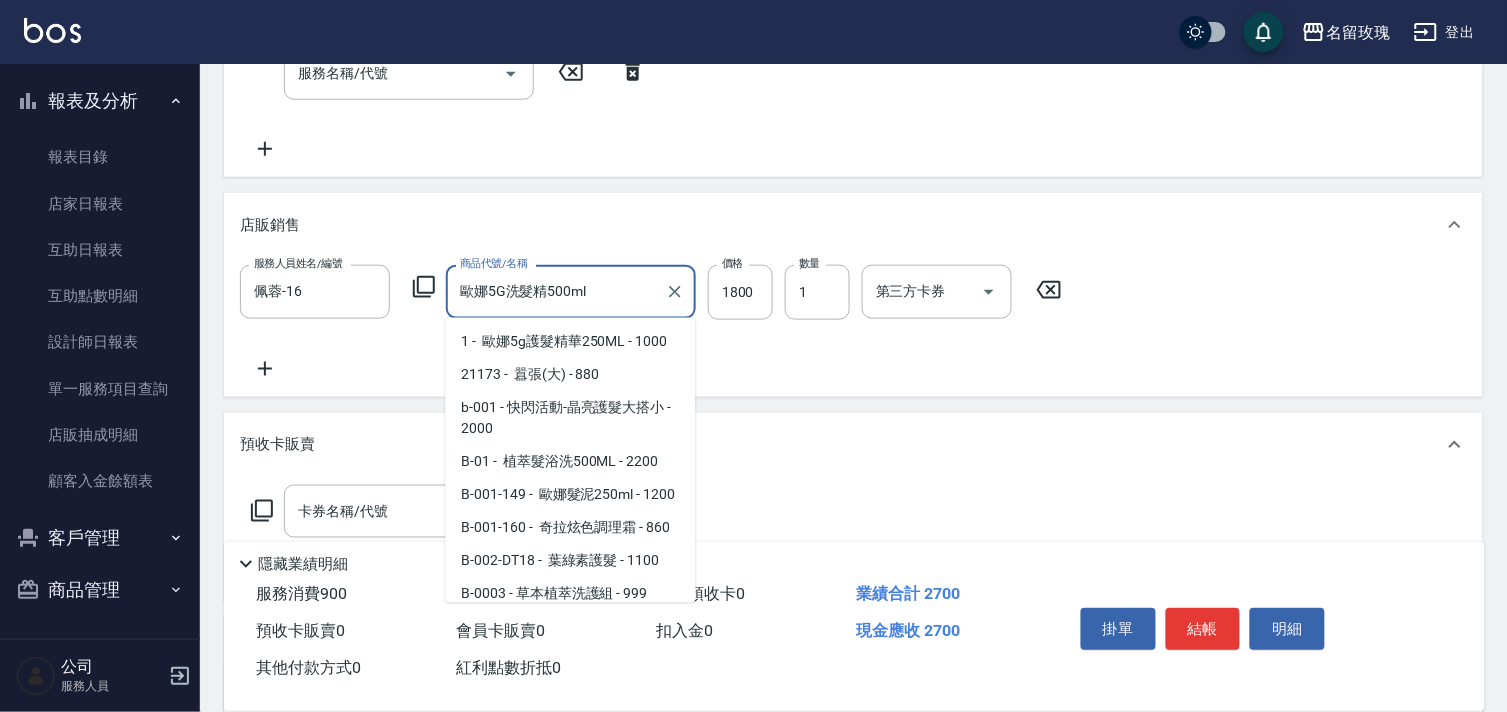 drag, startPoint x: 633, startPoint y: 301, endPoint x: 626, endPoint y: 324, distance: 24.04163 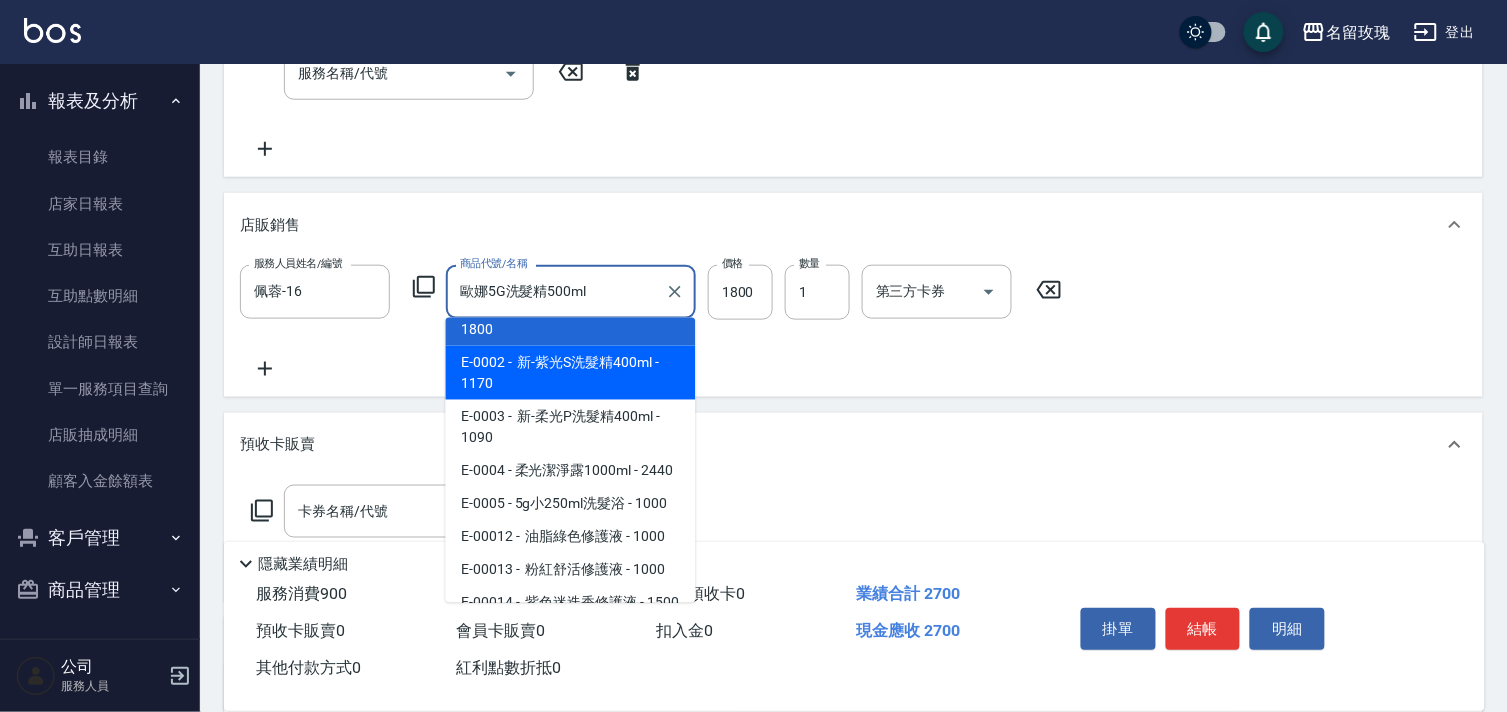 scroll, scrollTop: 2722, scrollLeft: 0, axis: vertical 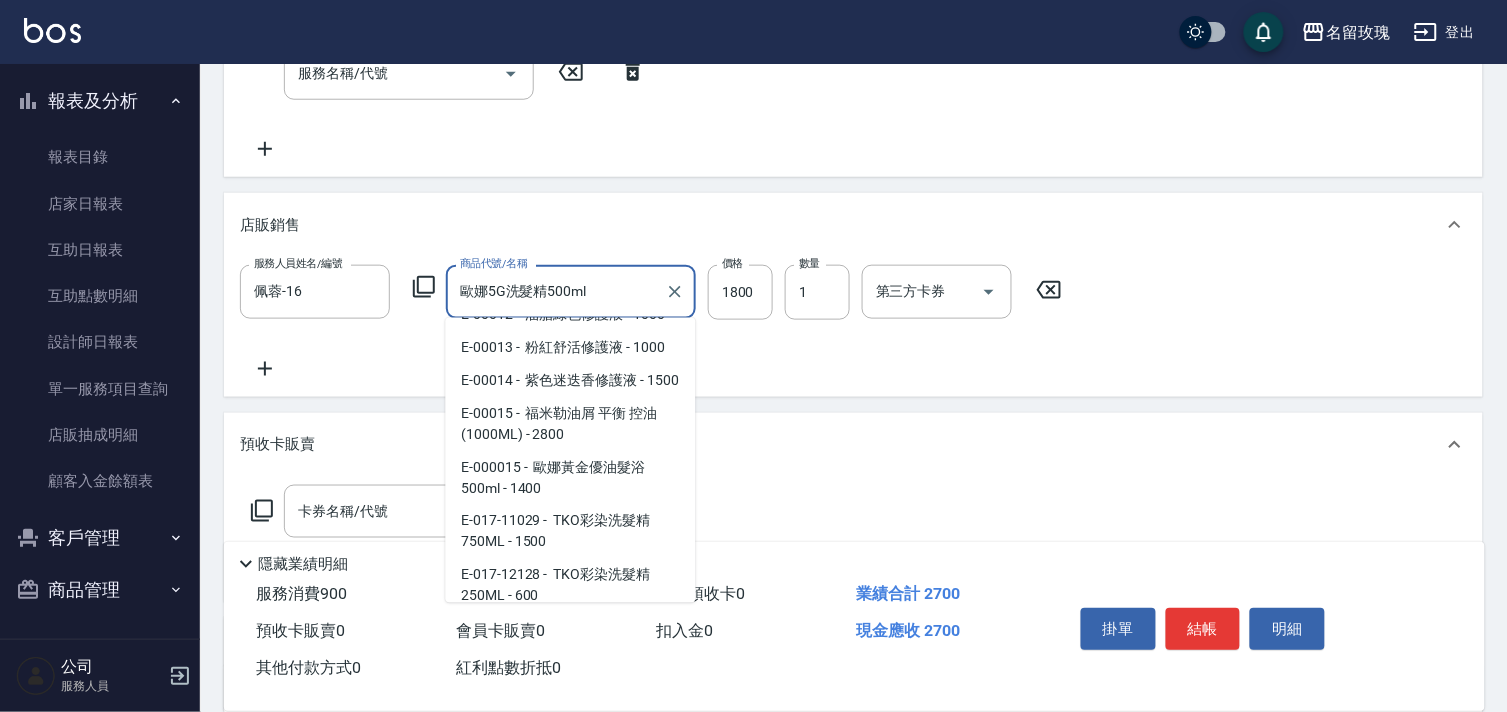 drag, startPoint x: 611, startPoint y: 304, endPoint x: 491, endPoint y: 308, distance: 120.06665 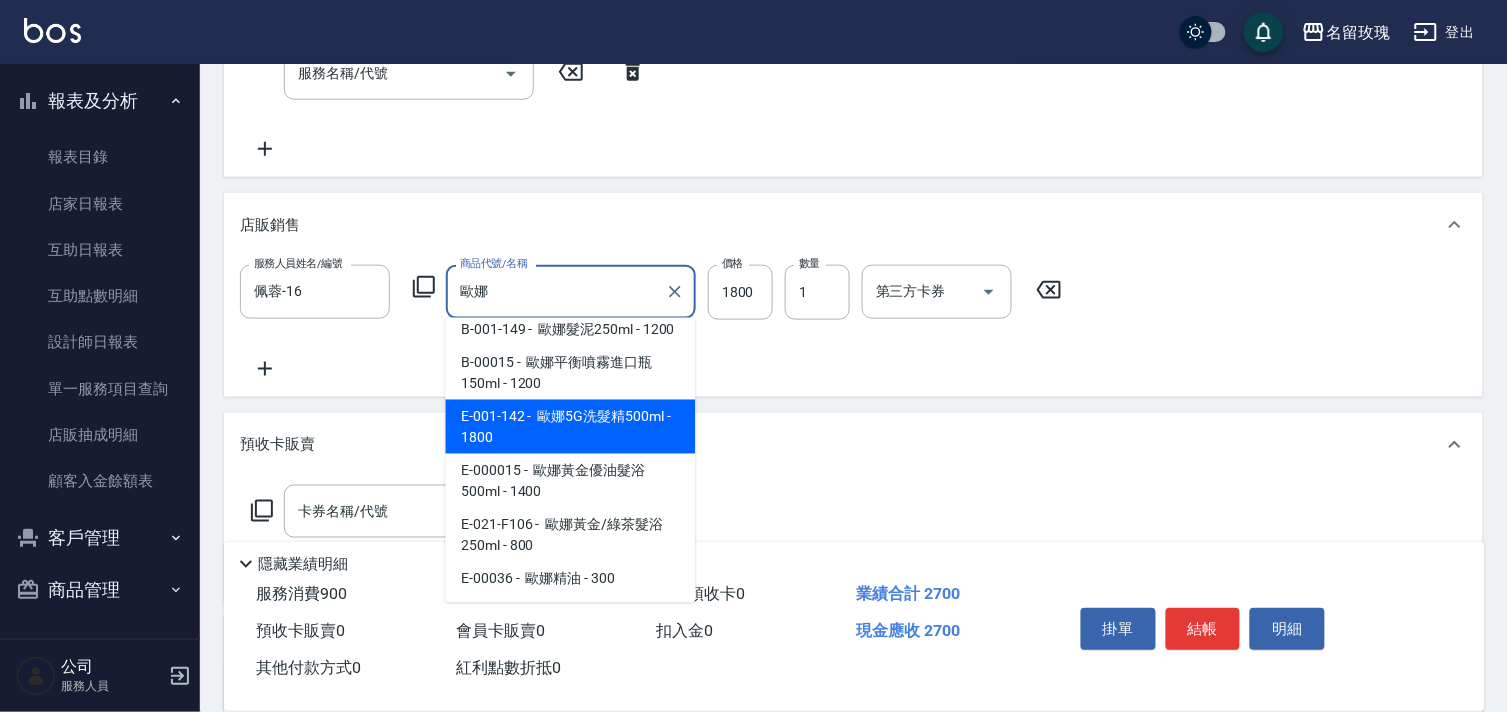 scroll, scrollTop: 67, scrollLeft: 0, axis: vertical 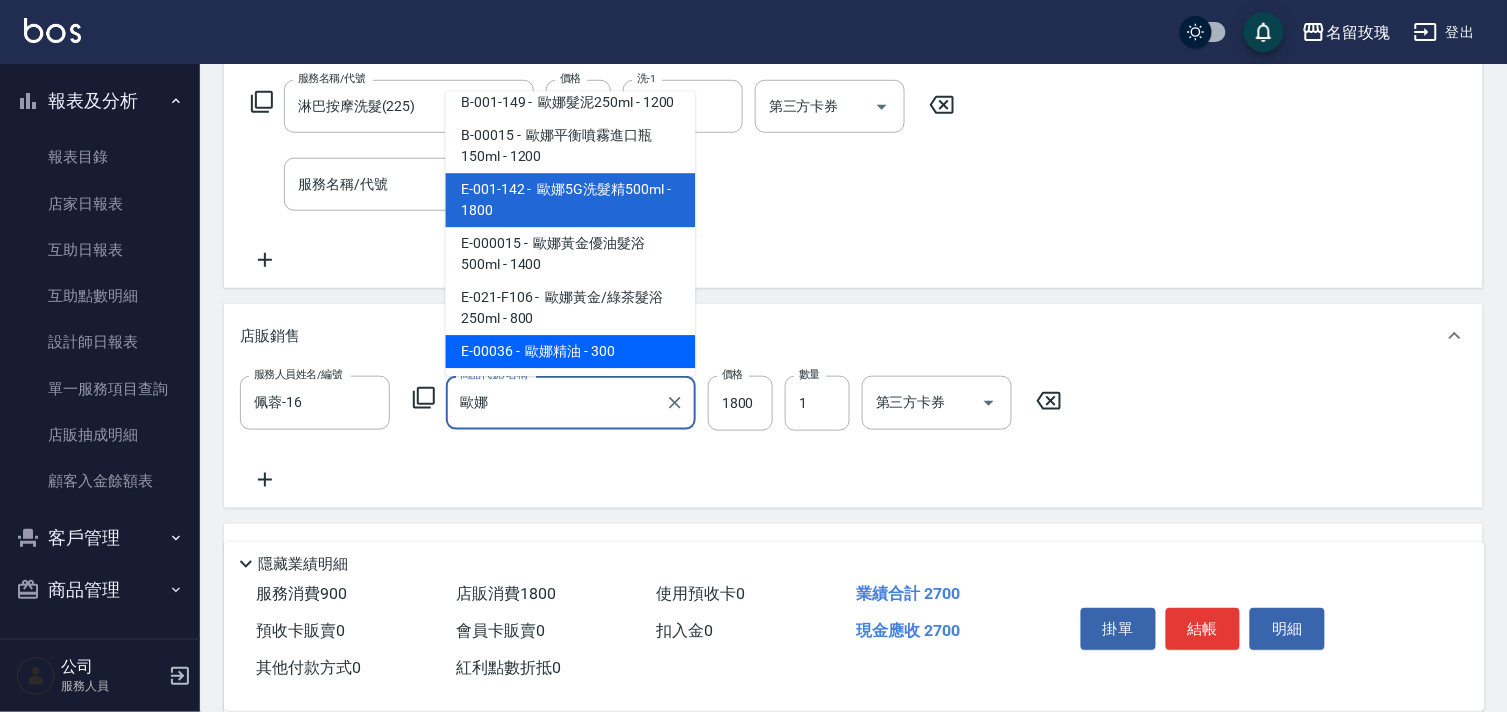 click on "E-00036 -  歐娜精油 - 300" at bounding box center (571, 352) 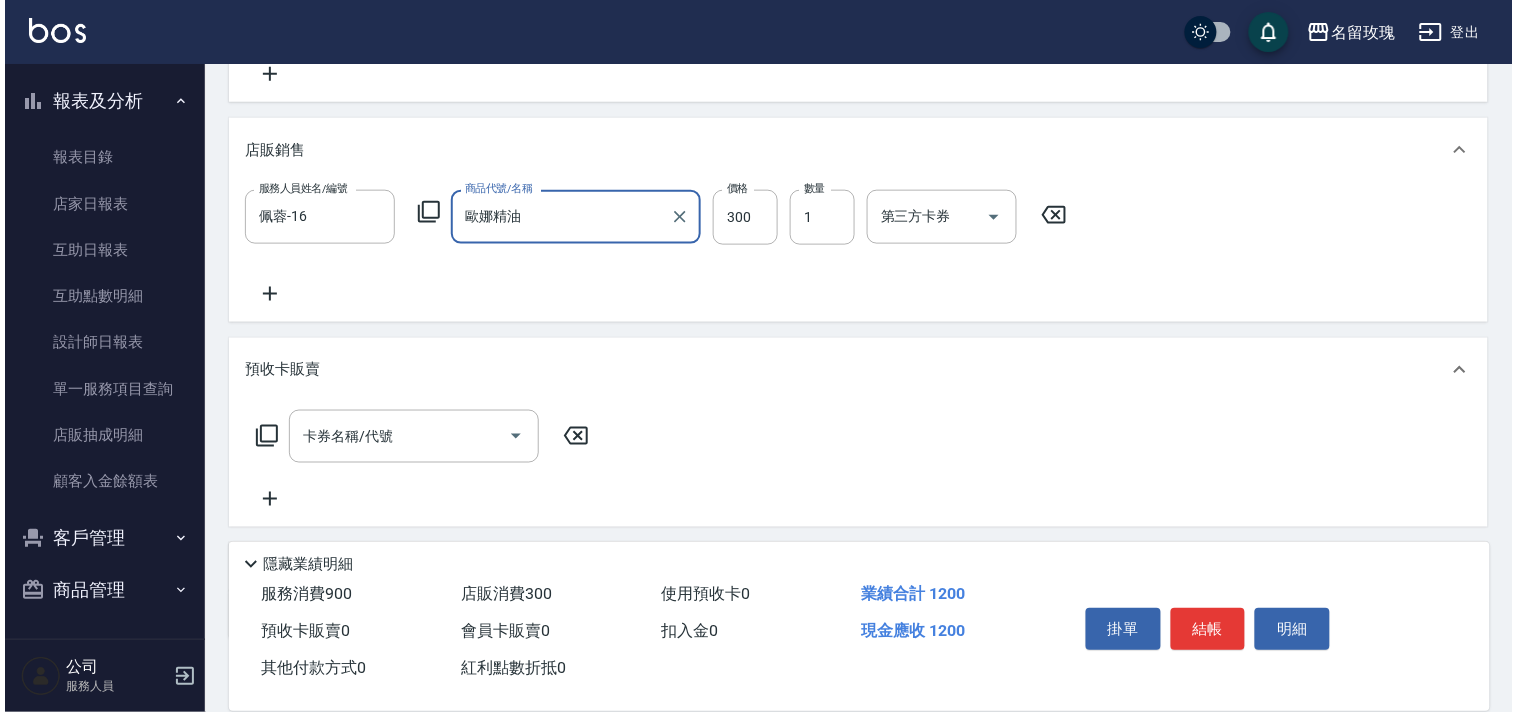 scroll, scrollTop: 622, scrollLeft: 0, axis: vertical 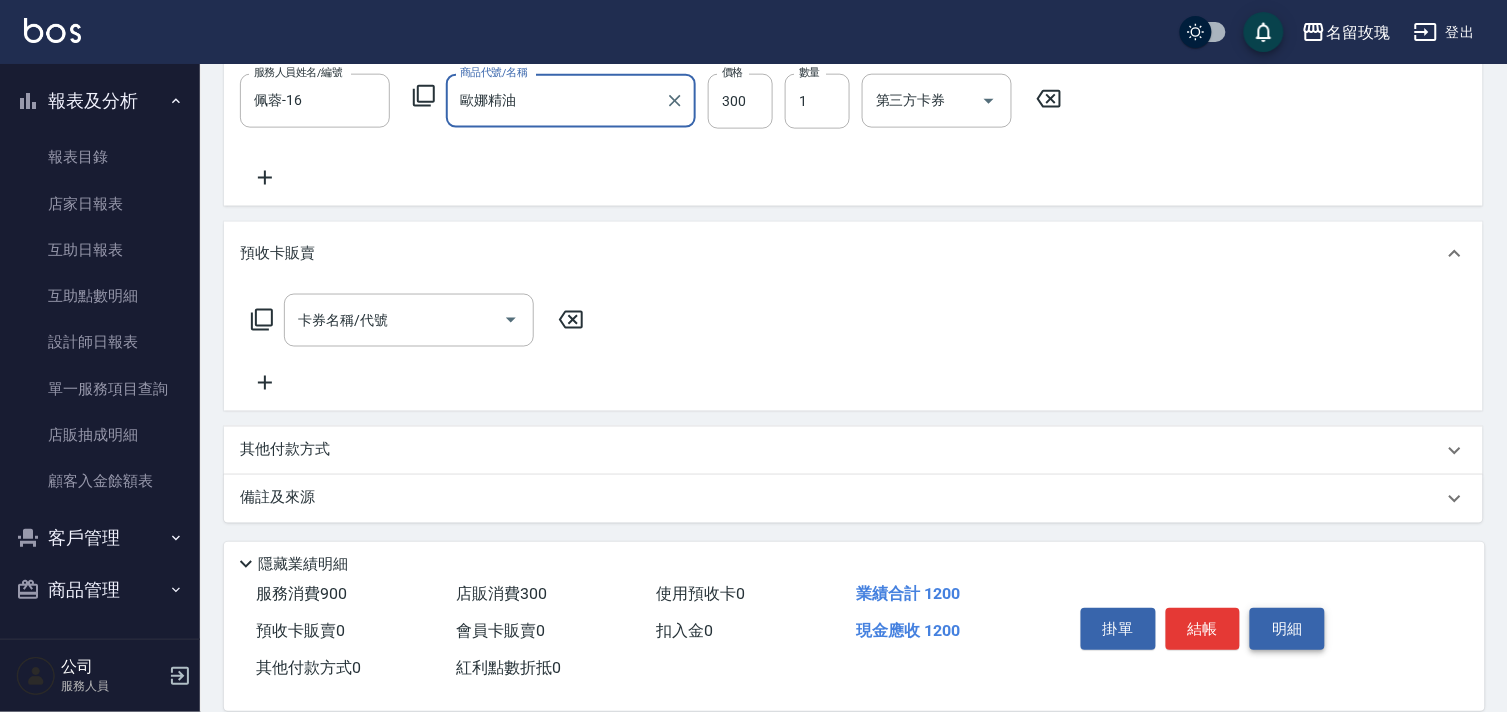 type on "歐娜精油" 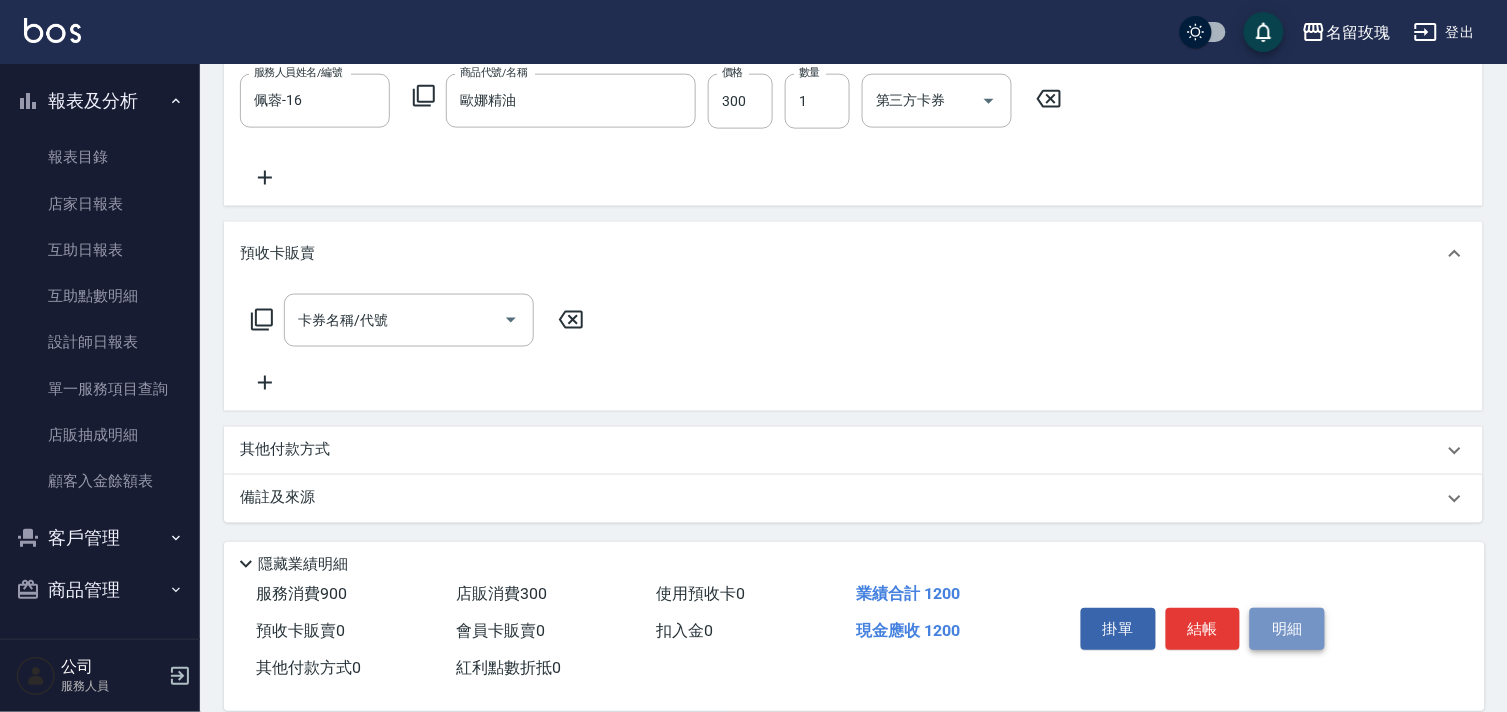 click on "明細" at bounding box center [1287, 629] 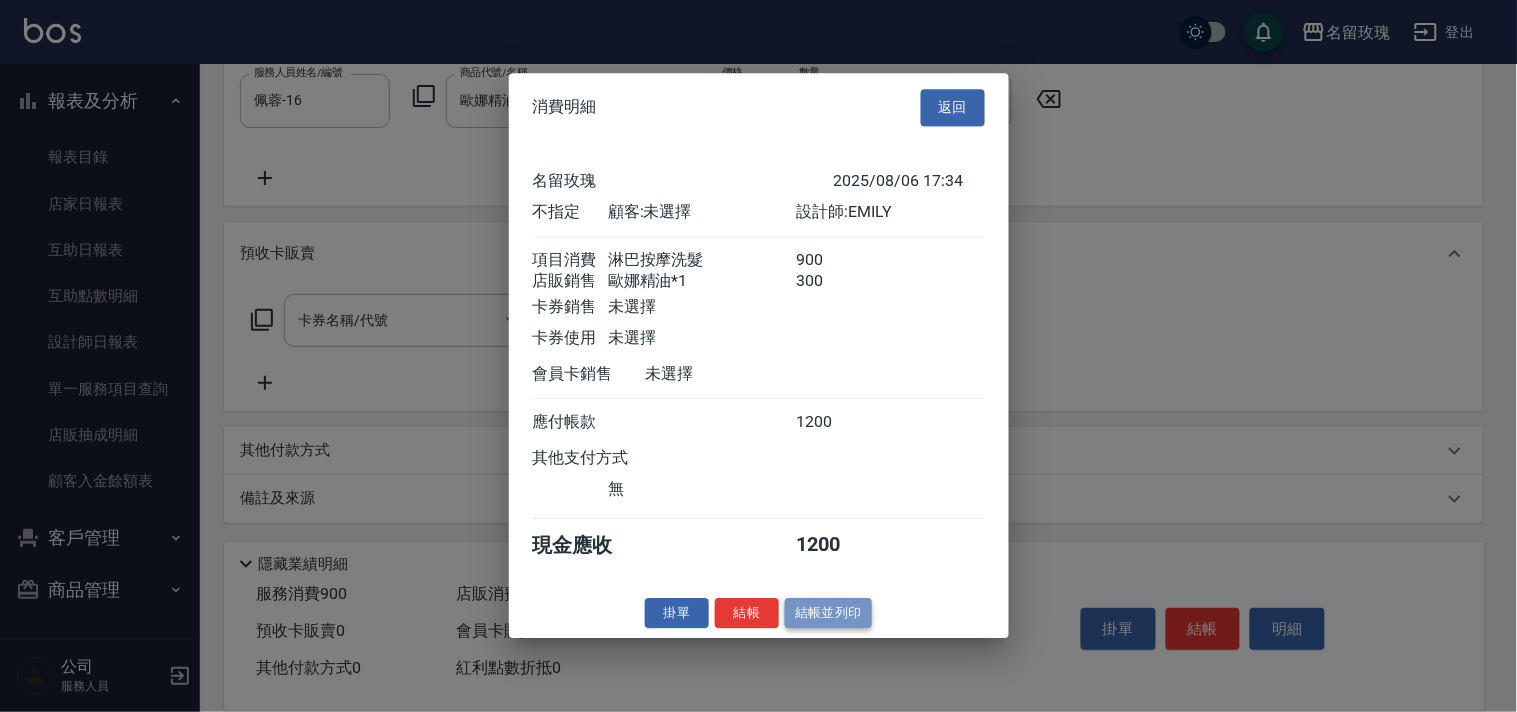 click on "結帳並列印" at bounding box center (828, 613) 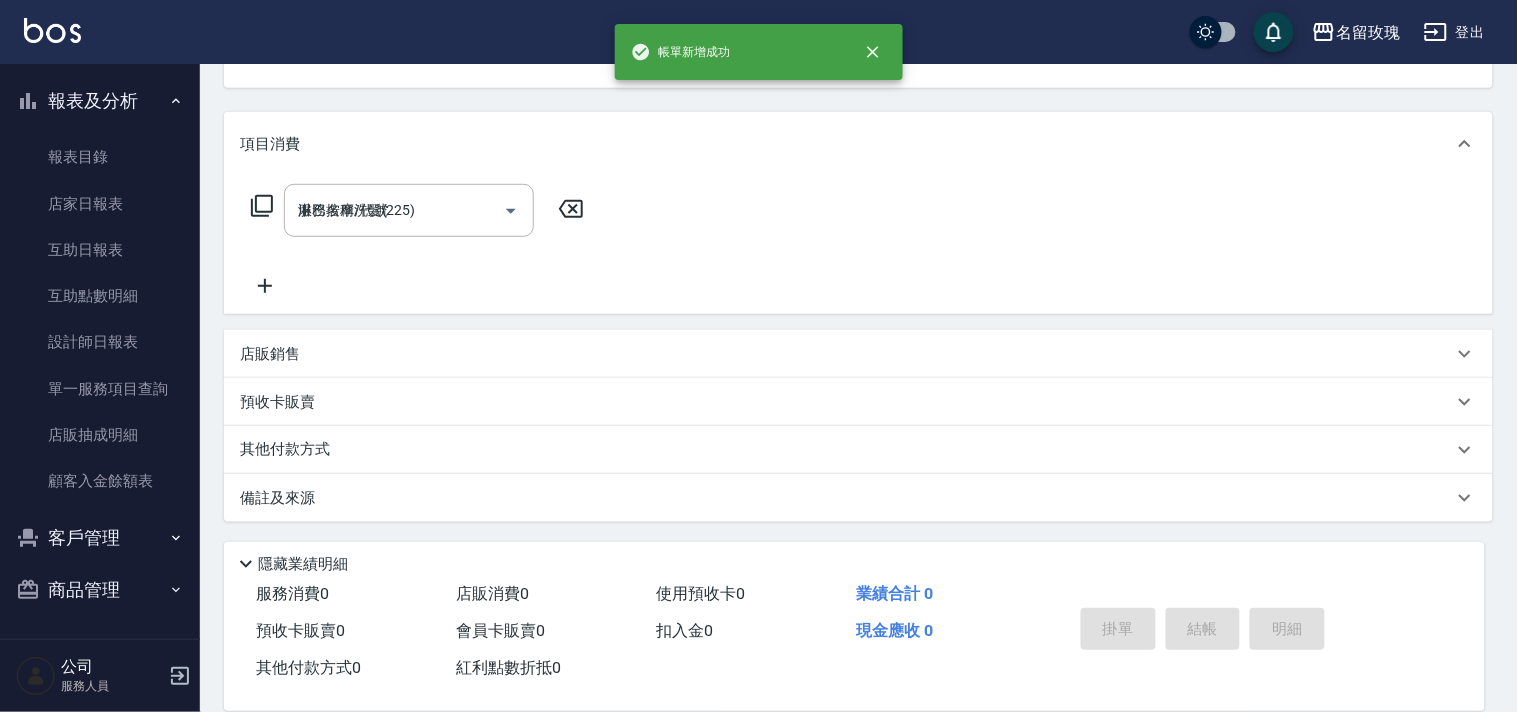type on "2025/08/06 17:36" 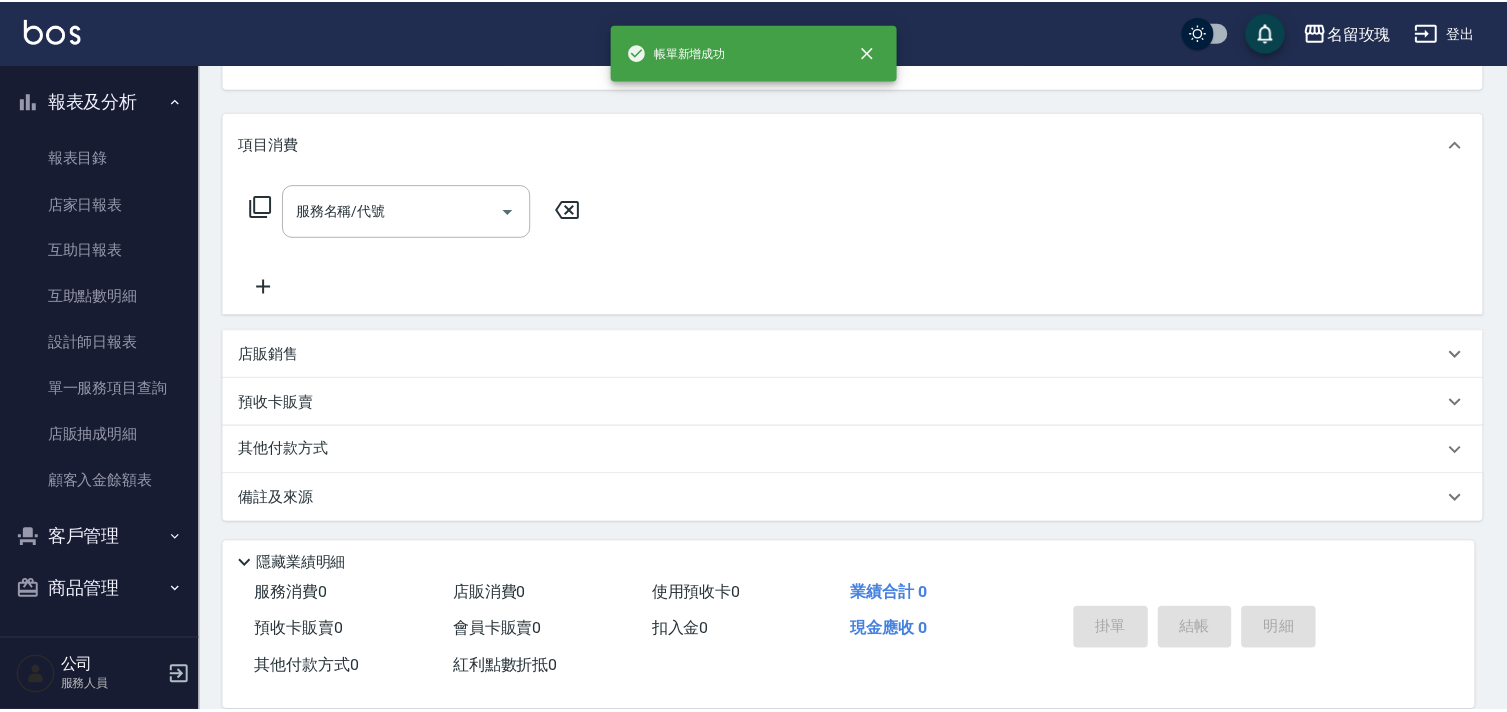 scroll, scrollTop: 0, scrollLeft: 0, axis: both 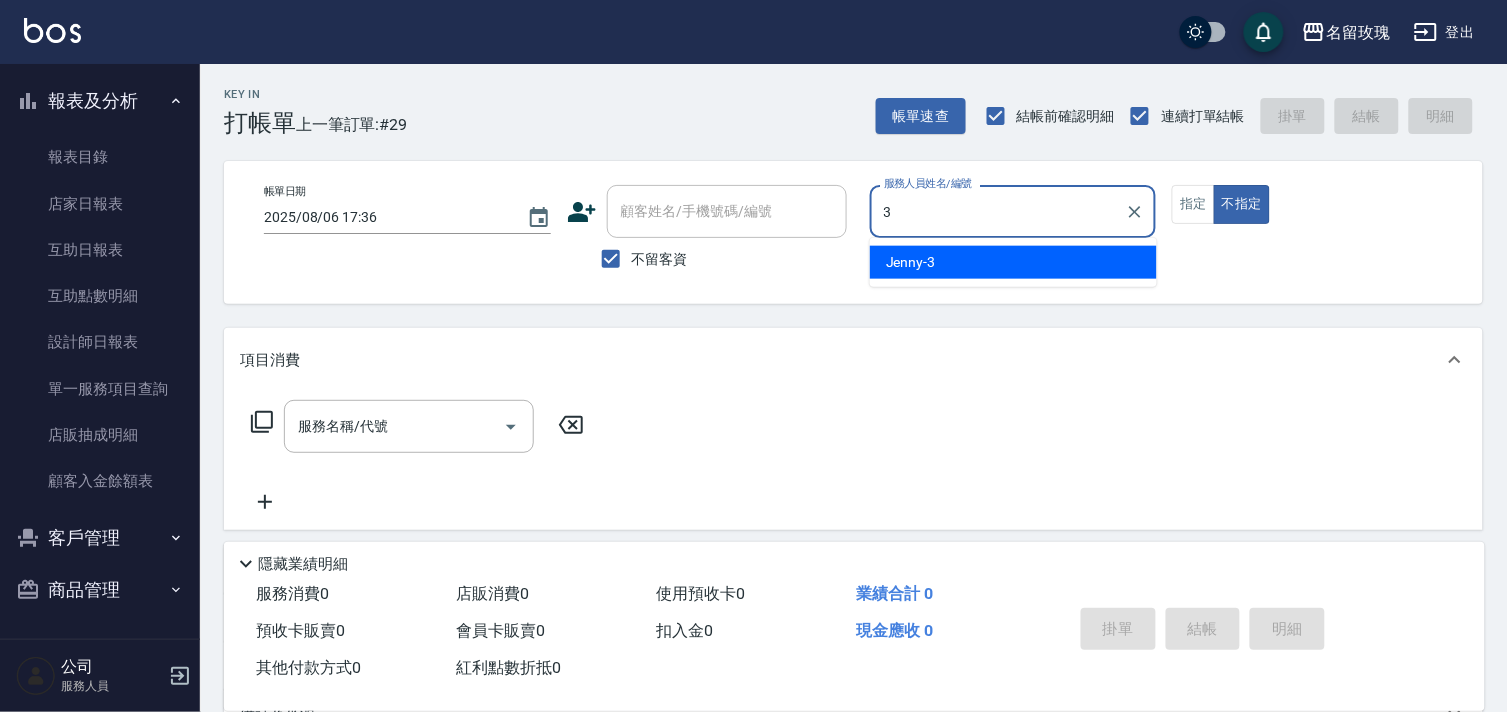 type on "Jenny-3" 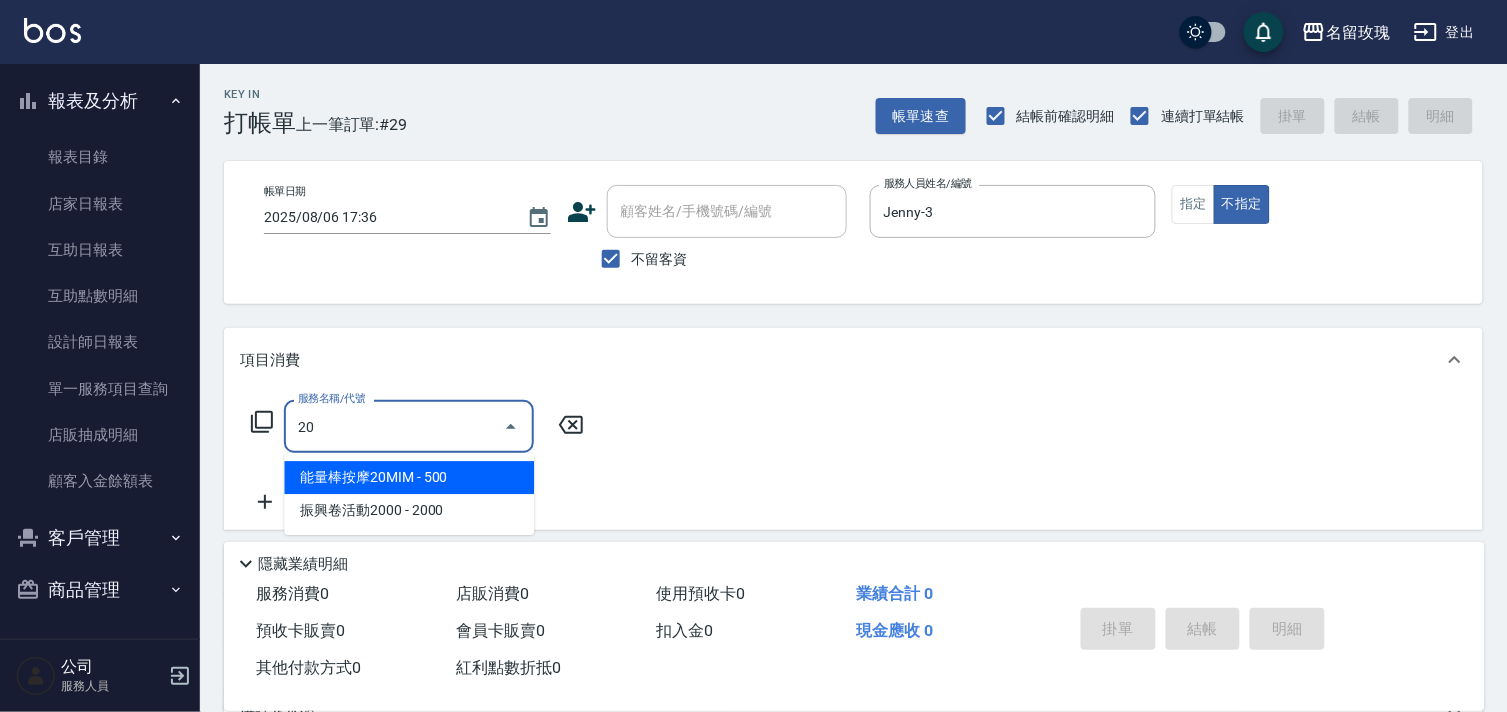type on "2" 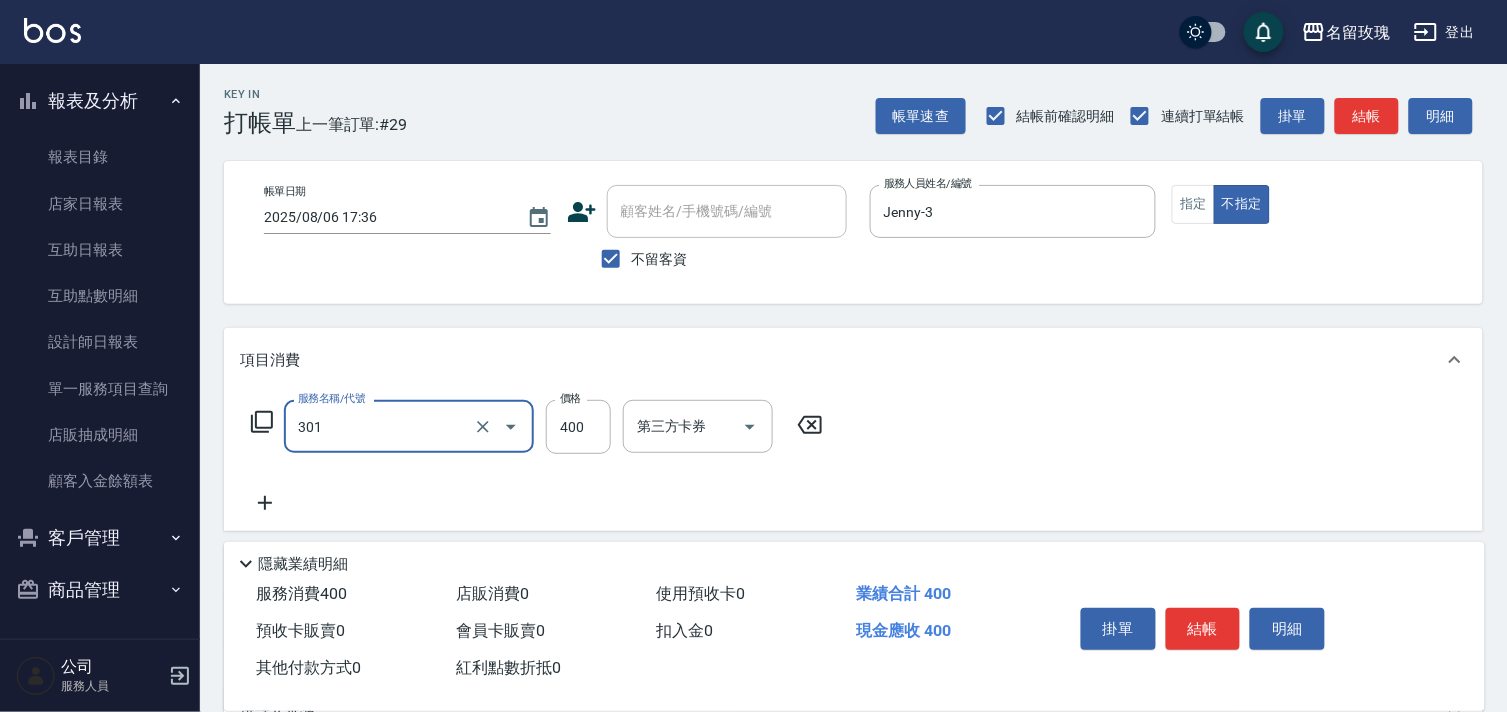 type on "剪髮(301)" 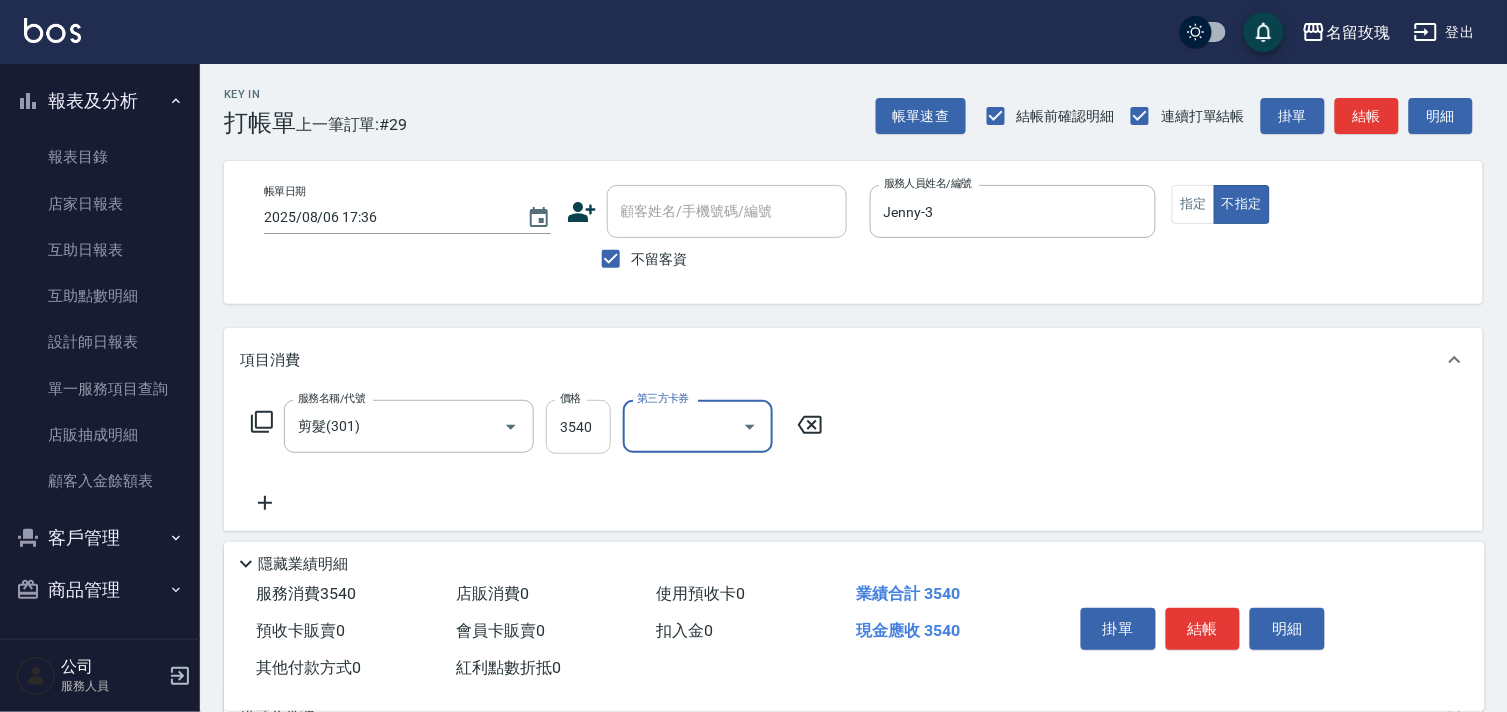 click on "3540" at bounding box center (578, 427) 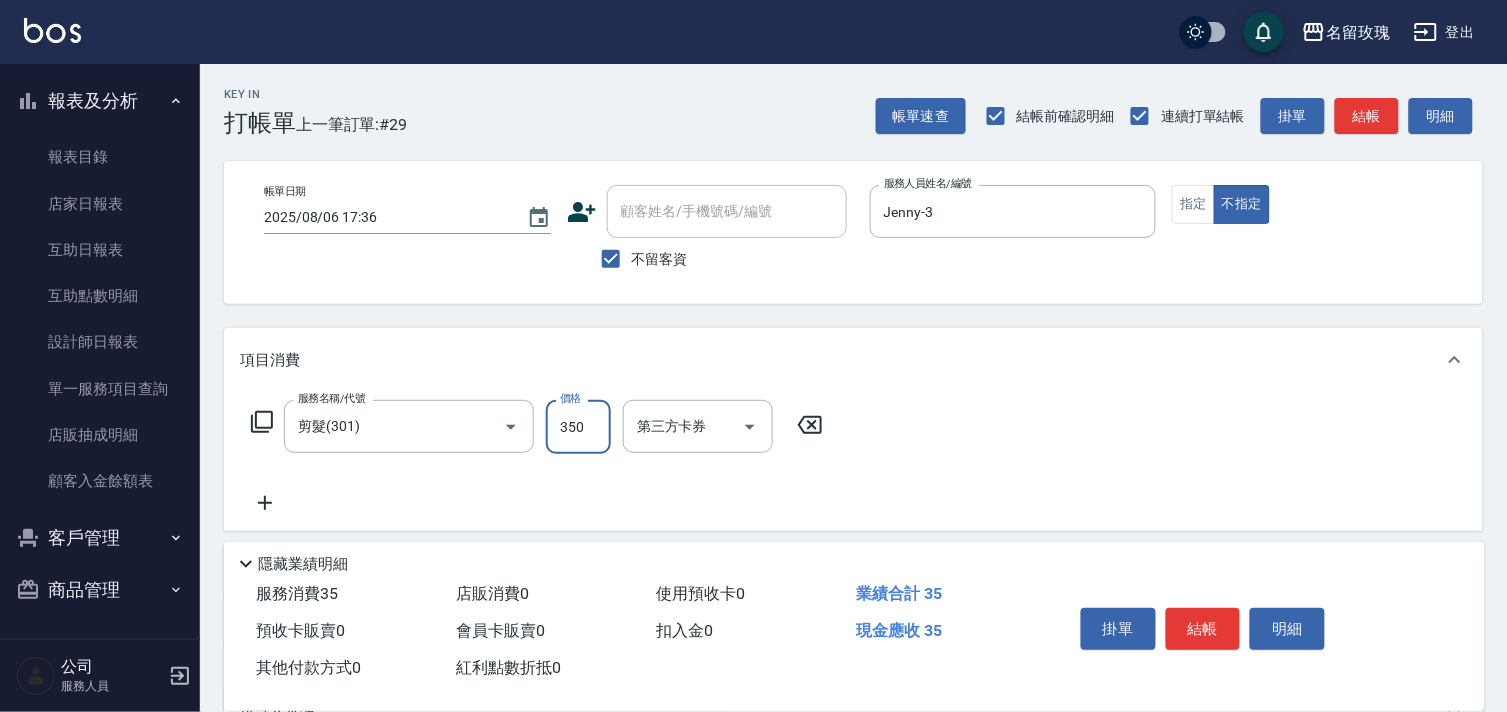 type on "350" 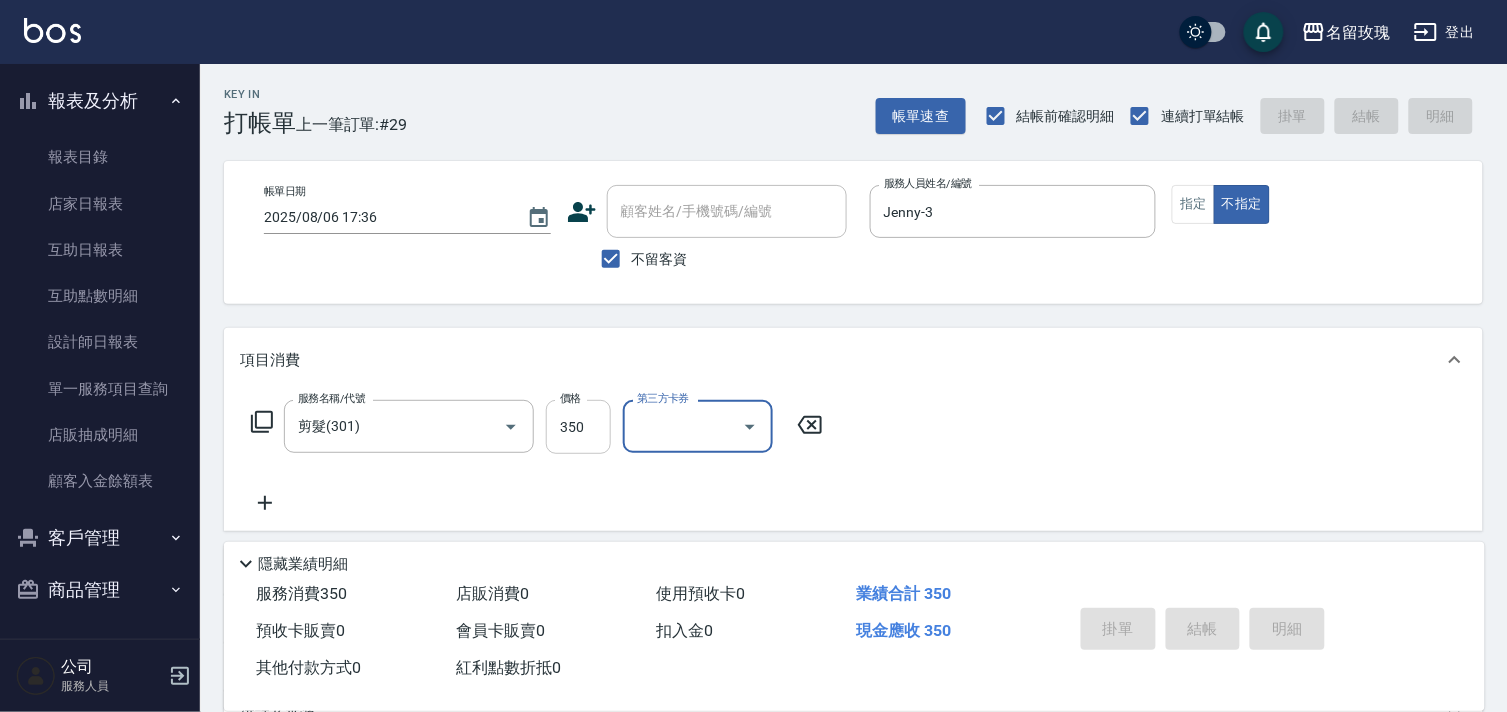 type on "2025/08/06 17:43" 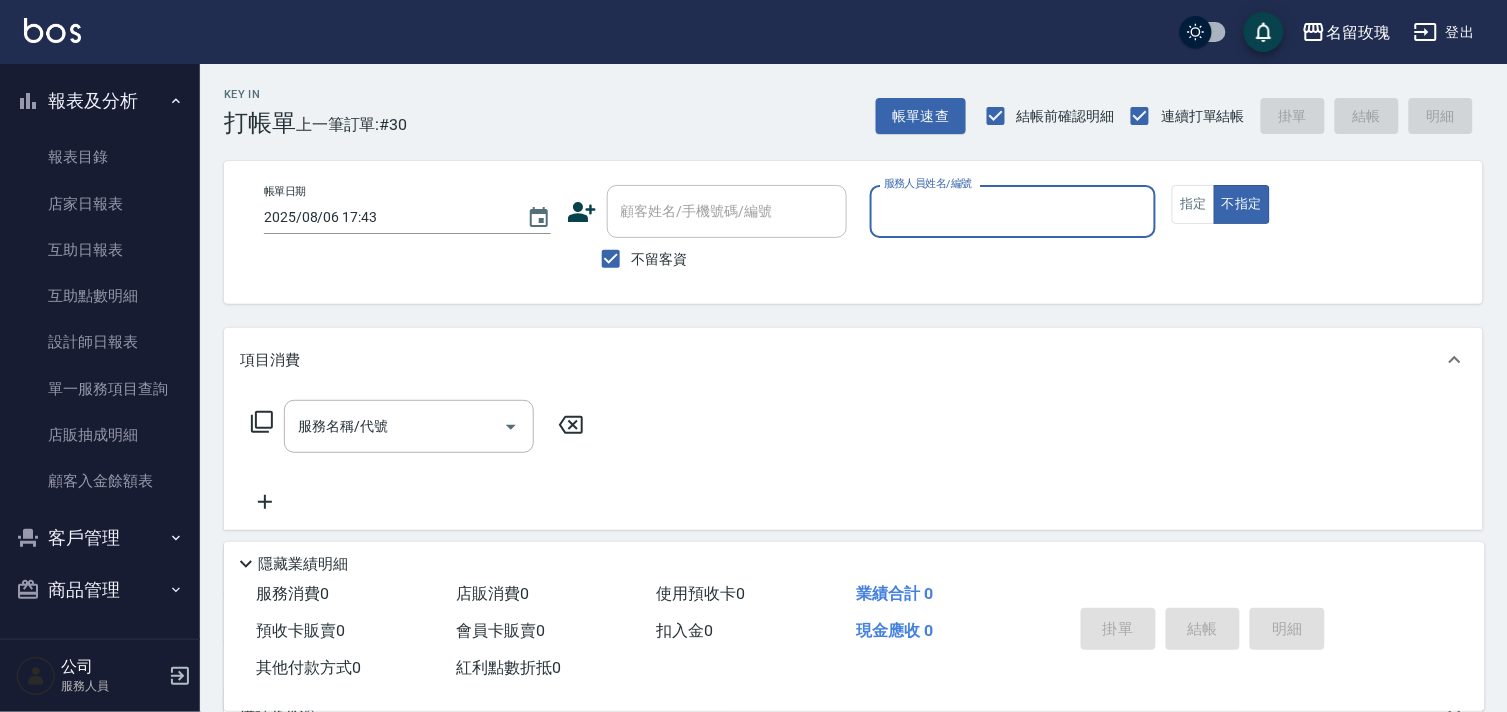 scroll, scrollTop: 0, scrollLeft: 0, axis: both 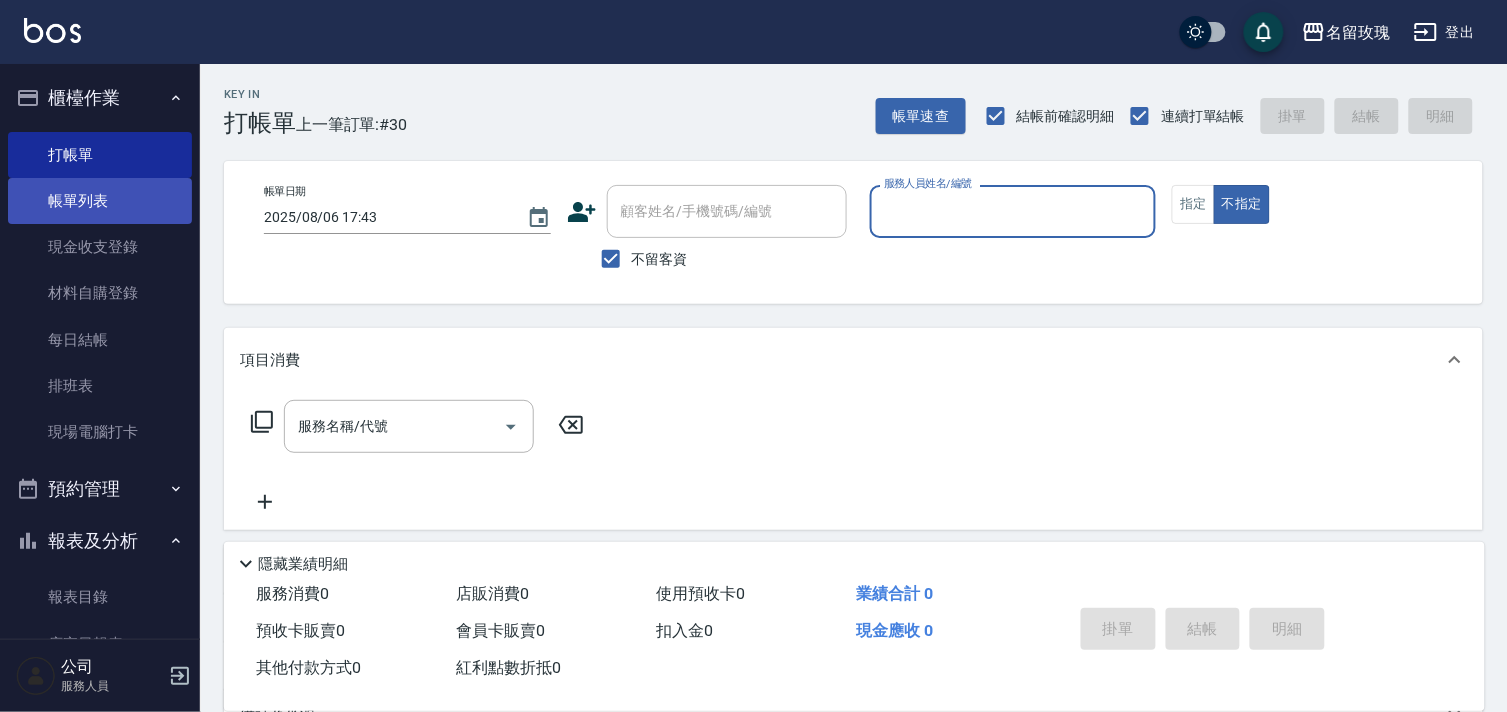 click on "帳單列表" at bounding box center [100, 201] 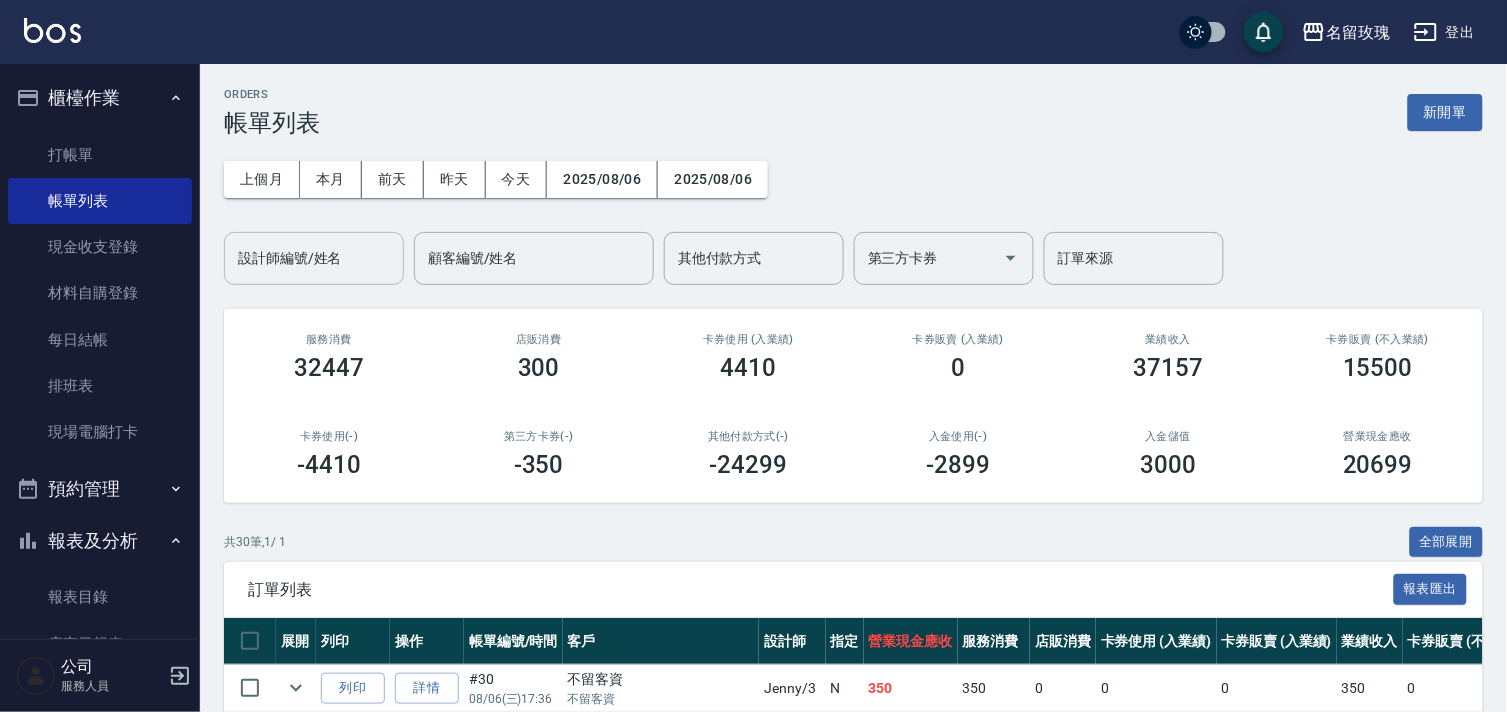 click on "設計師編號/姓名" at bounding box center (314, 258) 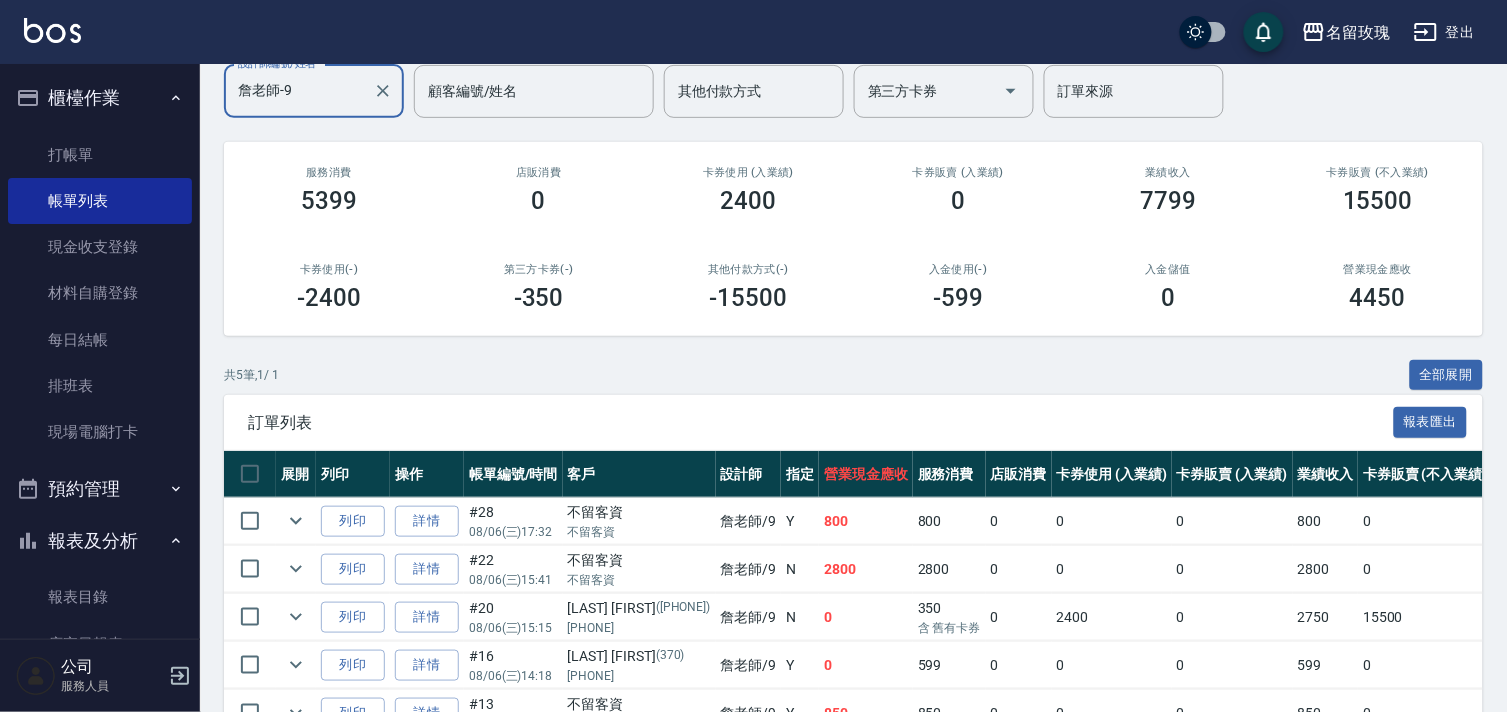 scroll, scrollTop: 288, scrollLeft: 0, axis: vertical 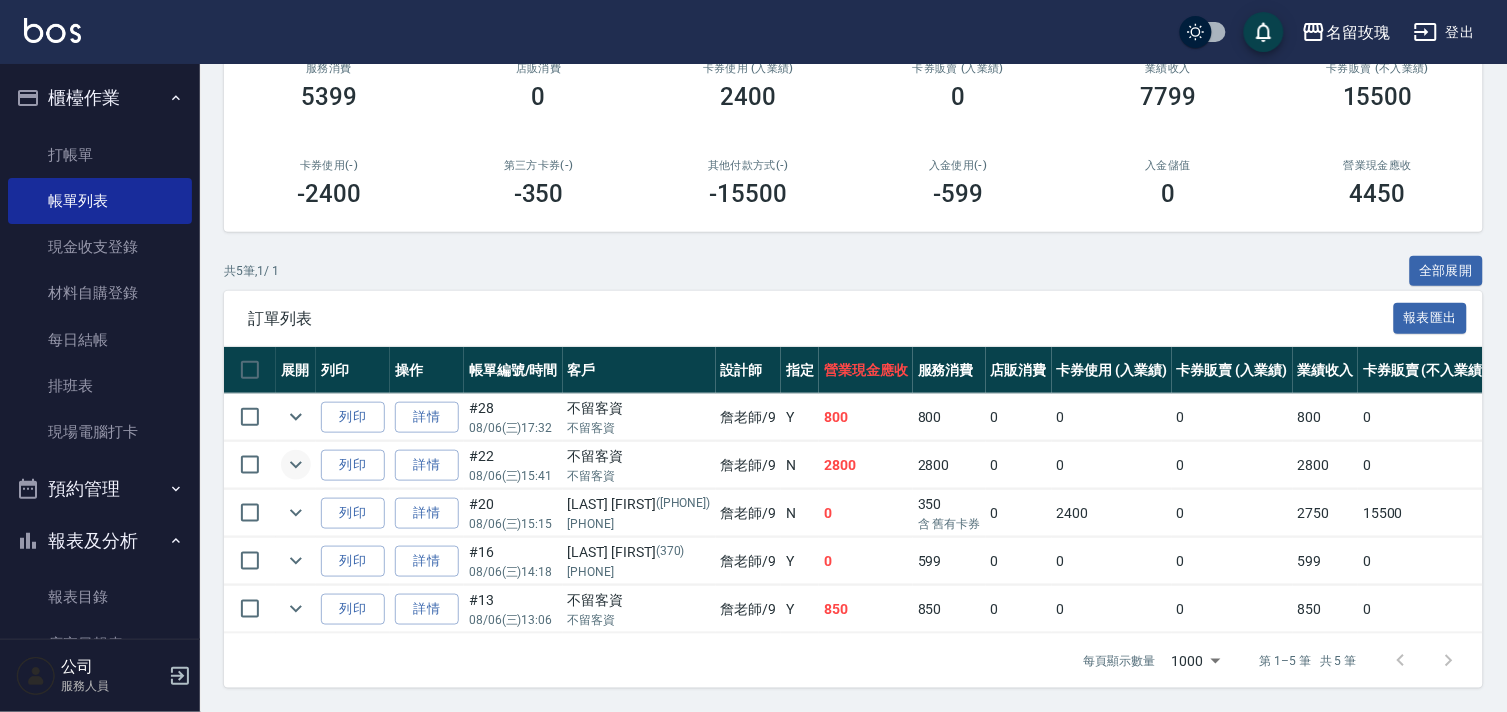 type on "詹老師-9" 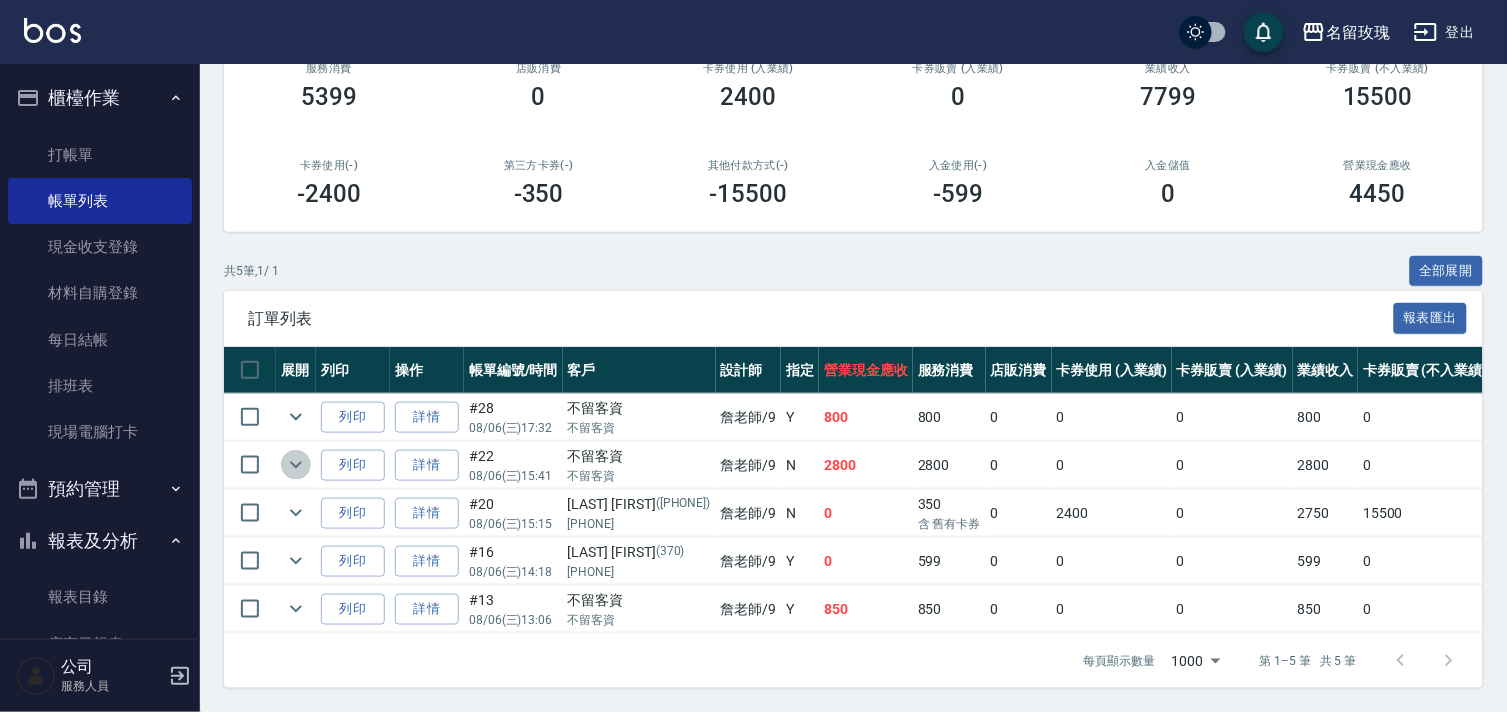 click 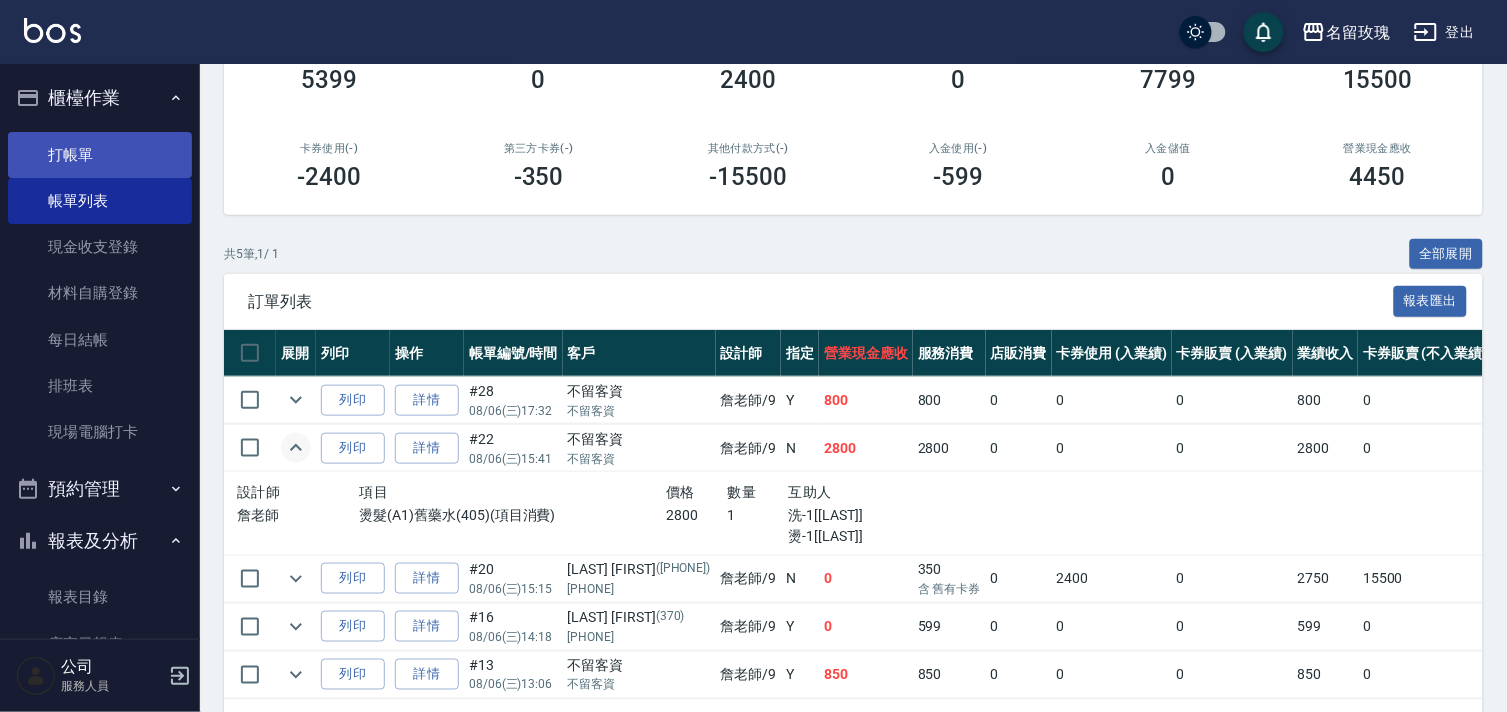 click on "打帳單" at bounding box center (100, 155) 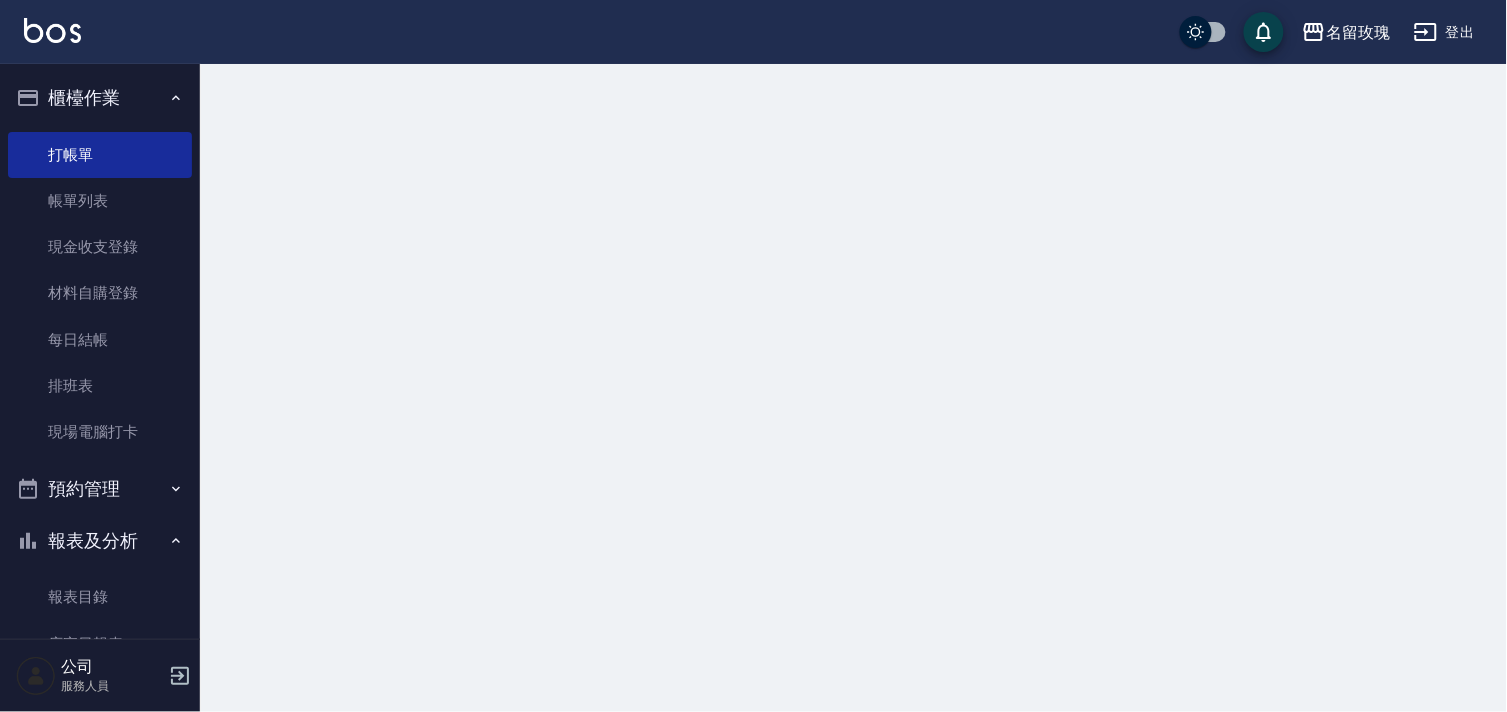 scroll, scrollTop: 0, scrollLeft: 0, axis: both 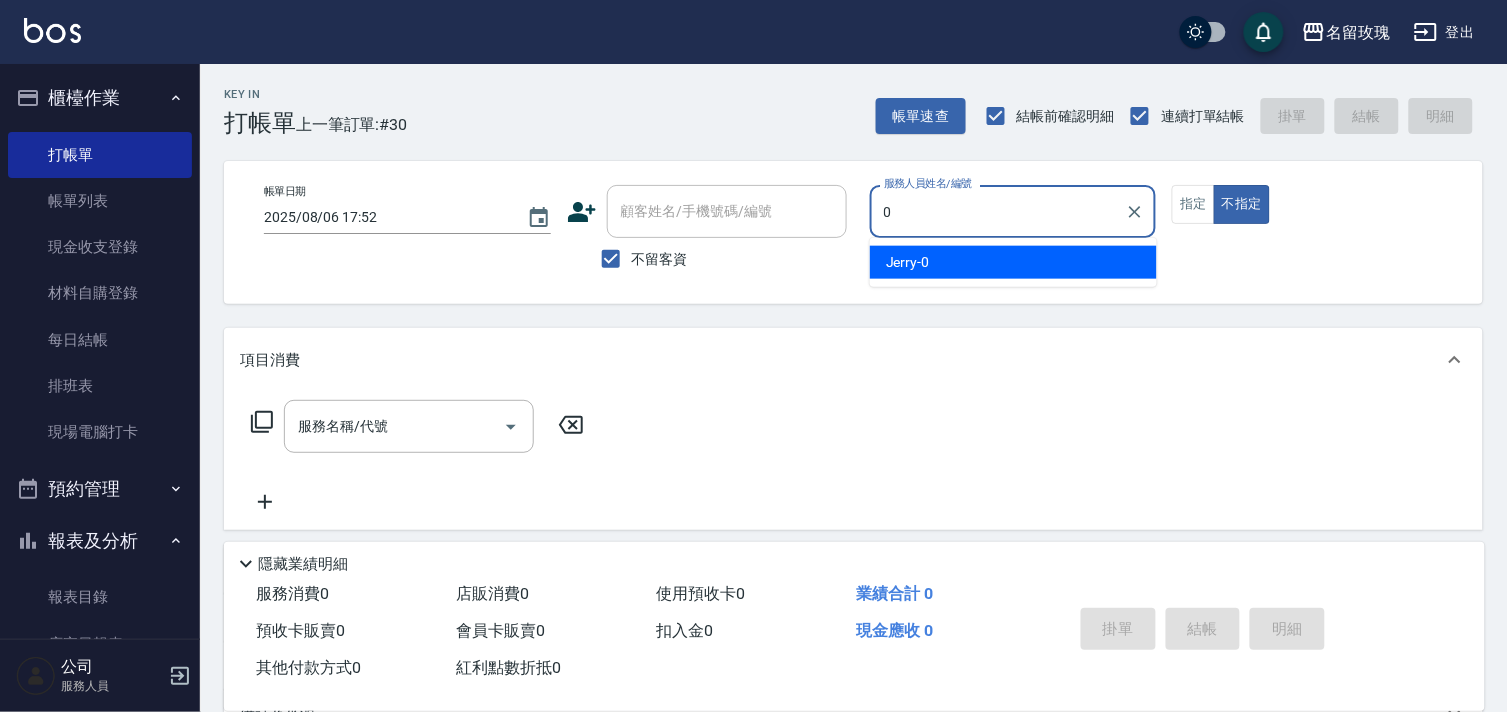 type on "Jerry-0" 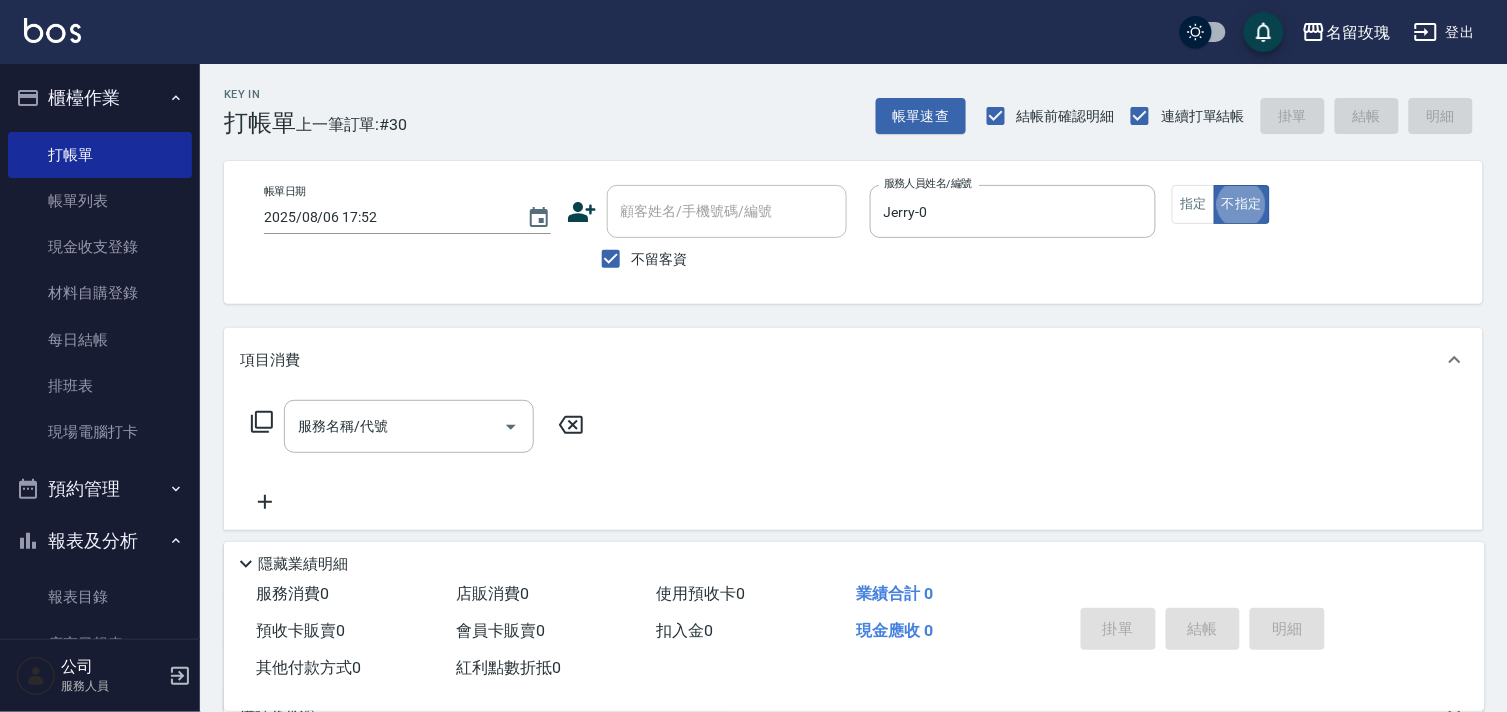 type on "false" 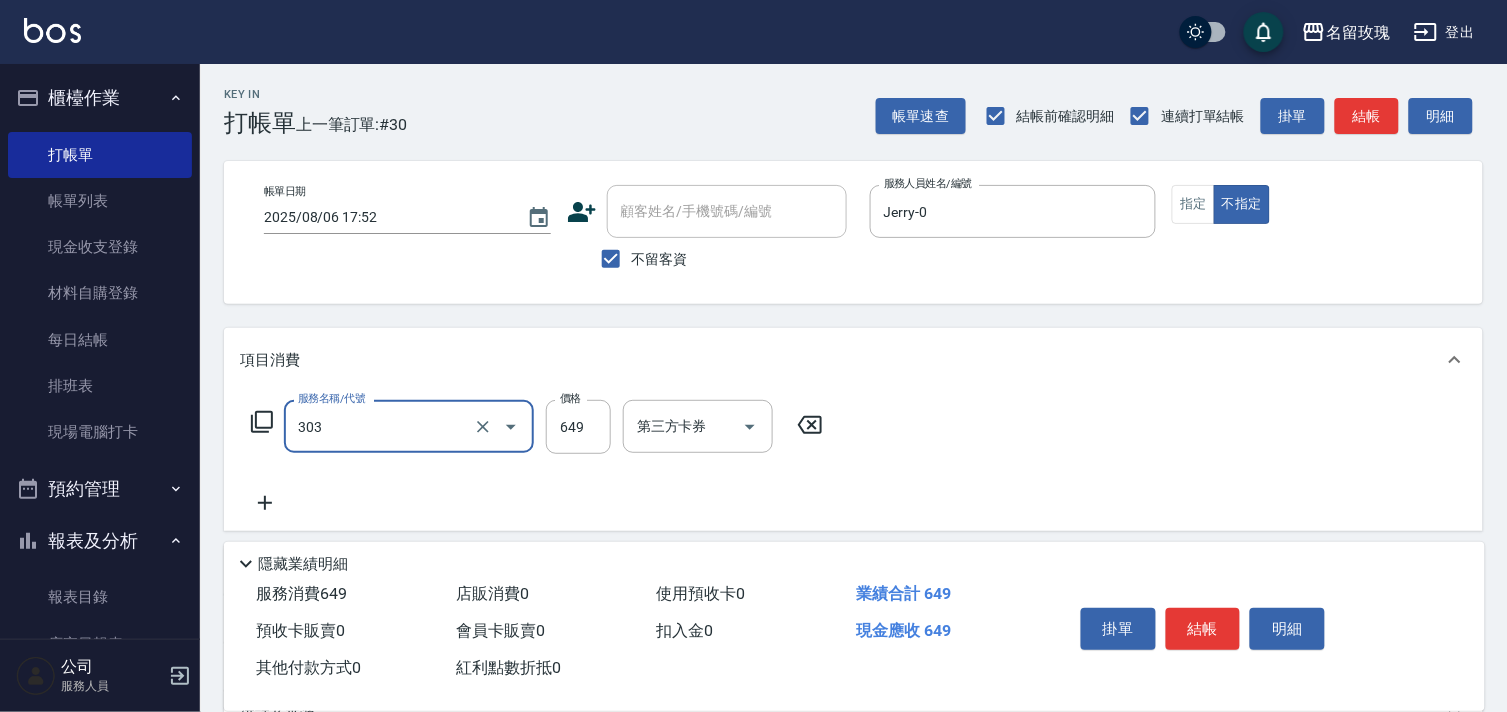 type on "洗+剪649(303)" 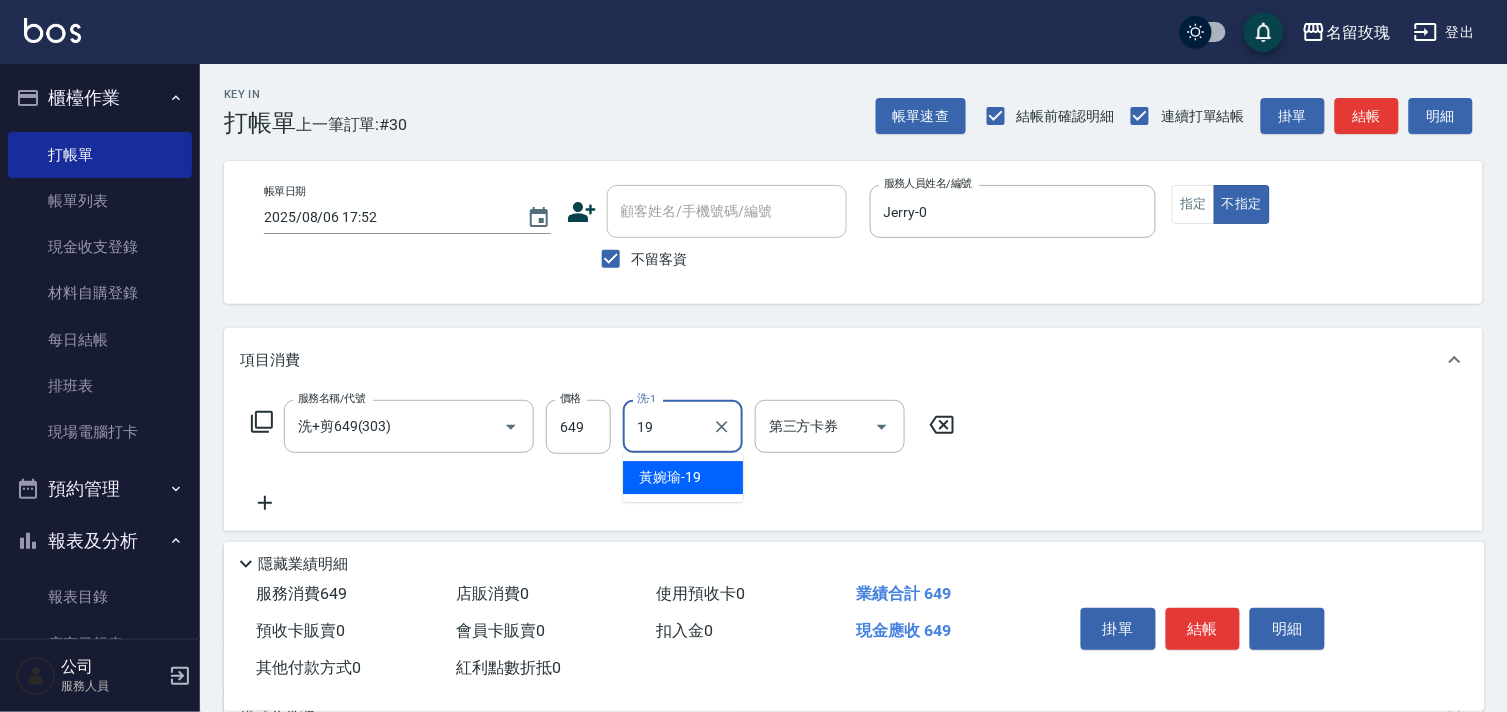 type on "[LAST]-[AGE]" 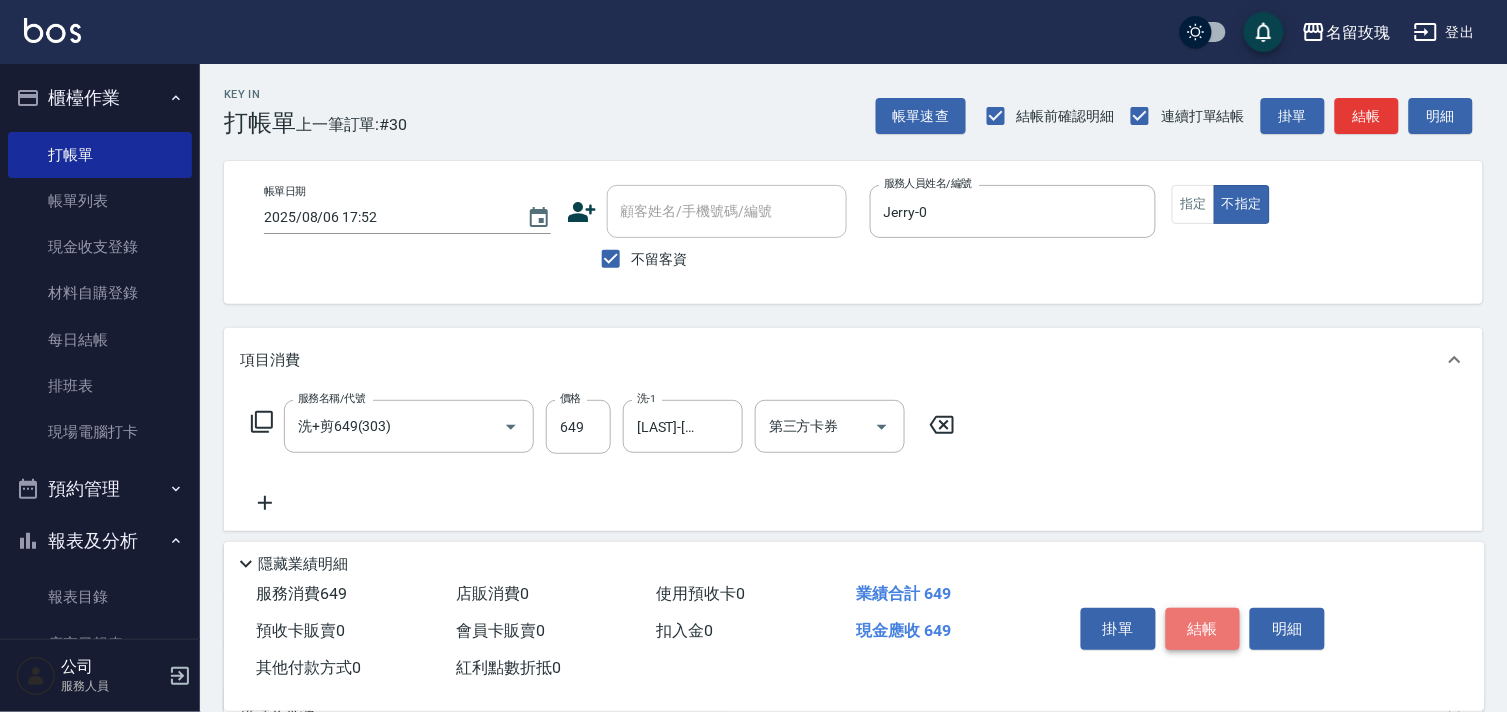 click on "結帳" at bounding box center (1203, 629) 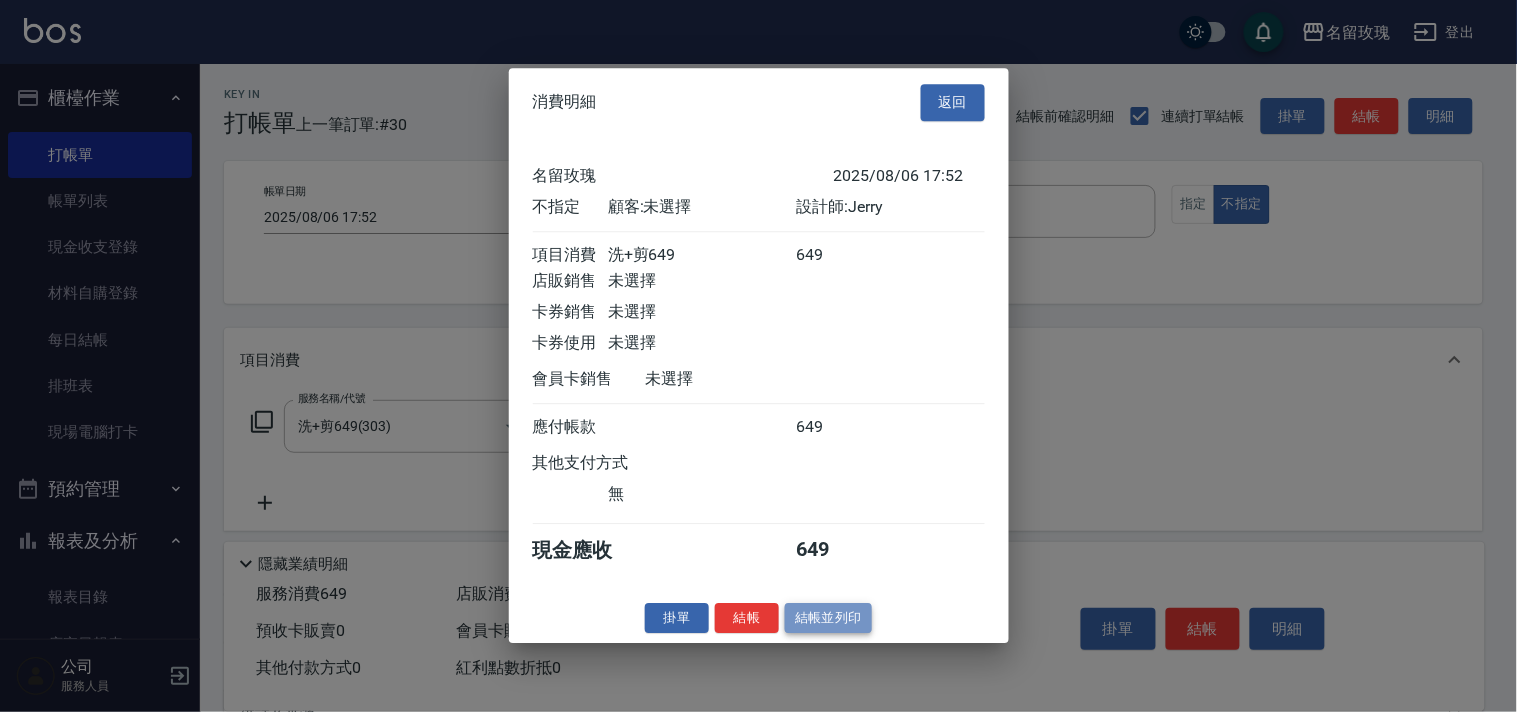 click on "結帳並列印" at bounding box center [828, 618] 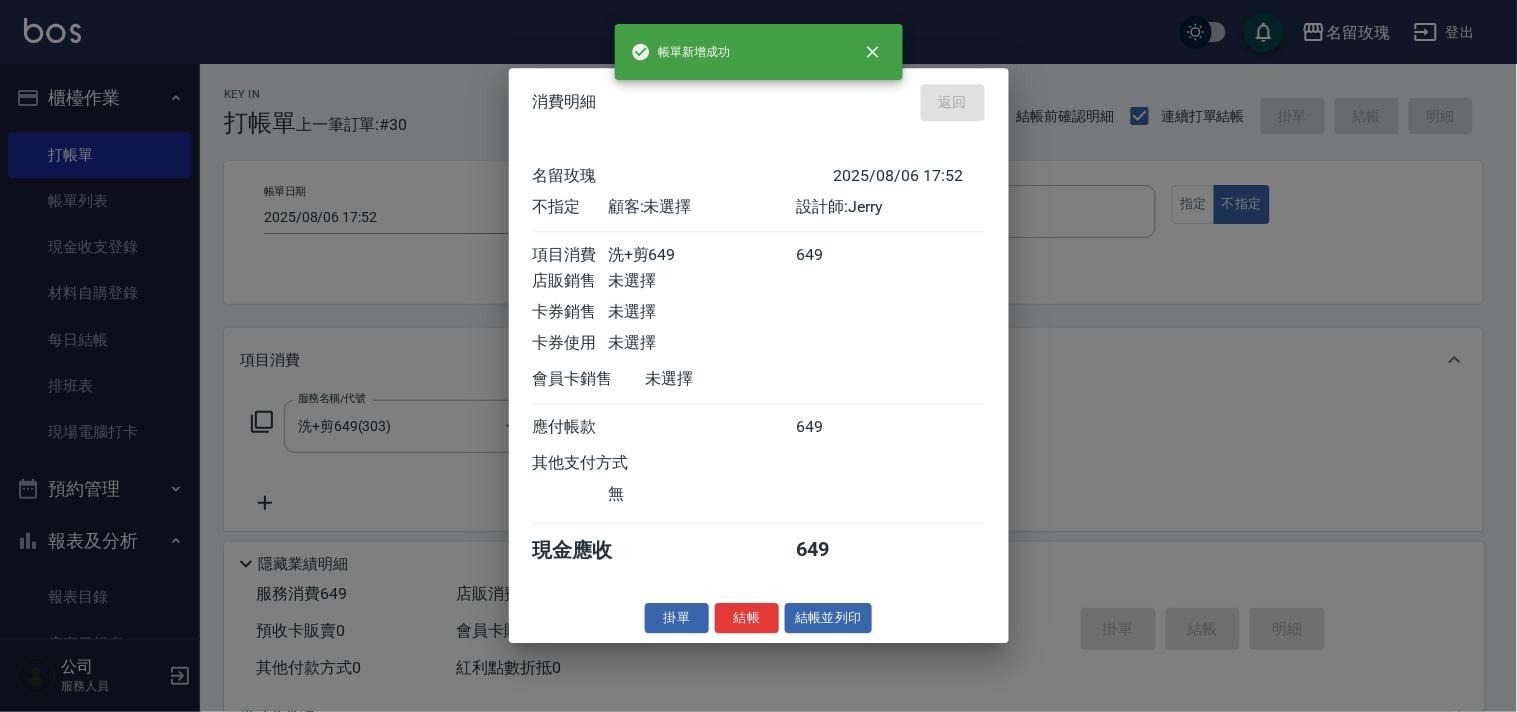 type on "2025/08/06 17:53" 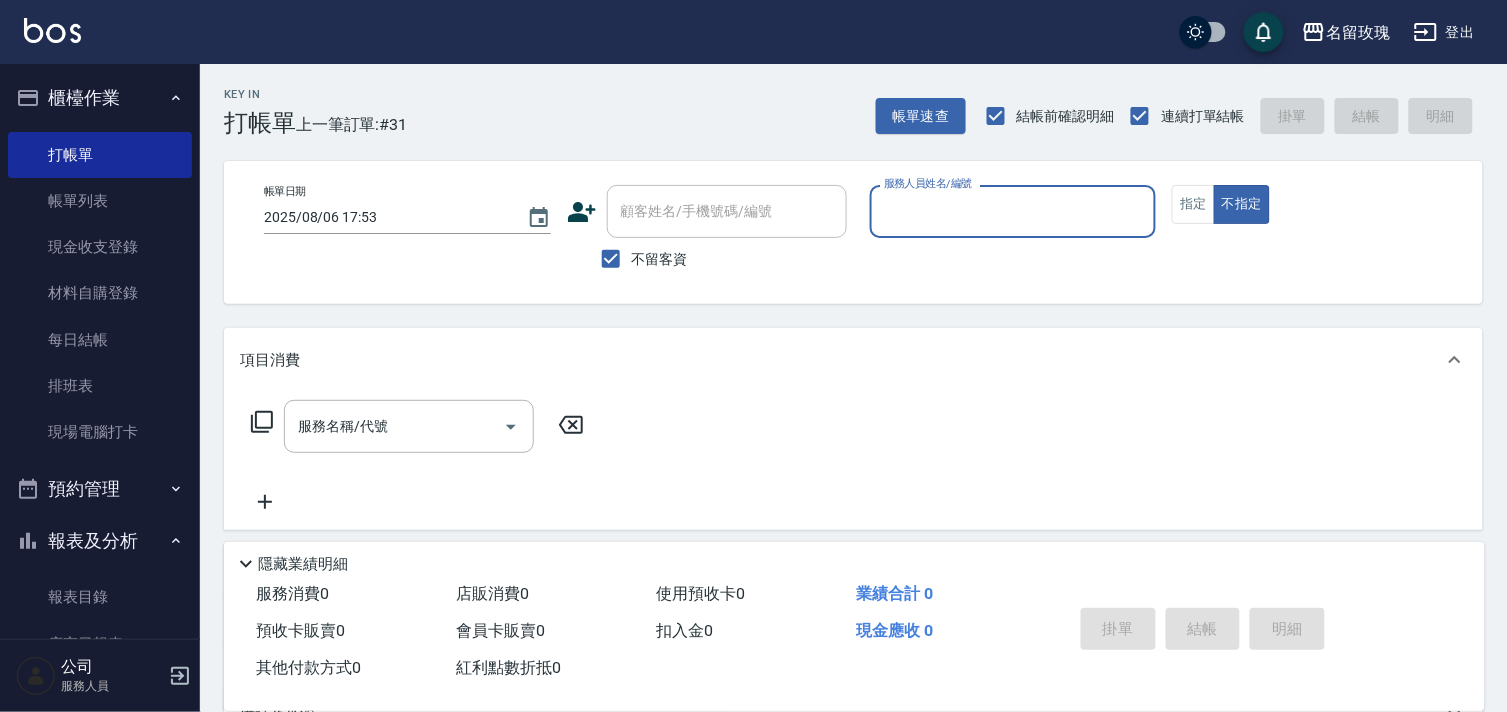 click on "Key In 打帳單 上一筆訂單:#31 帳單速查 結帳前確認明細 連續打單結帳 掛單 結帳 明細" at bounding box center (841, 100) 